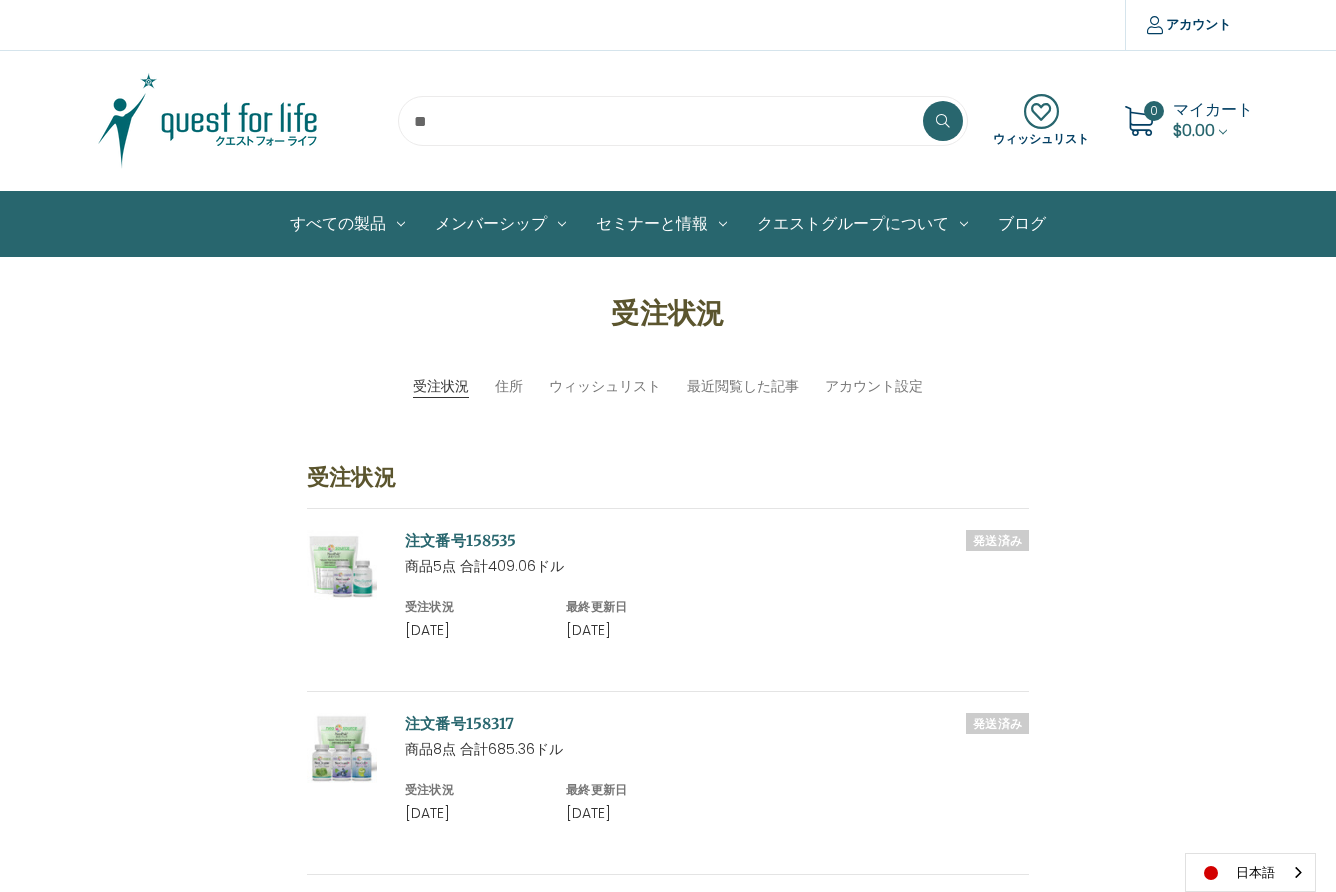 scroll, scrollTop: 0, scrollLeft: 0, axis: both 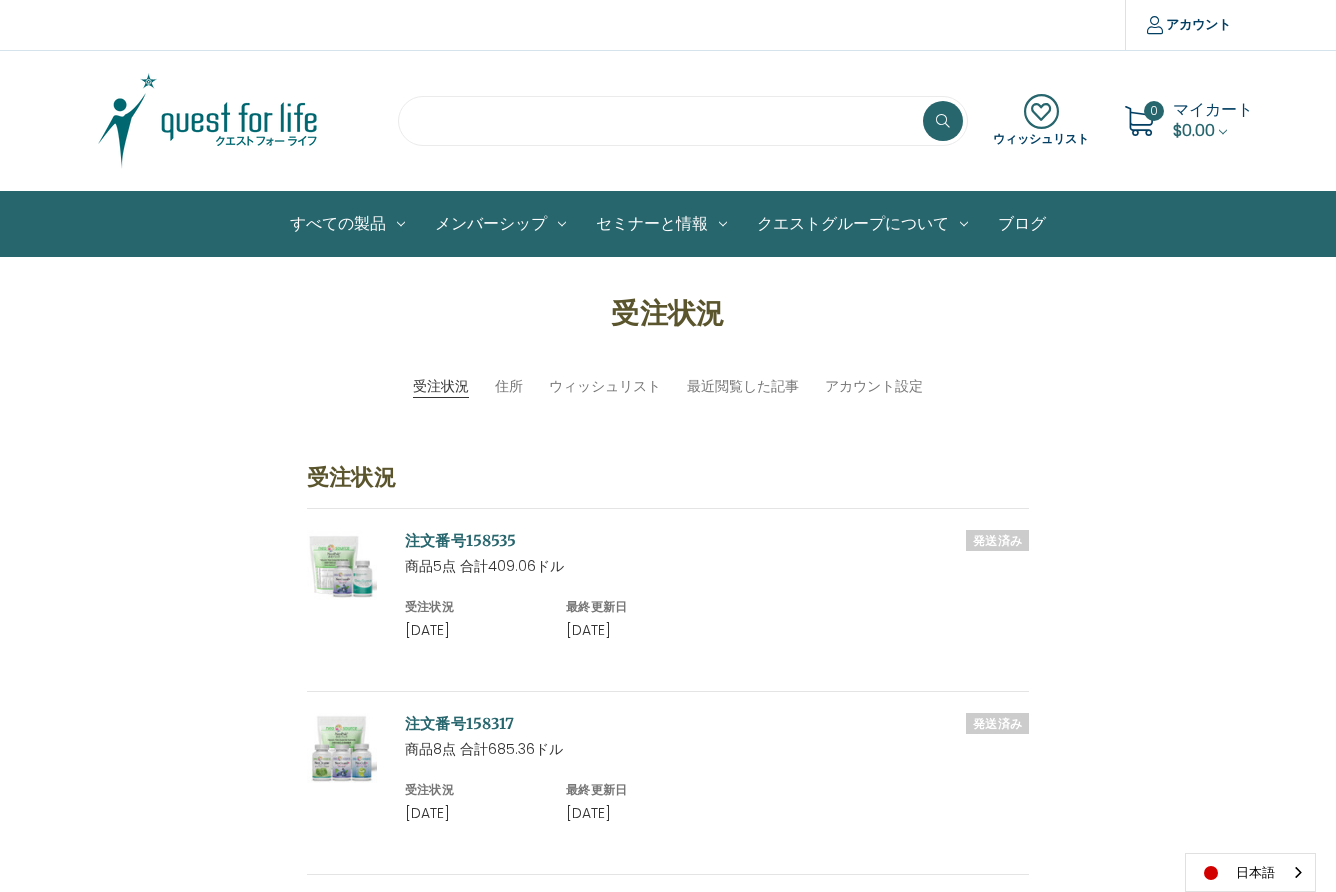 click at bounding box center (683, 121) 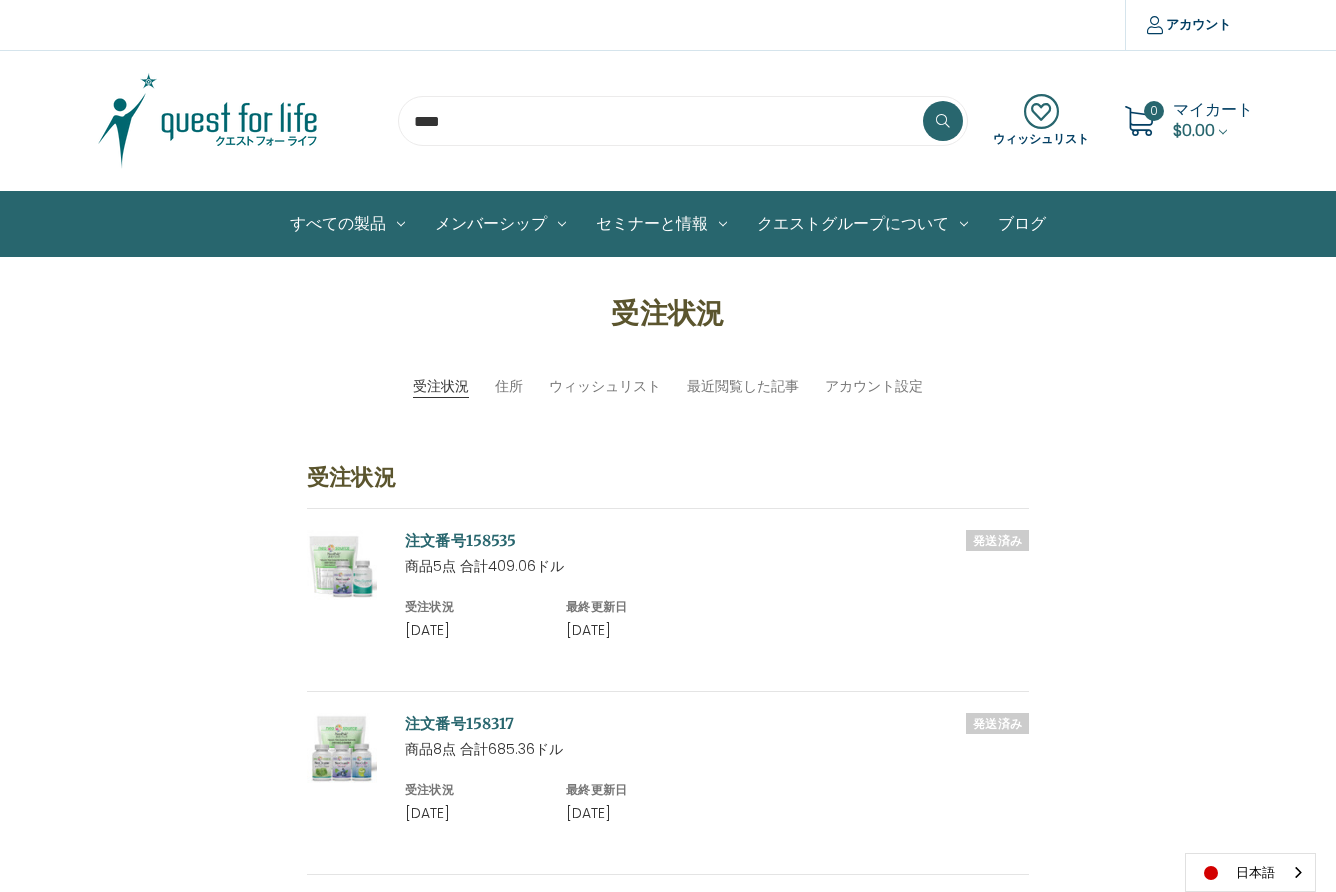 scroll, scrollTop: 11, scrollLeft: 0, axis: vertical 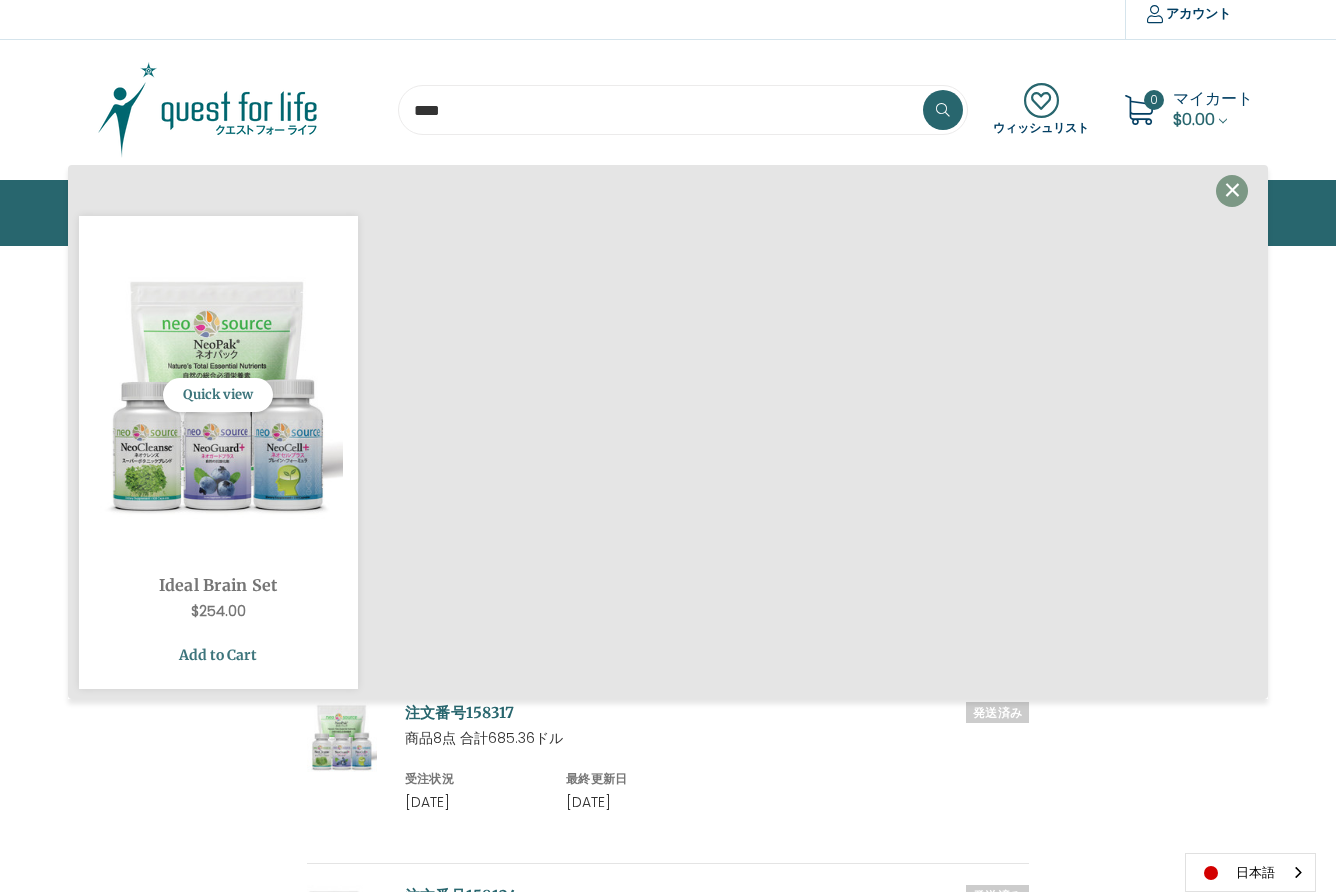 type on "****" 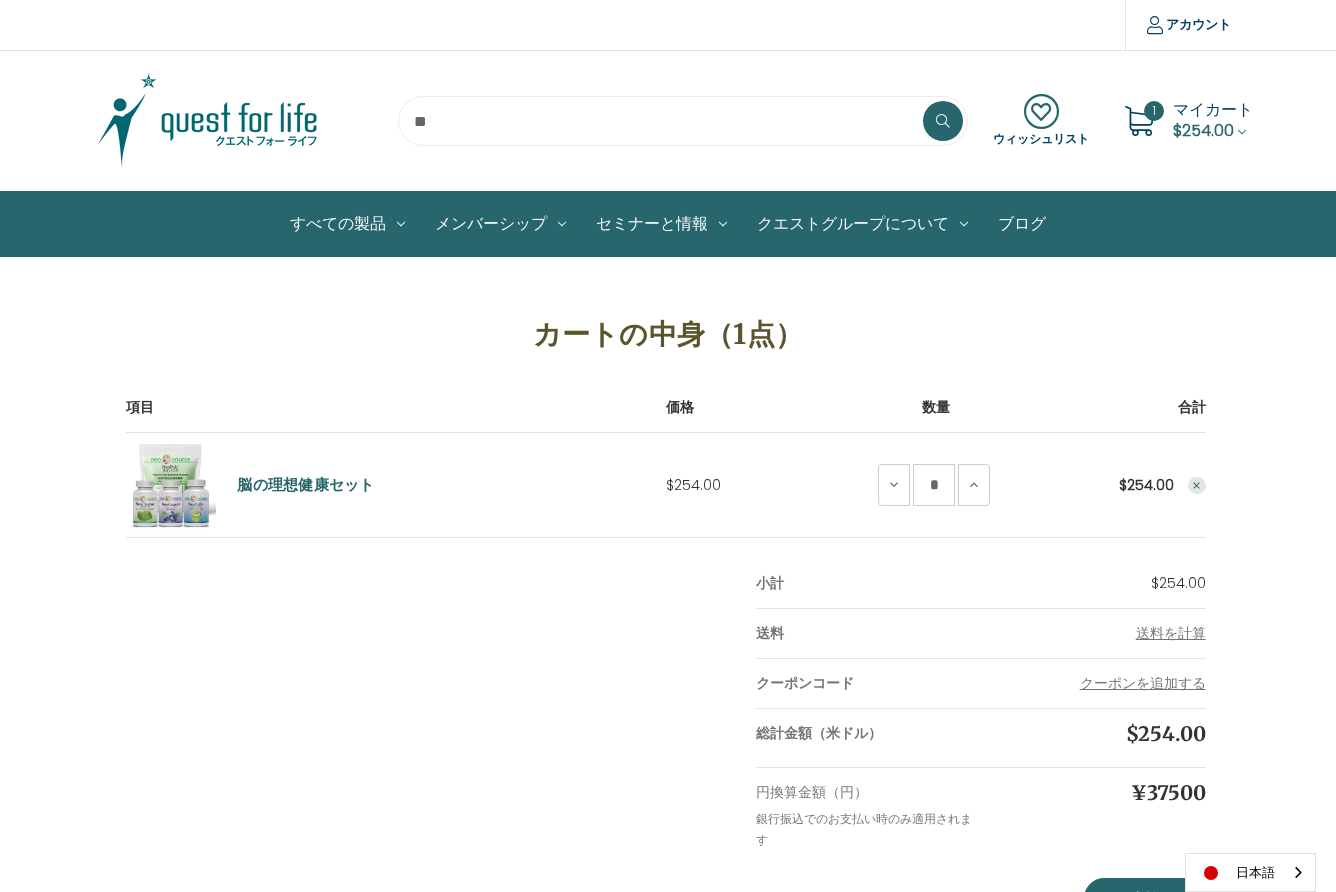 scroll, scrollTop: 0, scrollLeft: 0, axis: both 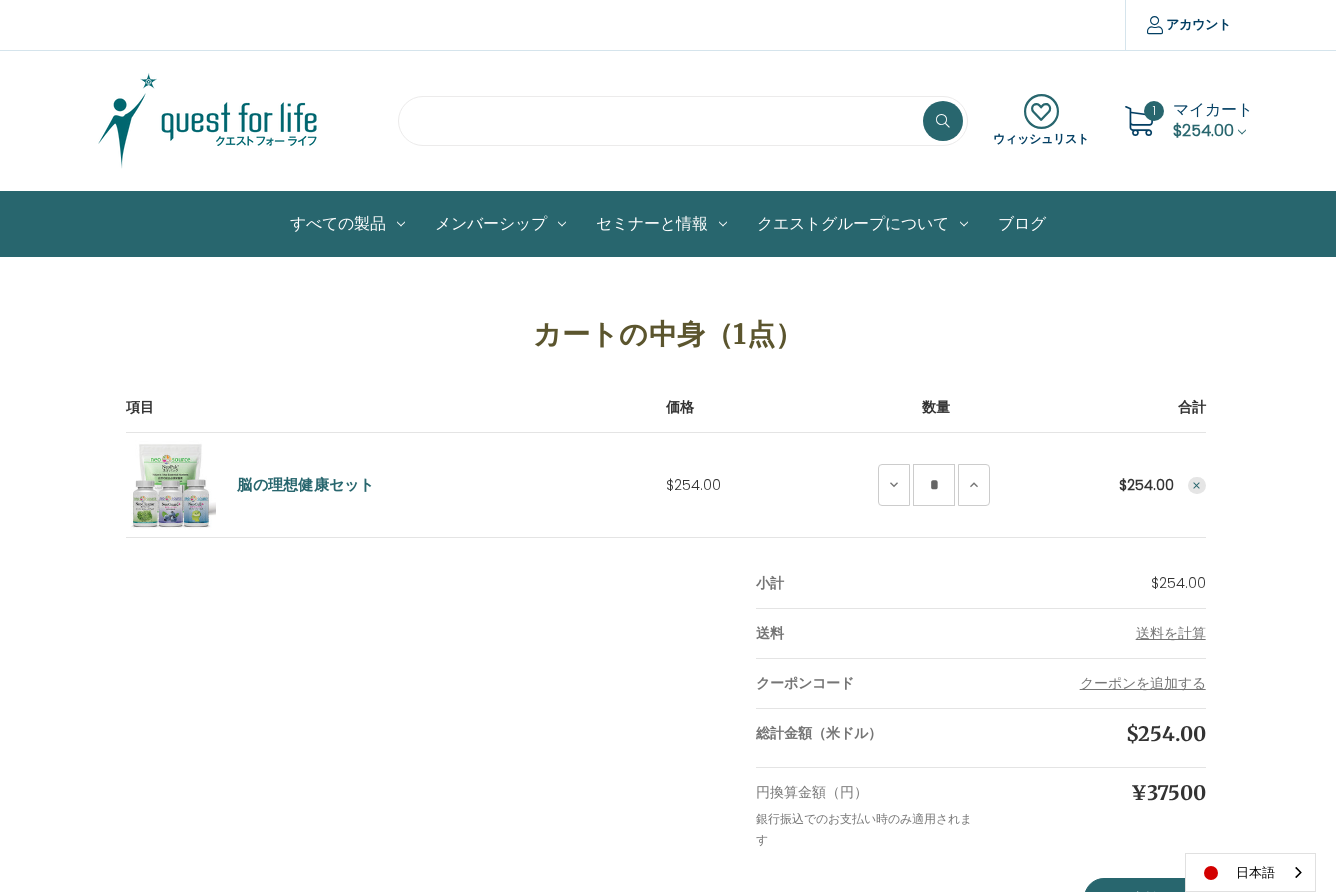 click at bounding box center [683, 121] 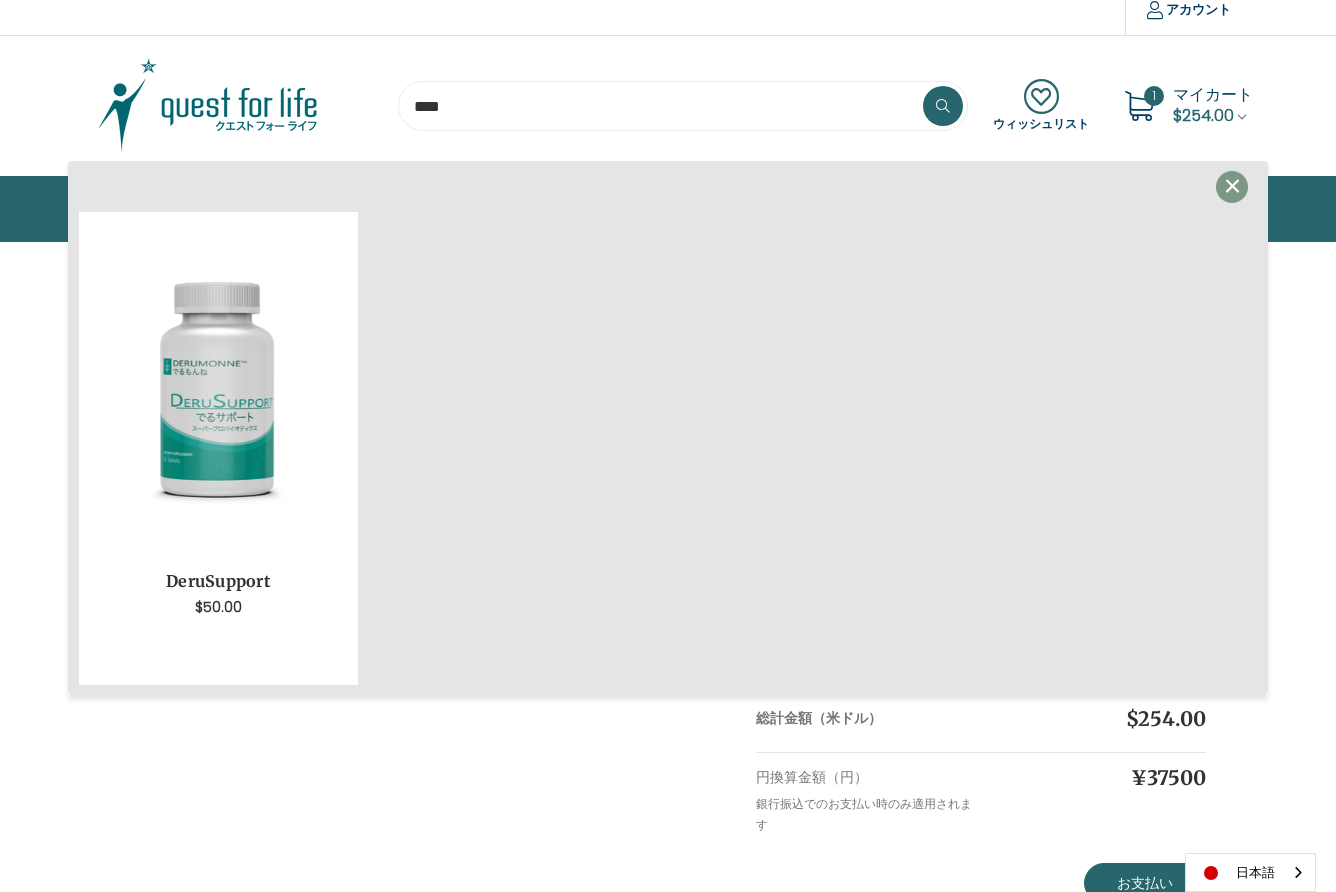 scroll, scrollTop: 21, scrollLeft: 0, axis: vertical 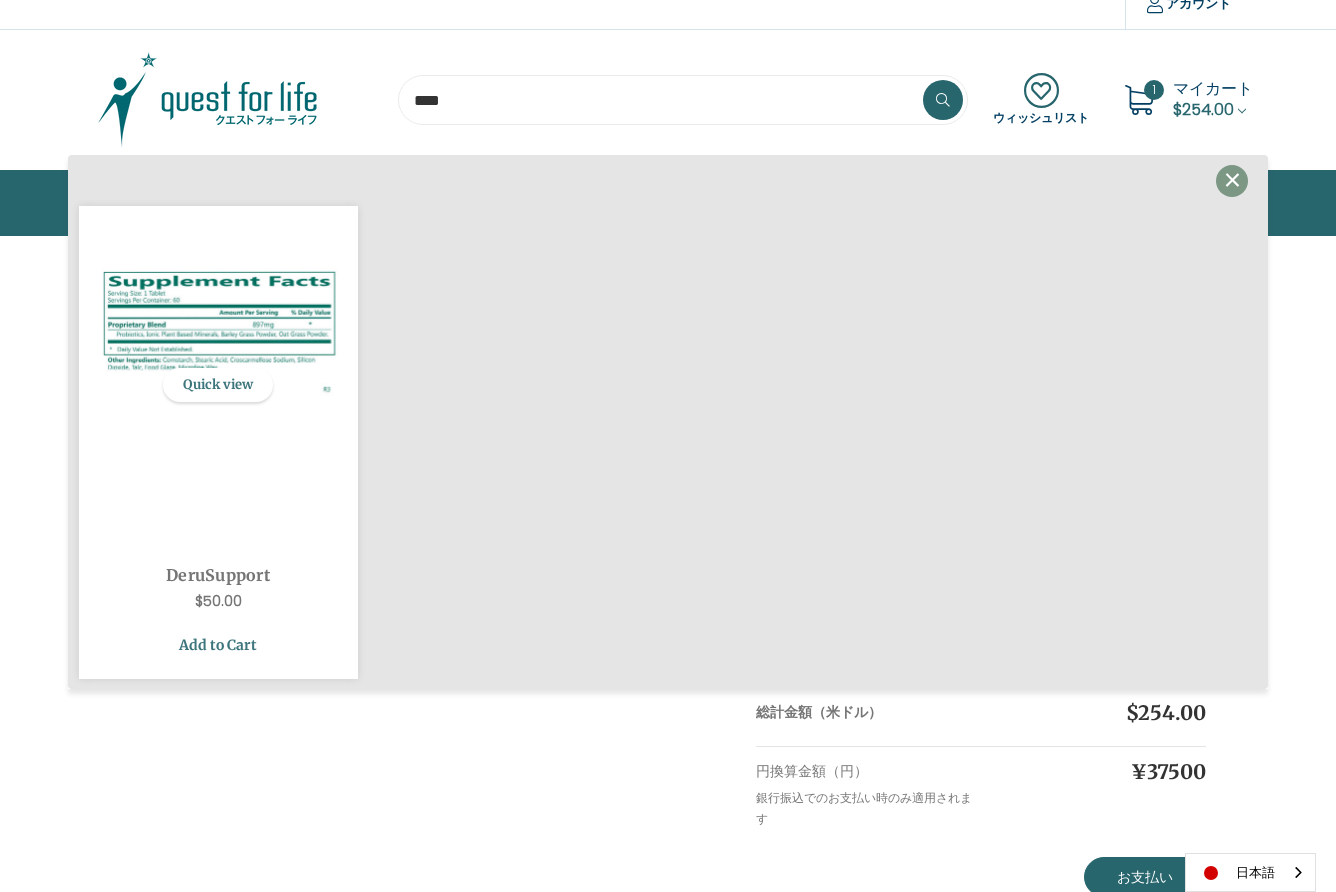 type on "****" 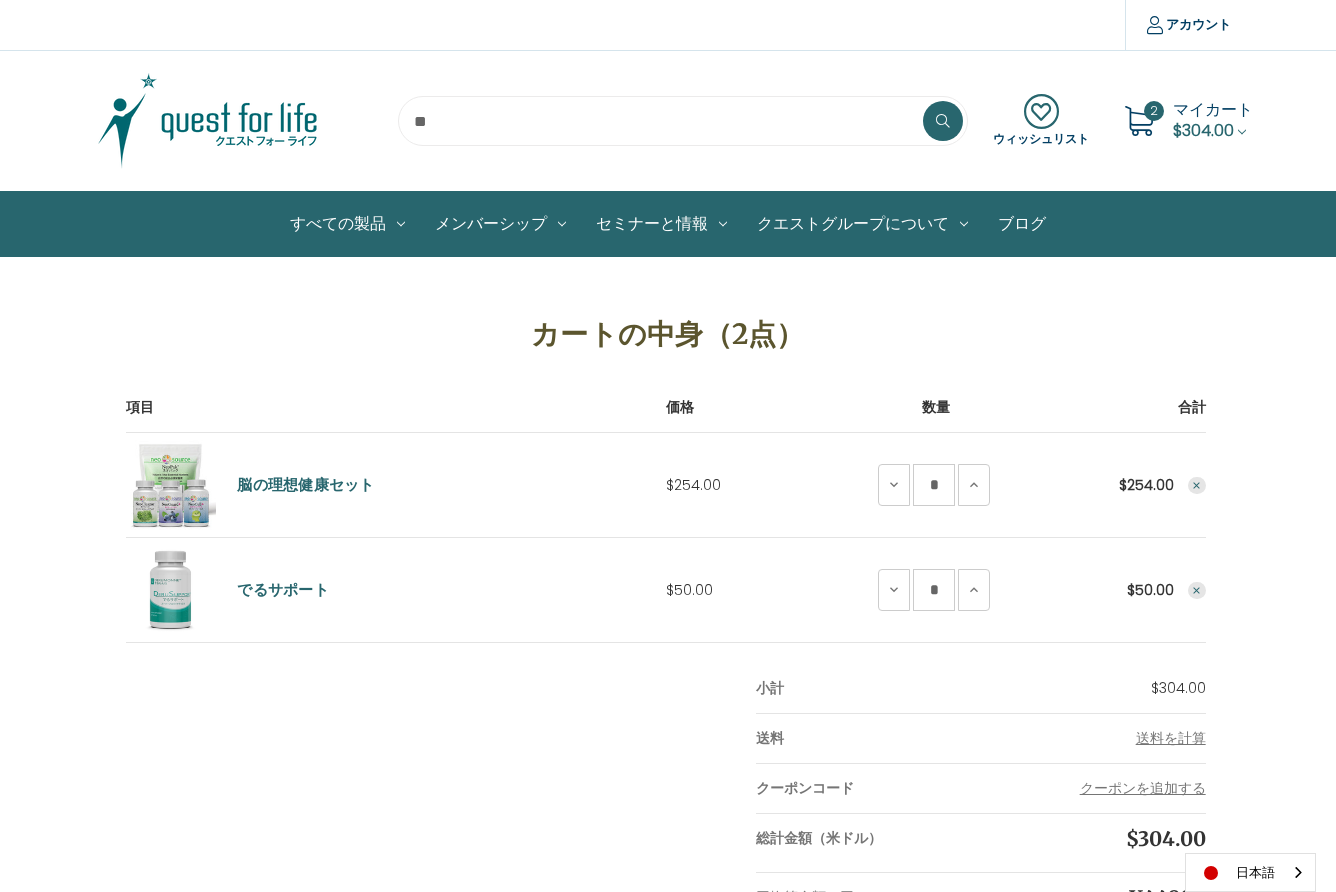 scroll, scrollTop: 0, scrollLeft: 0, axis: both 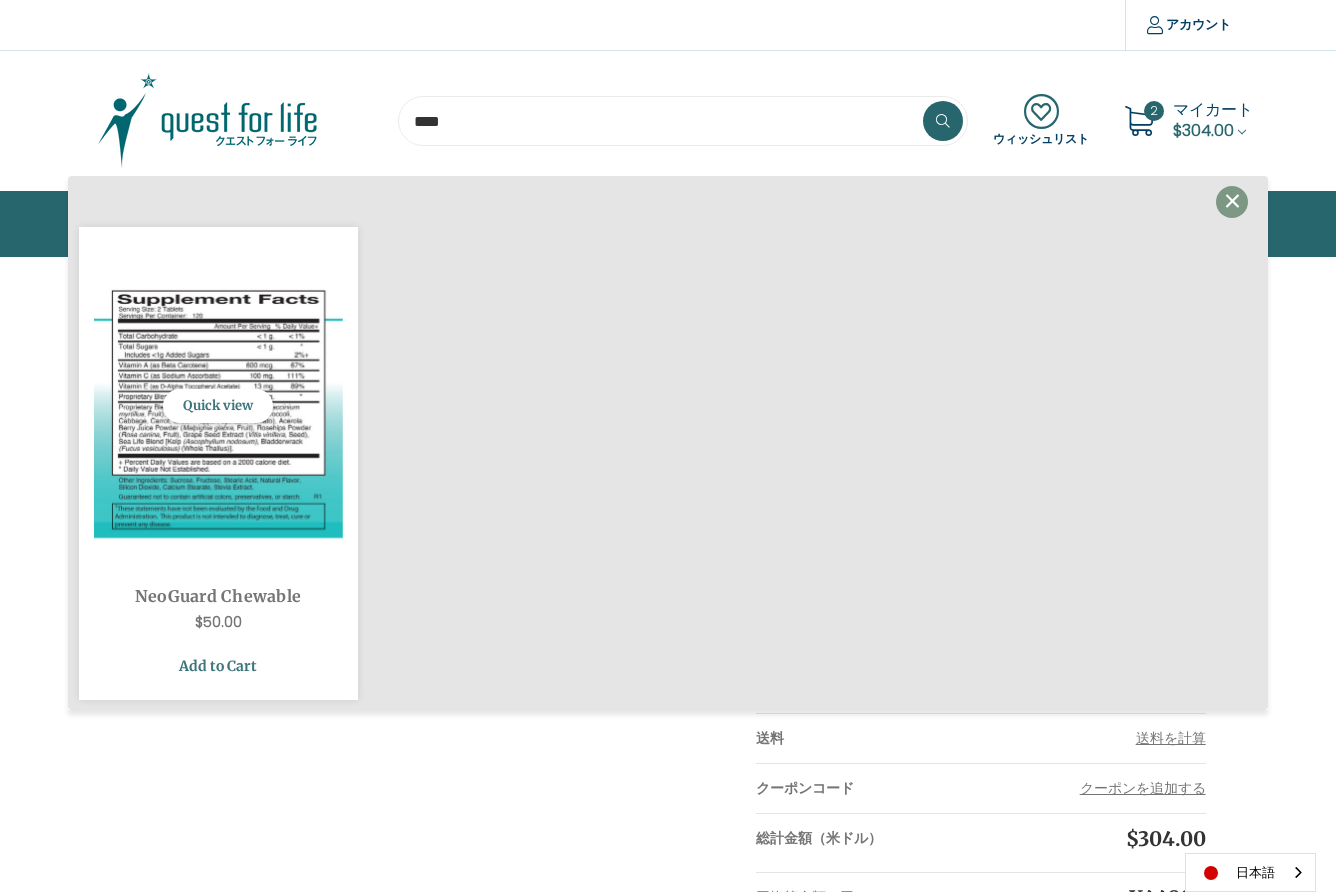 type on "****" 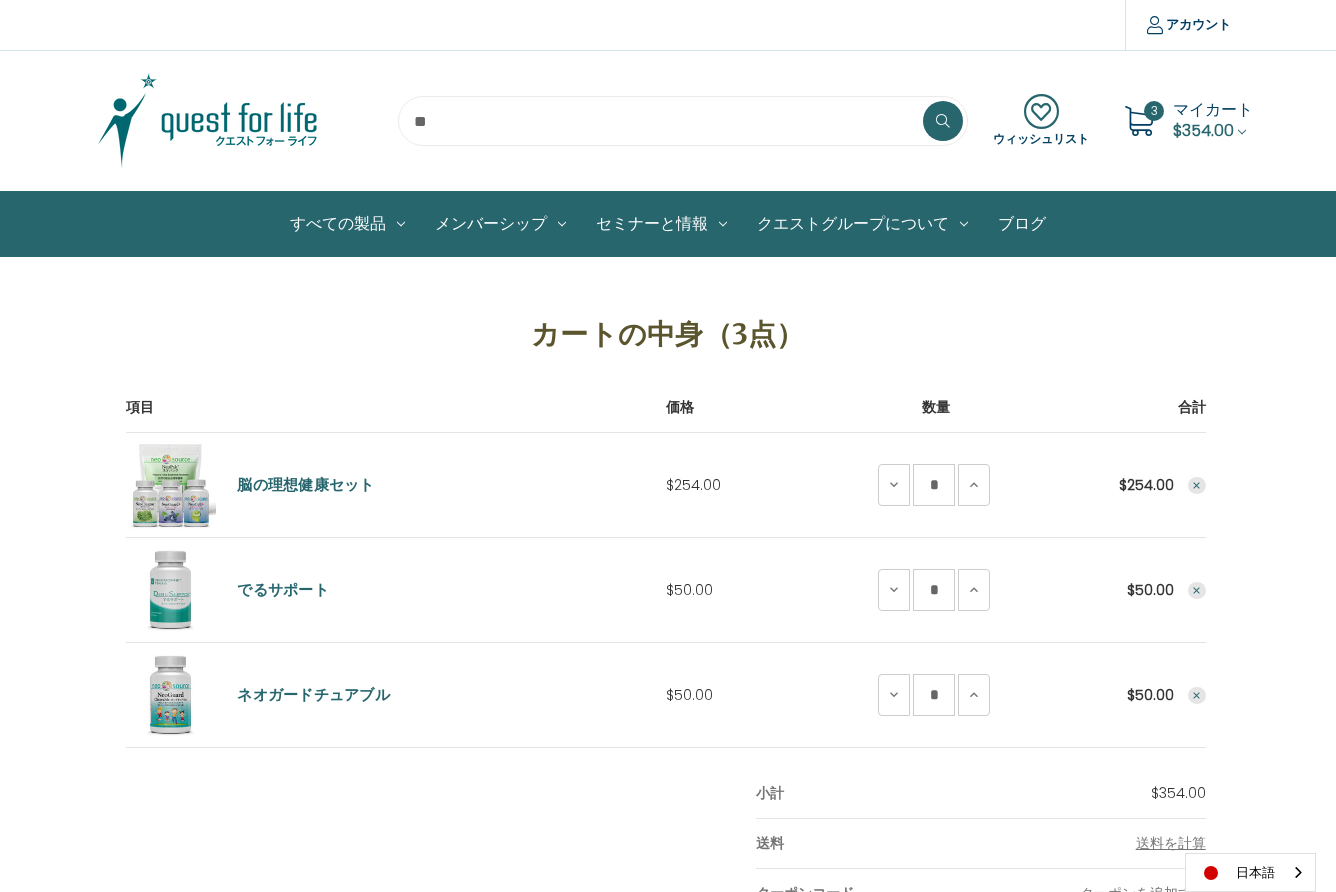 scroll, scrollTop: 0, scrollLeft: 0, axis: both 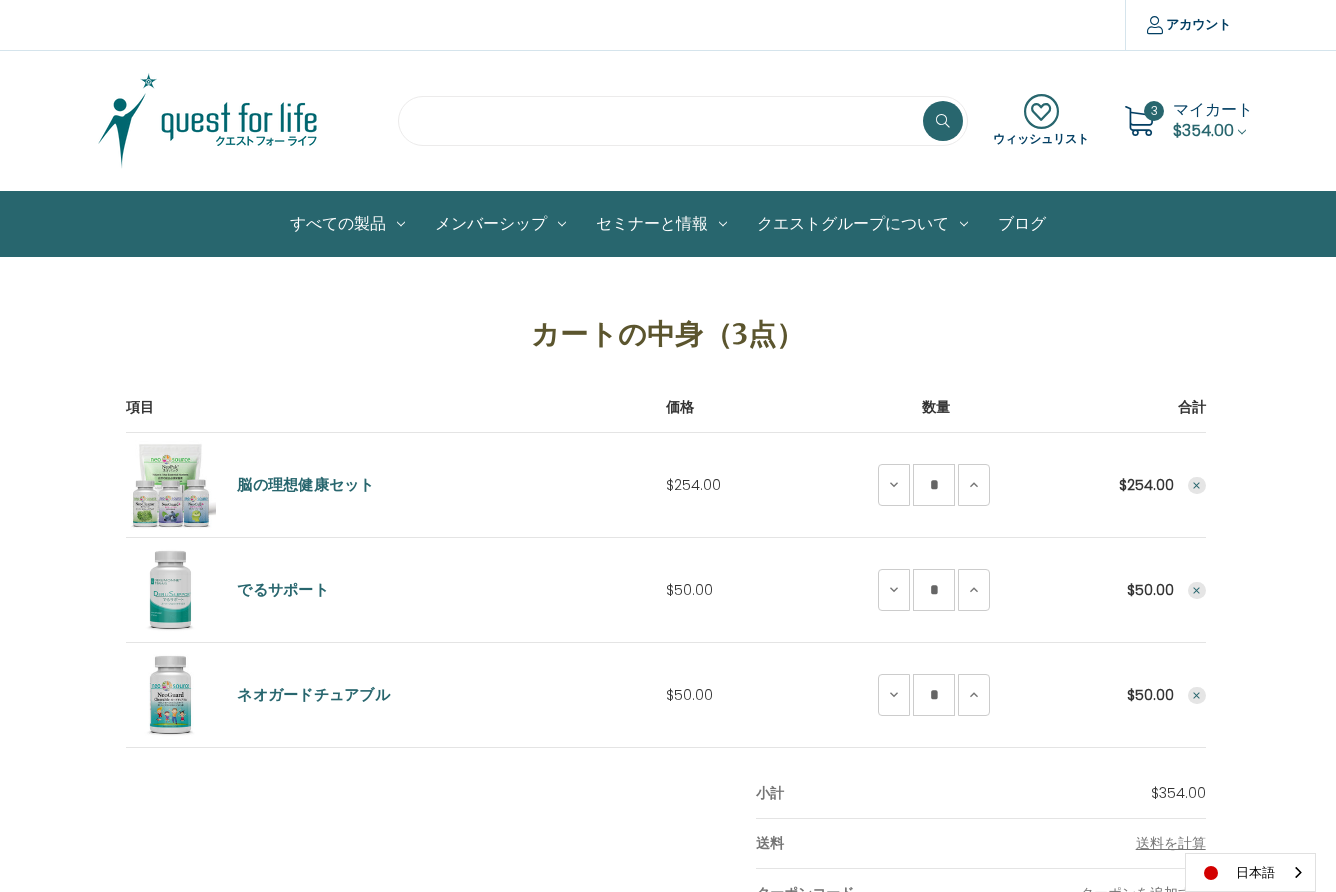 click at bounding box center (683, 121) 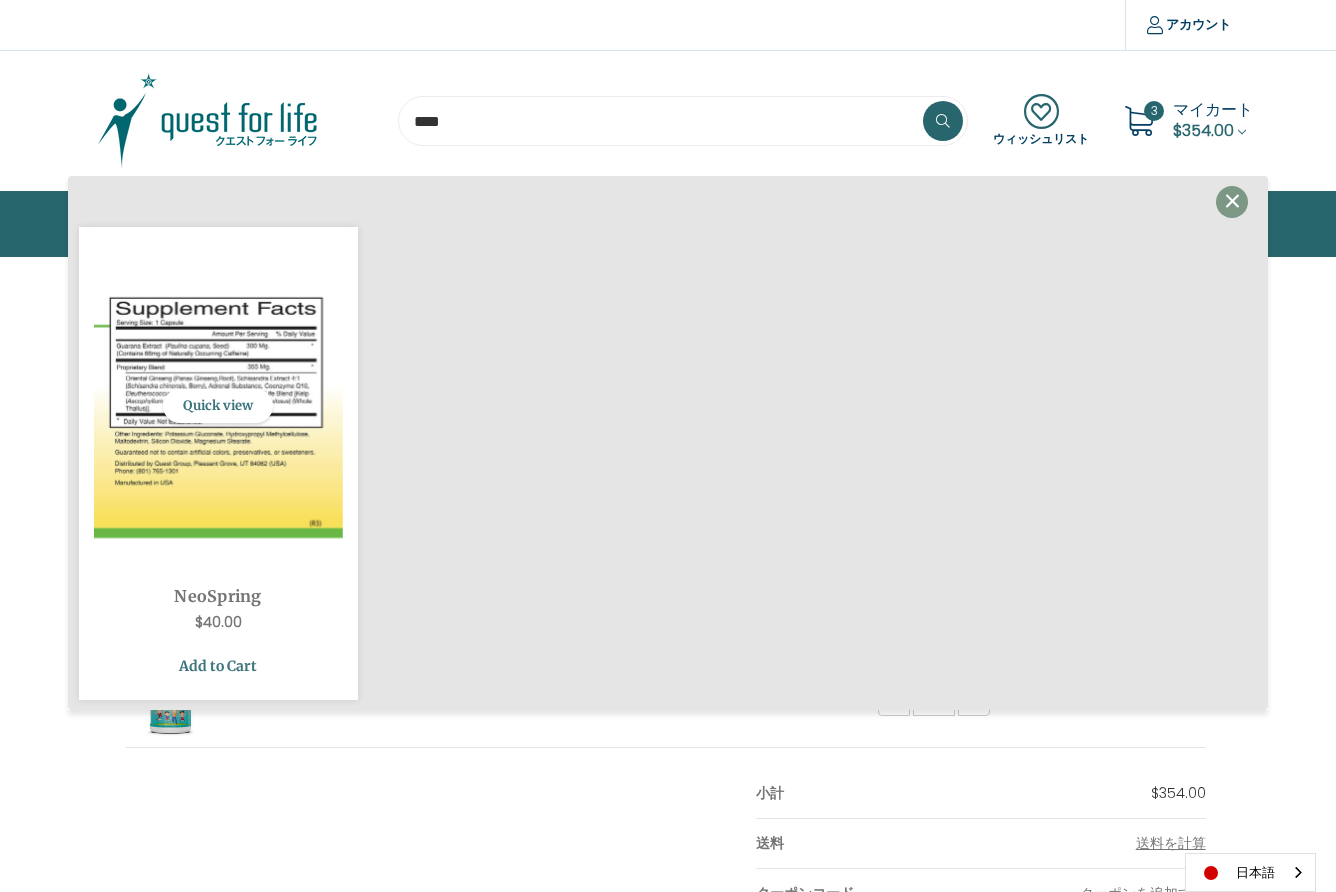 type on "****" 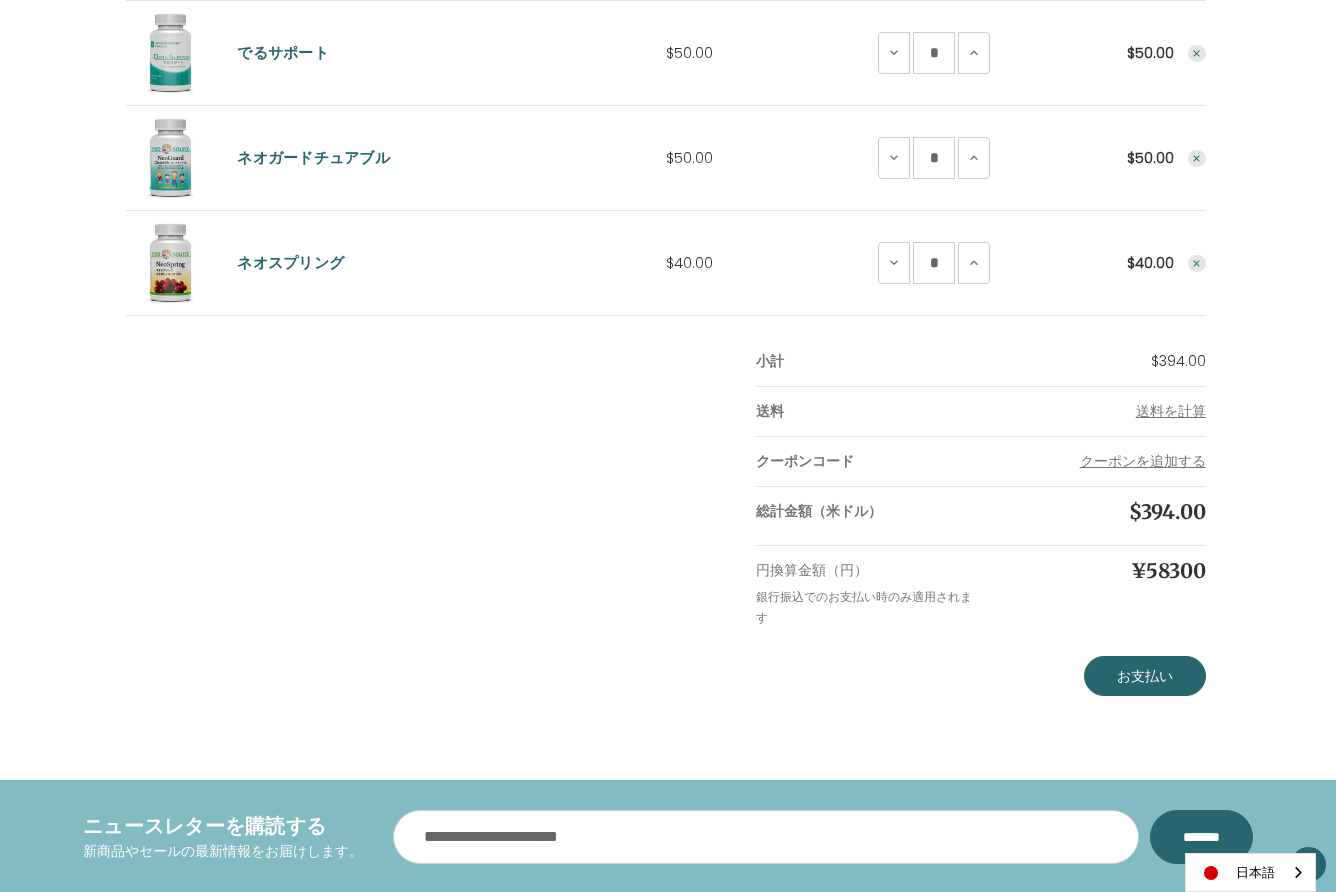 scroll, scrollTop: 539, scrollLeft: 0, axis: vertical 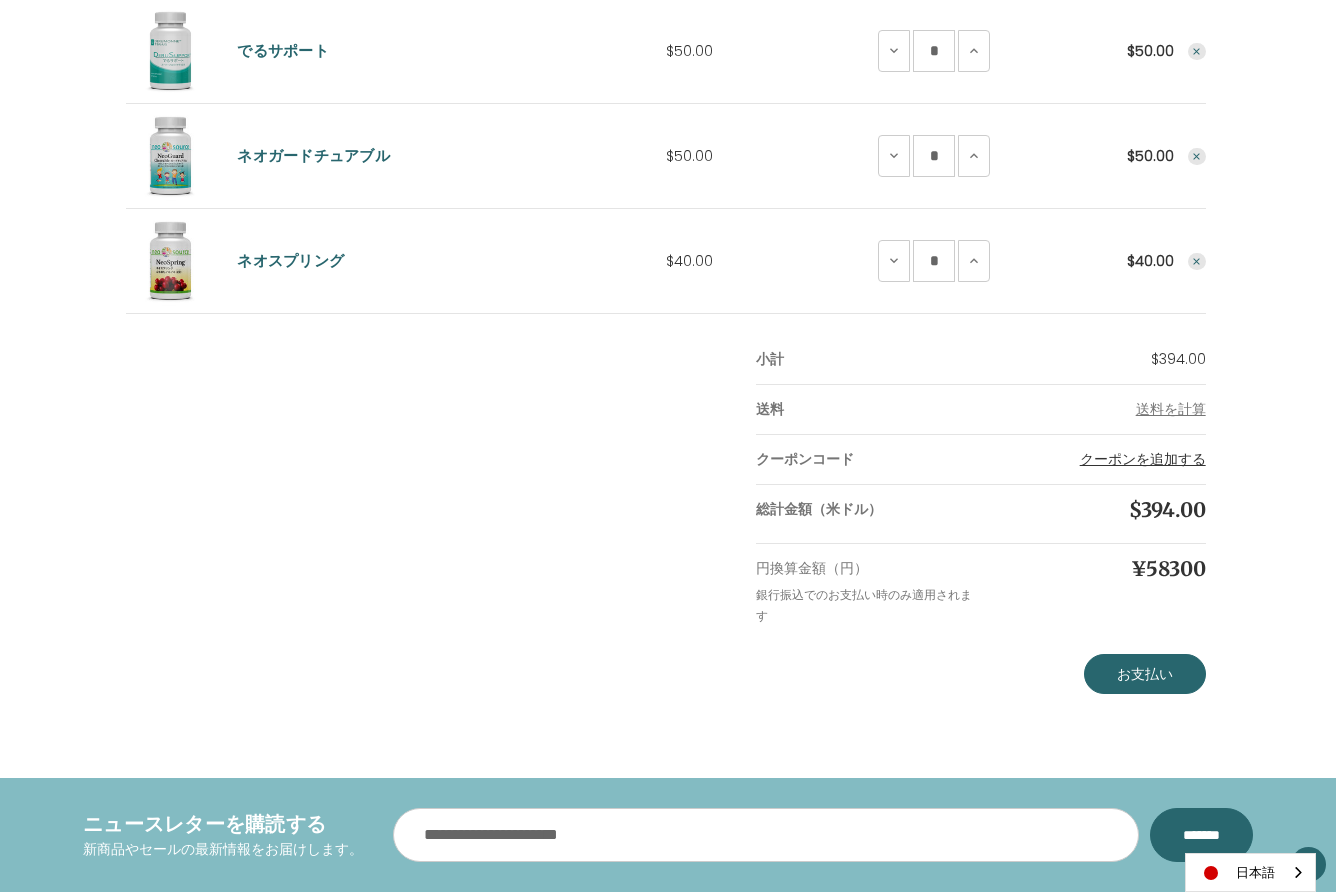 click on "クーポンを追加する" at bounding box center [1143, 459] 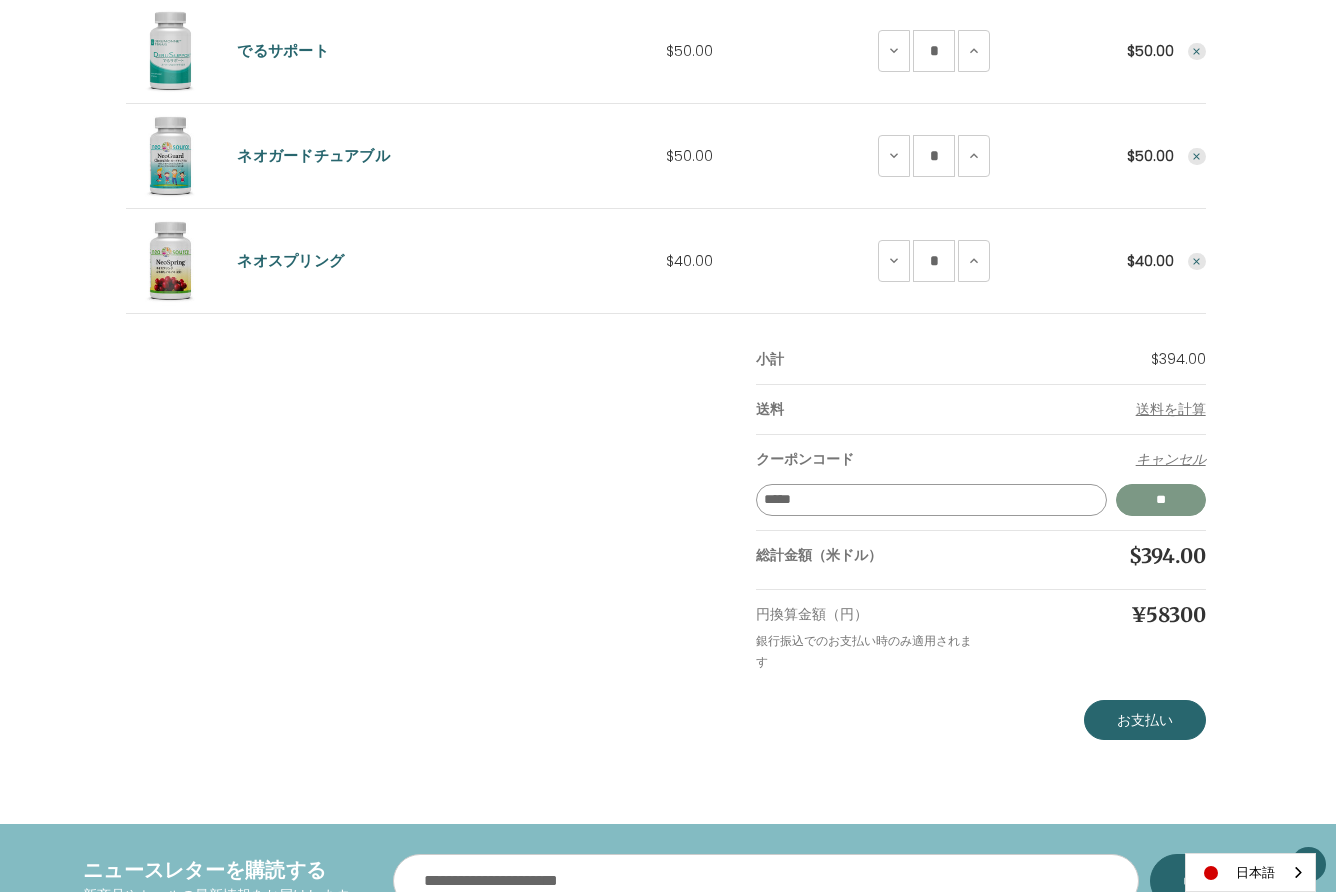 type on "*****" 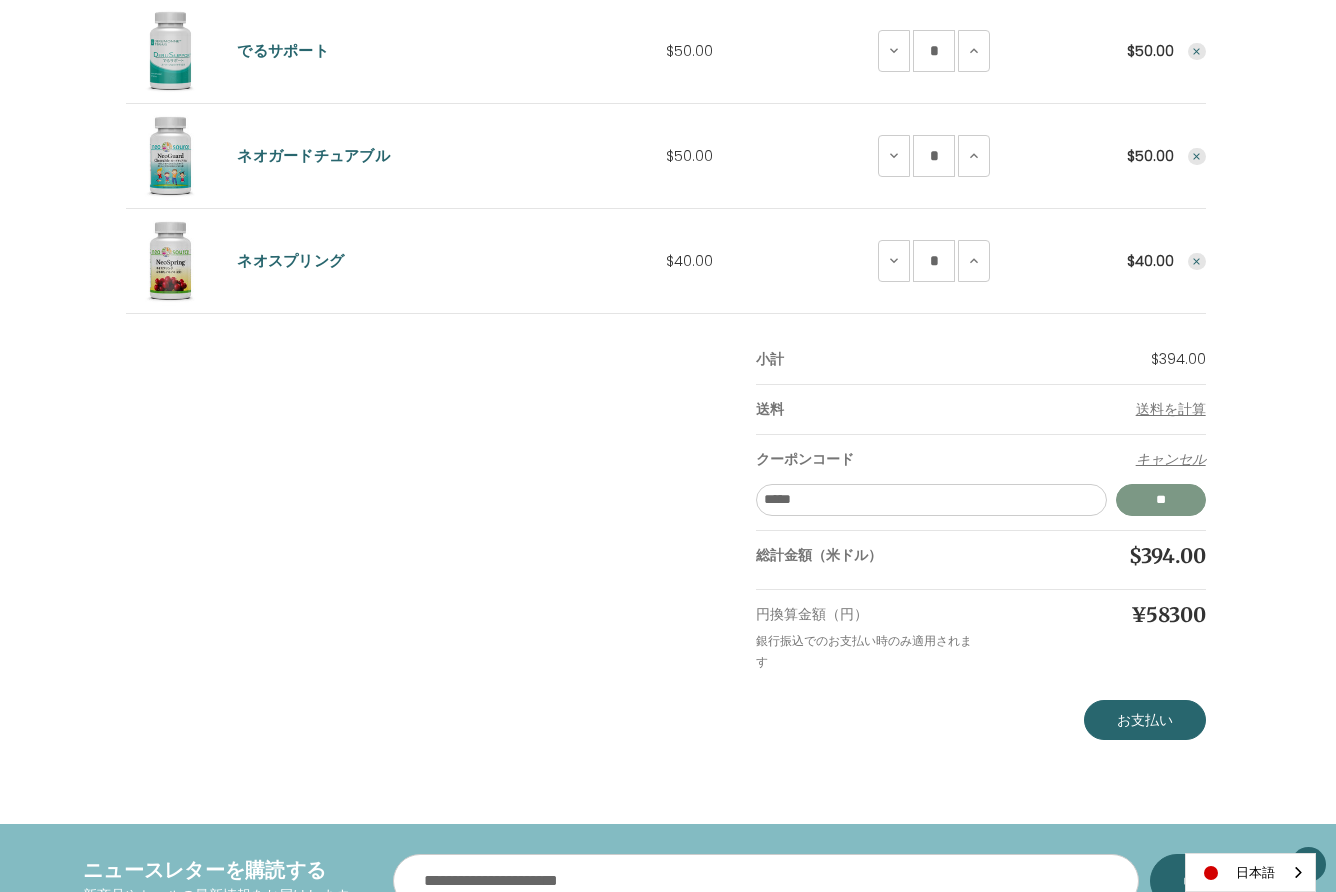 click on "**" at bounding box center [1161, 500] 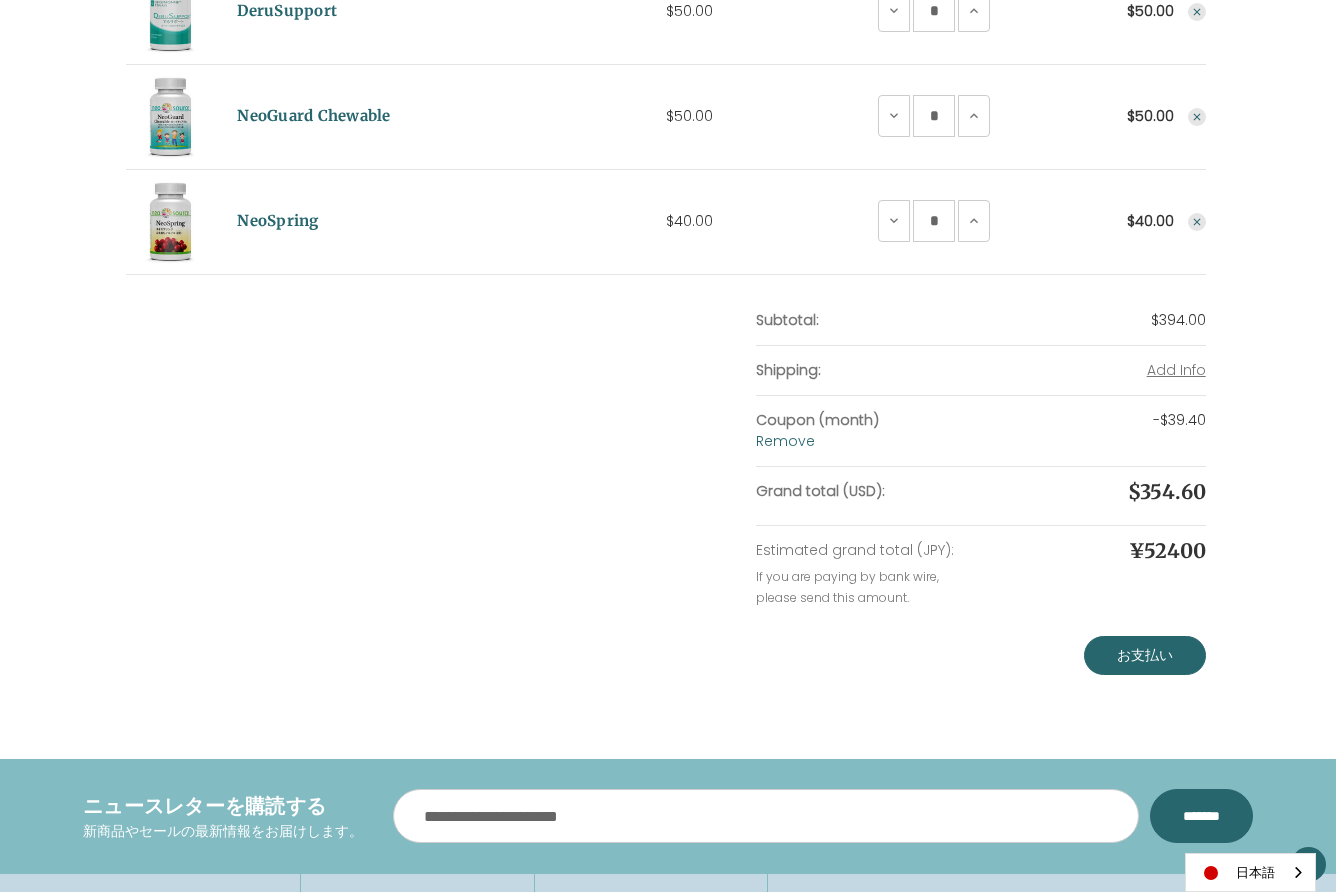 scroll, scrollTop: 578, scrollLeft: 0, axis: vertical 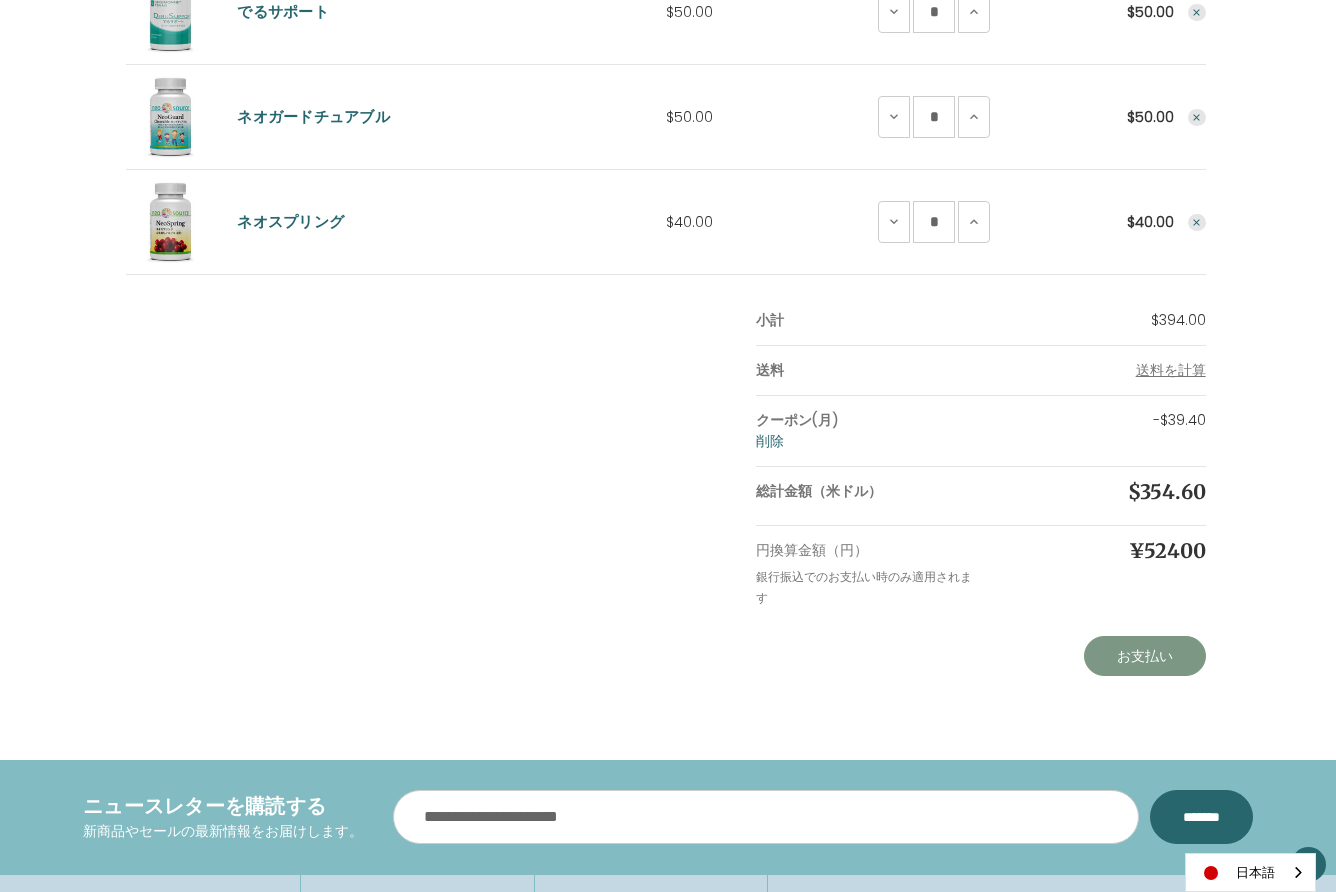 click on "お支払い" at bounding box center (1145, 656) 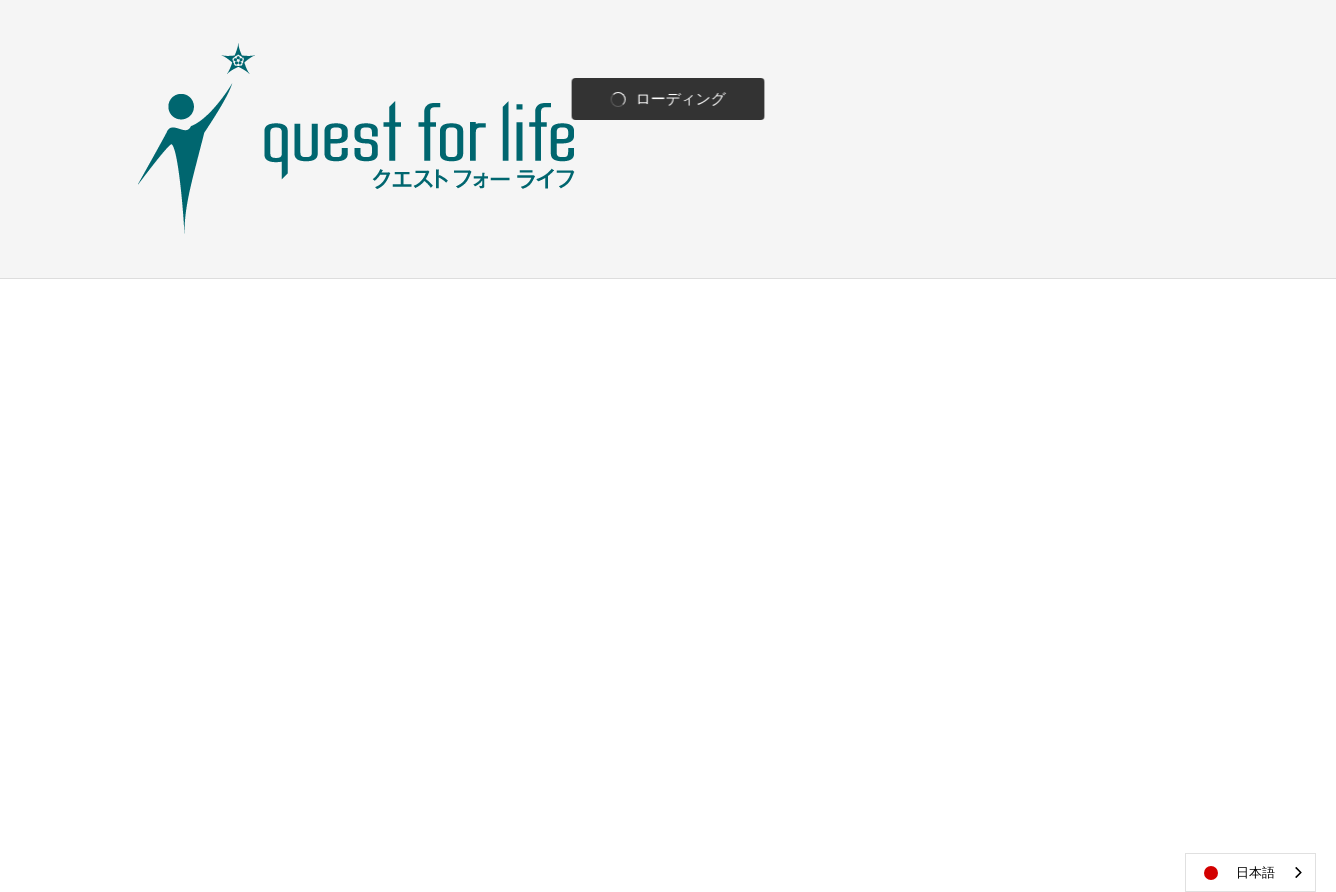 scroll, scrollTop: 0, scrollLeft: 0, axis: both 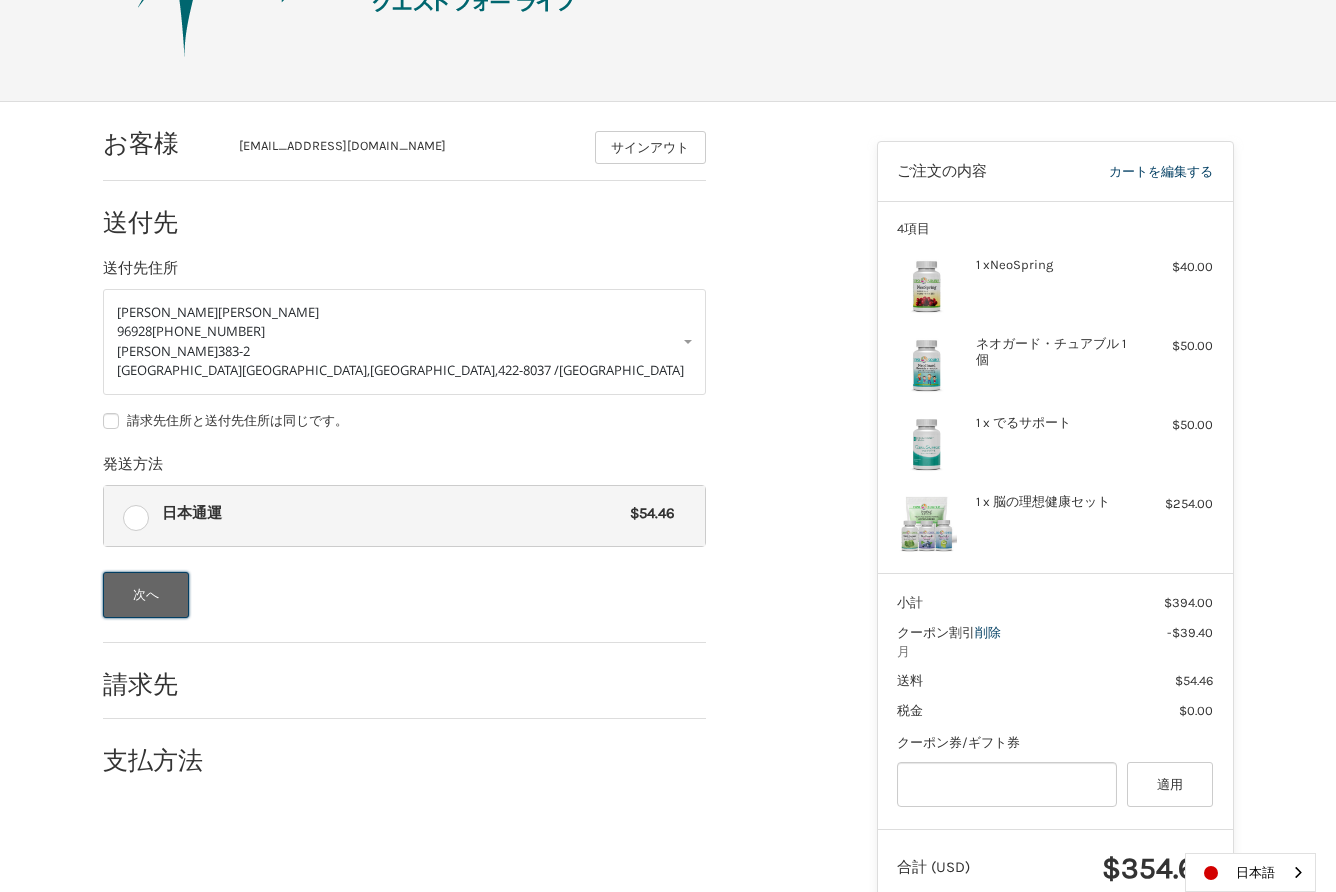 click on "次へ" at bounding box center [146, 595] 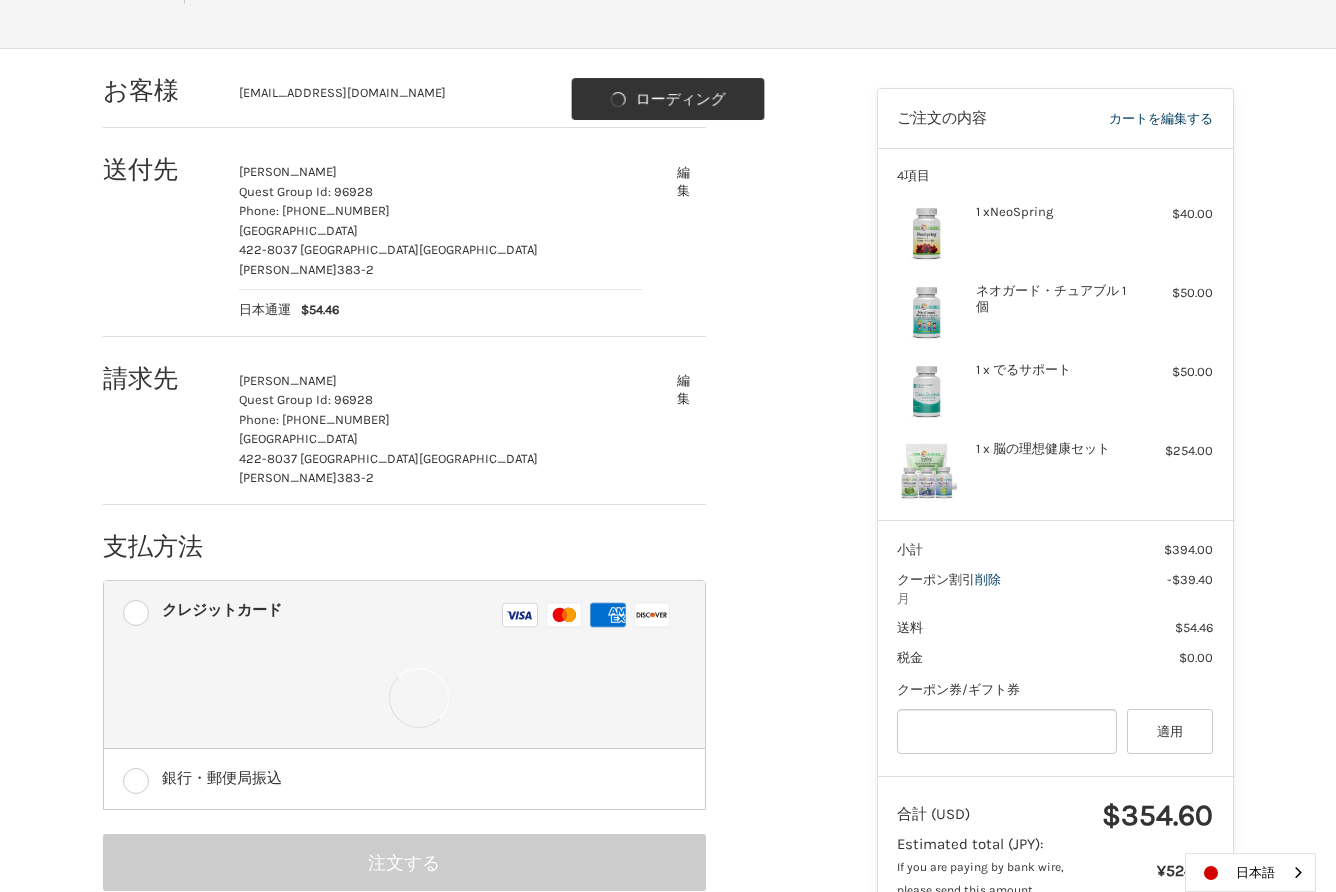 scroll, scrollTop: 230, scrollLeft: 0, axis: vertical 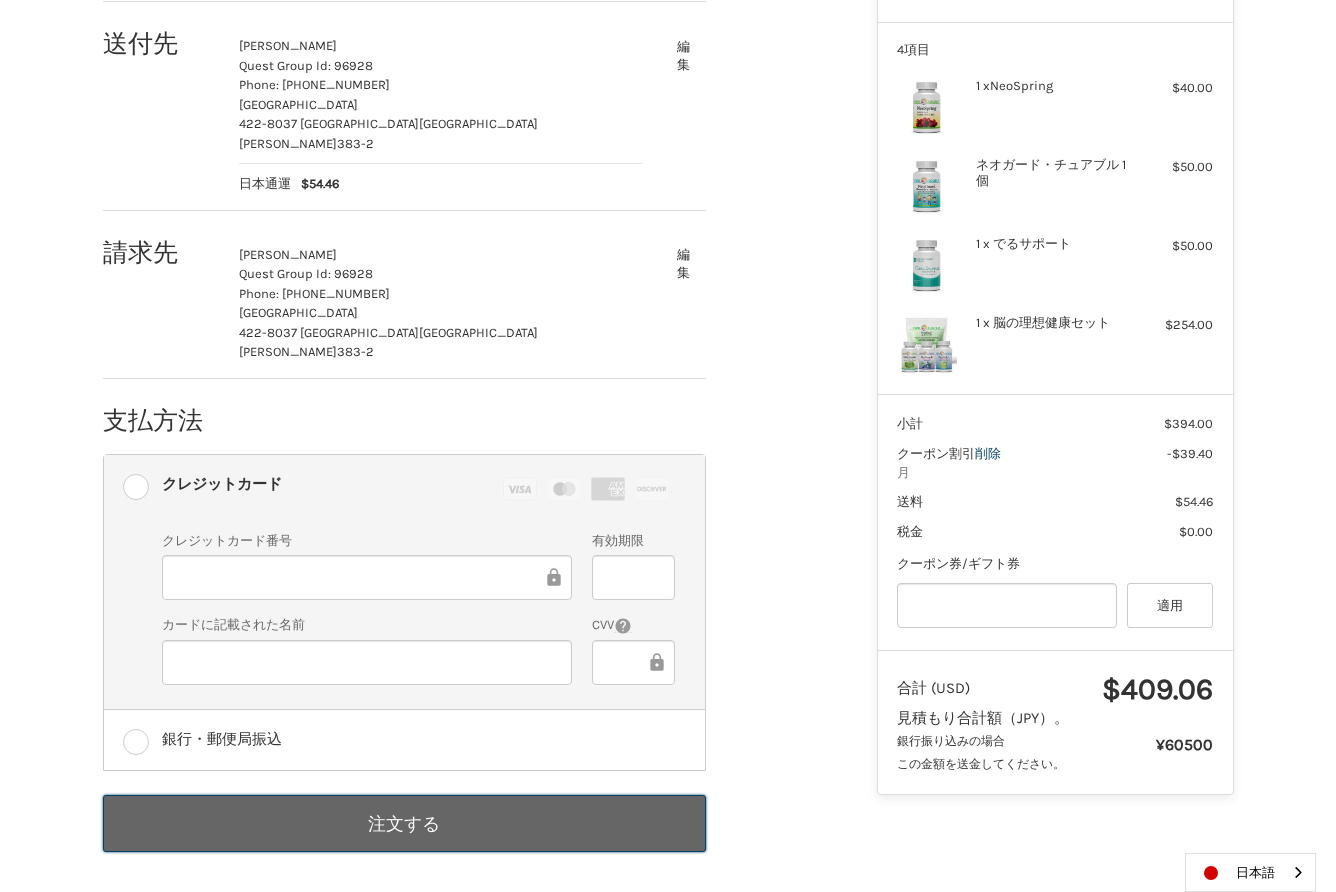 click on "注文する" at bounding box center (404, 823) 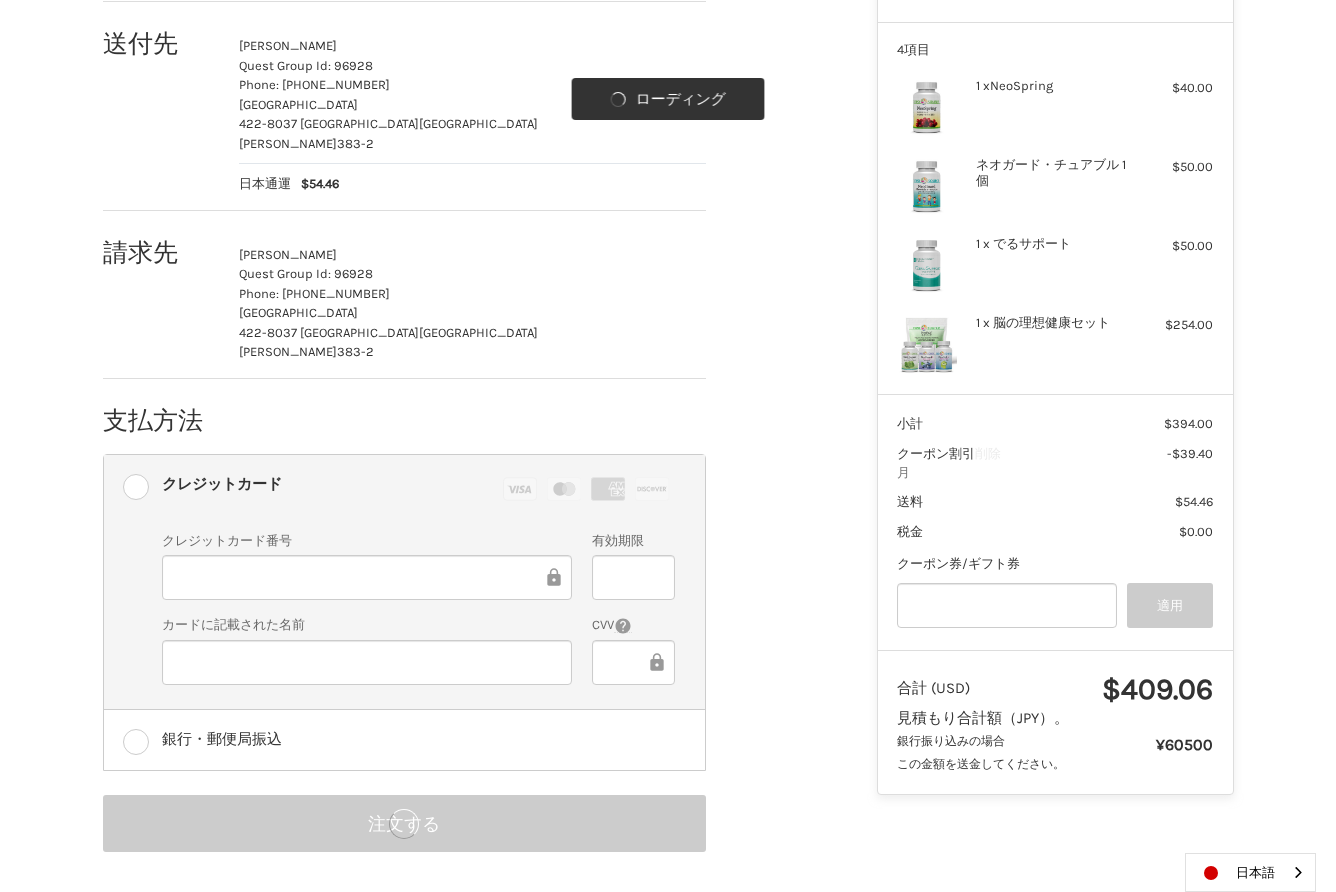 scroll, scrollTop: 0, scrollLeft: 0, axis: both 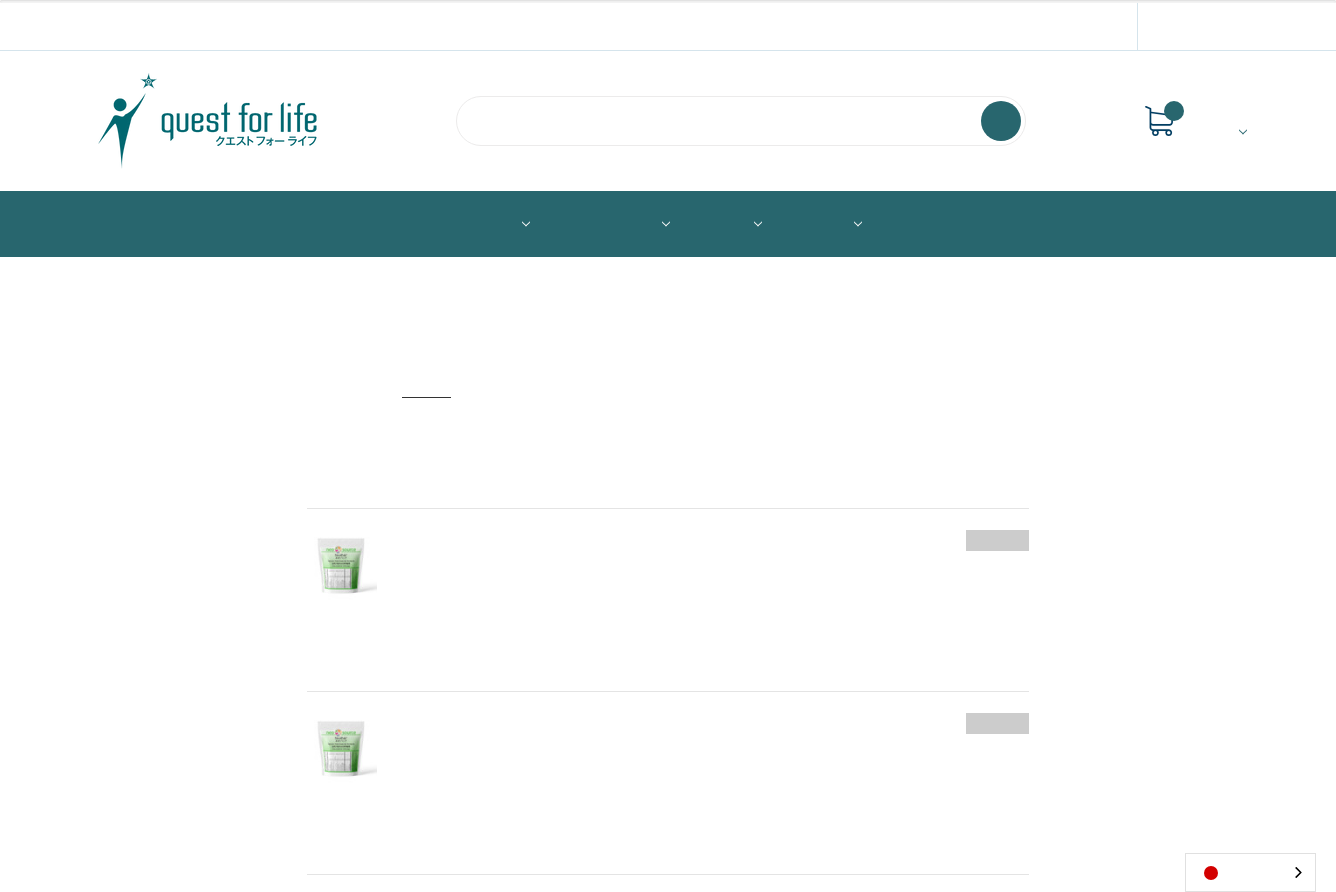 click at bounding box center (741, 121) 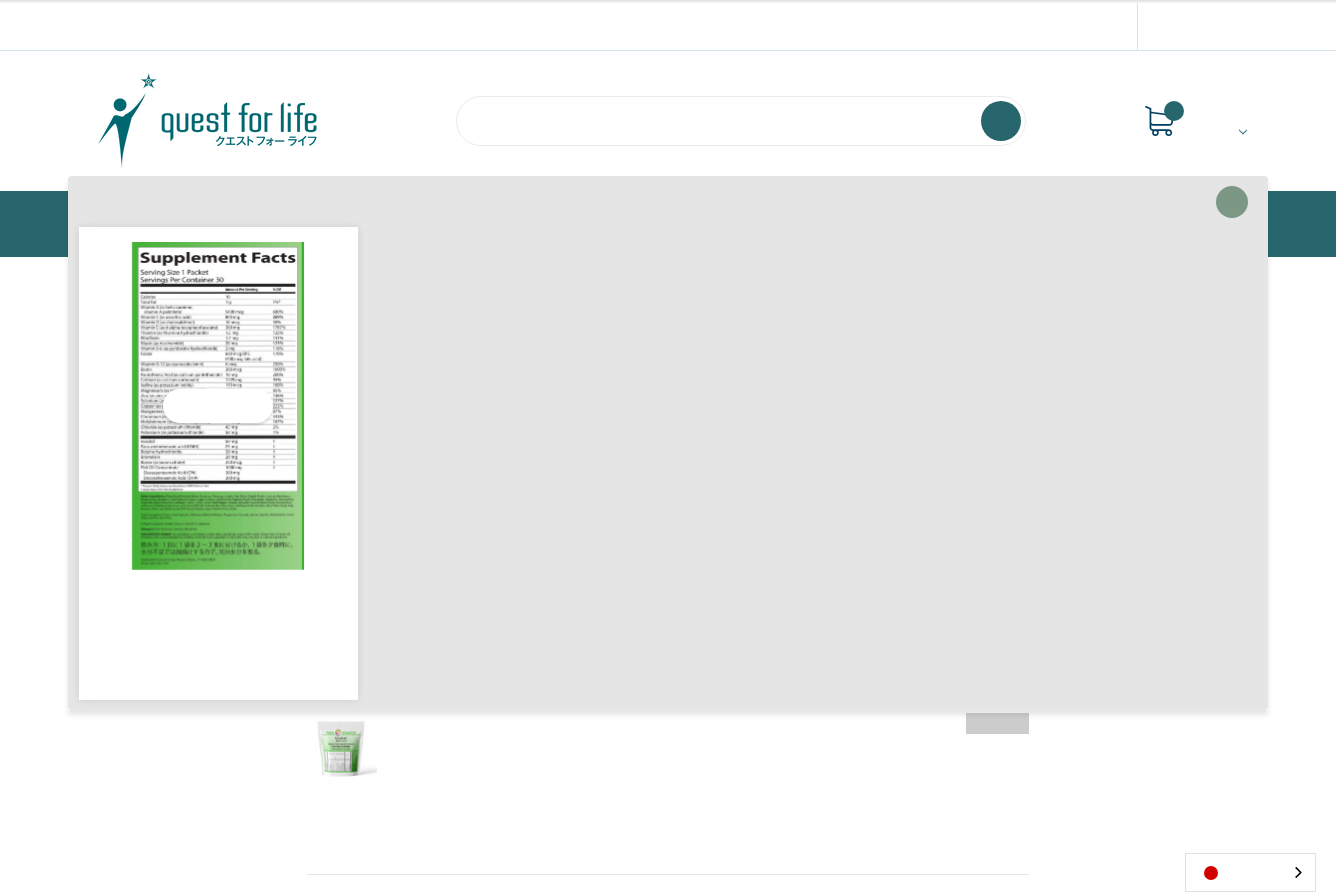type on "****" 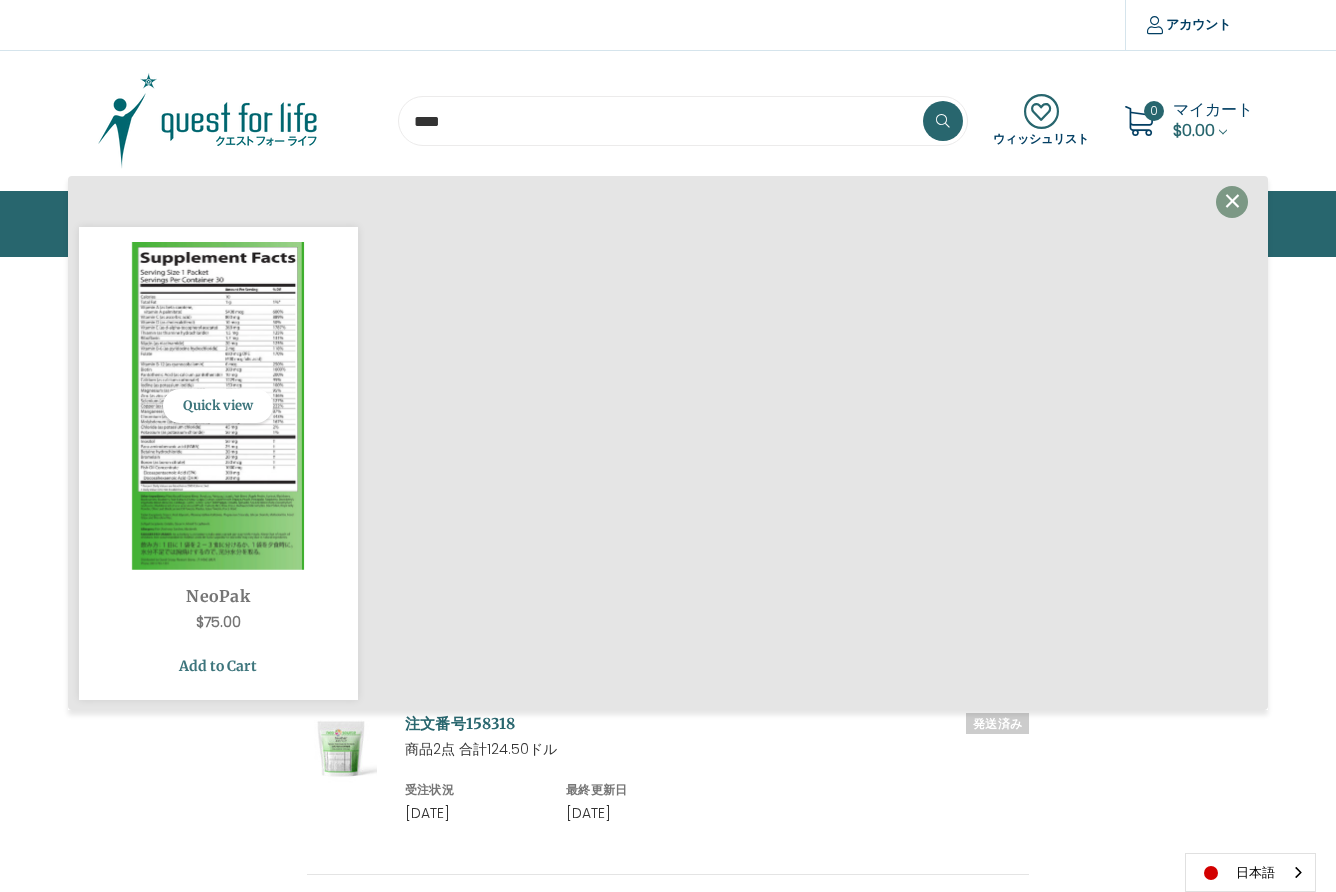 click on "Add to Cart" at bounding box center [218, 666] 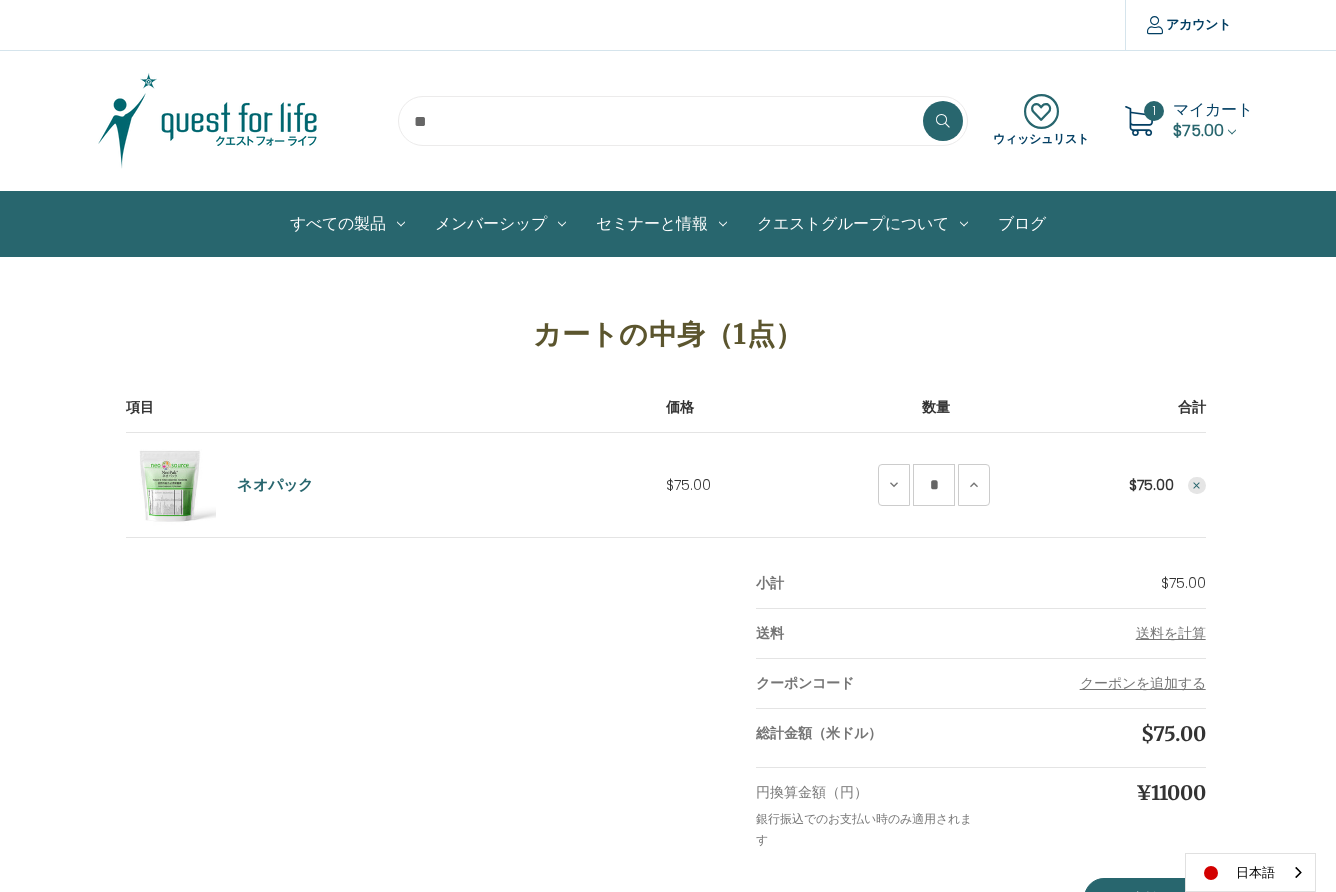 scroll, scrollTop: 0, scrollLeft: 0, axis: both 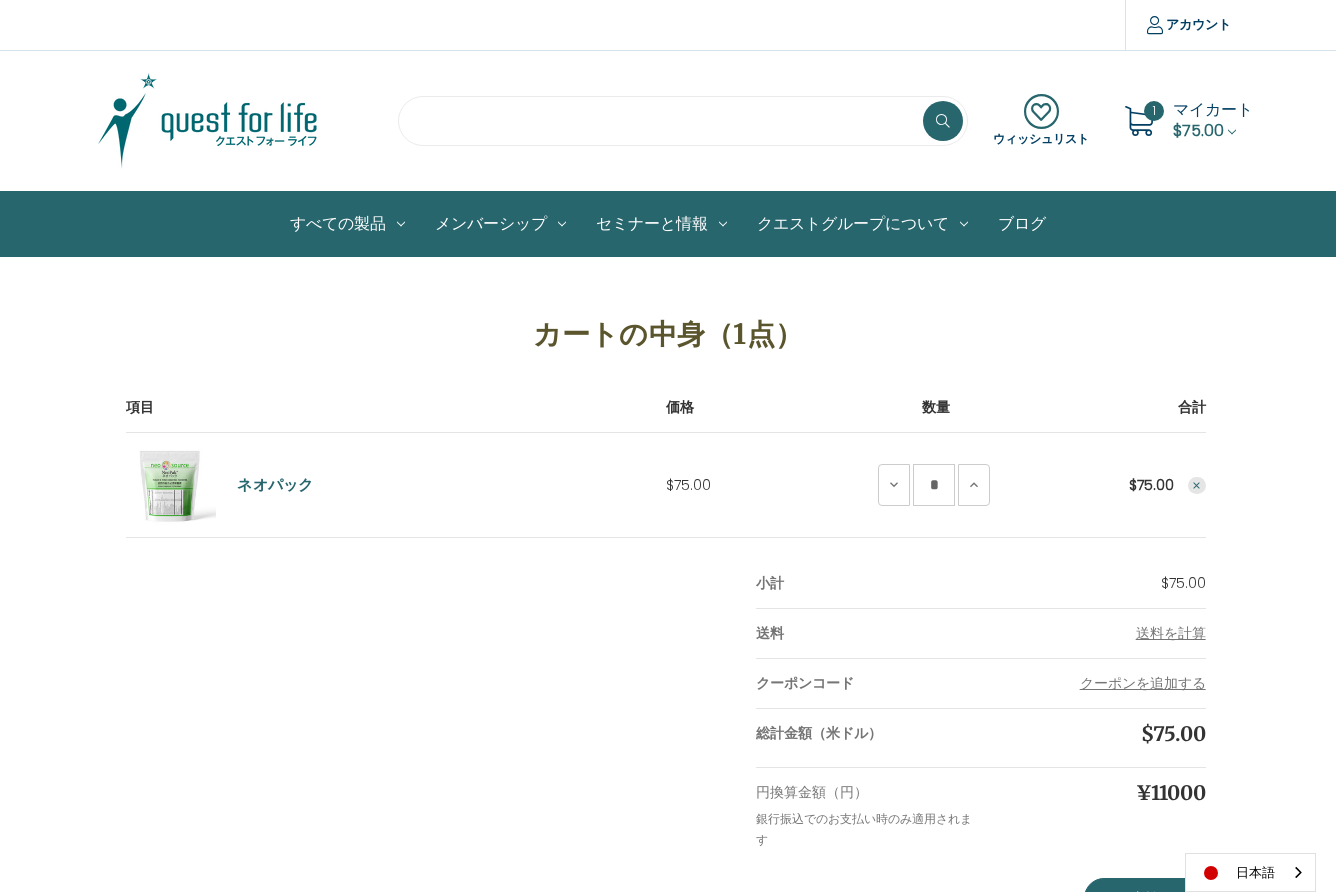 click at bounding box center (683, 121) 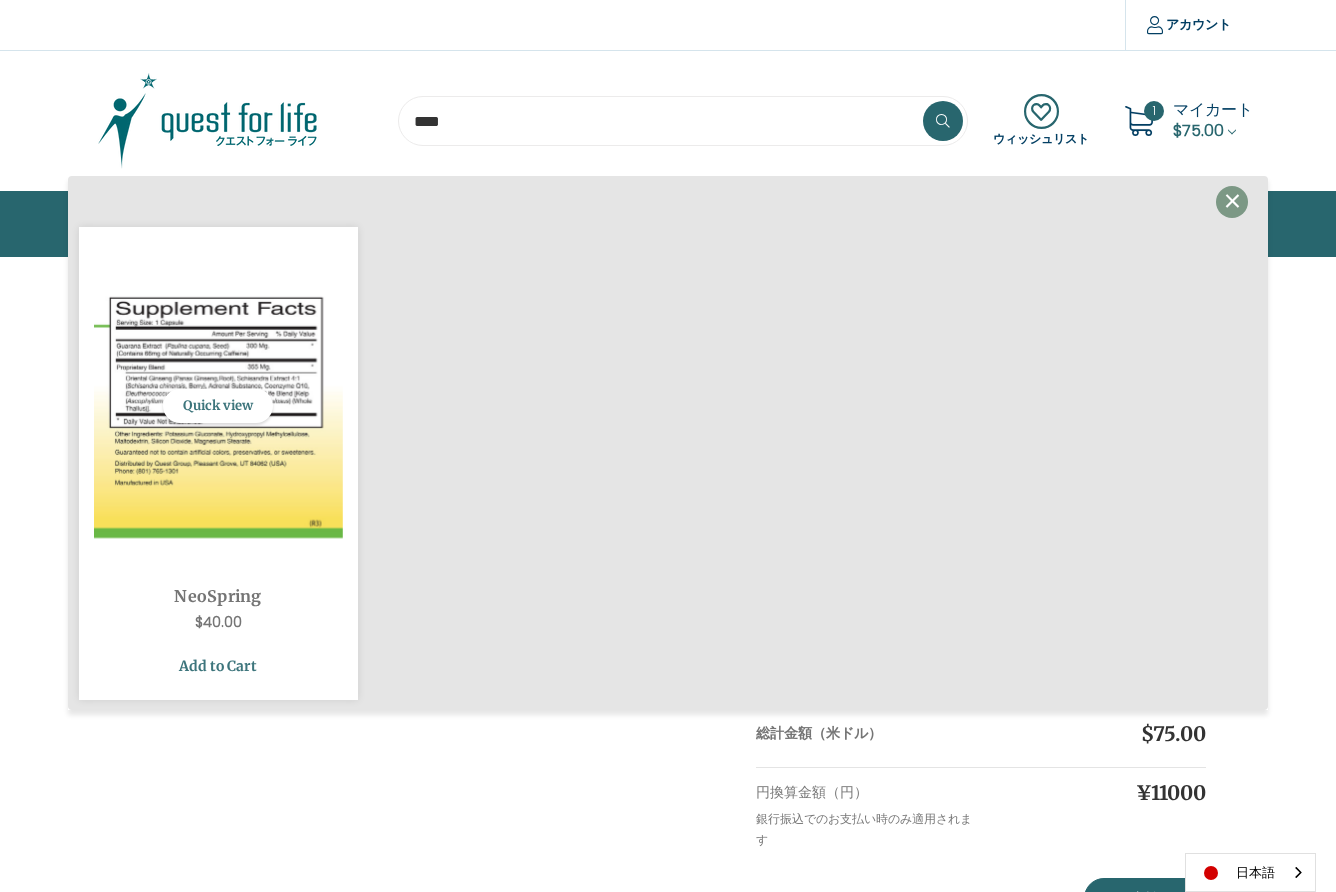 type on "****" 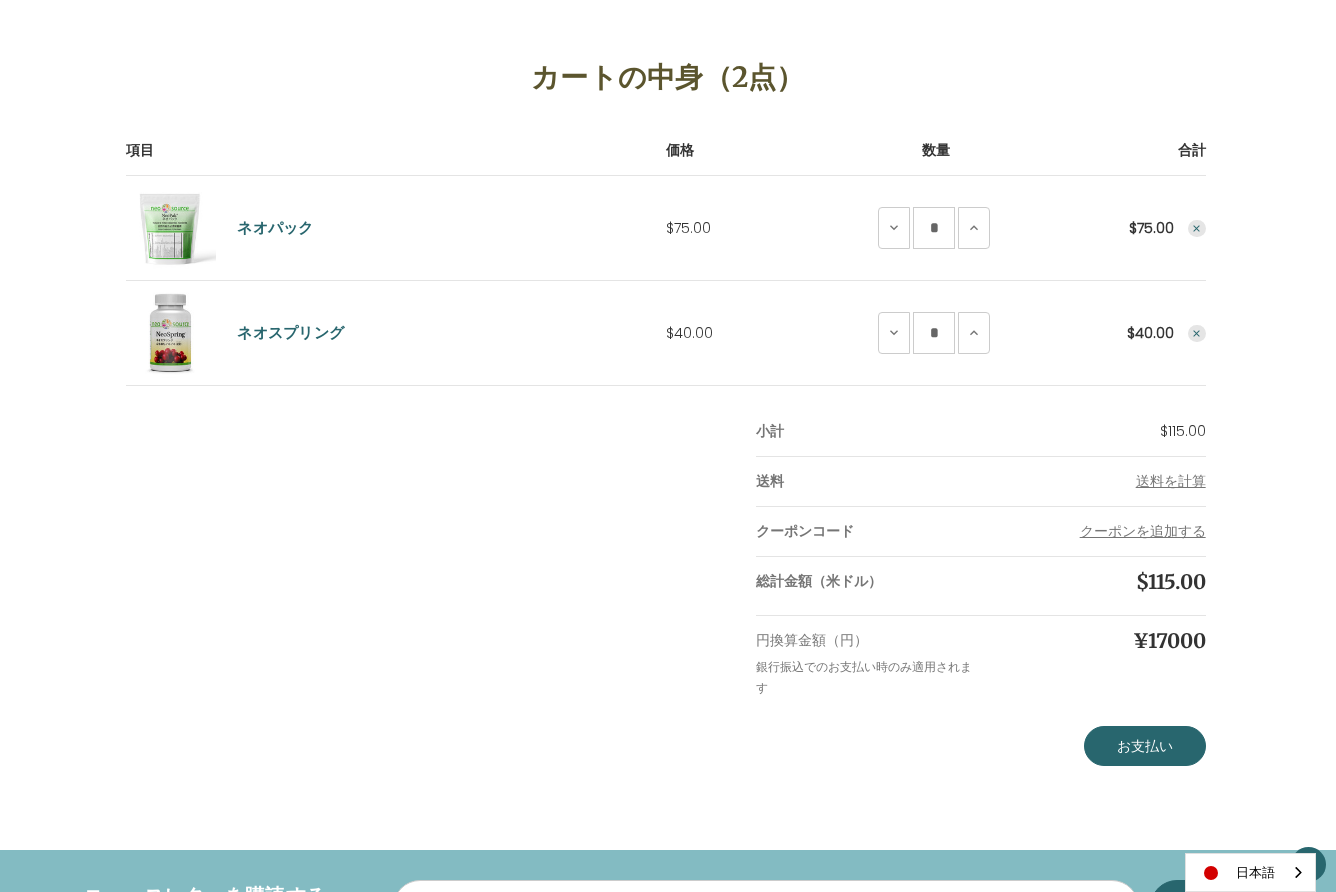 scroll, scrollTop: 265, scrollLeft: 0, axis: vertical 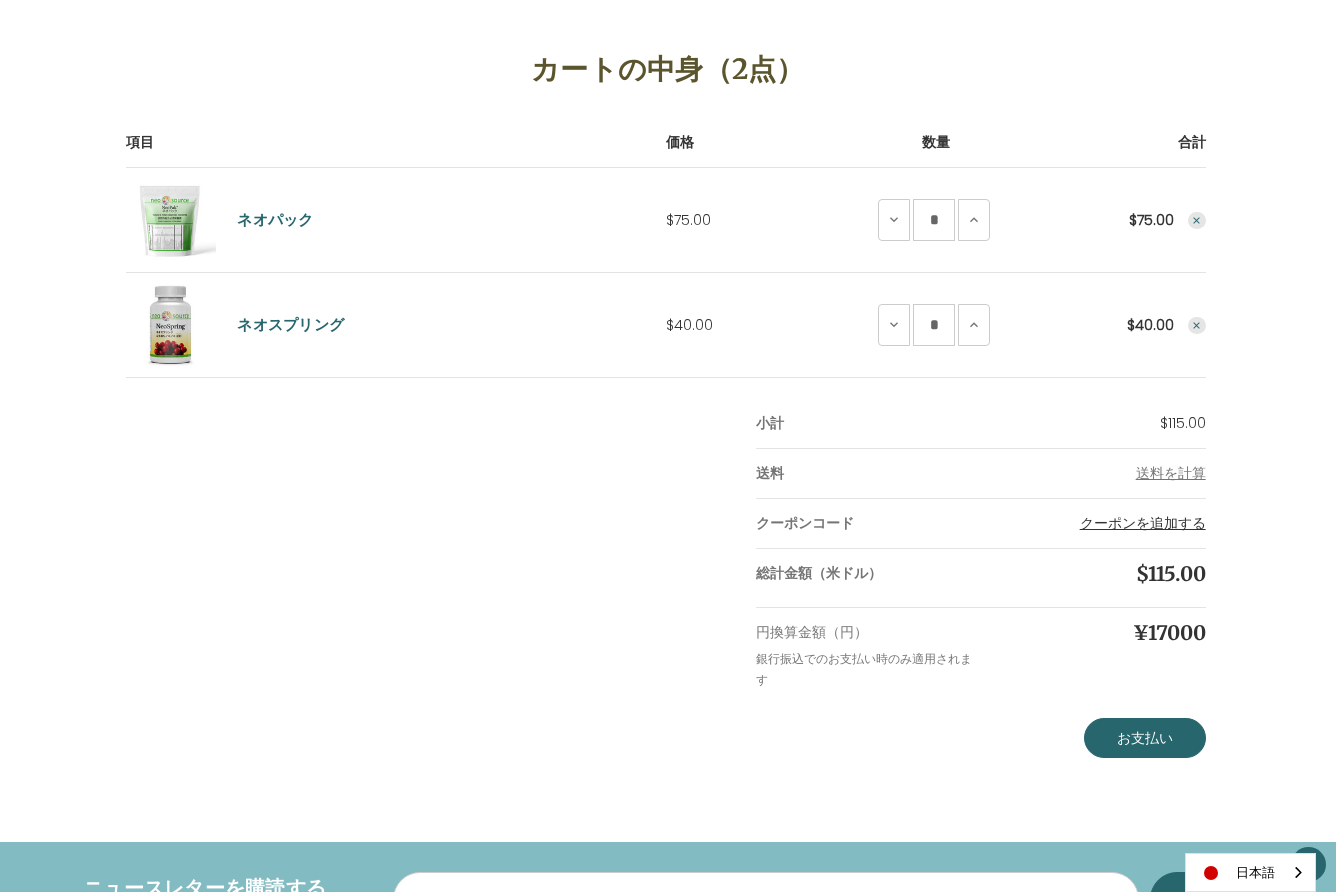 click on "クーポンを追加する" at bounding box center (1143, 523) 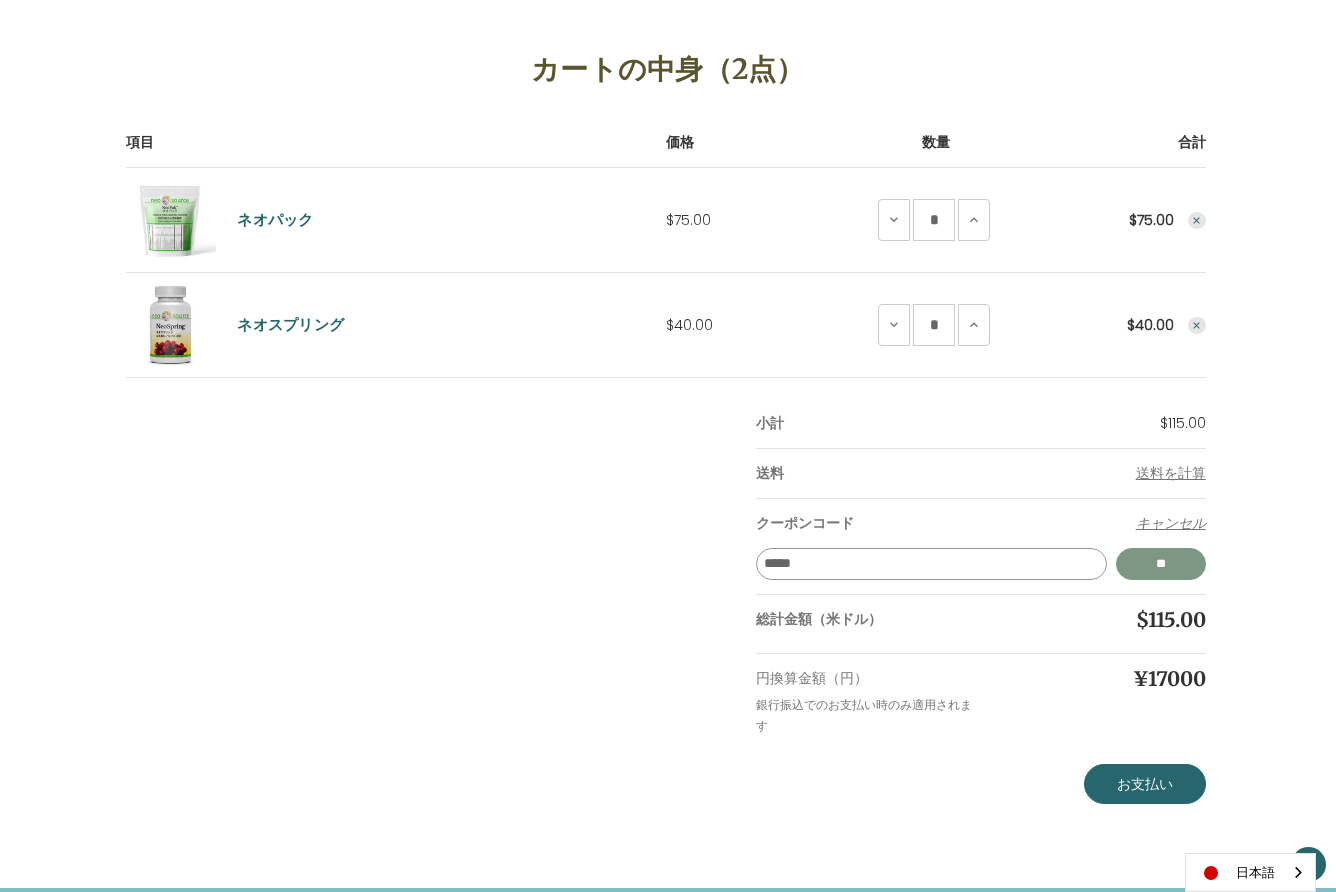 type on "*****" 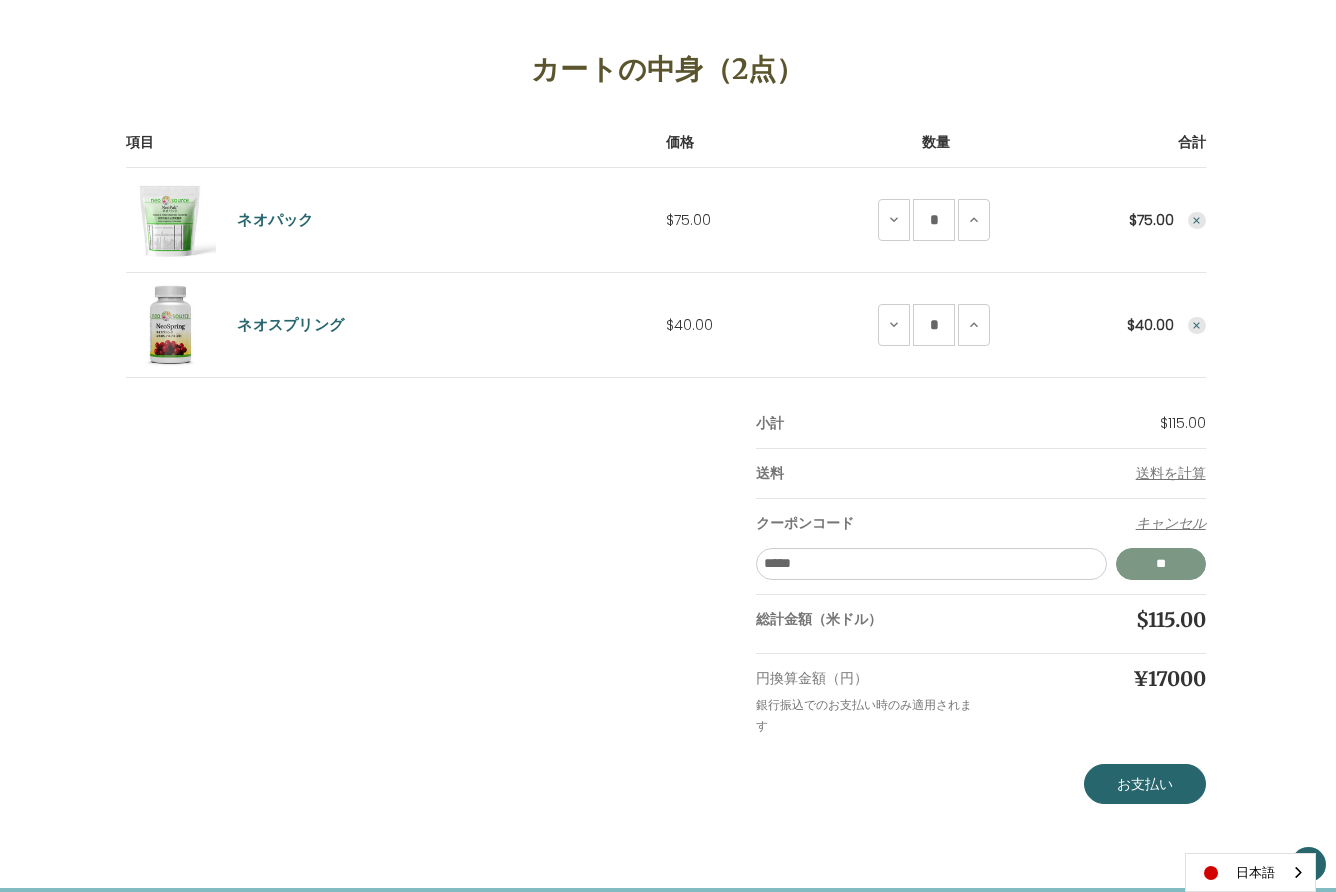 click on "*****" at bounding box center [1161, 564] 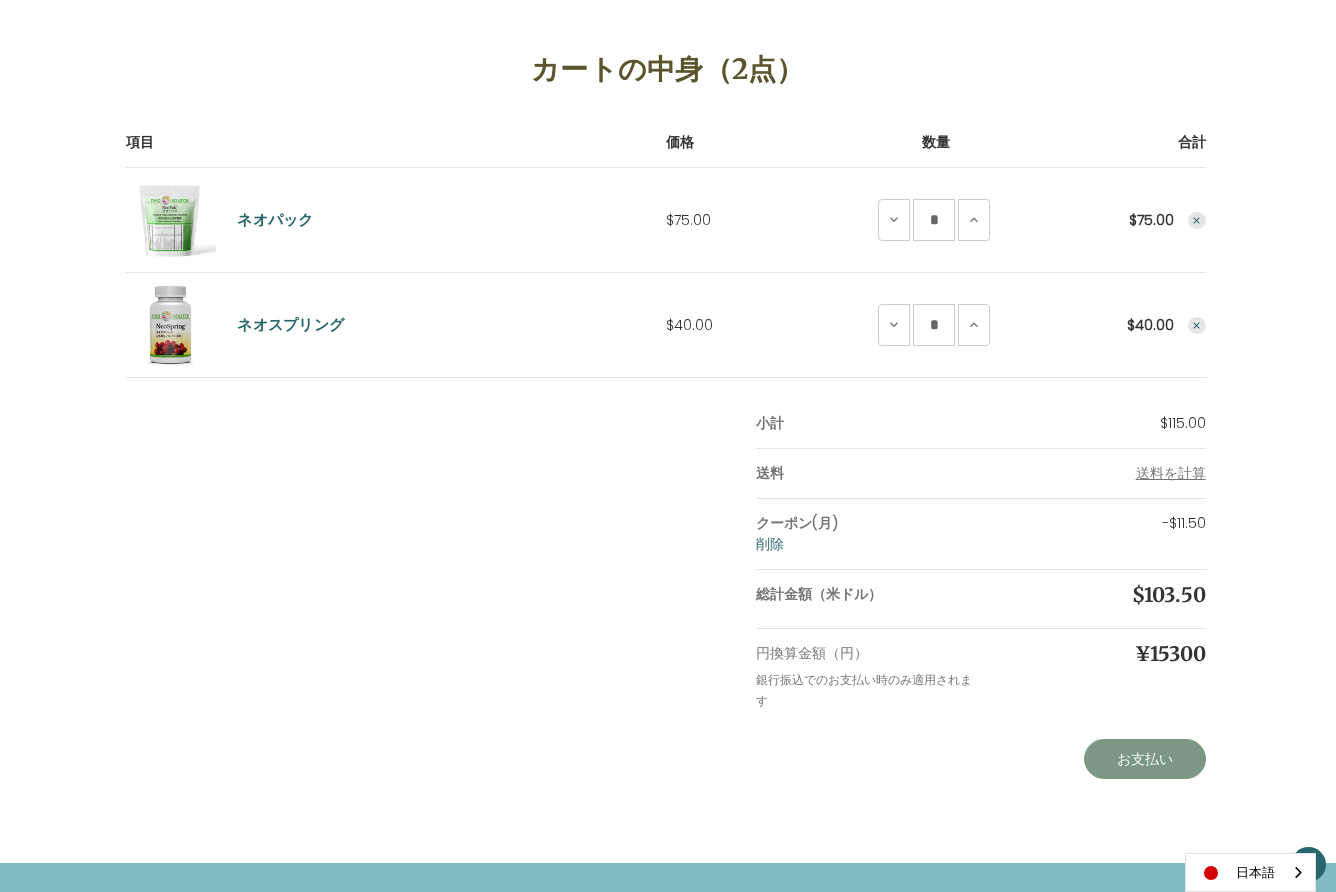 click on "お支払い" at bounding box center (1145, 759) 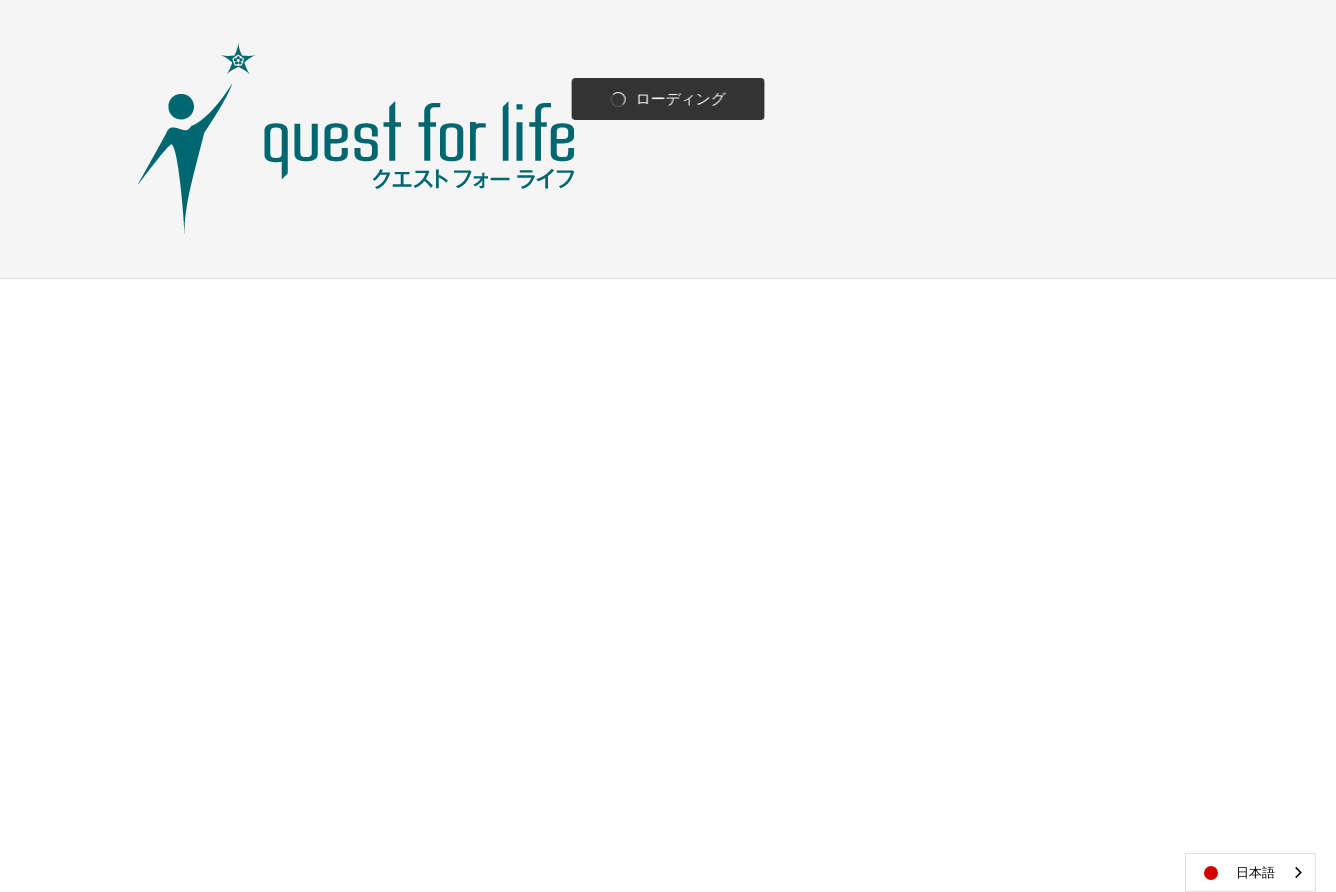 scroll, scrollTop: 0, scrollLeft: 0, axis: both 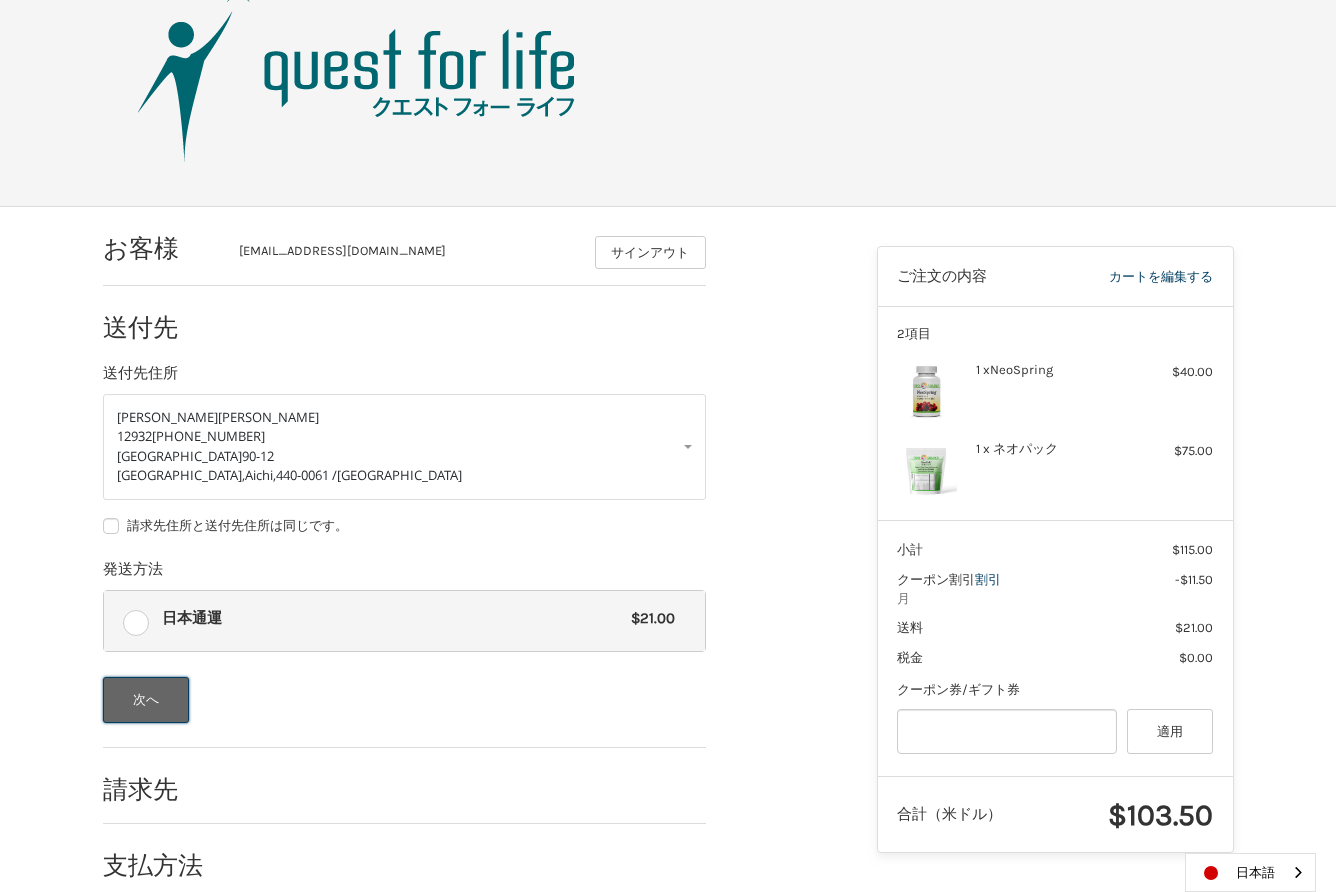 click on "次へ" at bounding box center (146, 700) 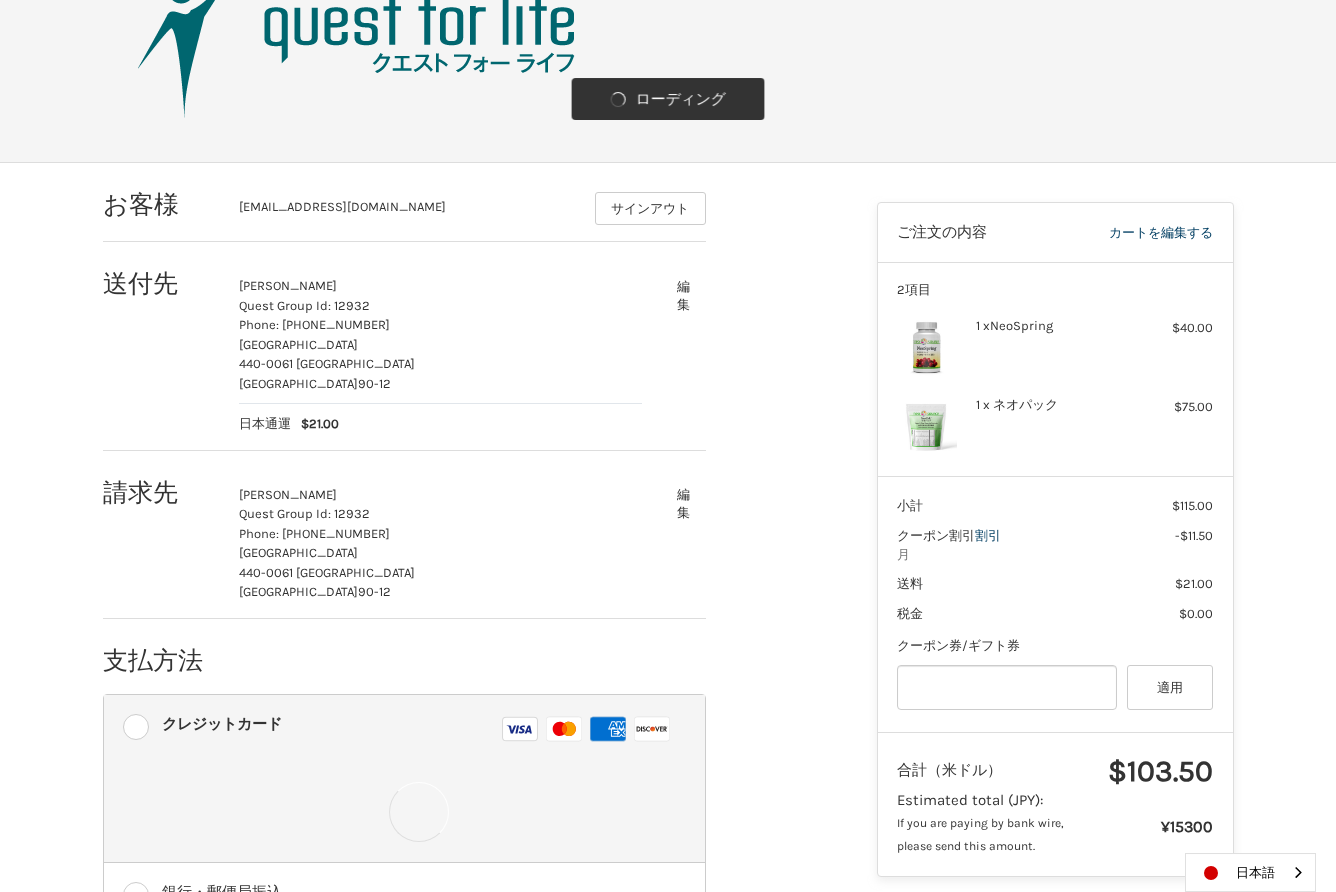 scroll, scrollTop: 117, scrollLeft: 0, axis: vertical 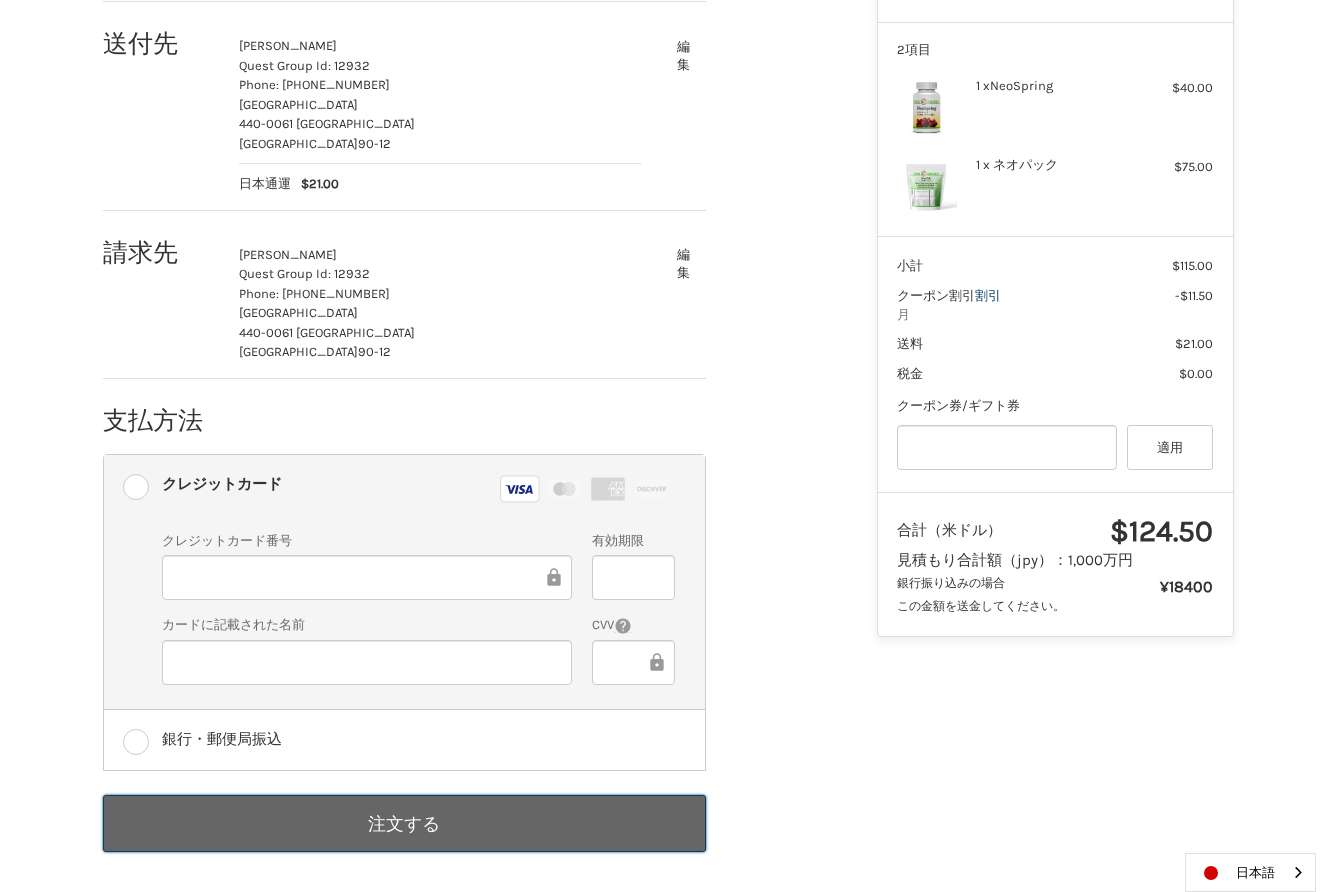click on "注文する" at bounding box center [404, 823] 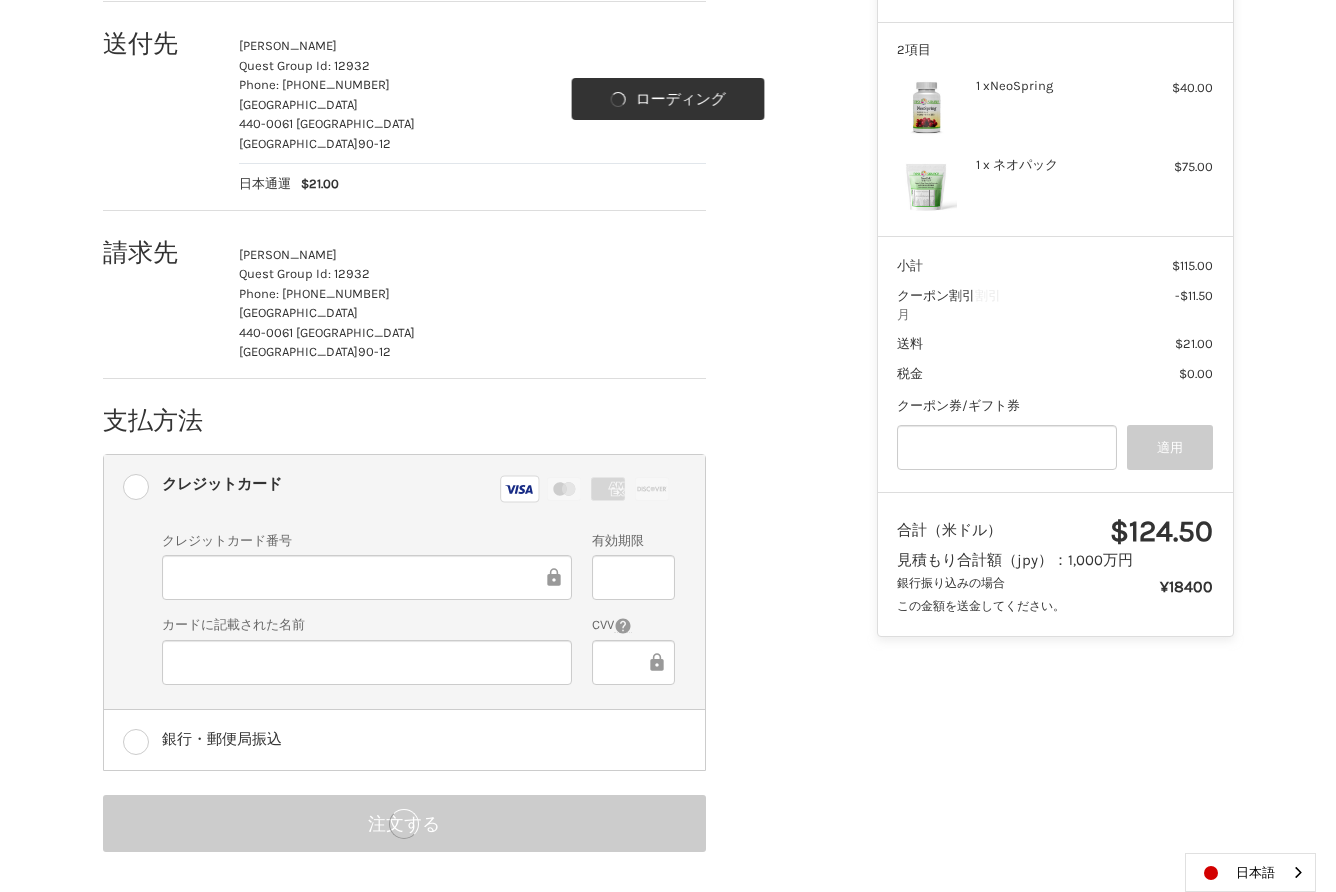 scroll, scrollTop: 0, scrollLeft: 0, axis: both 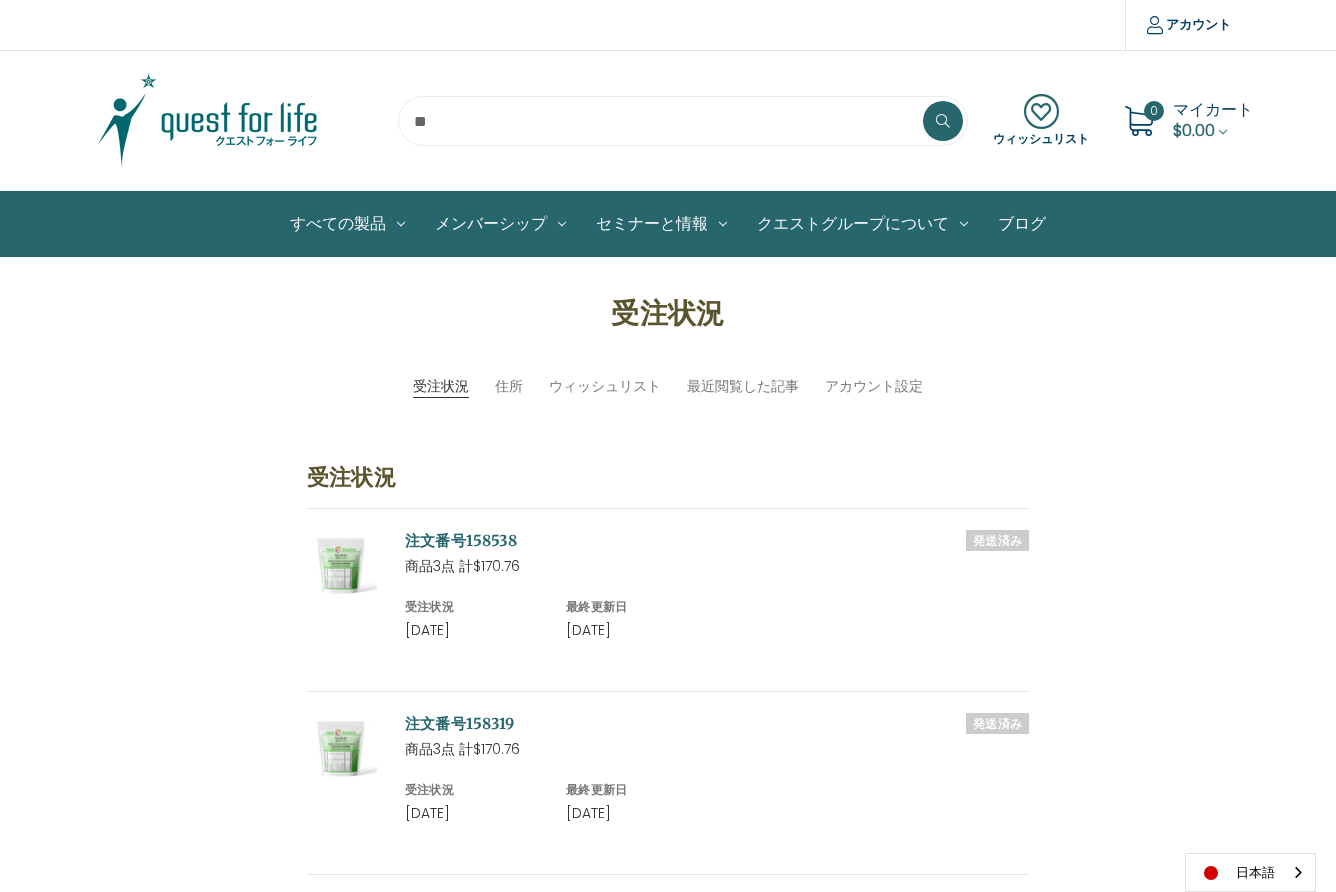 click at bounding box center [683, 121] 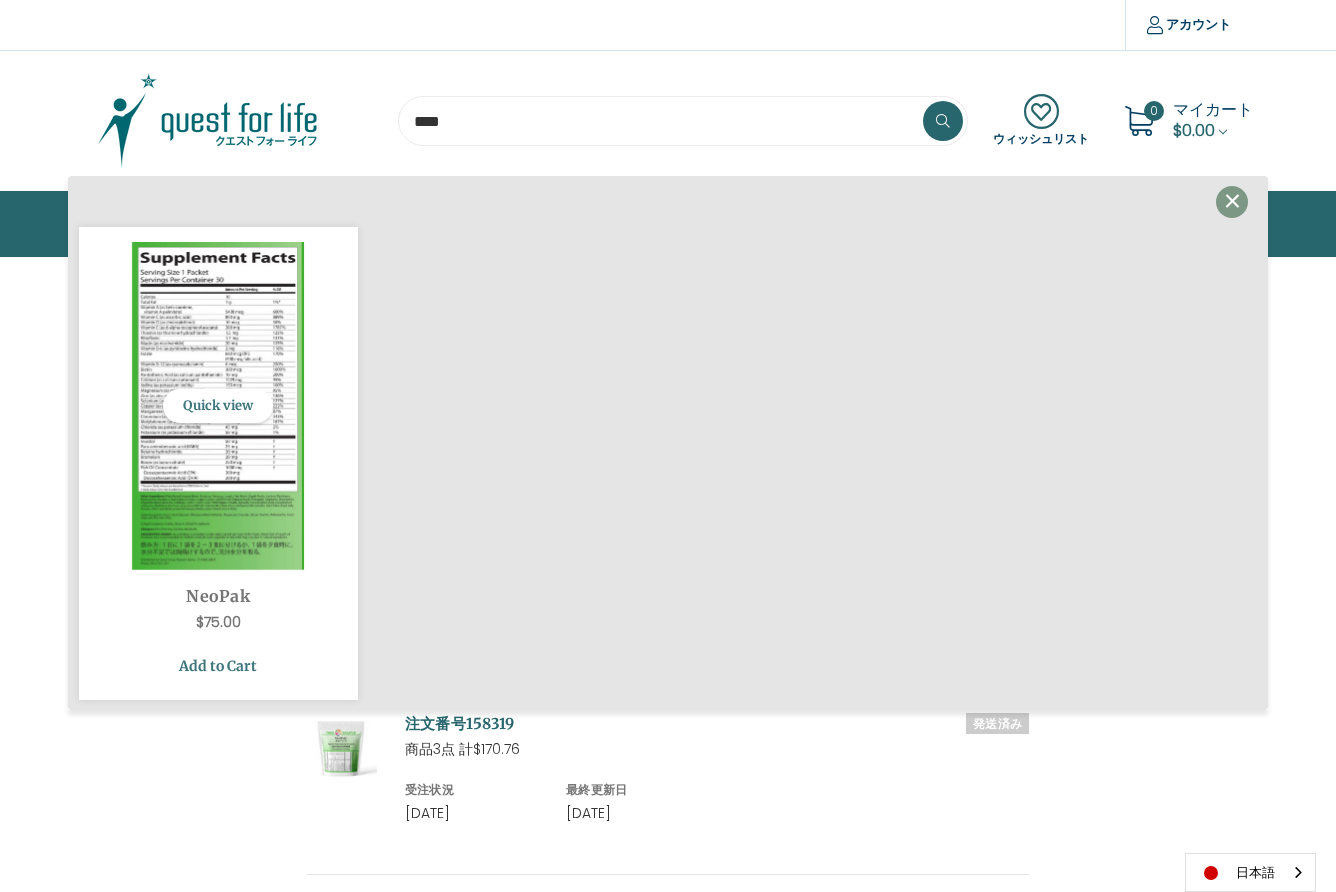 type on "****" 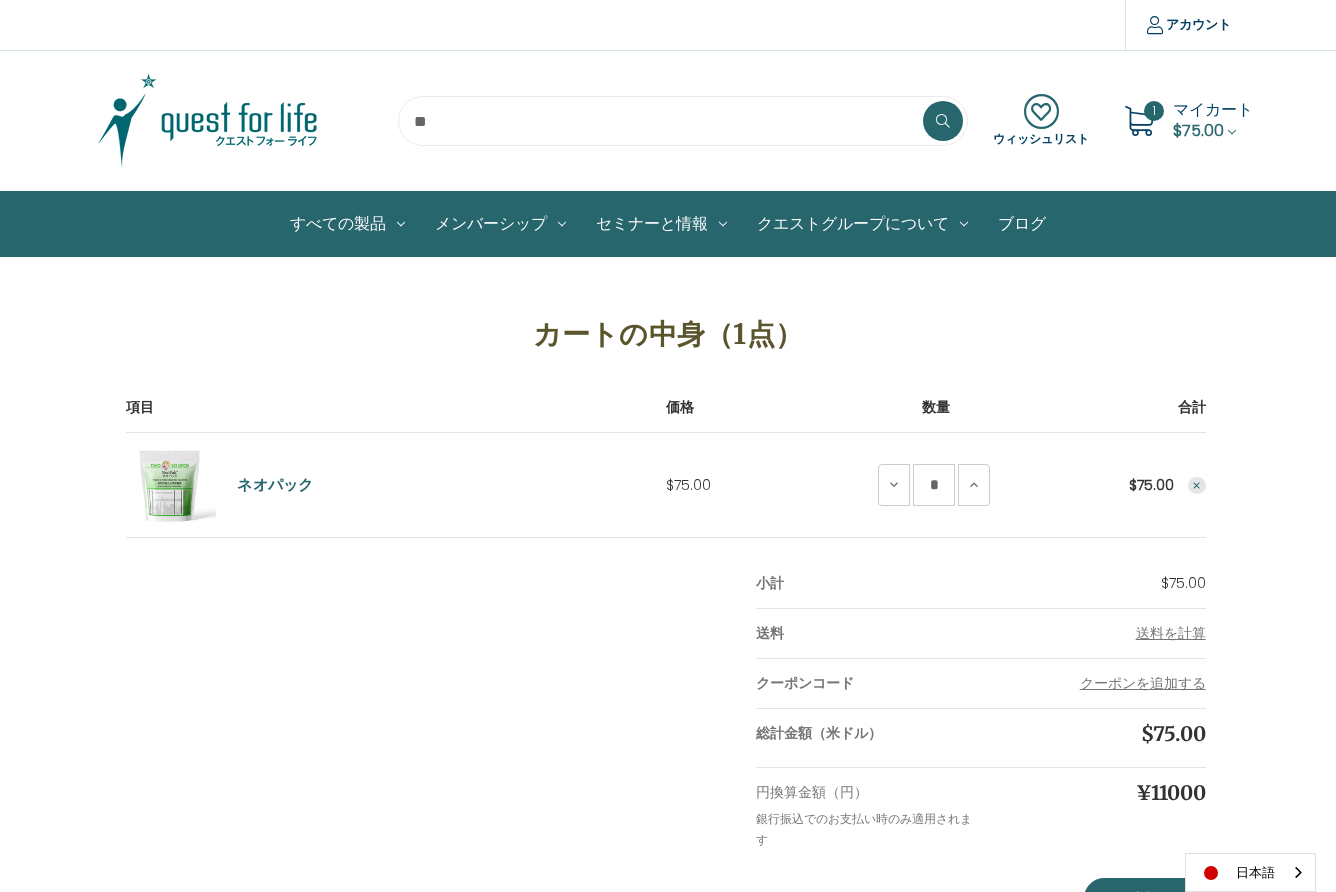 scroll, scrollTop: 0, scrollLeft: 0, axis: both 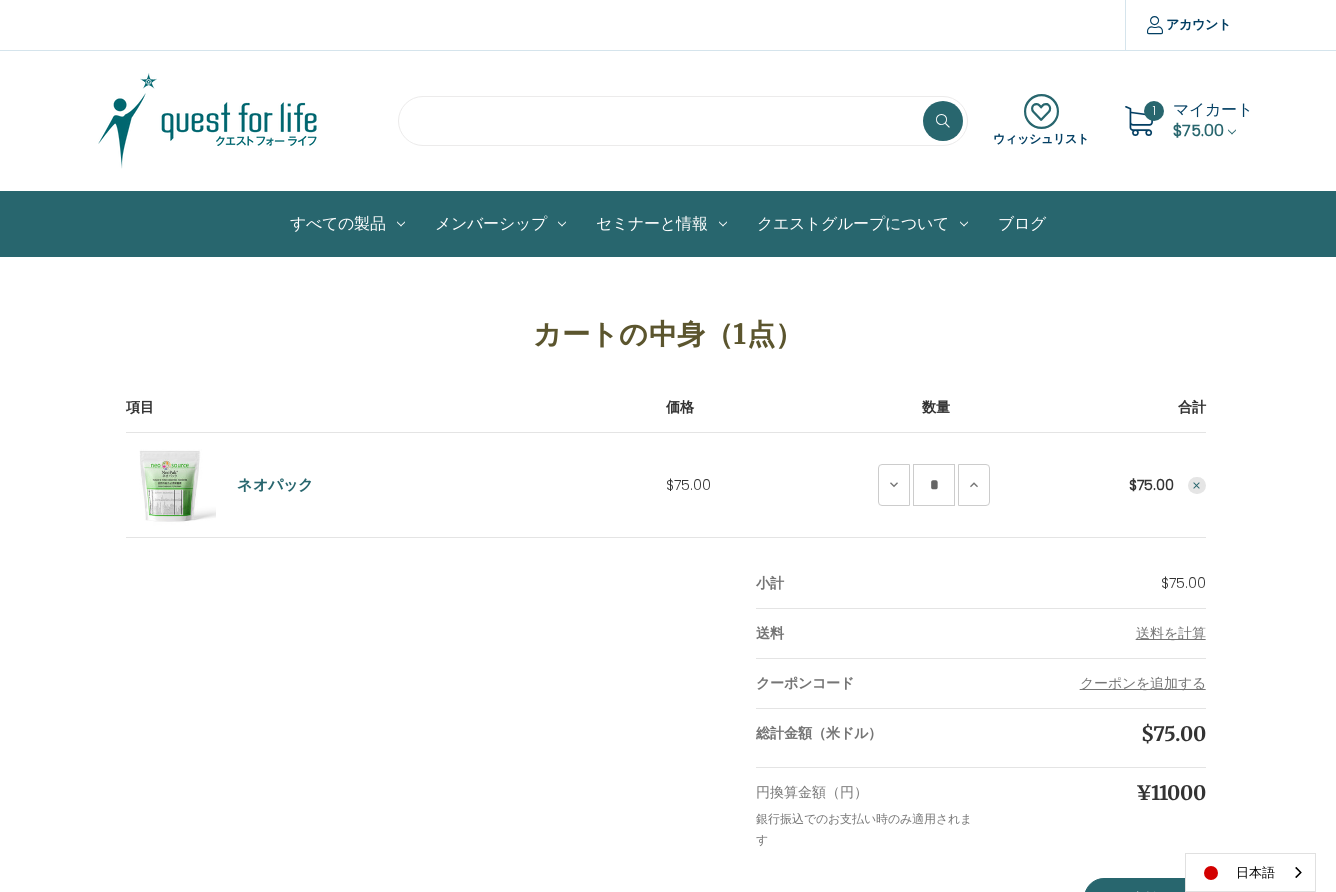 click at bounding box center (683, 121) 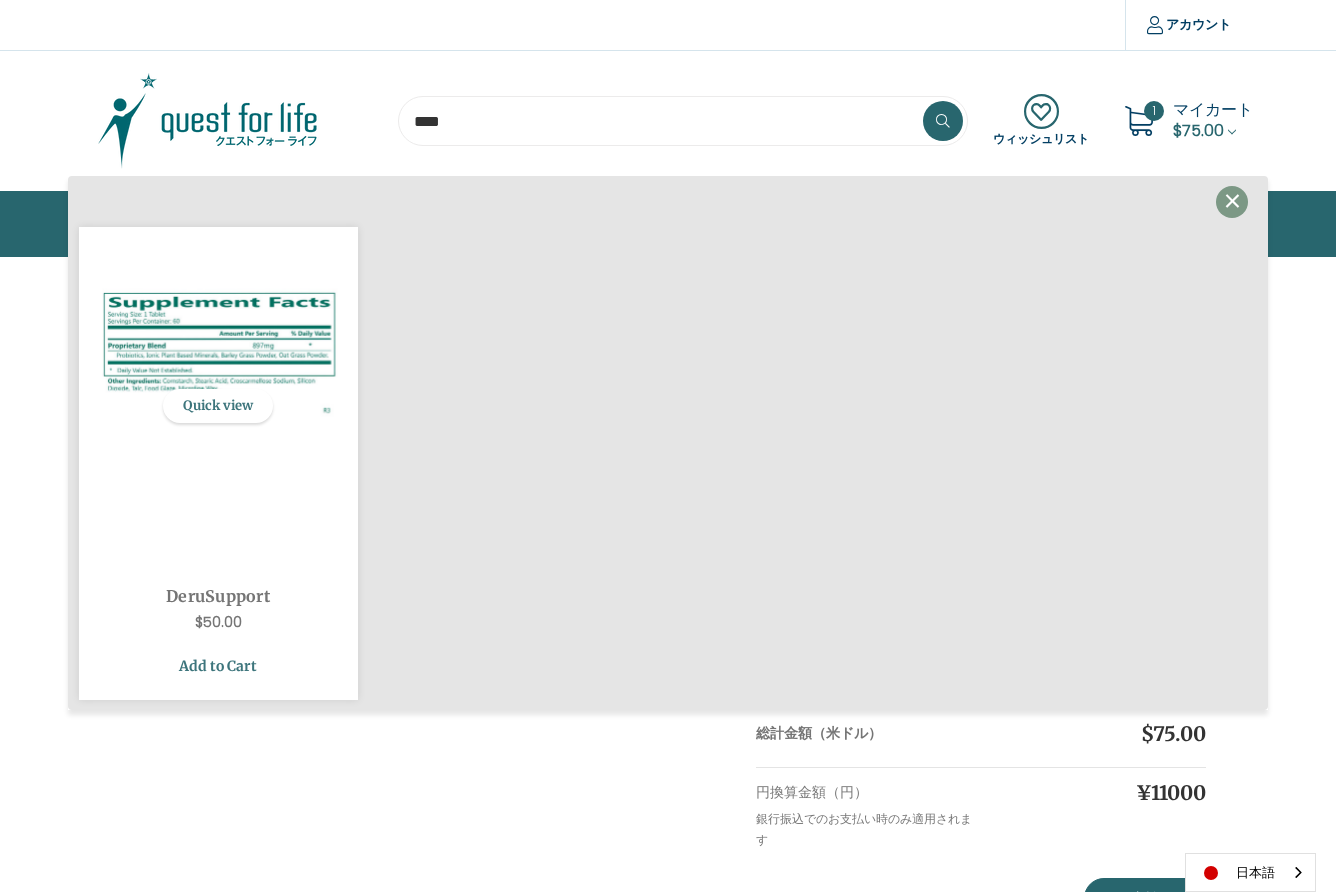 type on "****" 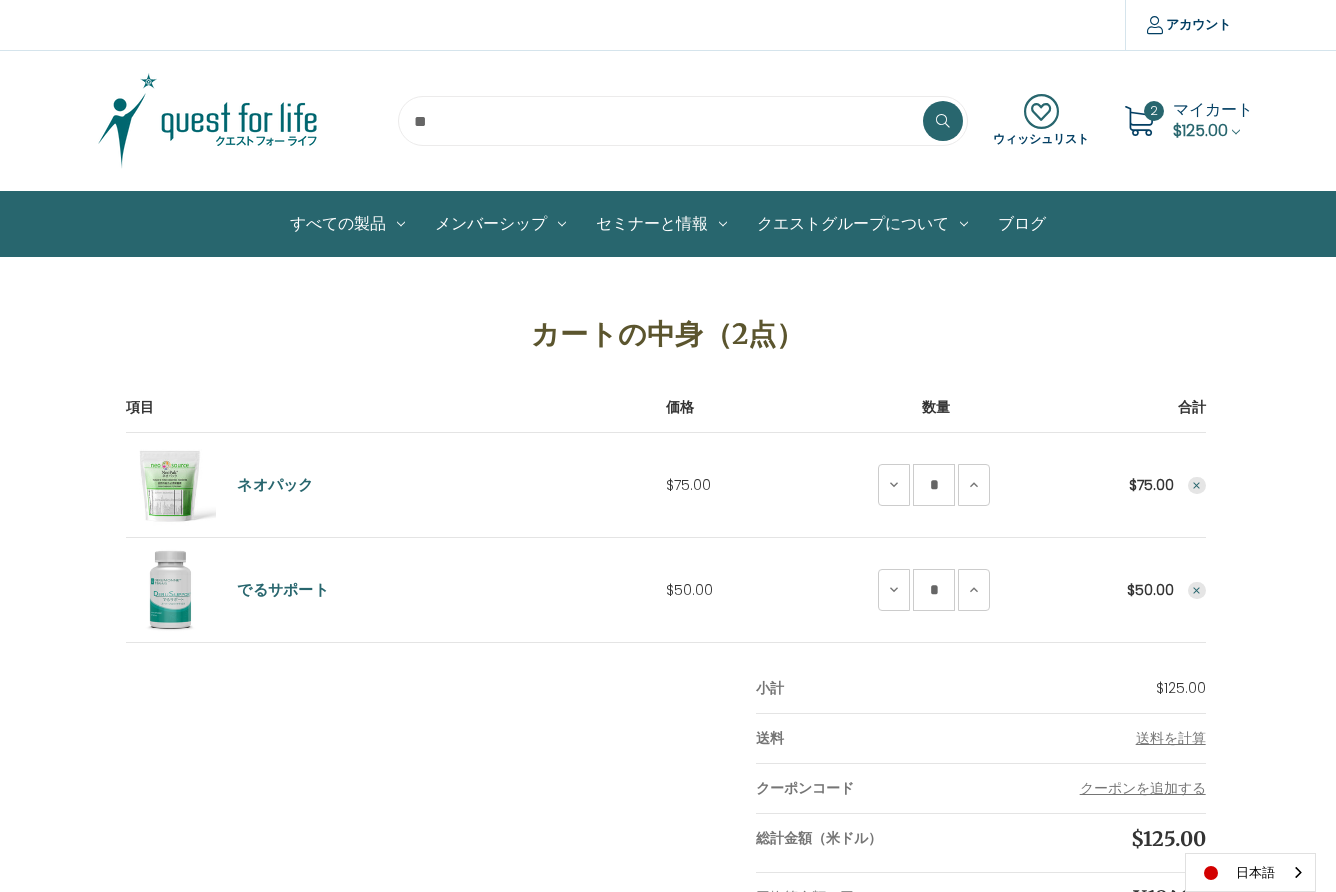 scroll, scrollTop: 0, scrollLeft: 0, axis: both 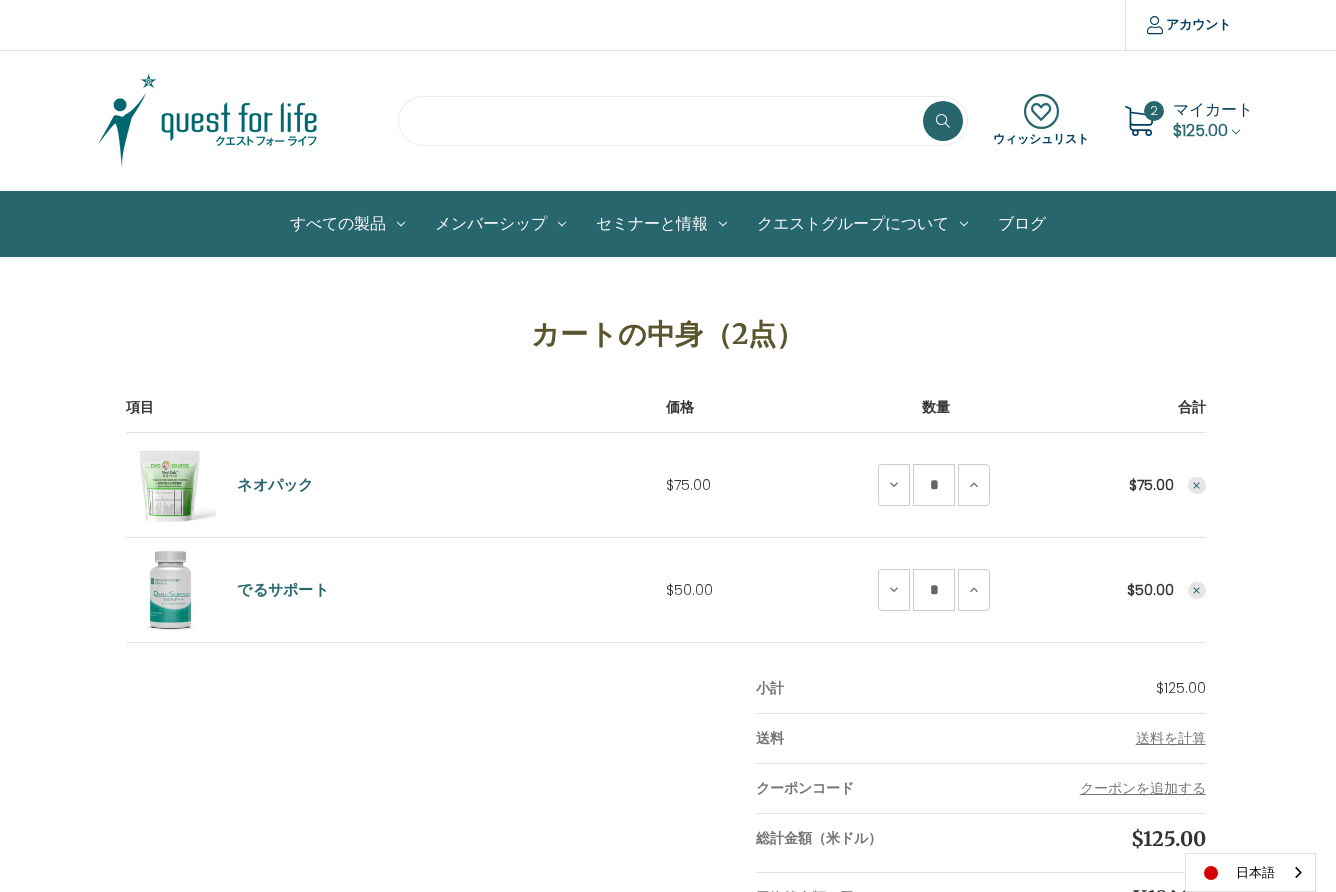 click at bounding box center (683, 121) 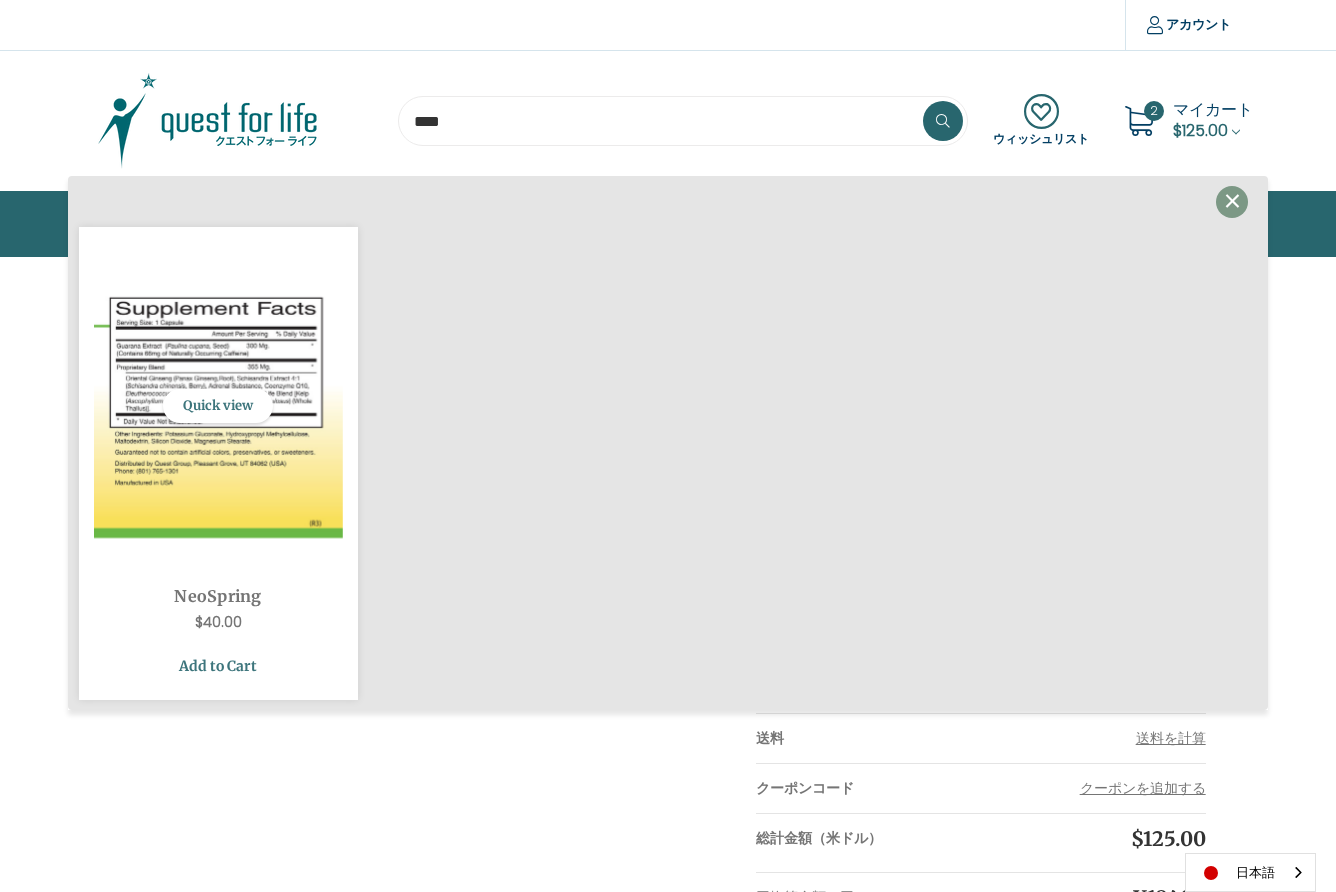 type on "****" 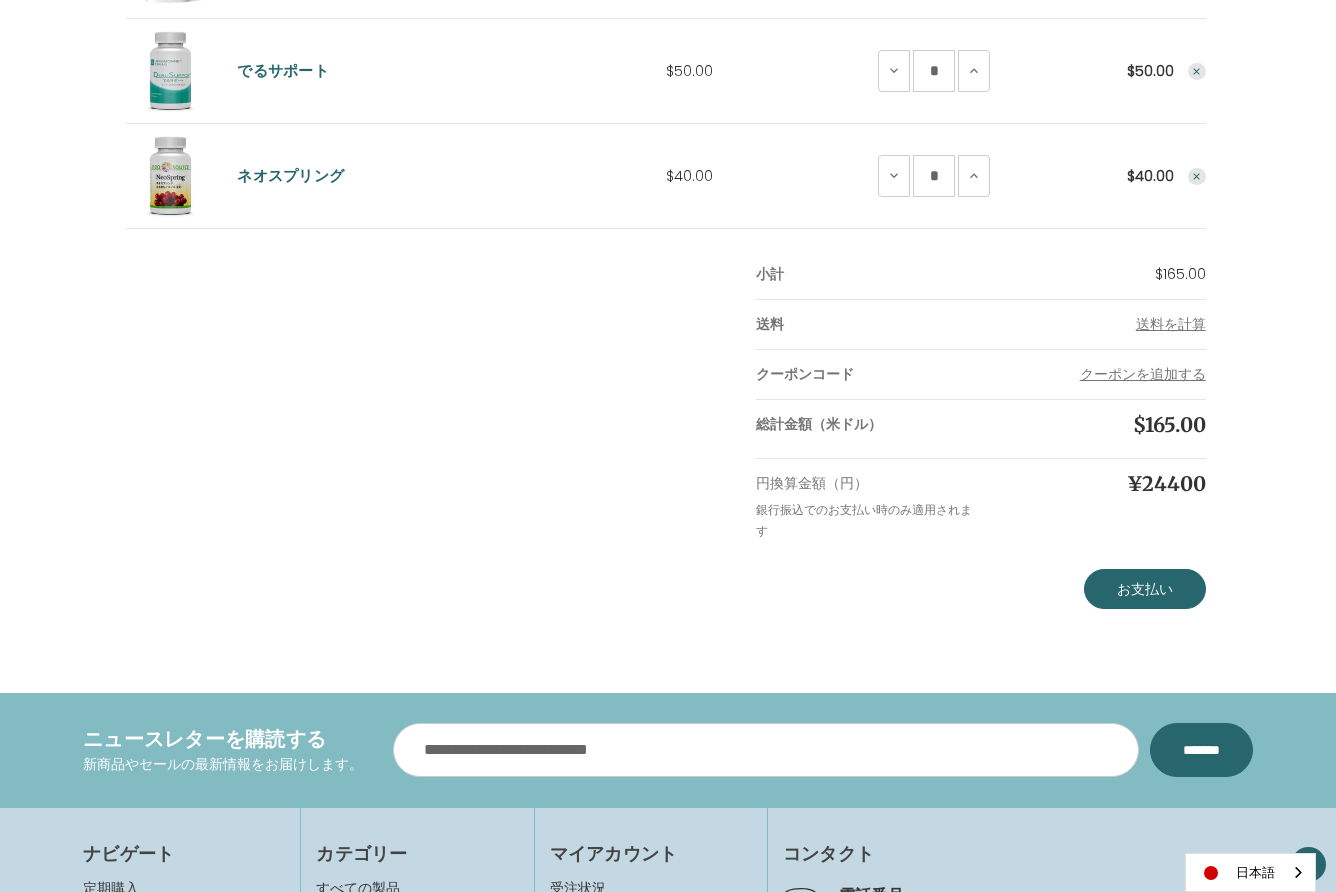 scroll, scrollTop: 532, scrollLeft: 0, axis: vertical 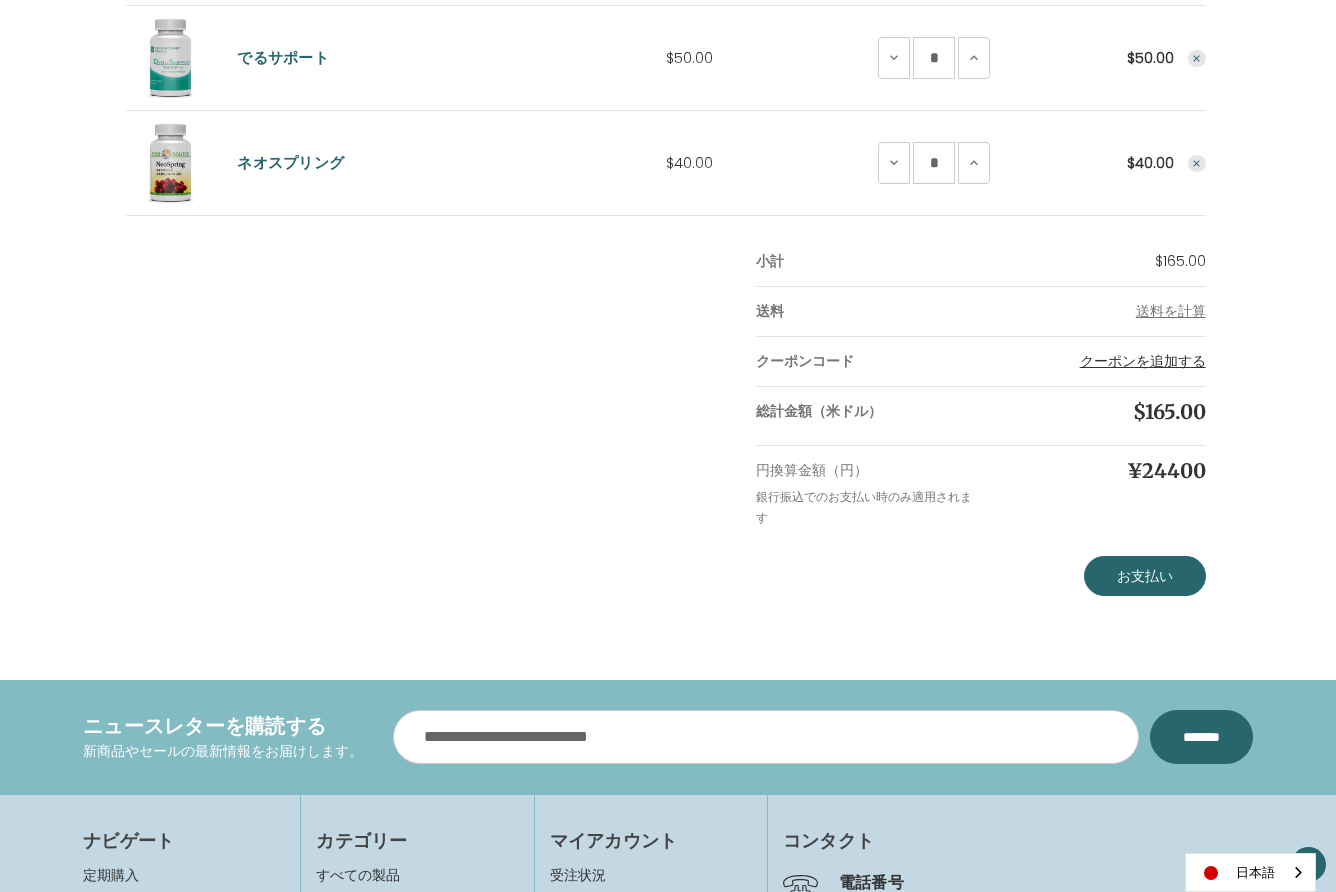 click on "クーポンを追加する" at bounding box center (1143, 361) 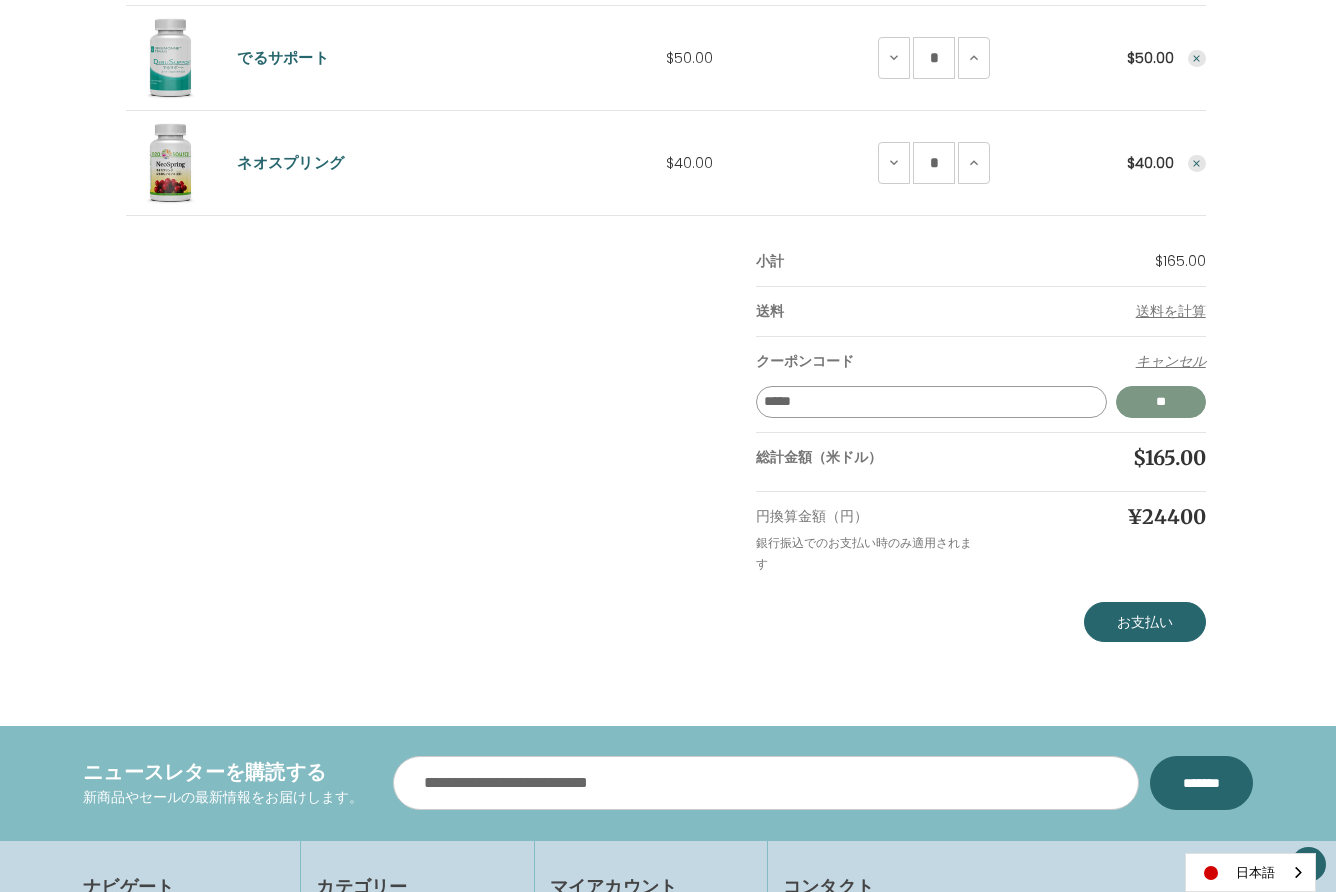 type on "*****" 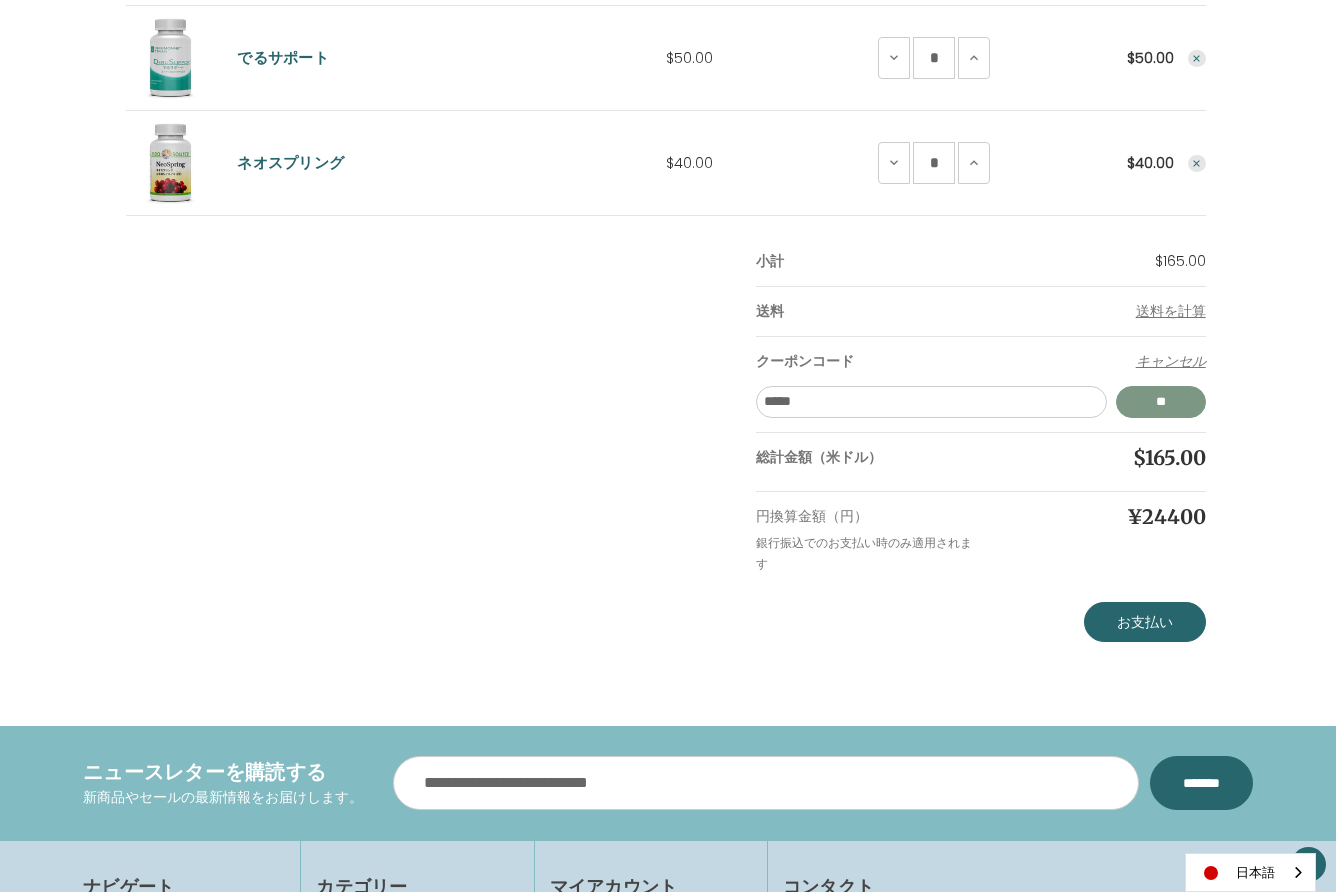 click on "**" at bounding box center [1161, 402] 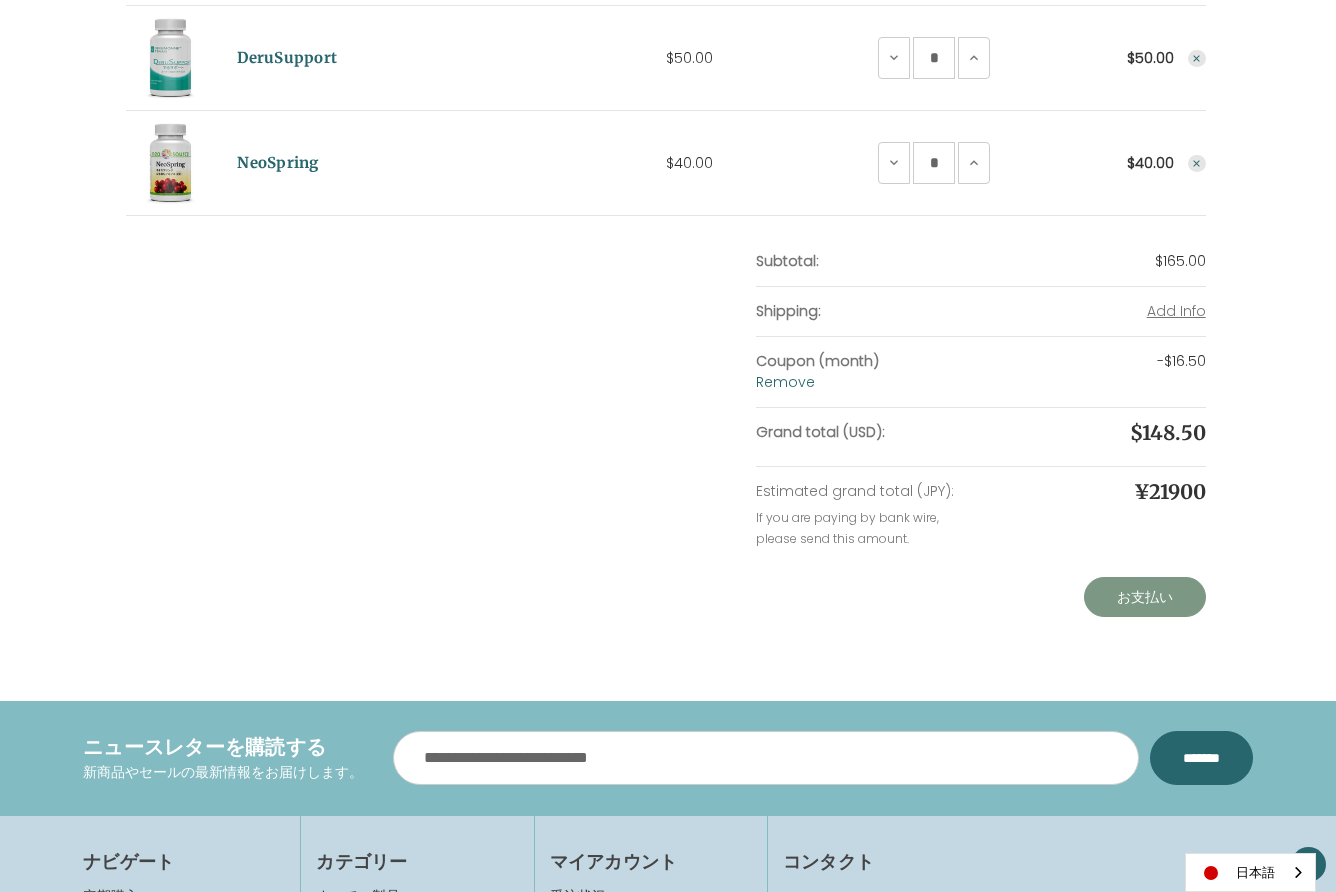 scroll, scrollTop: 571, scrollLeft: 0, axis: vertical 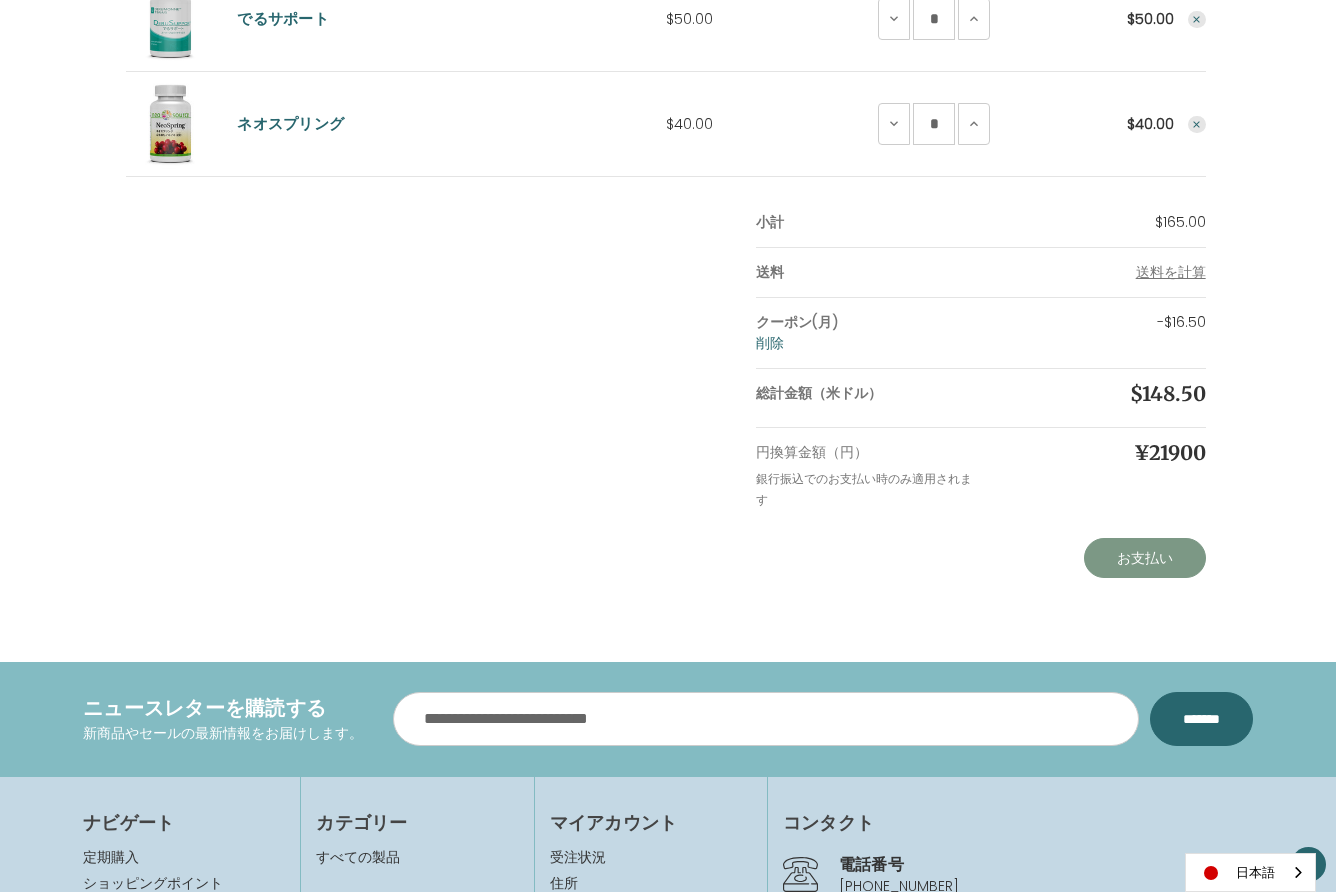 click on "お支払い" at bounding box center (1145, 558) 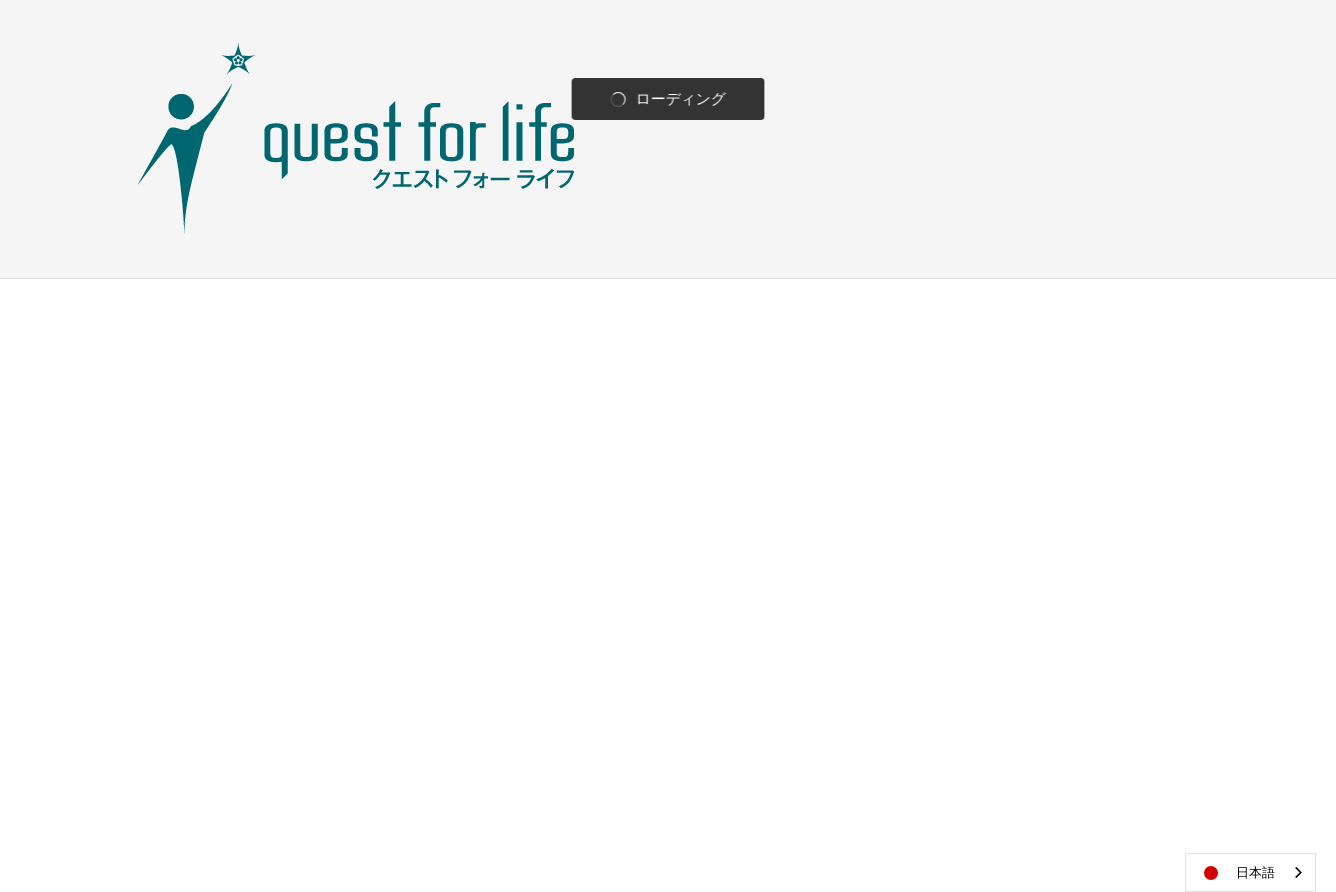 scroll, scrollTop: 0, scrollLeft: 0, axis: both 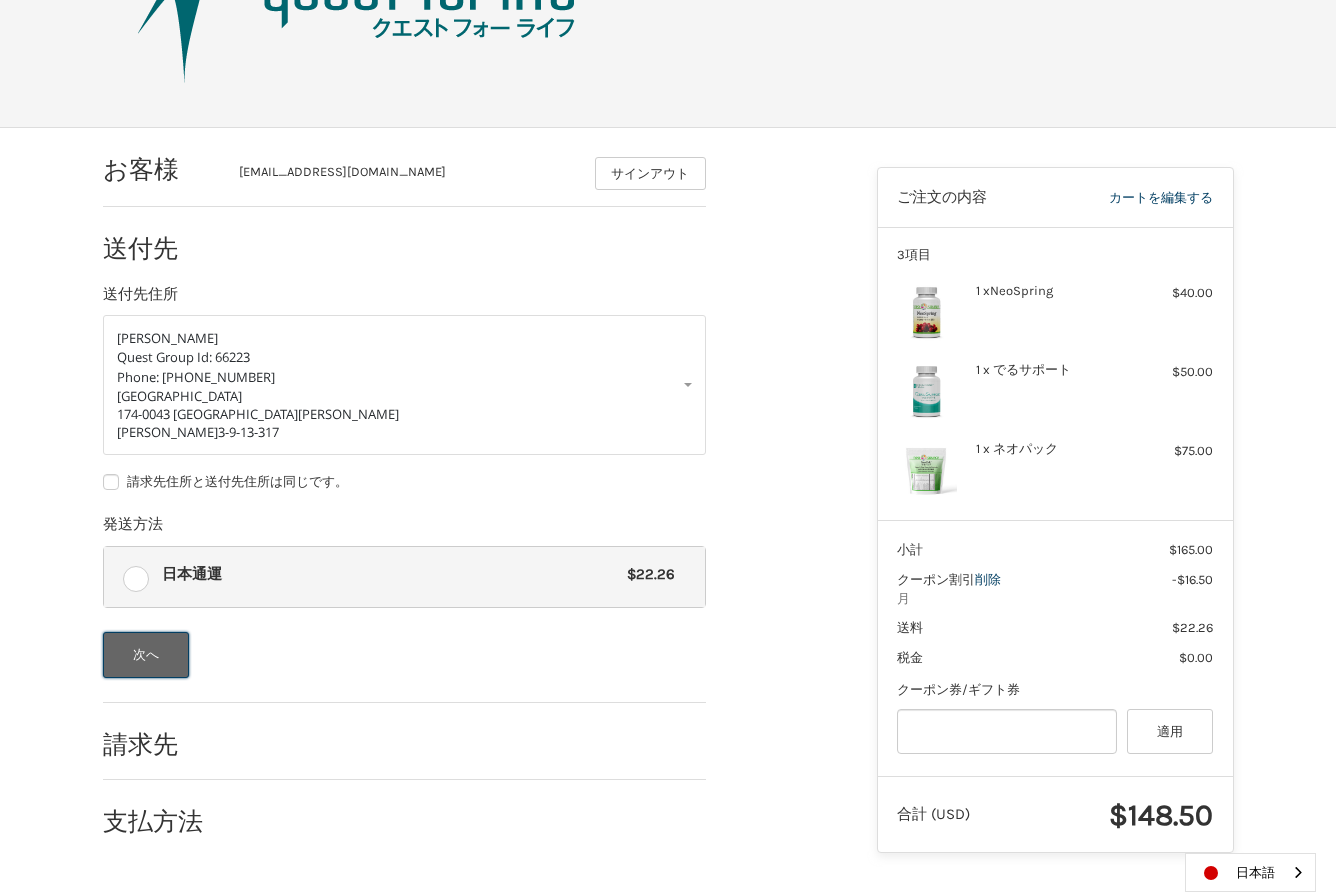 click on "次へ" at bounding box center [146, 655] 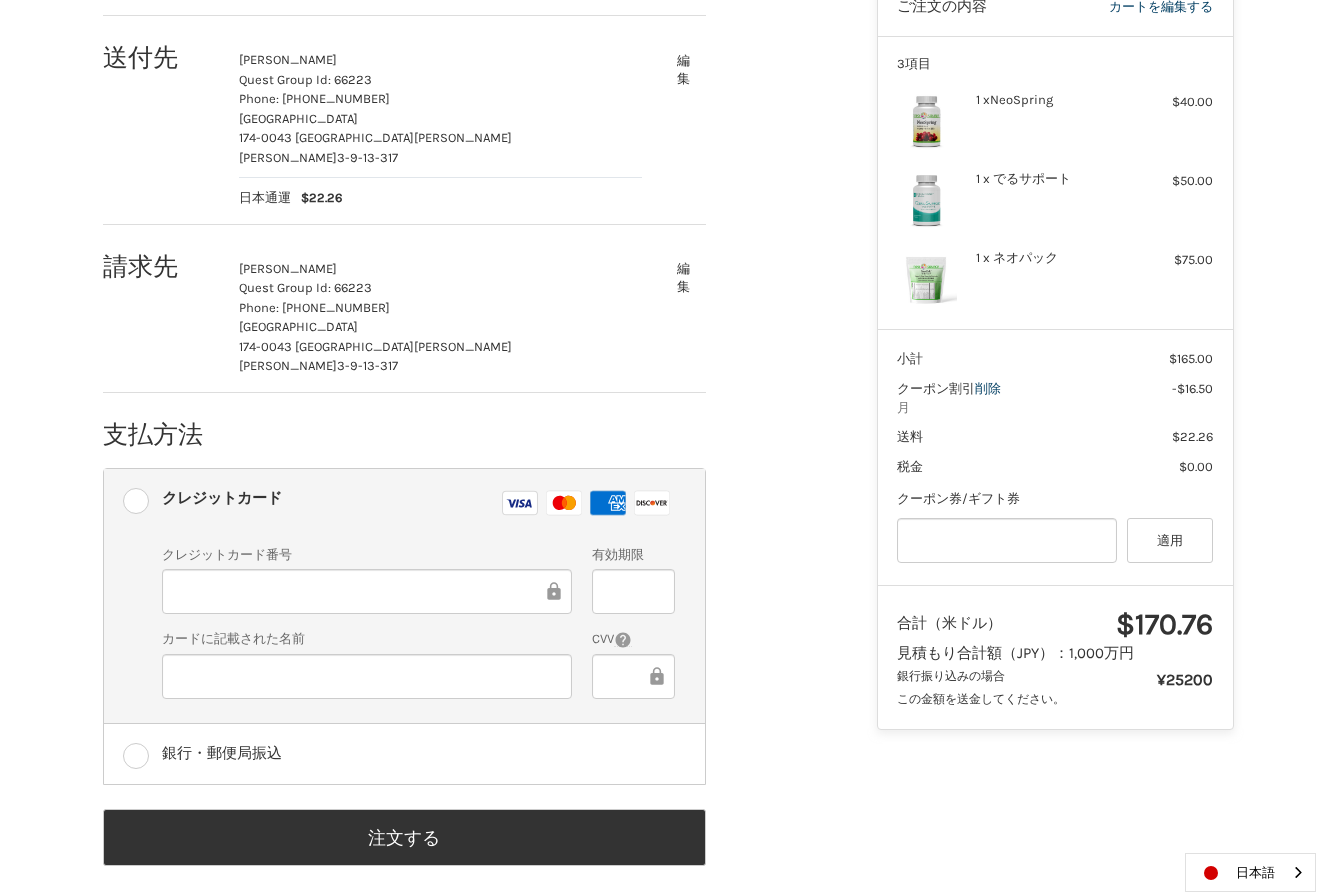 scroll, scrollTop: 356, scrollLeft: 0, axis: vertical 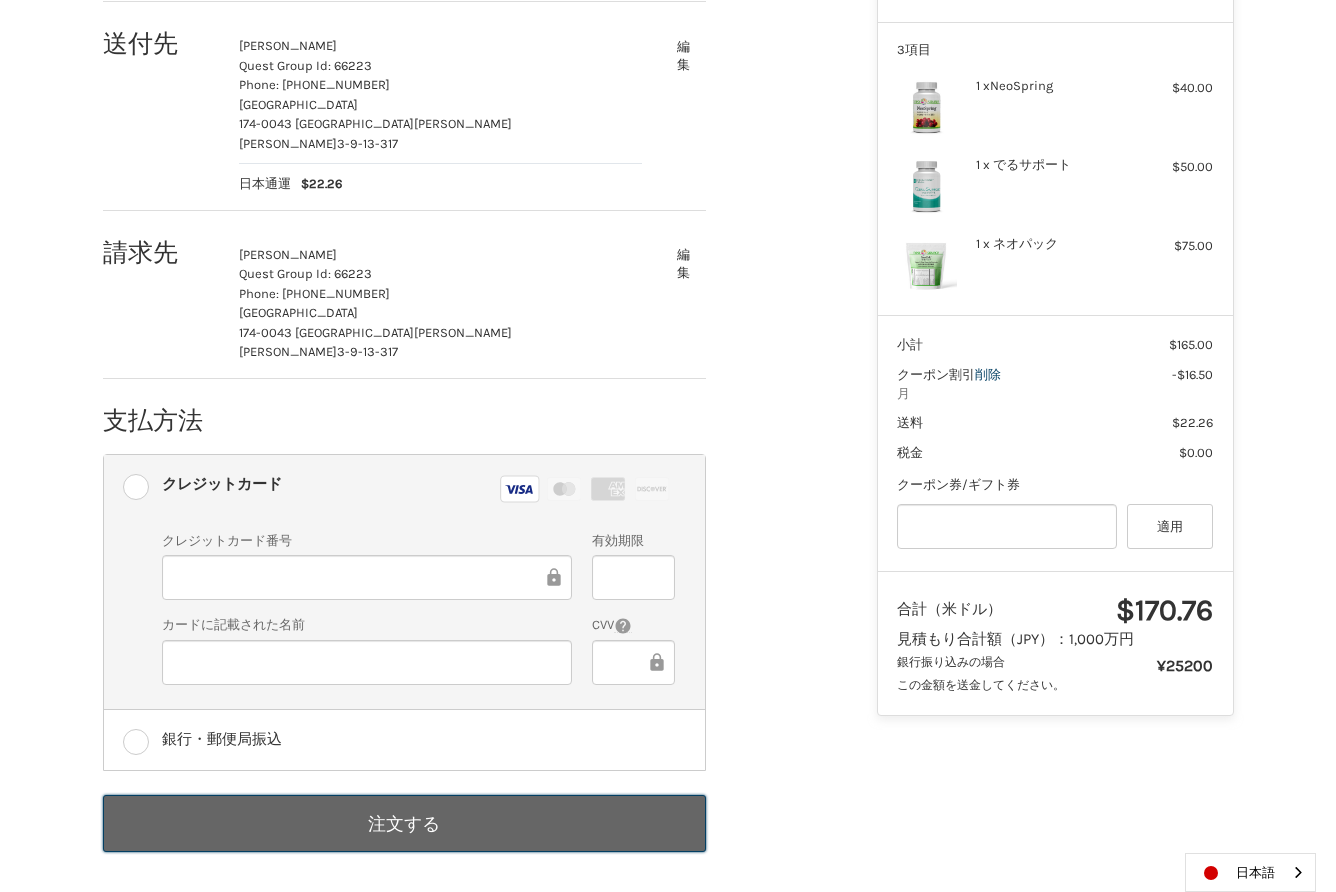 click on "注文する" at bounding box center (404, 823) 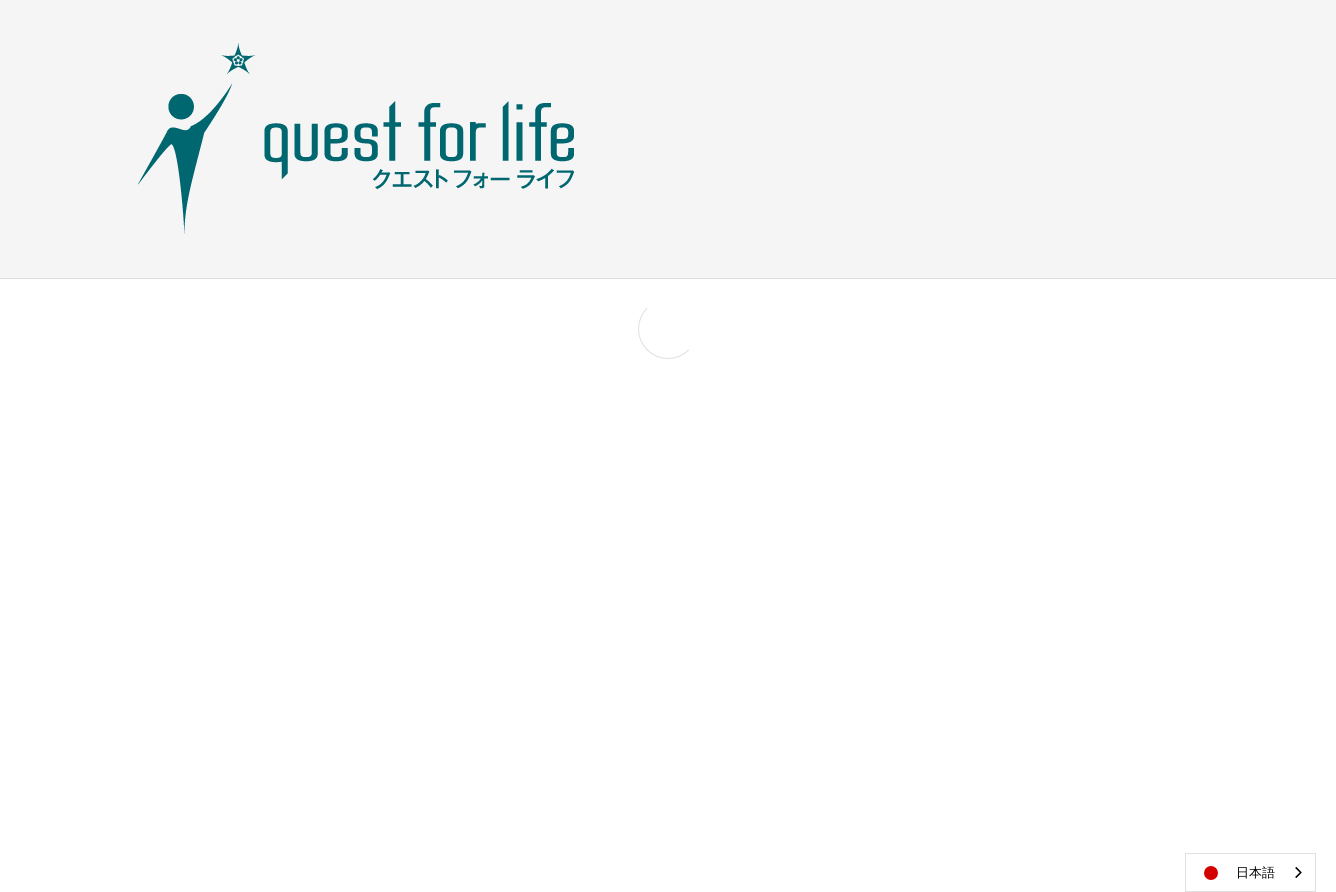 scroll, scrollTop: 0, scrollLeft: 0, axis: both 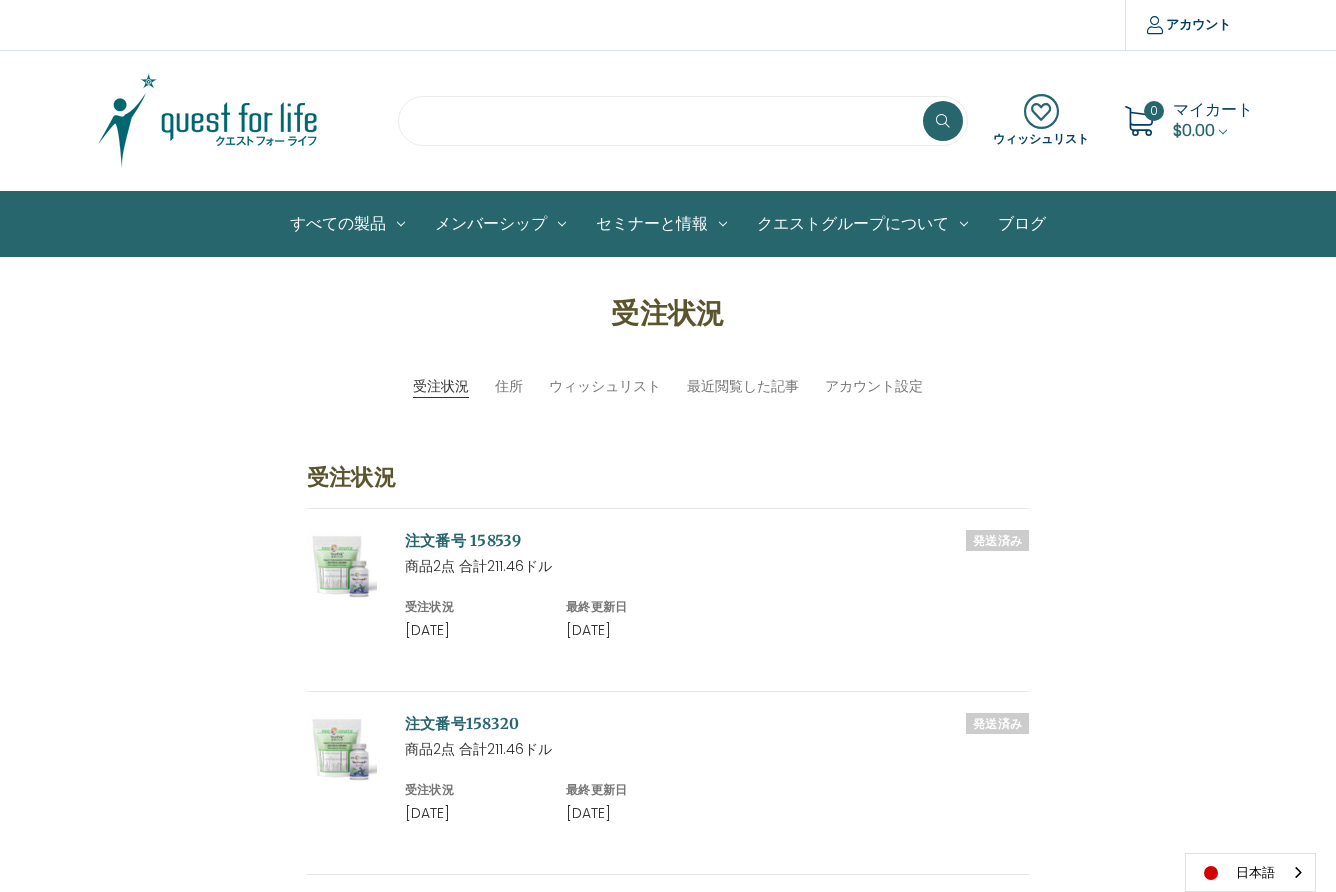 click at bounding box center (683, 121) 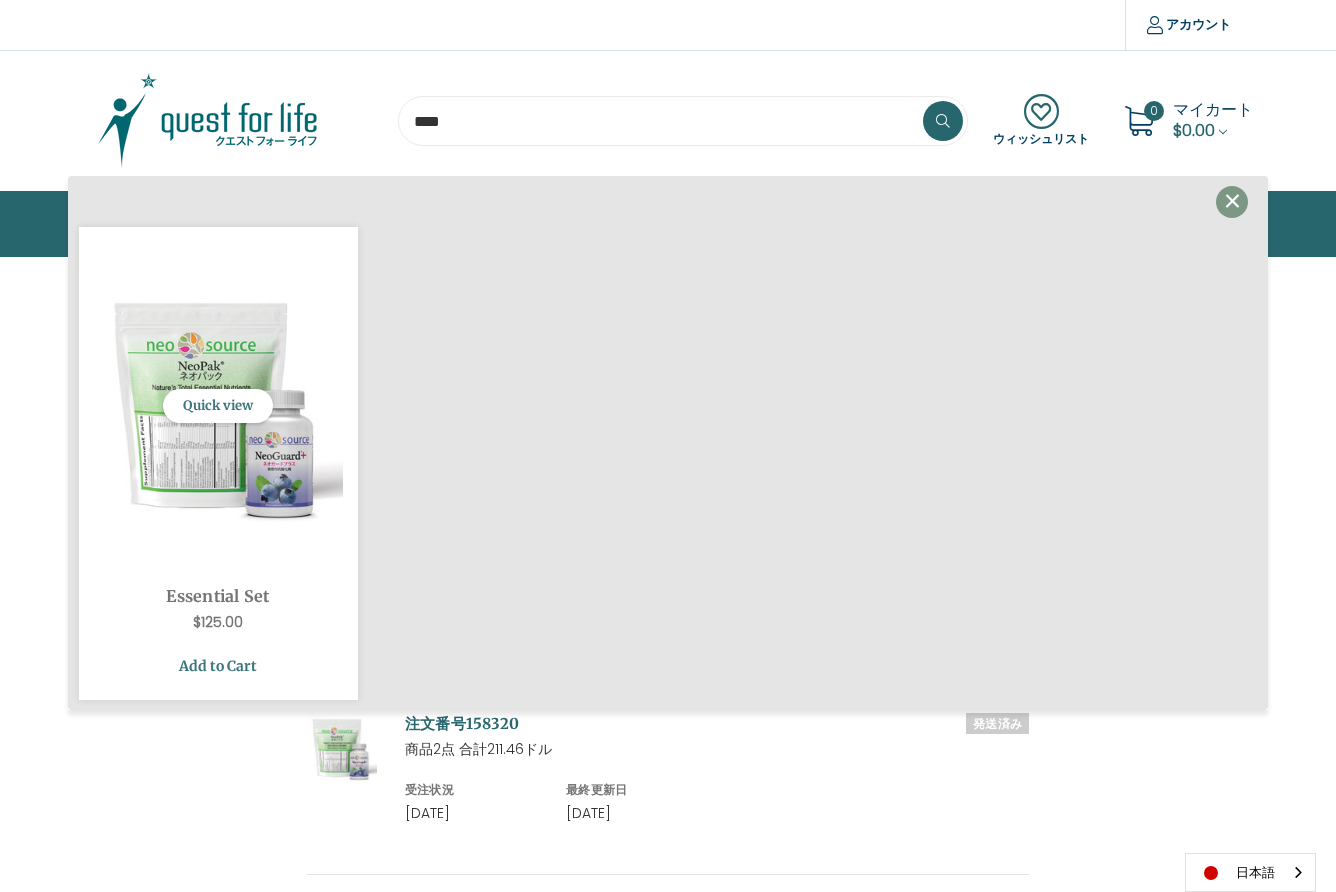 type on "****" 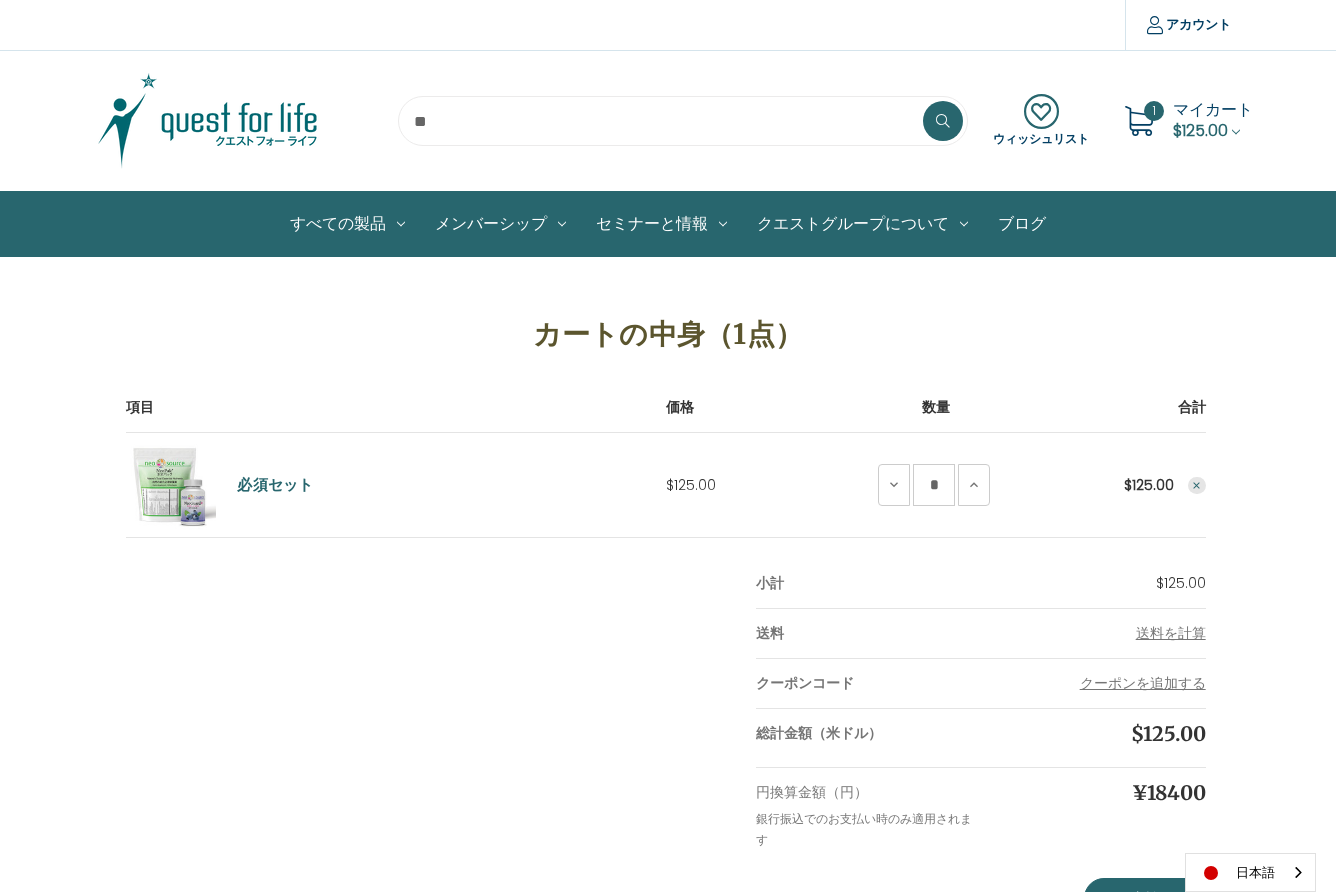 scroll, scrollTop: 0, scrollLeft: 0, axis: both 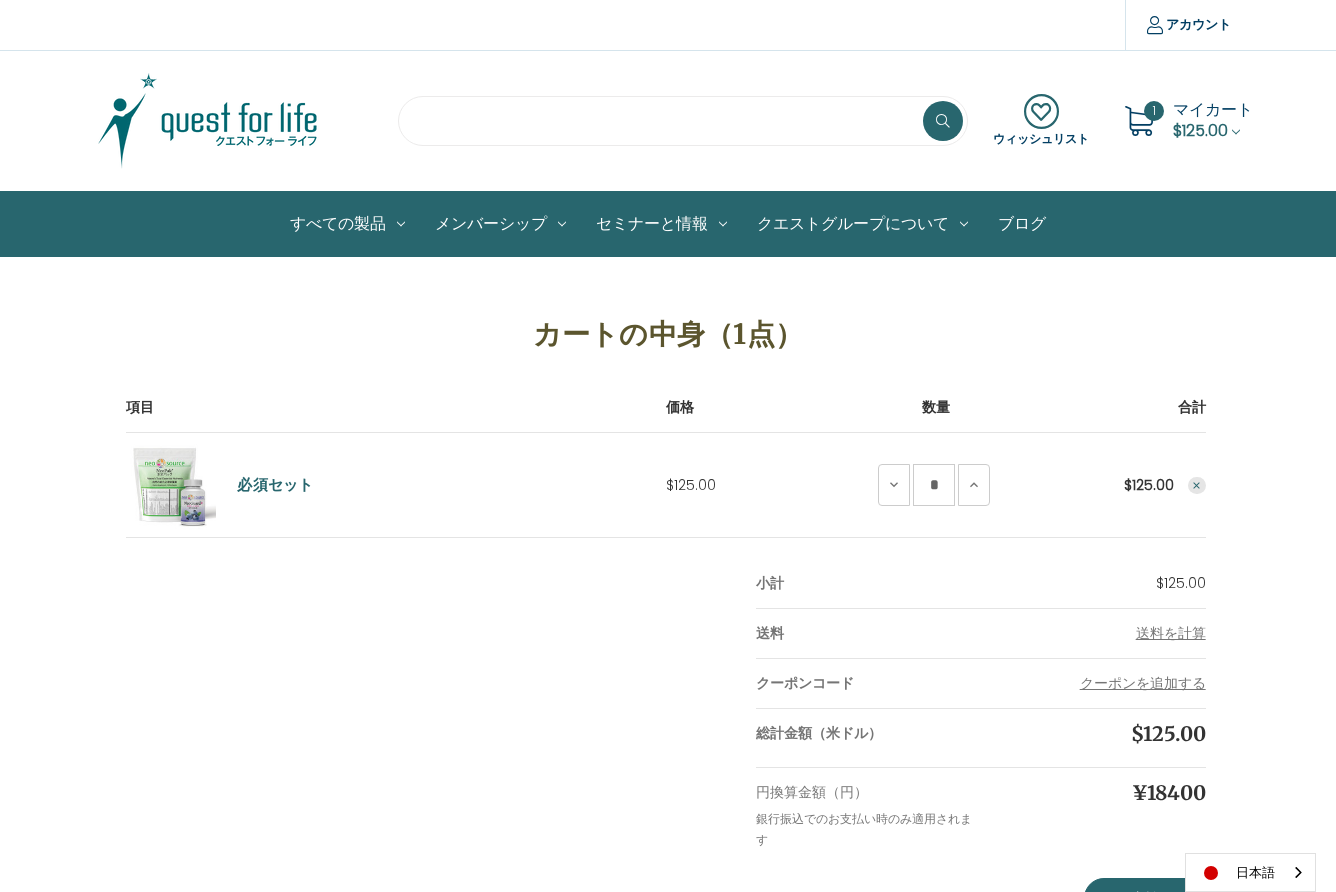 click at bounding box center (683, 121) 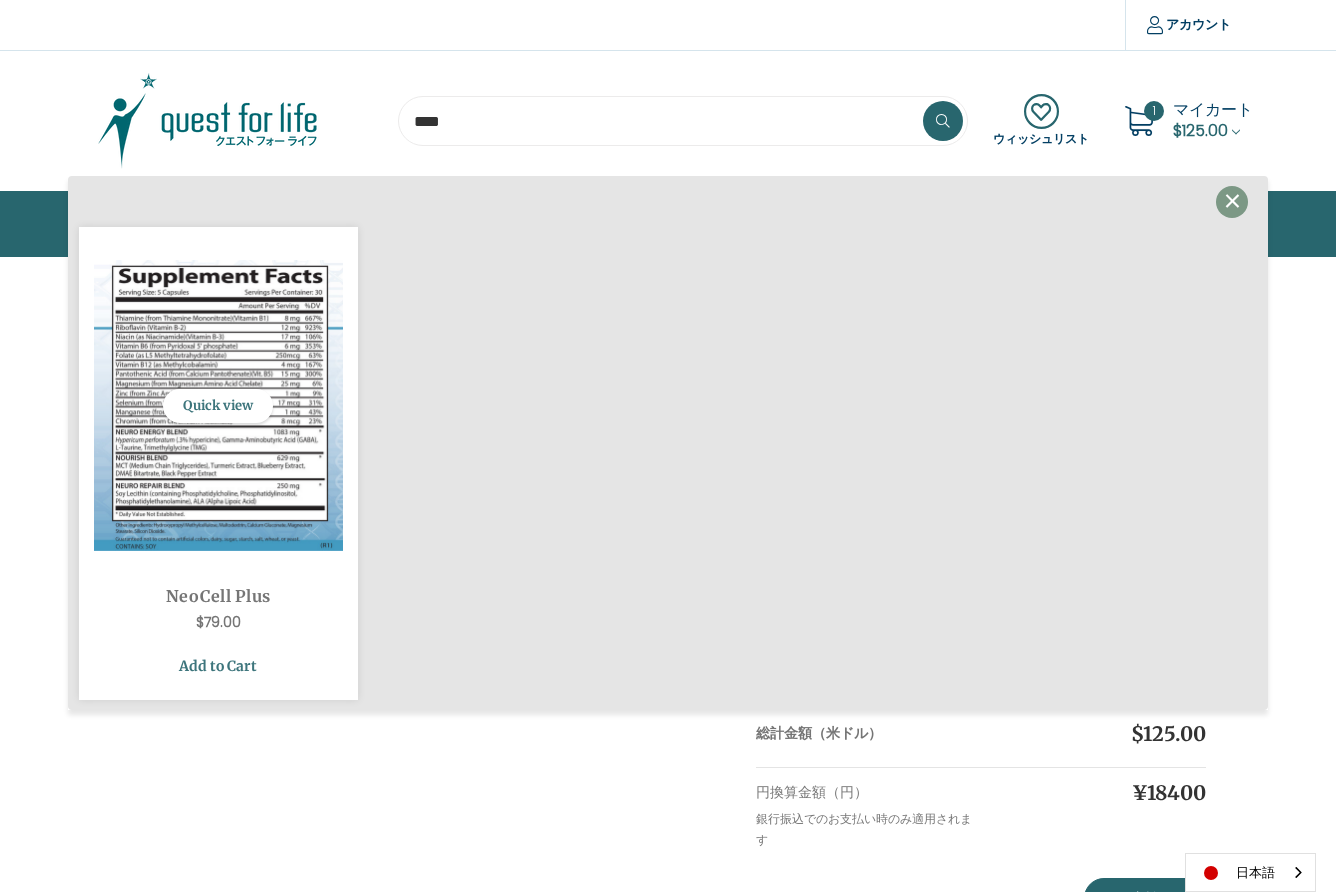 type on "****" 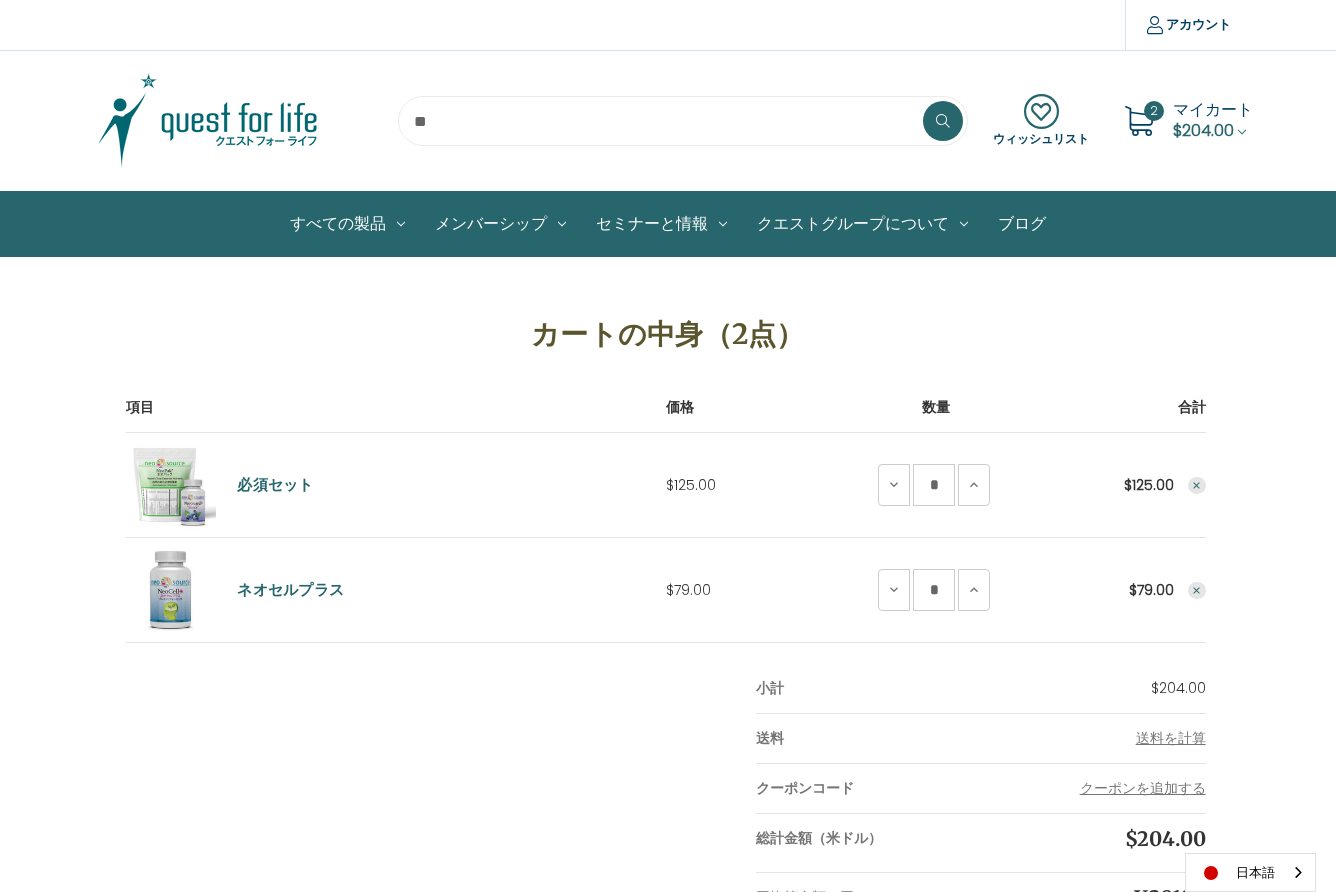 scroll, scrollTop: 0, scrollLeft: 0, axis: both 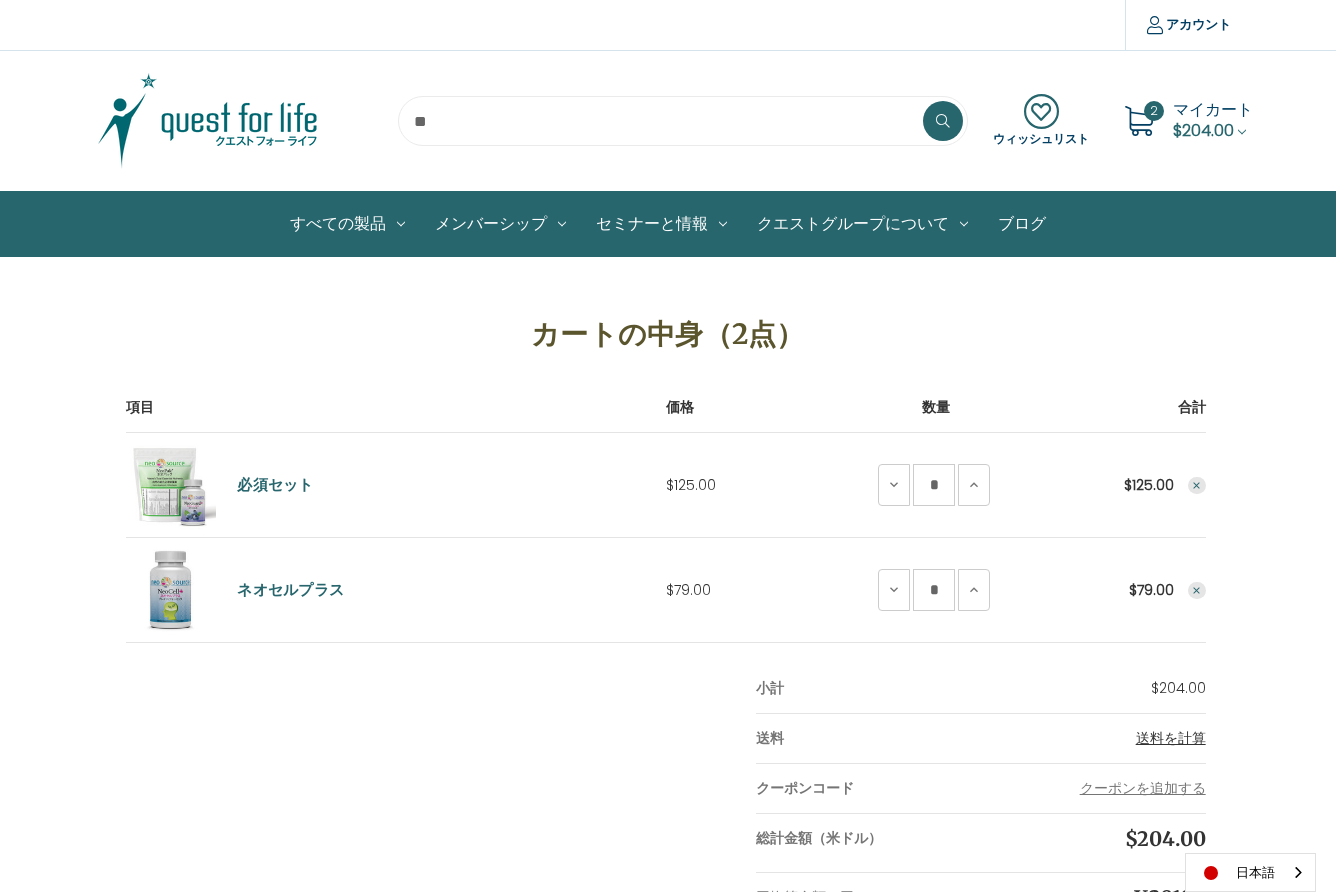 click on "送料を計算" at bounding box center (1171, 738) 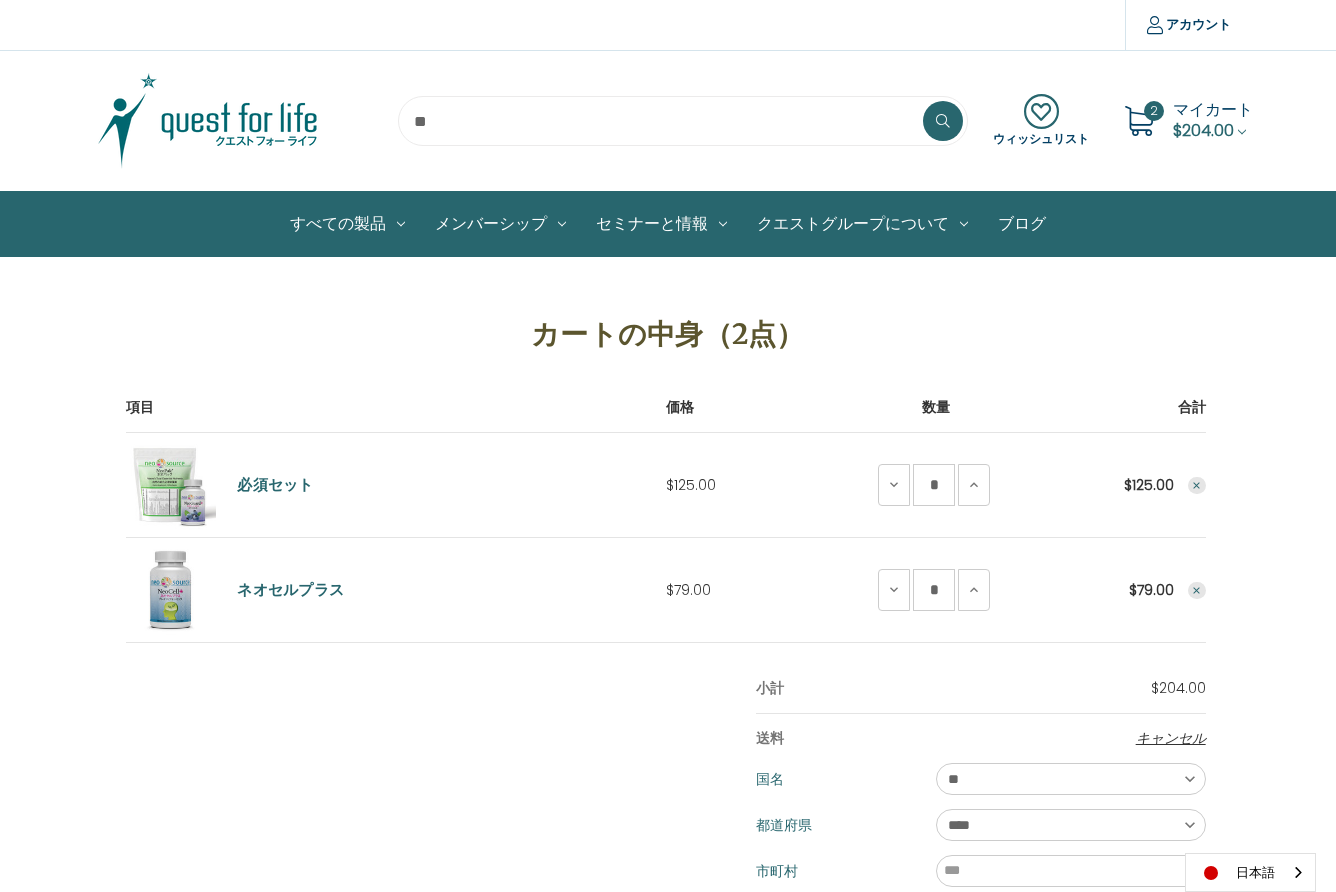 type 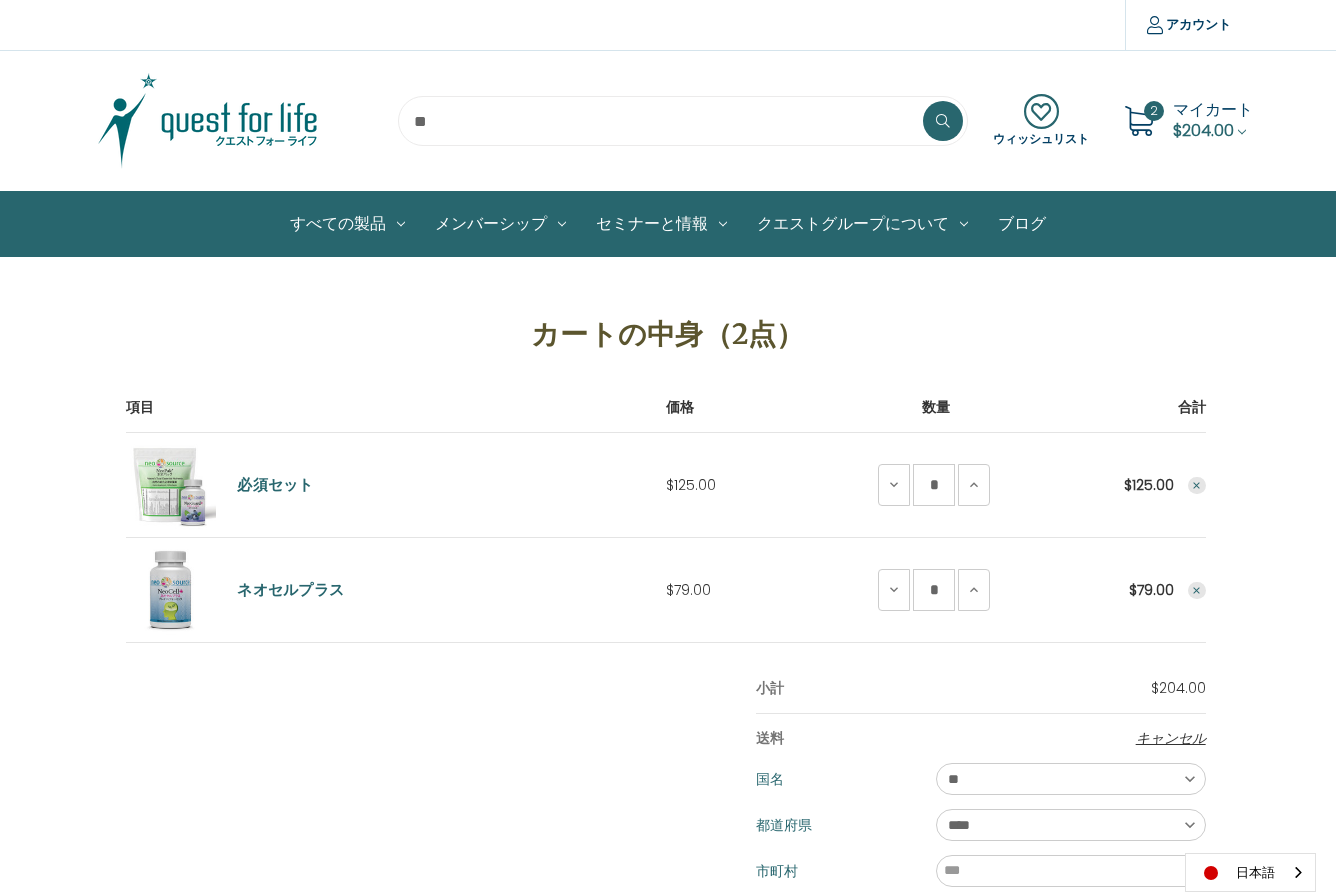 click on "キャンセル" at bounding box center (1171, 738) 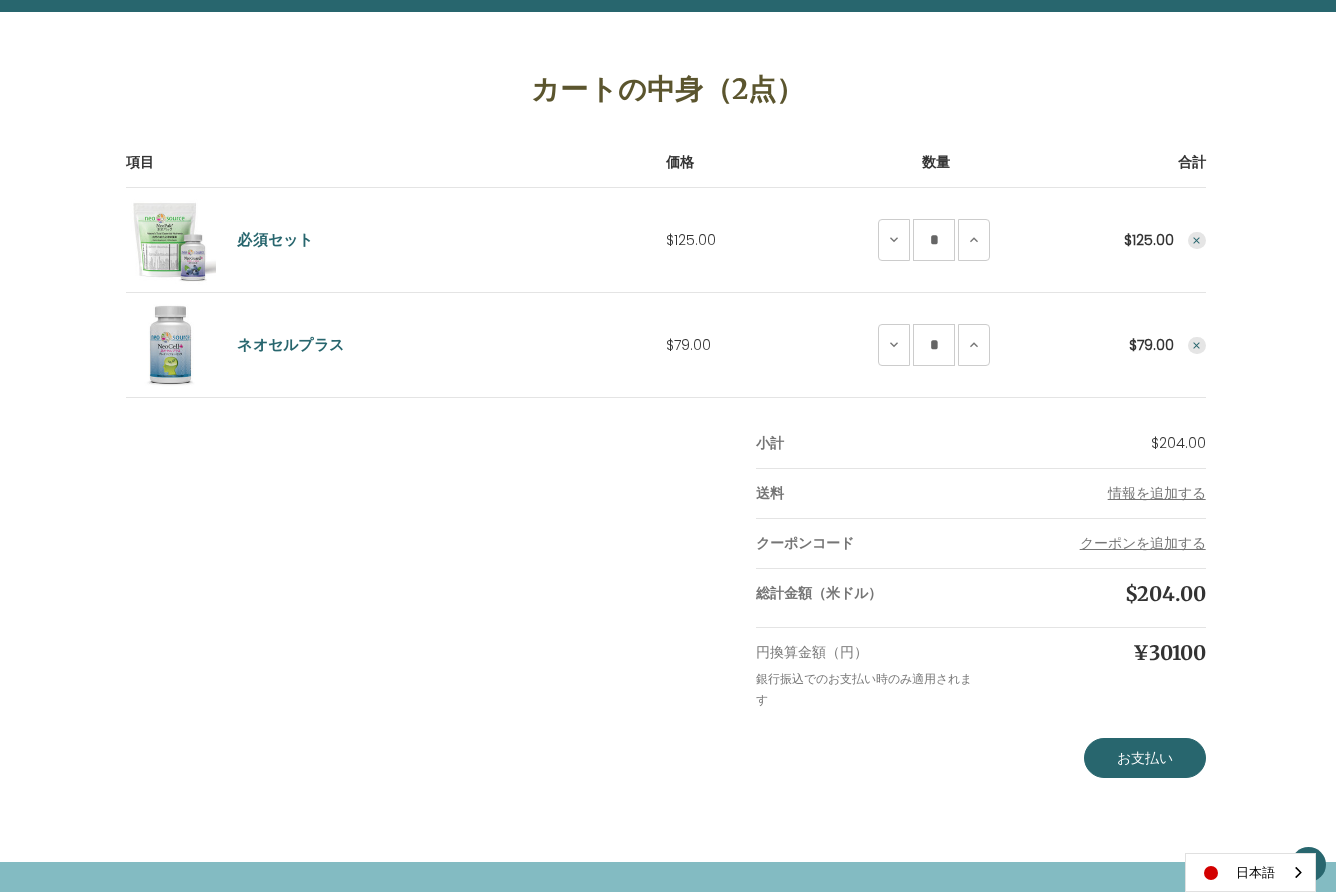 scroll, scrollTop: 297, scrollLeft: 0, axis: vertical 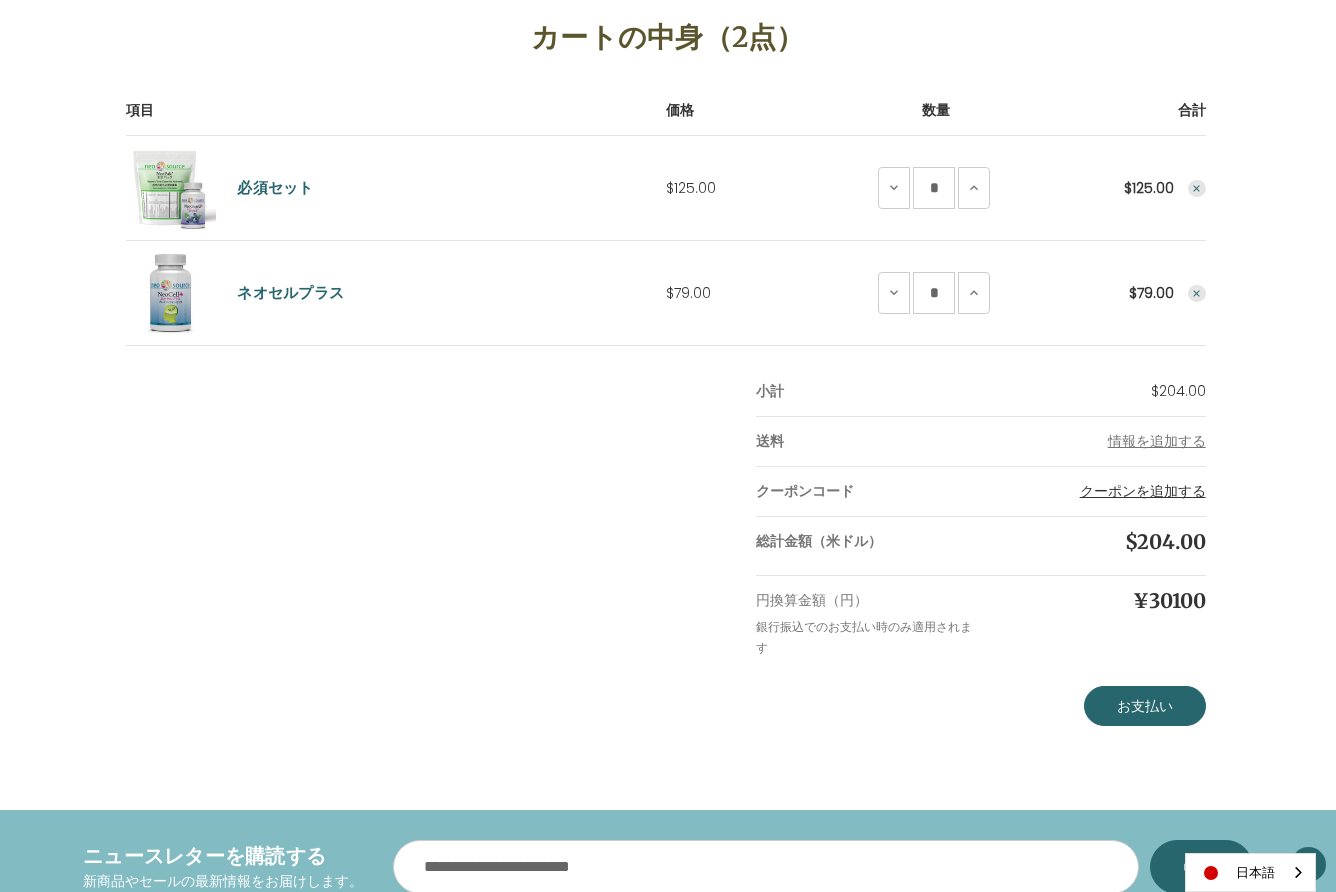 click on "クーポンを追加する" at bounding box center [1143, 491] 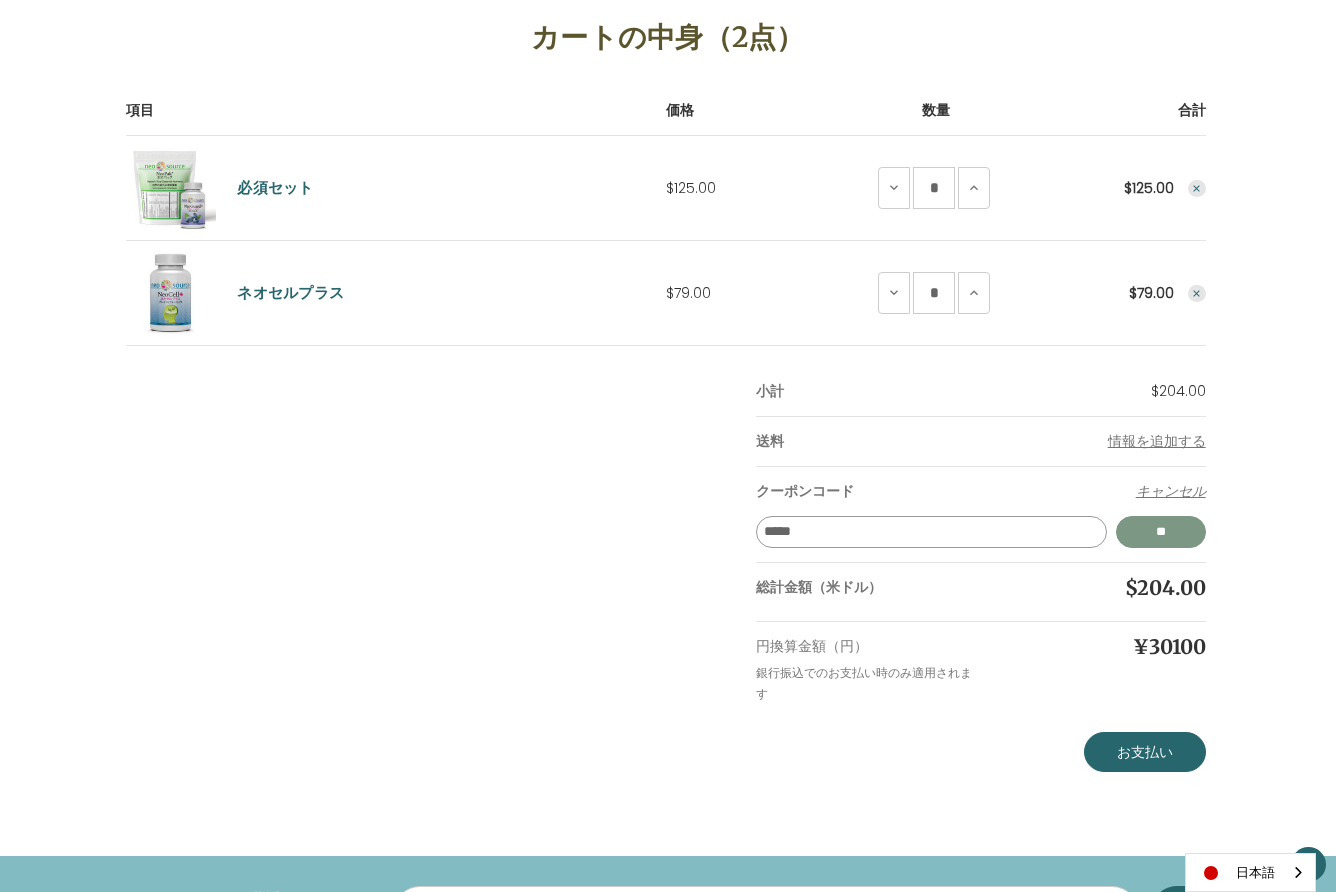 type on "*****" 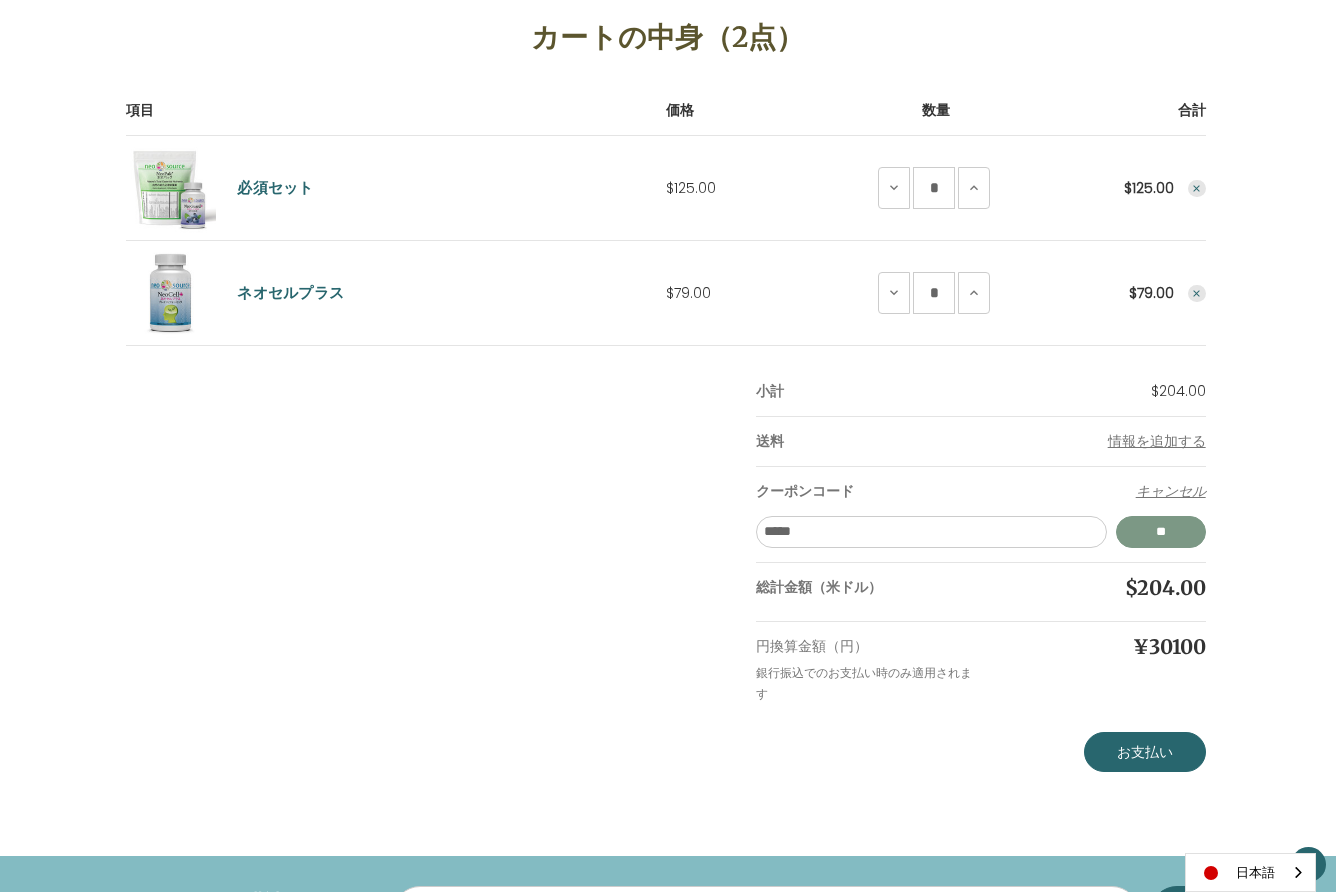 click on "**" at bounding box center (1161, 532) 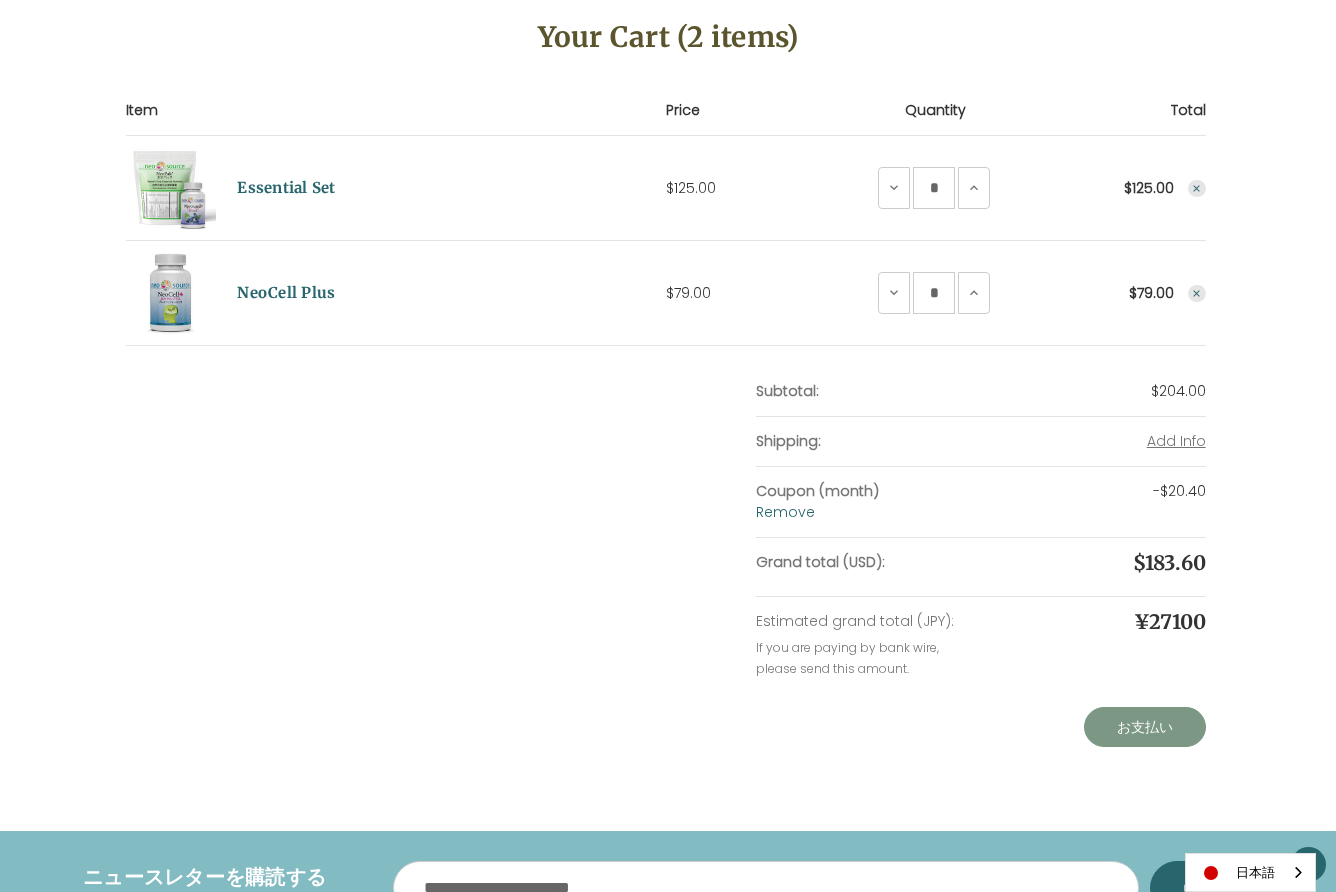 click on "お支払い" at bounding box center (1145, 727) 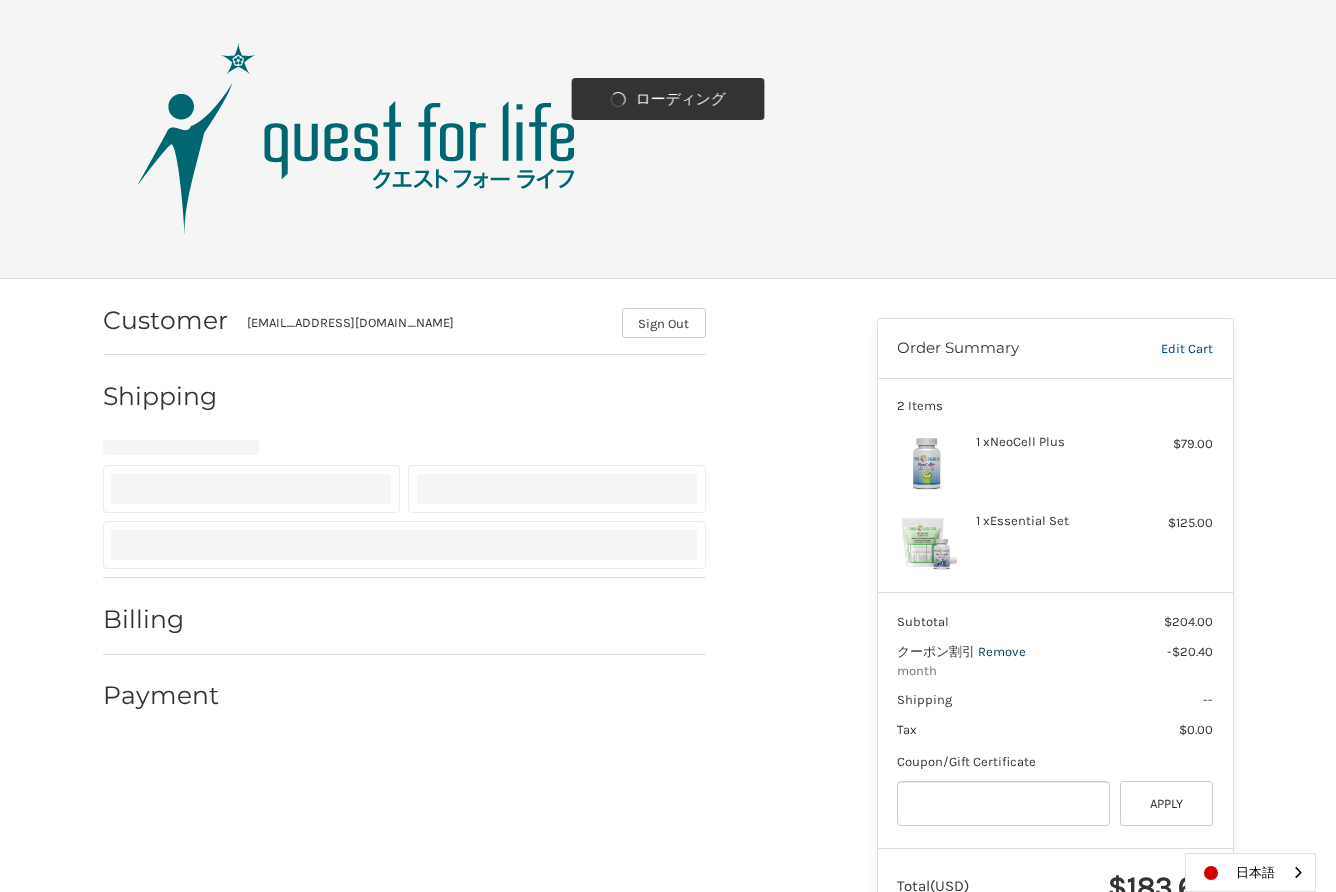 scroll, scrollTop: 0, scrollLeft: 0, axis: both 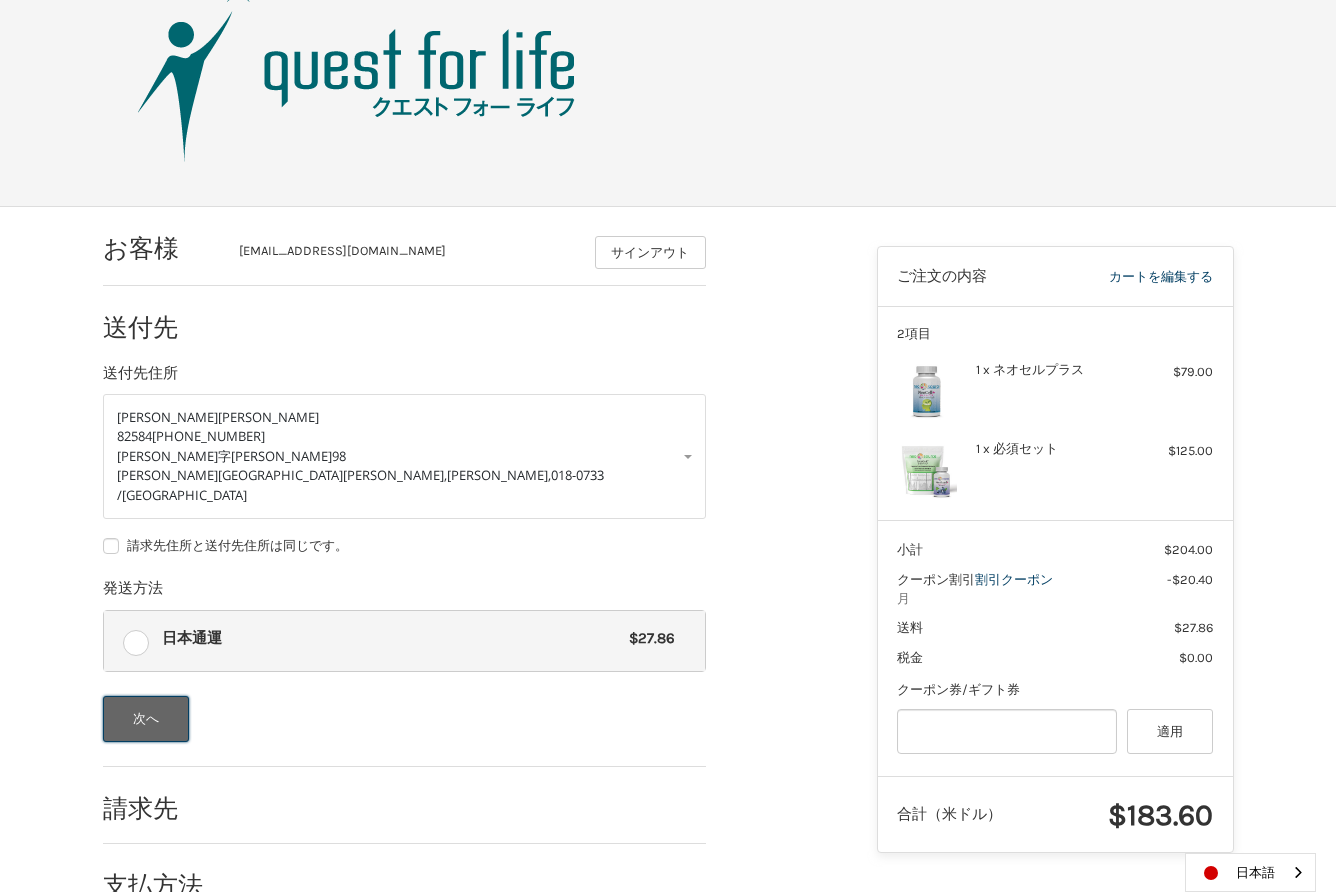 click on "次へ" at bounding box center [146, 719] 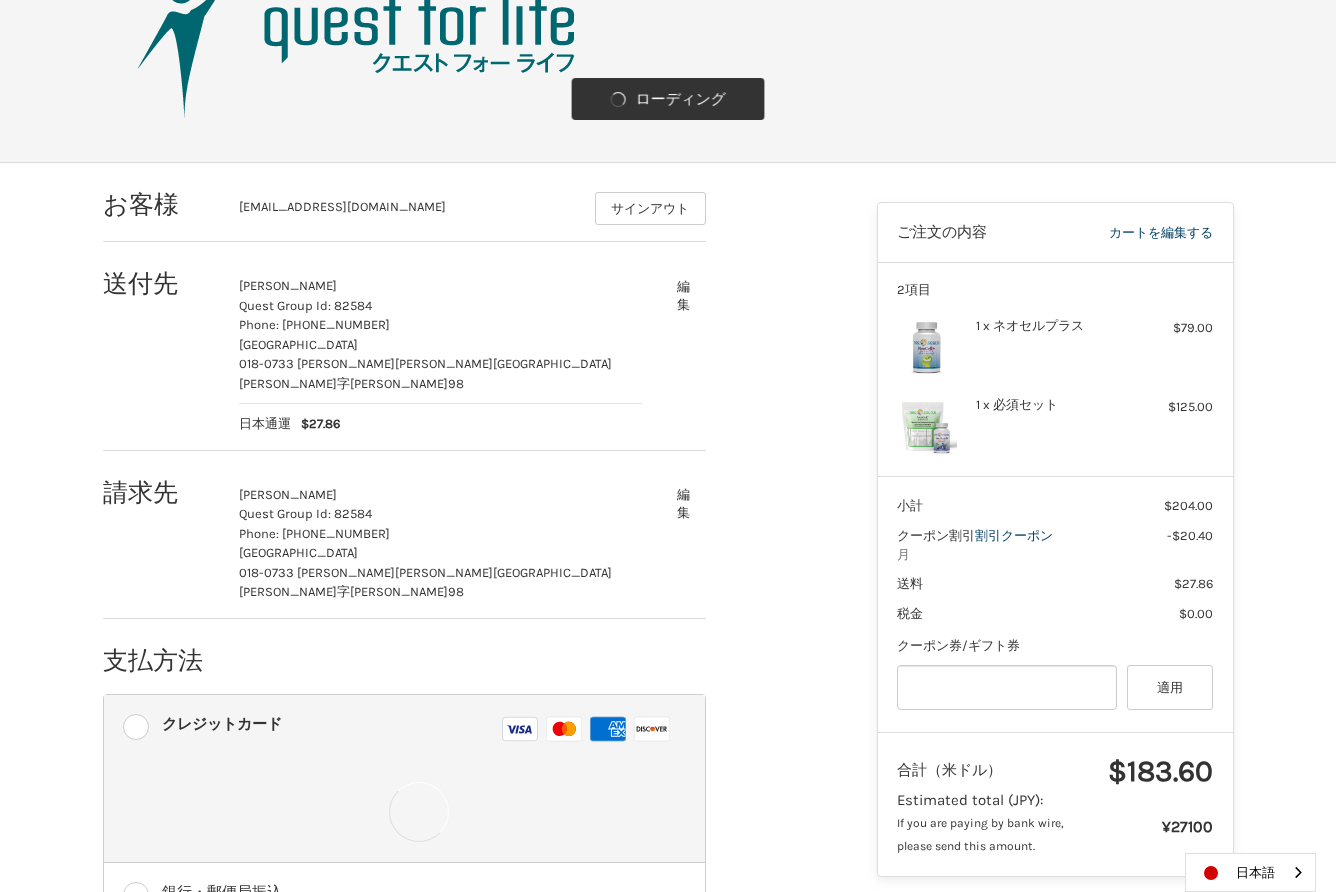 scroll, scrollTop: 117, scrollLeft: 0, axis: vertical 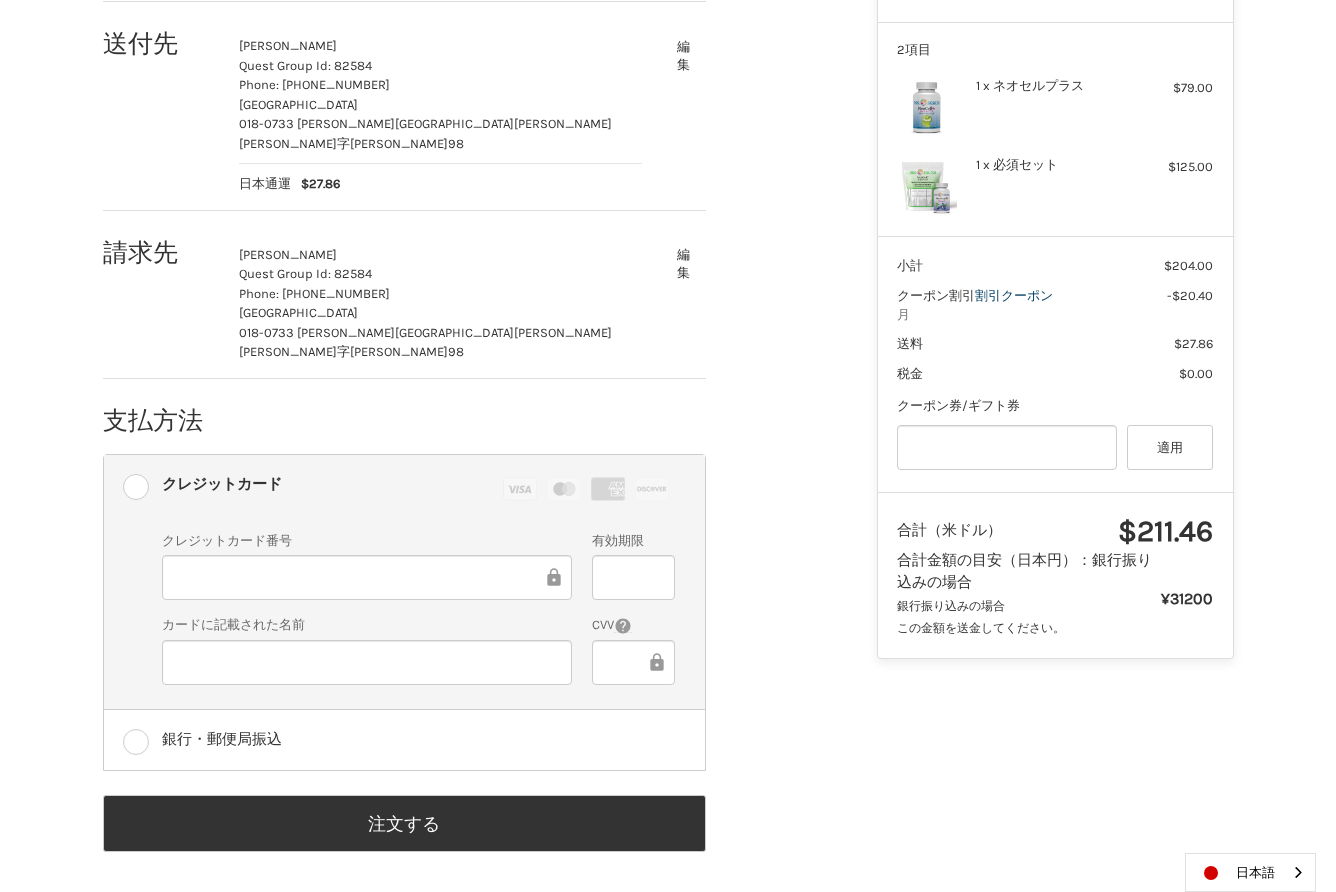 click at bounding box center [633, 662] 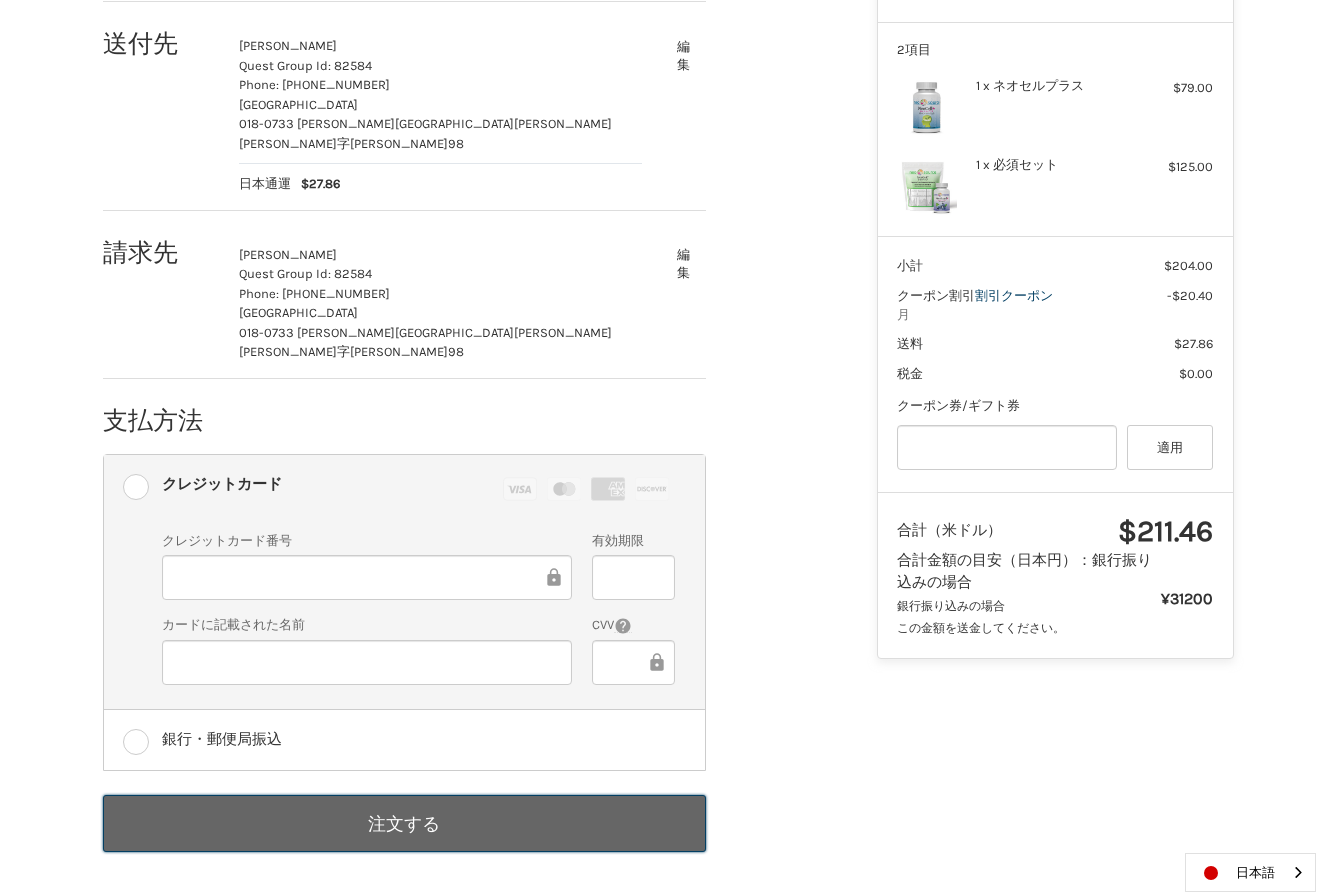 click on "注文する" at bounding box center (404, 823) 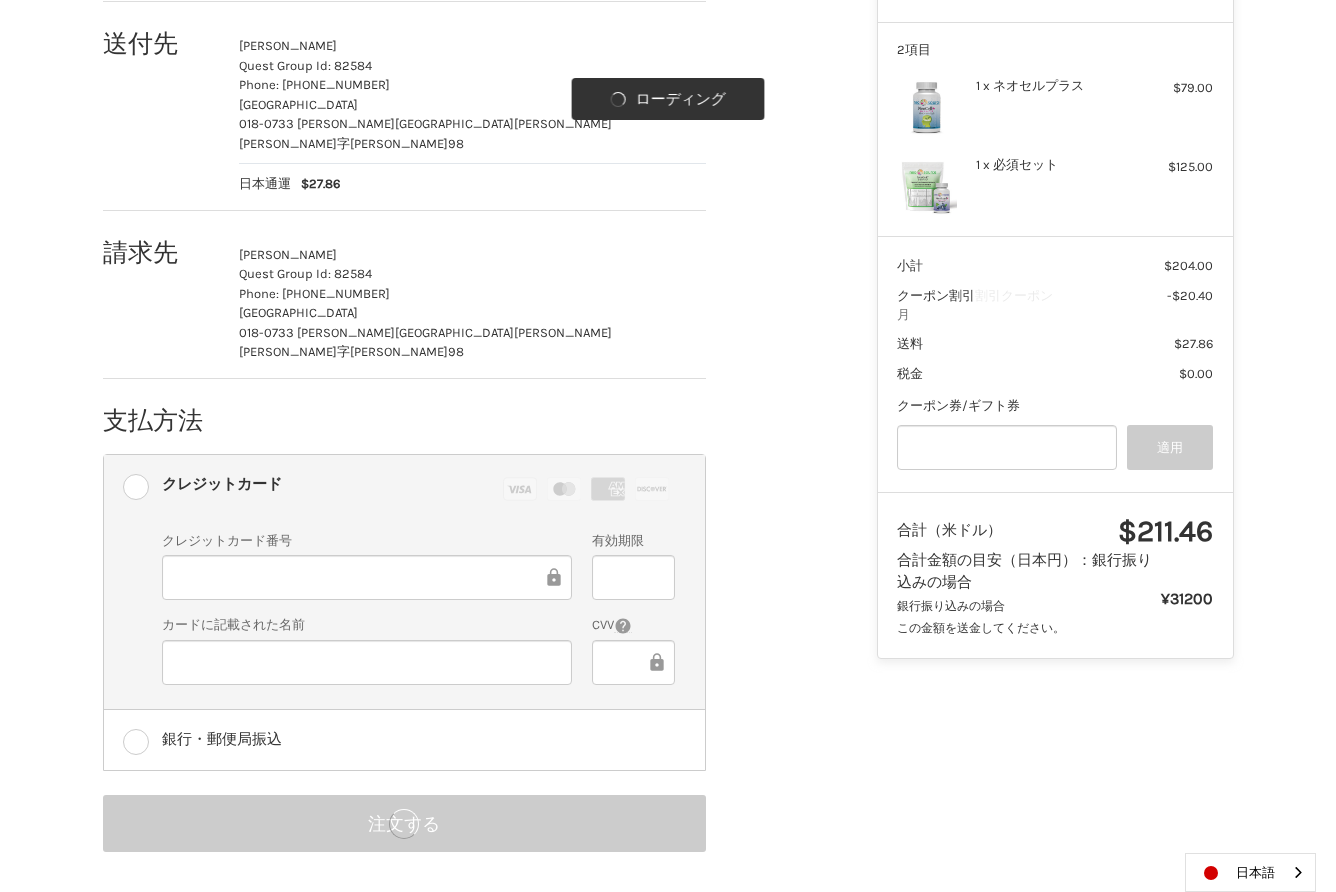 scroll, scrollTop: 0, scrollLeft: 0, axis: both 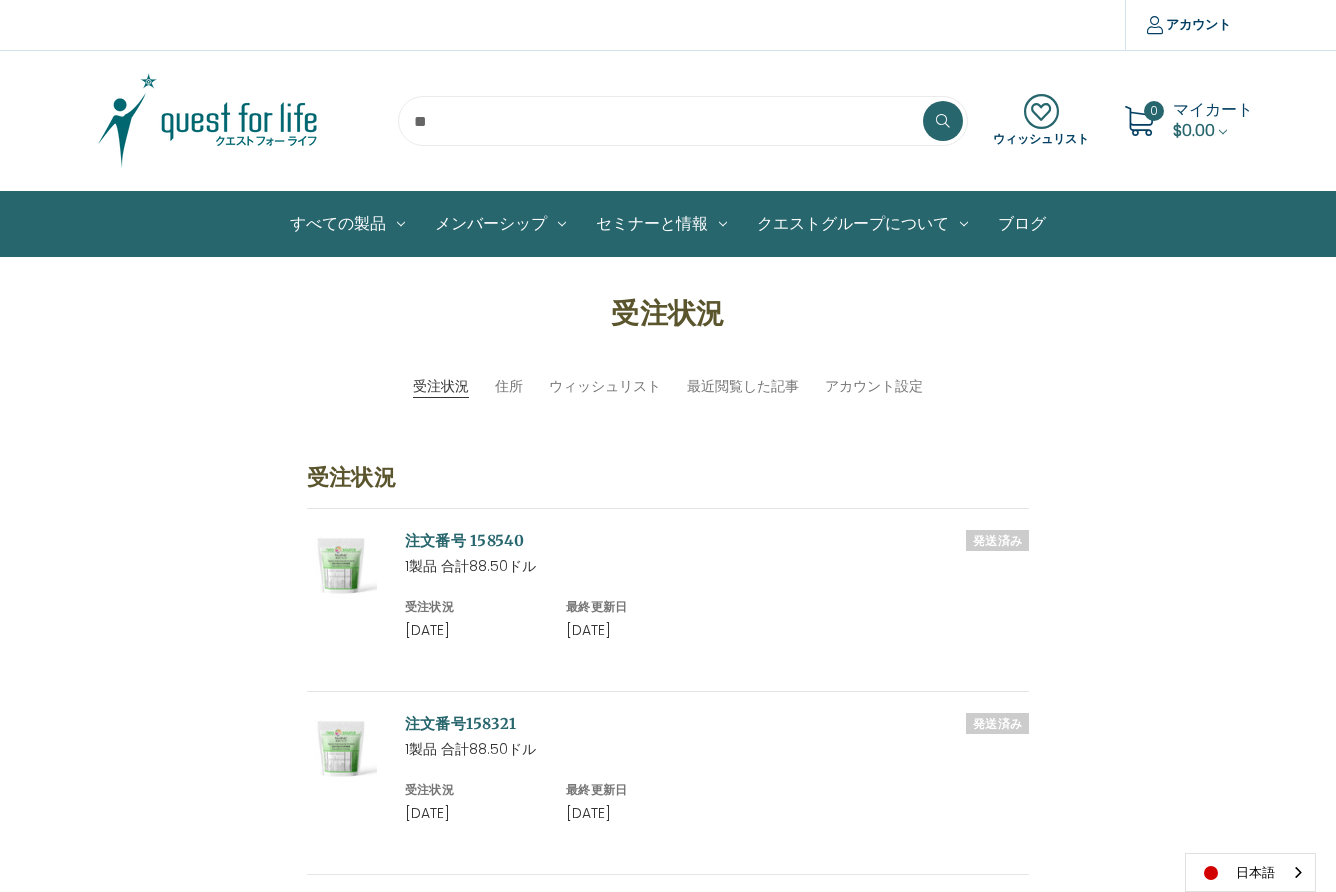 click at bounding box center [683, 121] 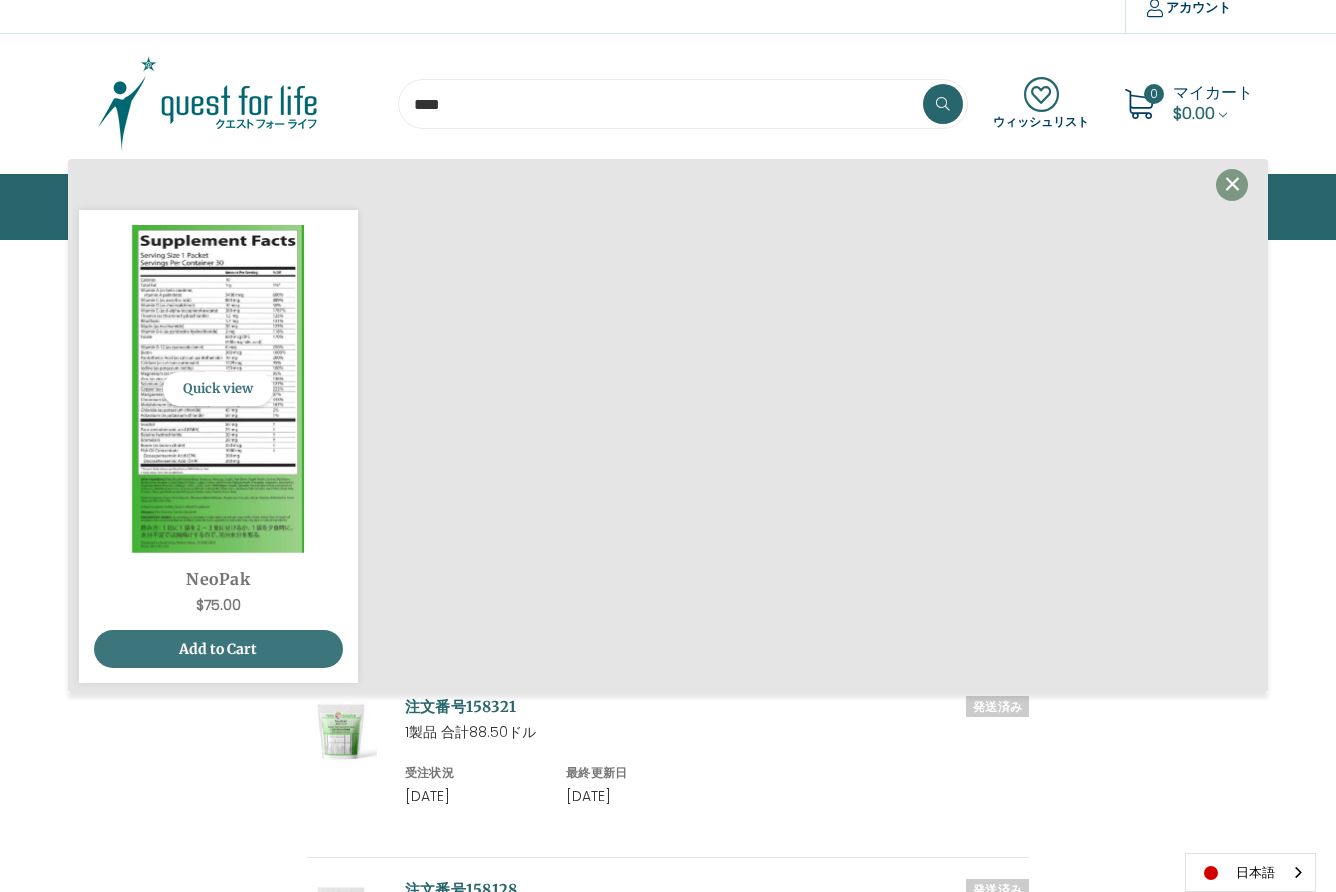scroll, scrollTop: 31, scrollLeft: 0, axis: vertical 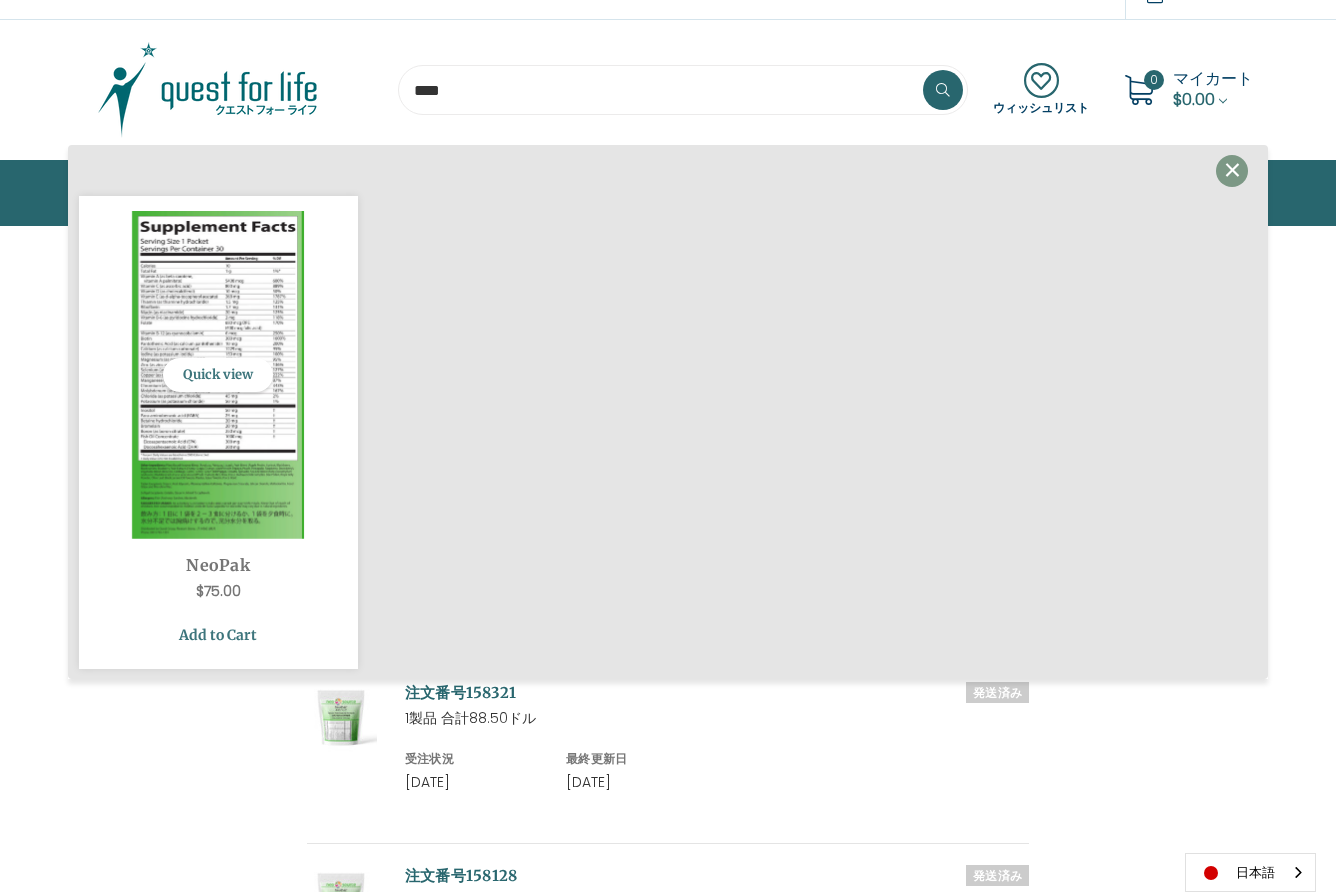 type on "****" 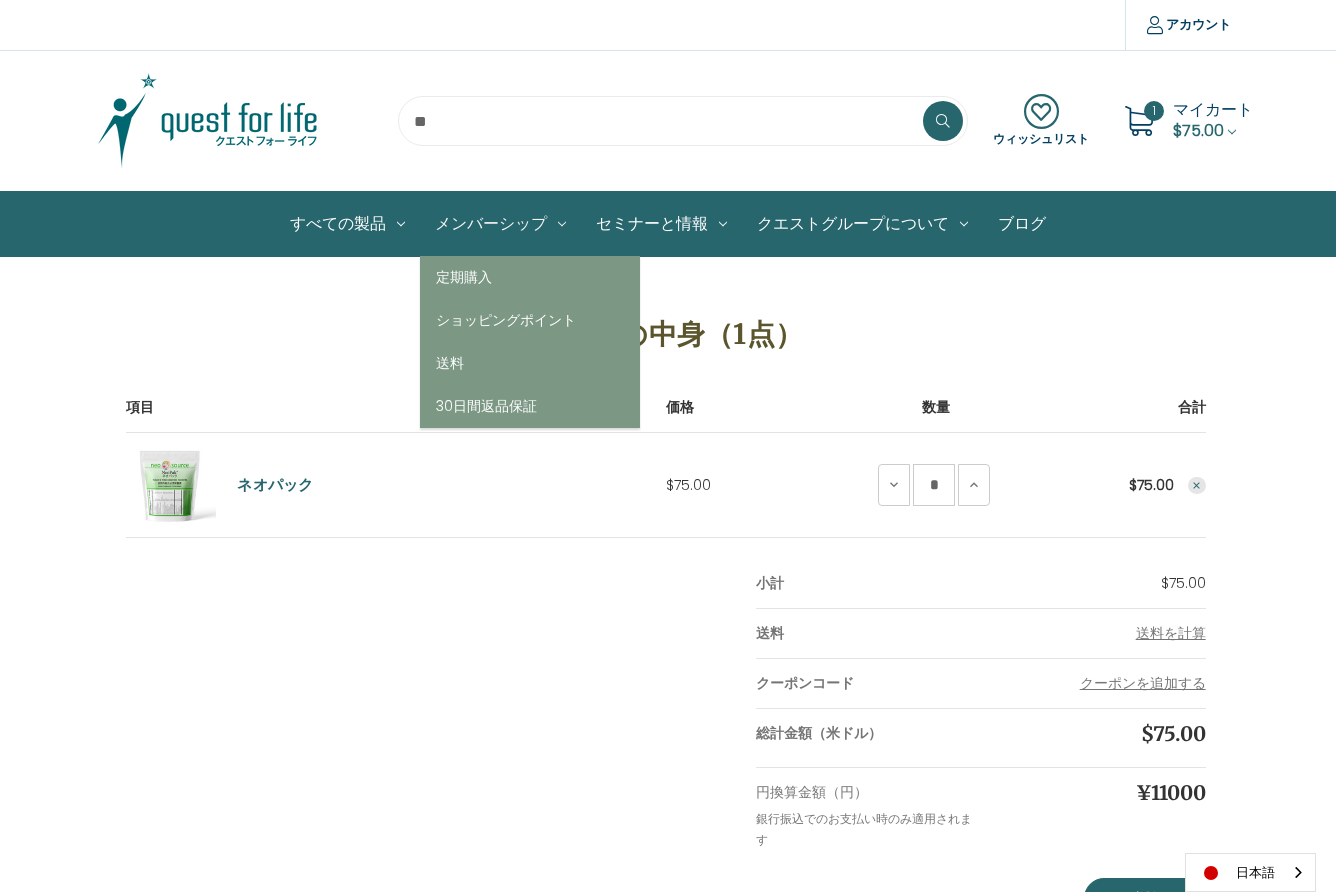 scroll, scrollTop: 0, scrollLeft: 0, axis: both 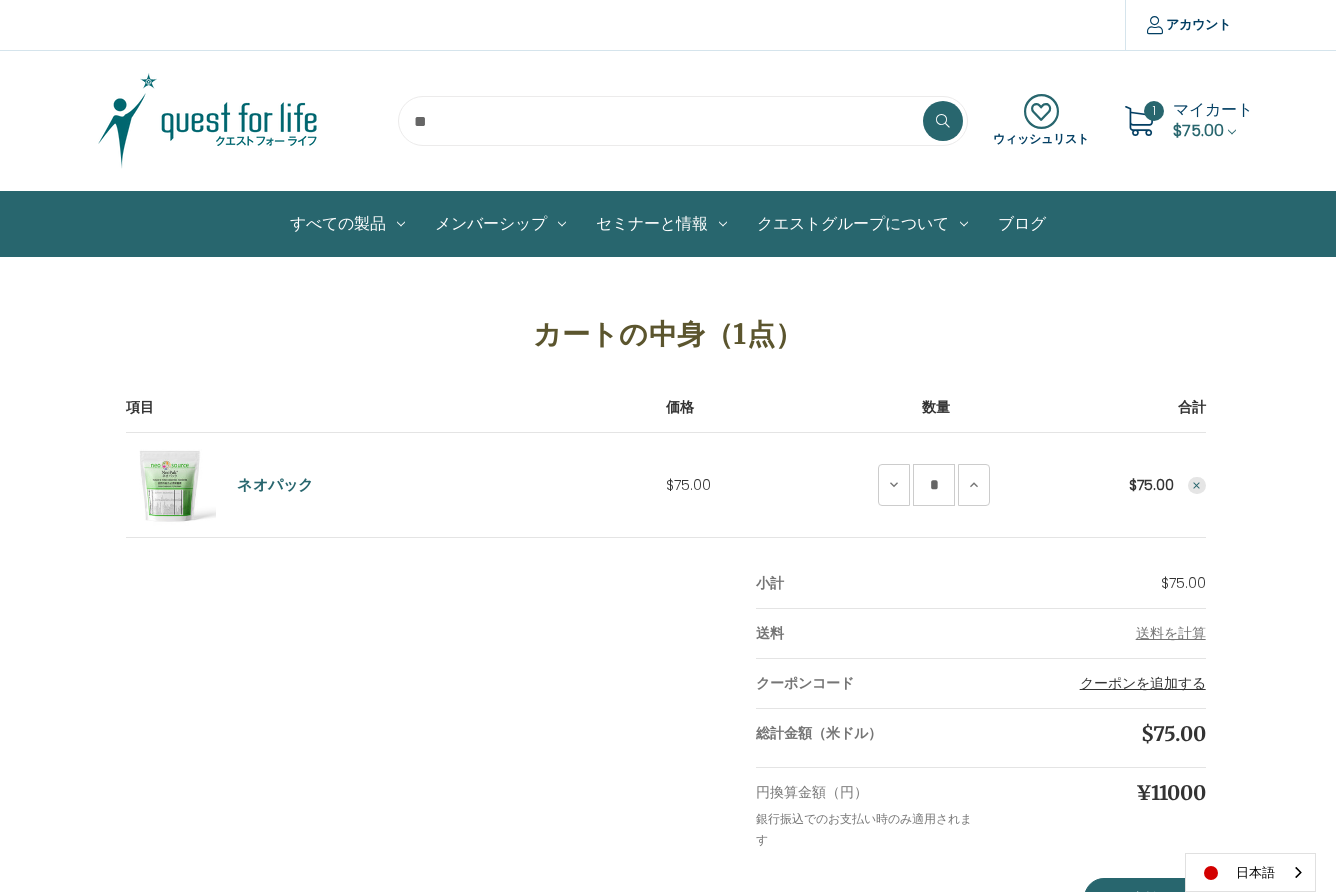 click on "クーポンを追加する" at bounding box center [1143, 683] 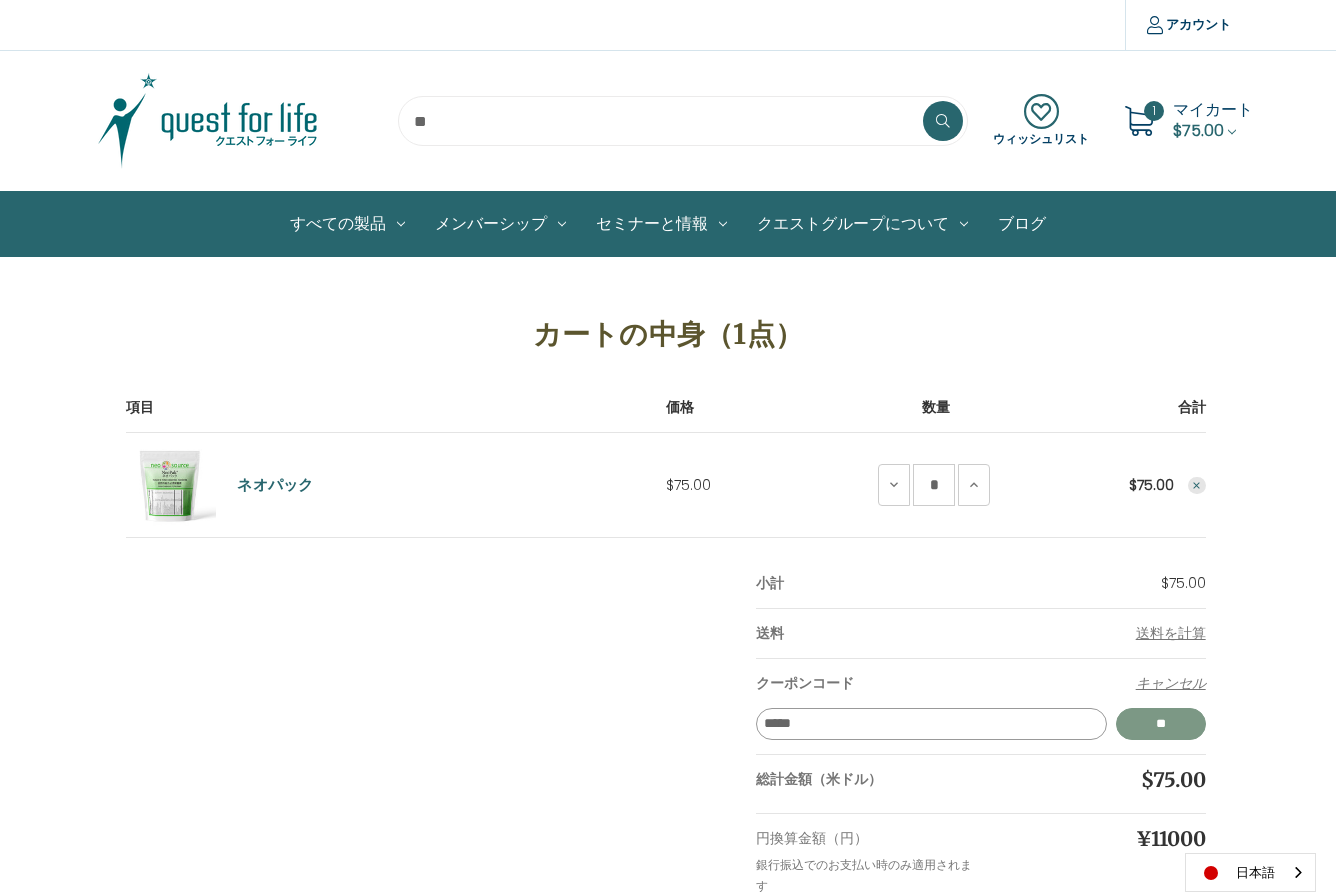 type on "*****" 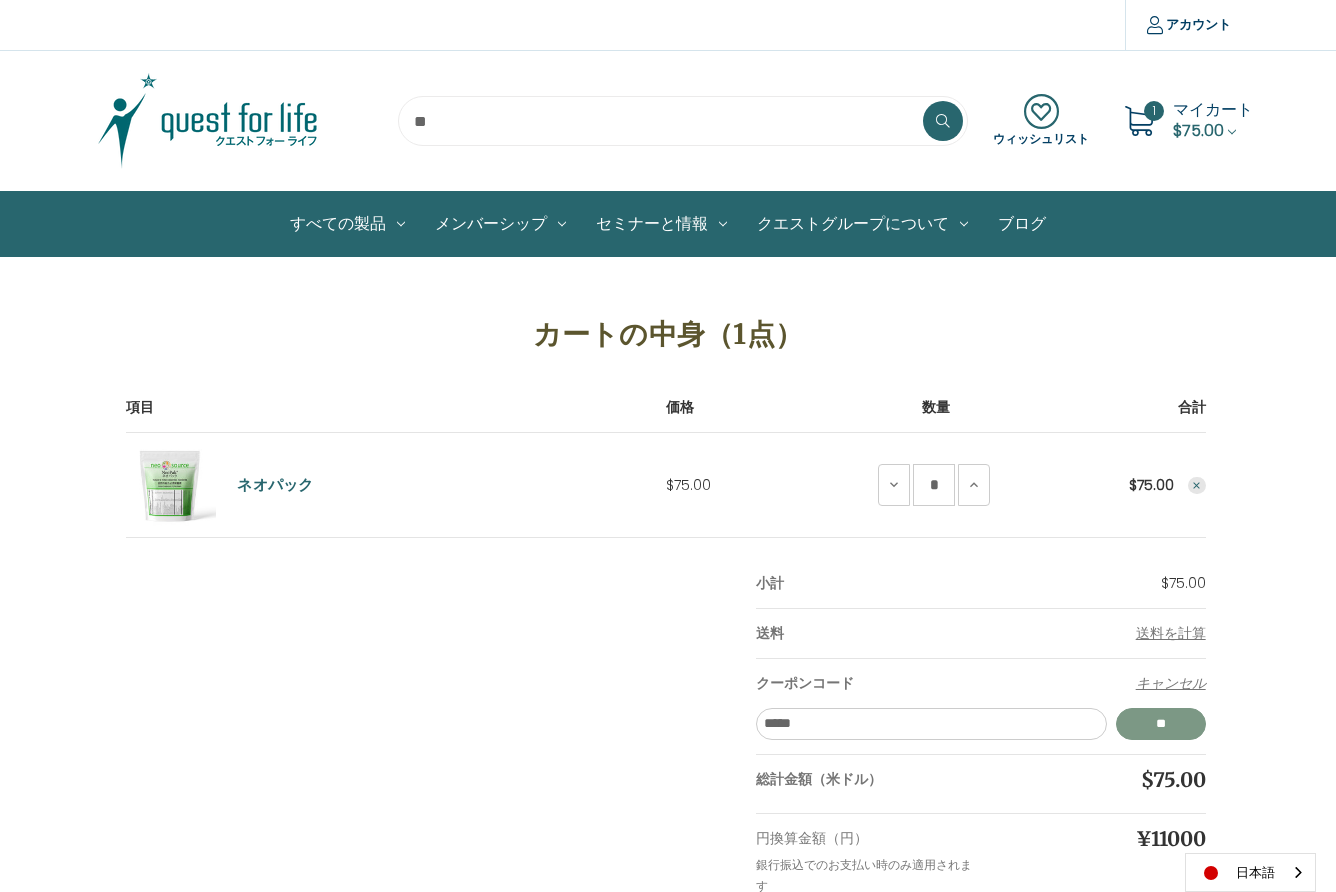 click on "**" at bounding box center [1161, 724] 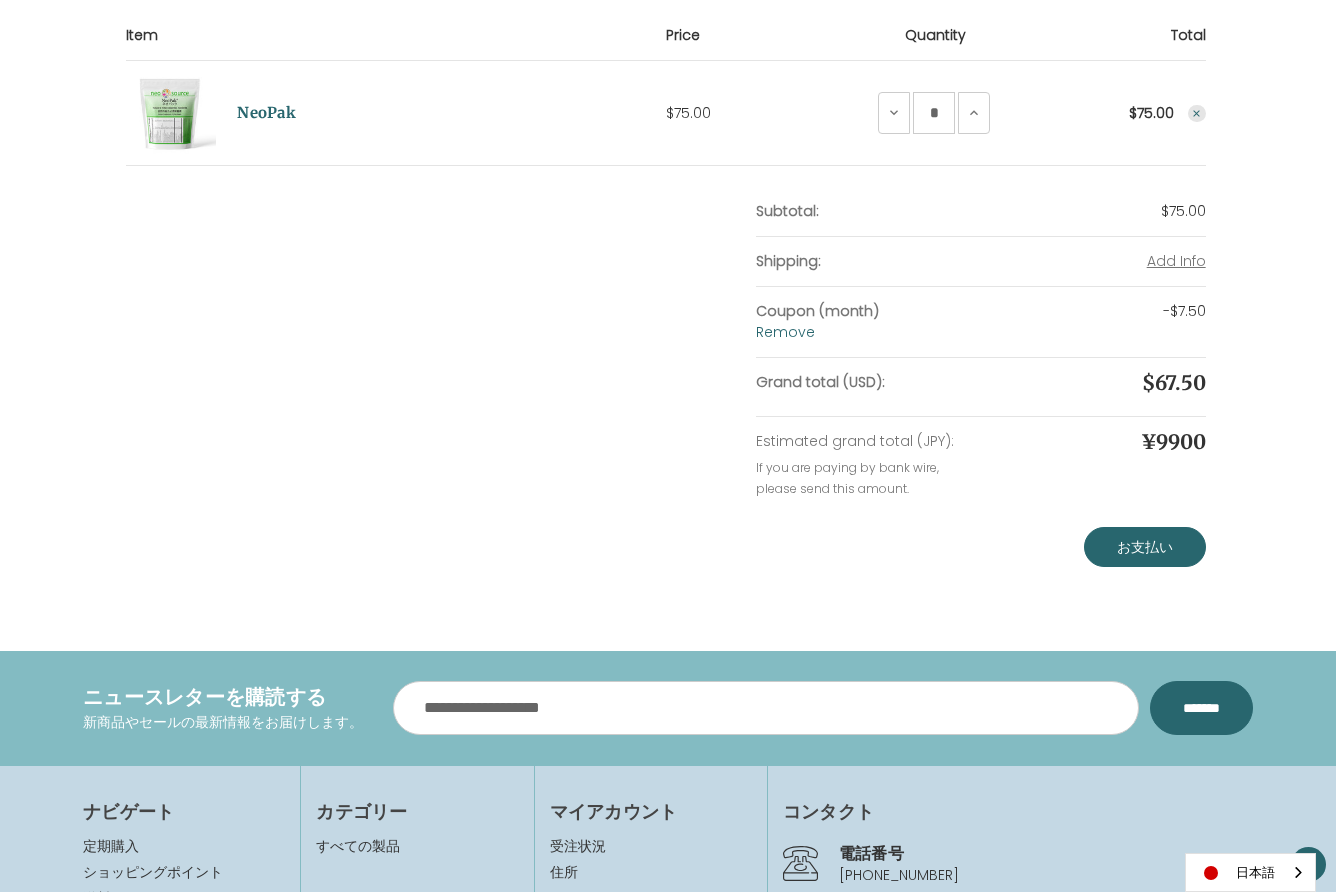 scroll, scrollTop: 404, scrollLeft: 0, axis: vertical 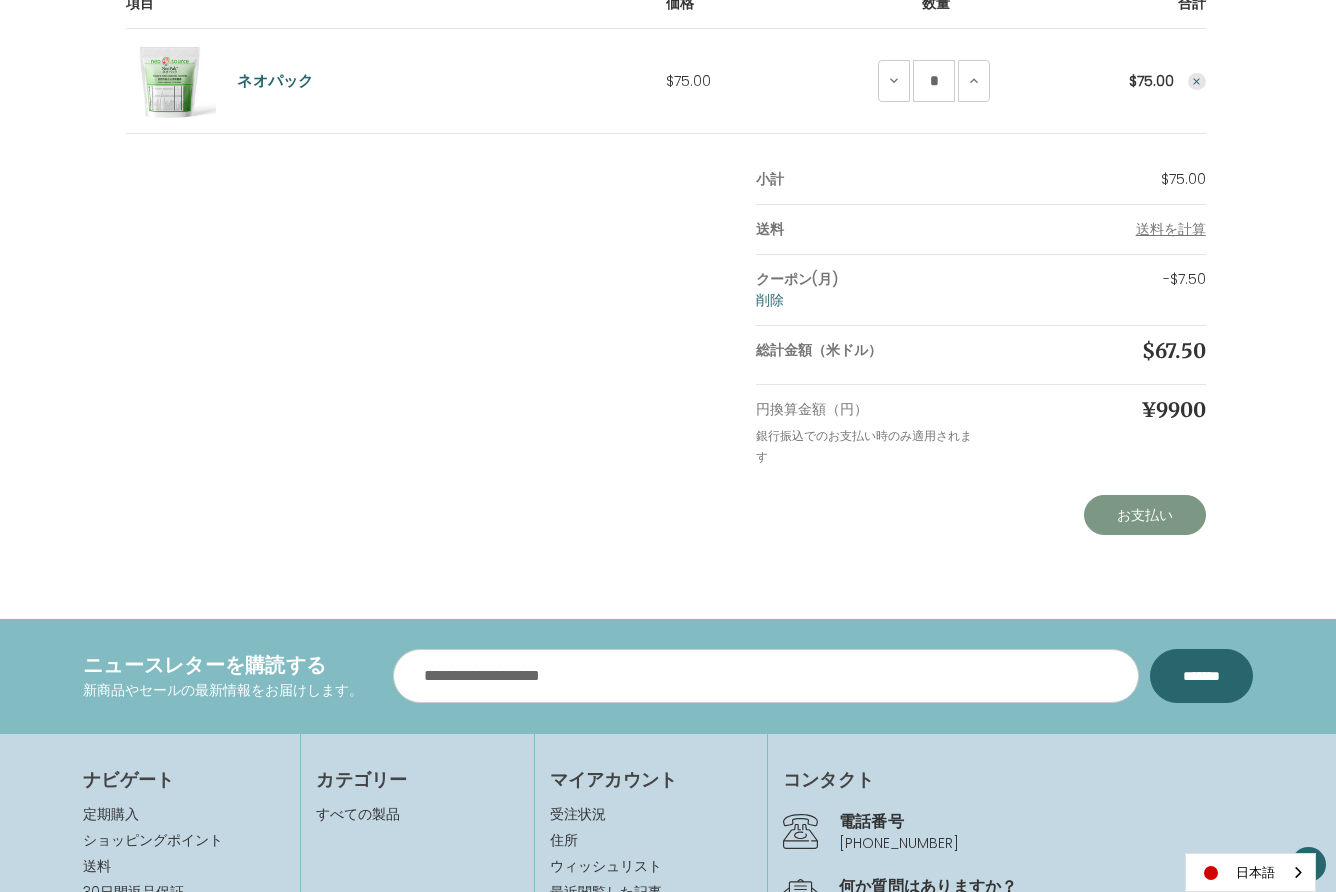 click on "お支払い" at bounding box center (1145, 515) 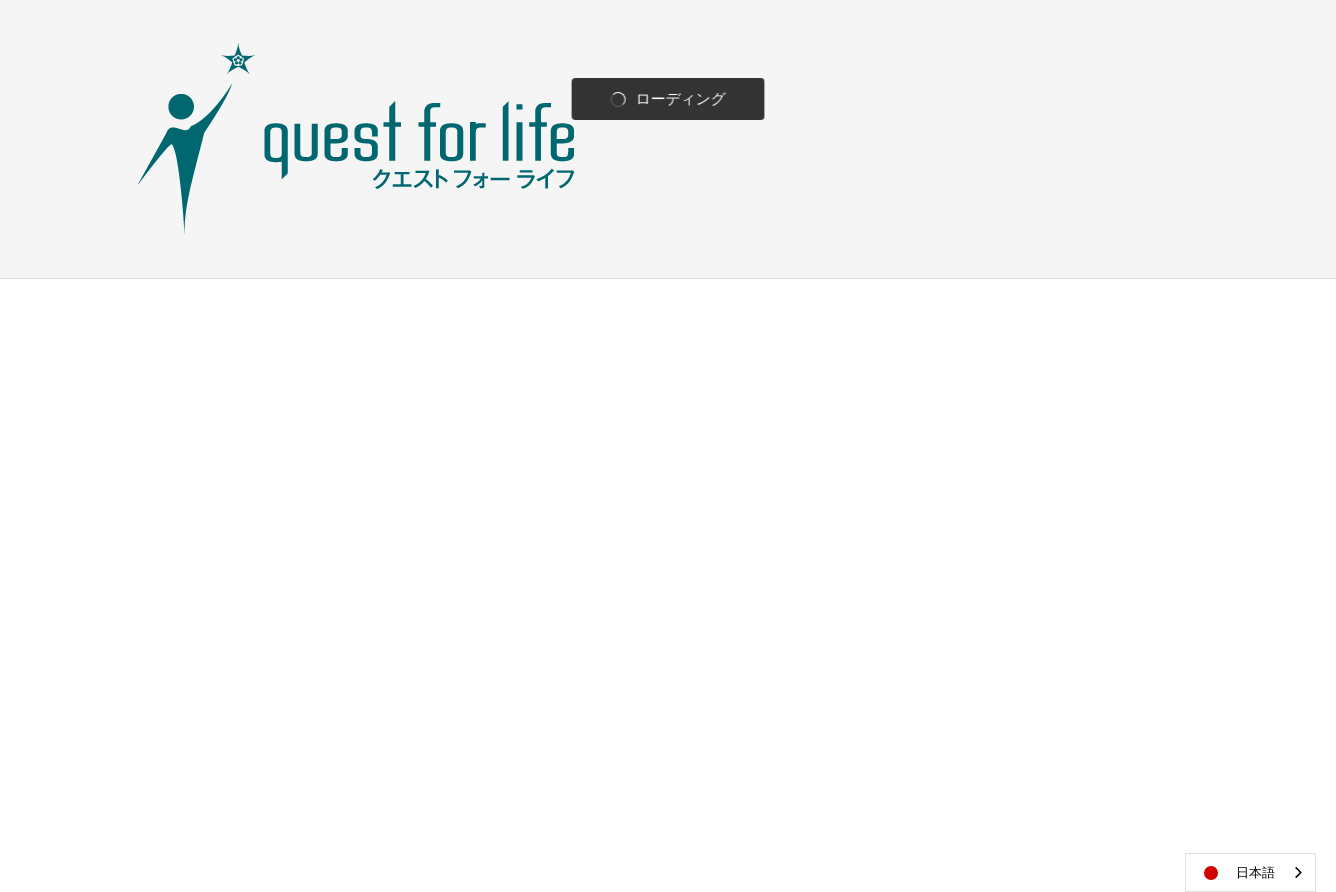 scroll, scrollTop: 0, scrollLeft: 0, axis: both 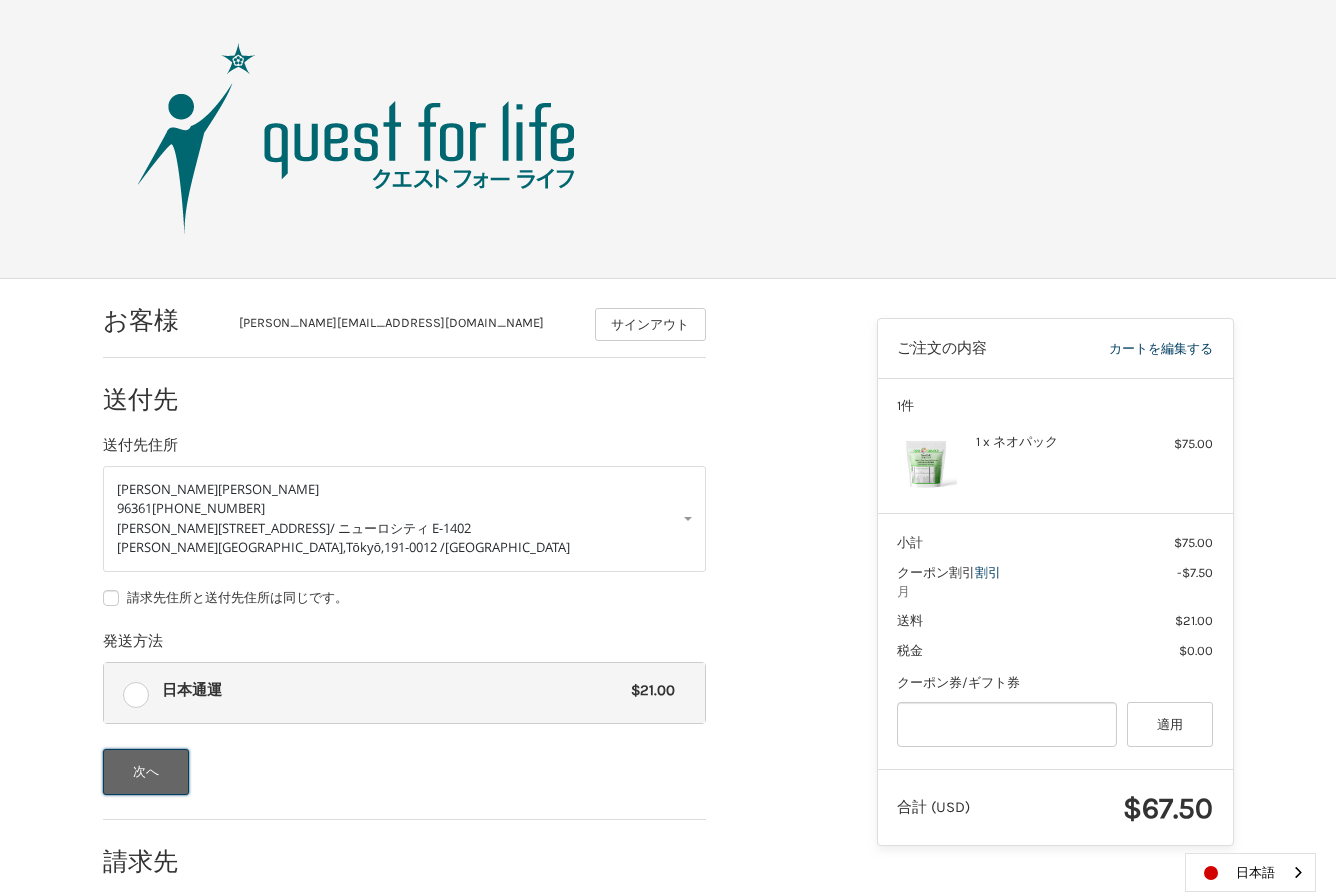 click on "次へ" at bounding box center [146, 772] 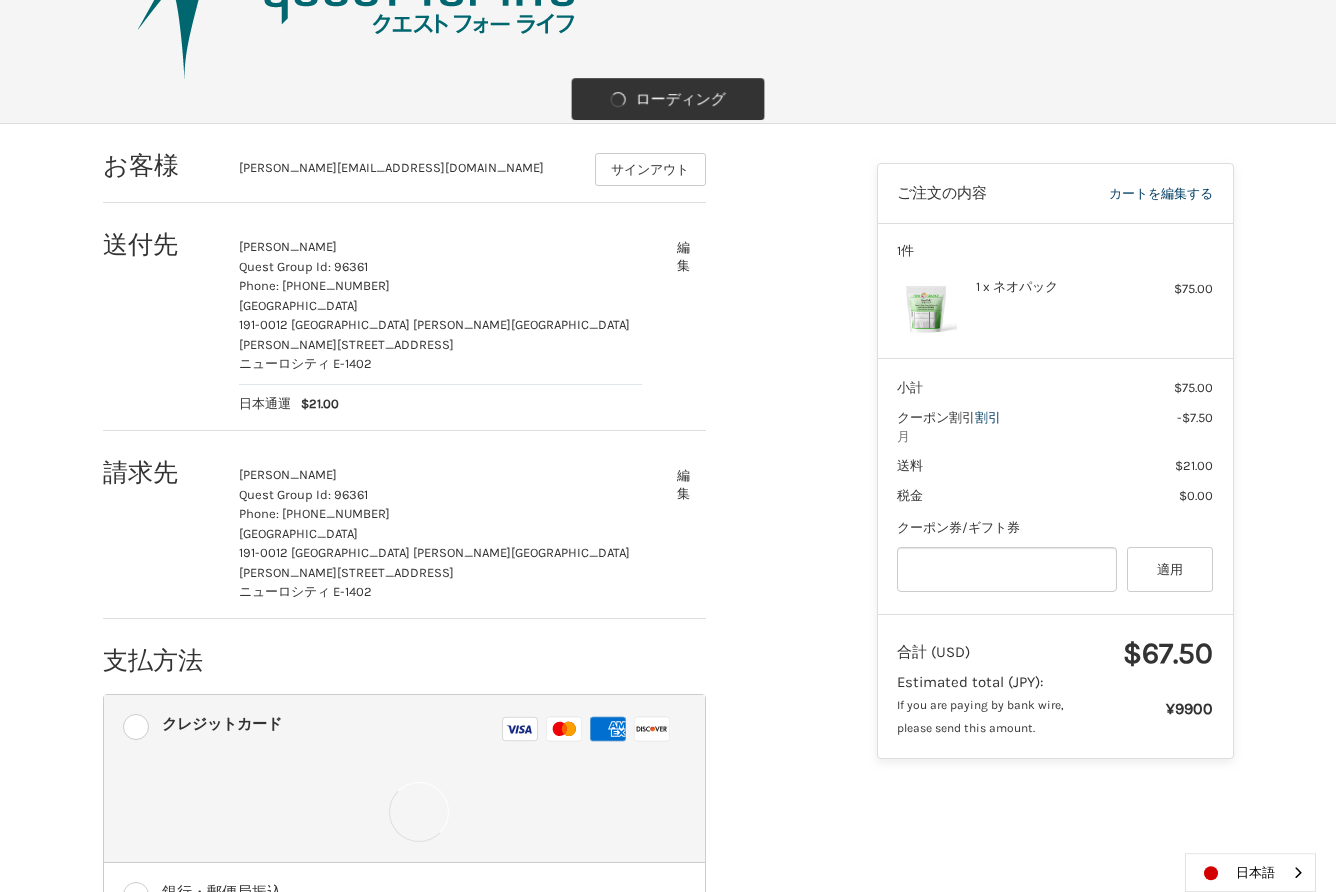 scroll, scrollTop: 156, scrollLeft: 0, axis: vertical 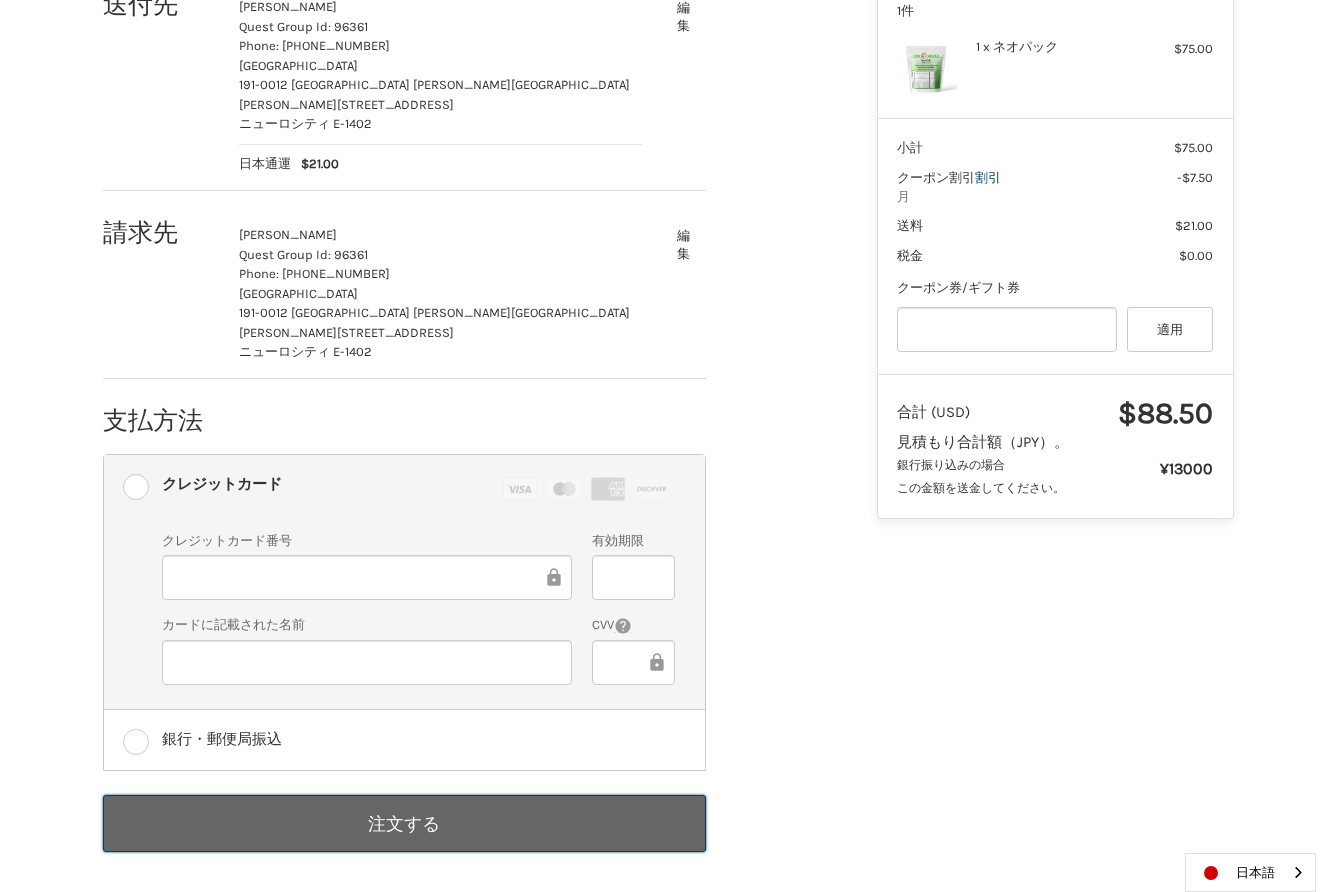 click on "注文する" at bounding box center (404, 823) 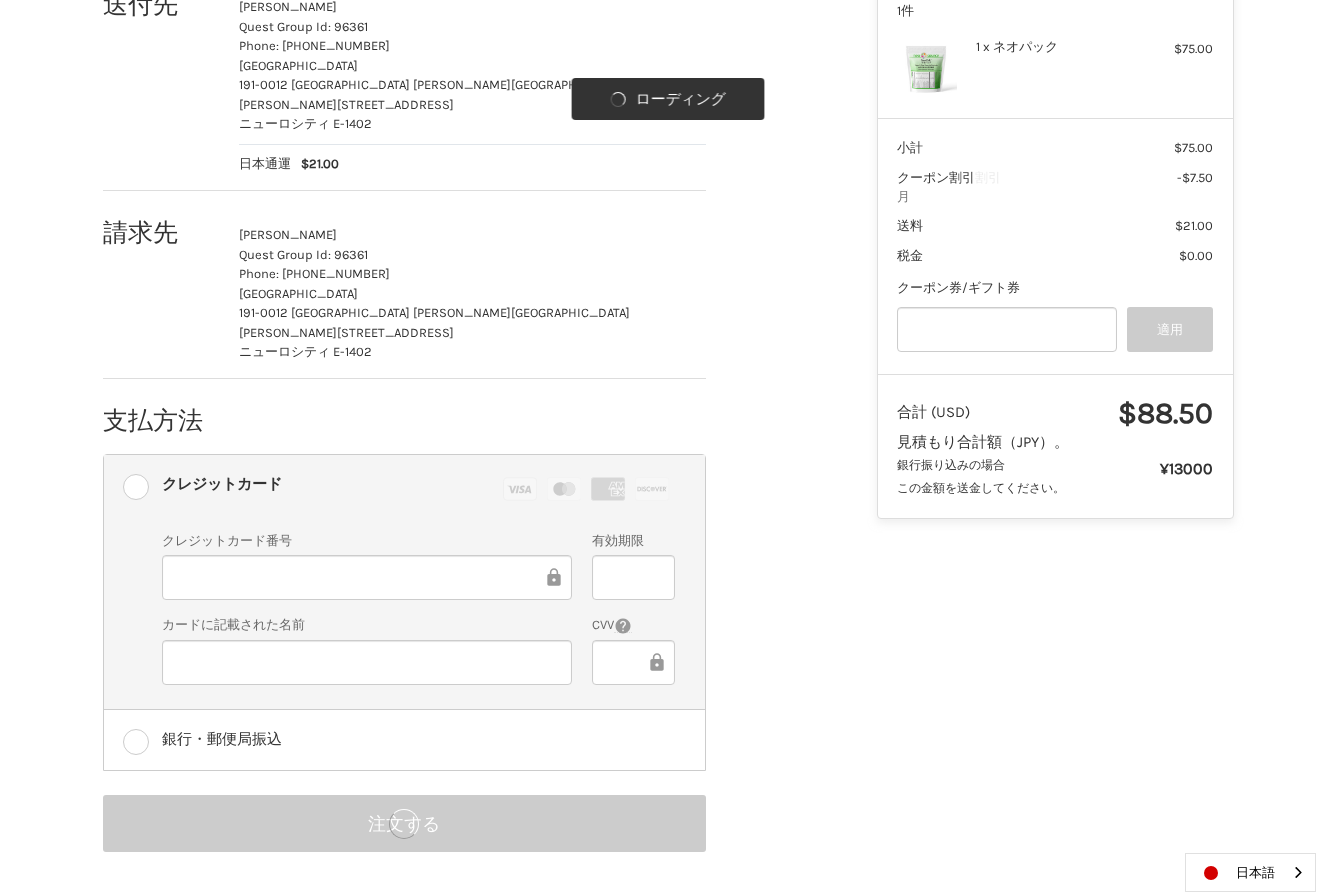 scroll, scrollTop: 0, scrollLeft: 0, axis: both 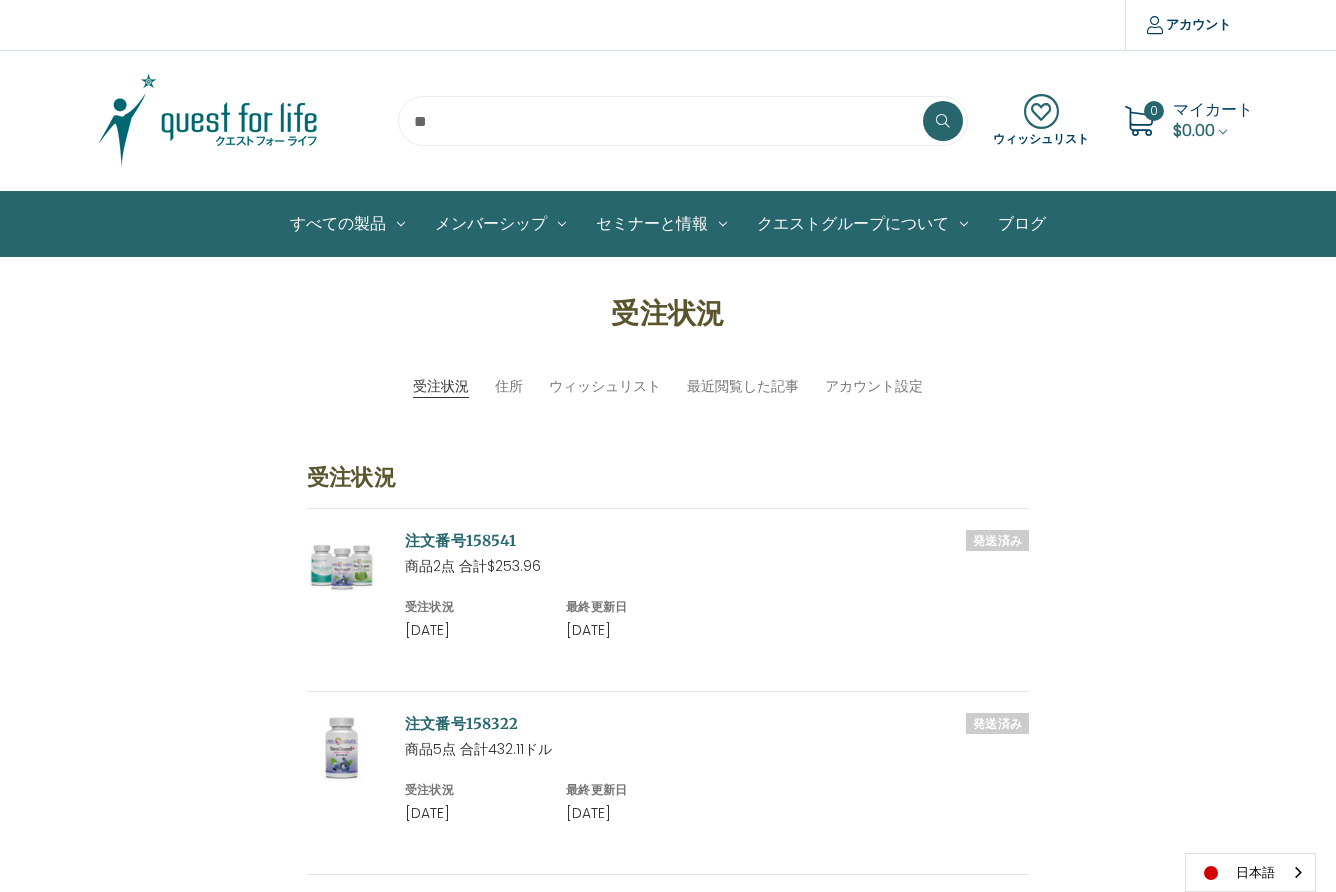 click at bounding box center [683, 121] 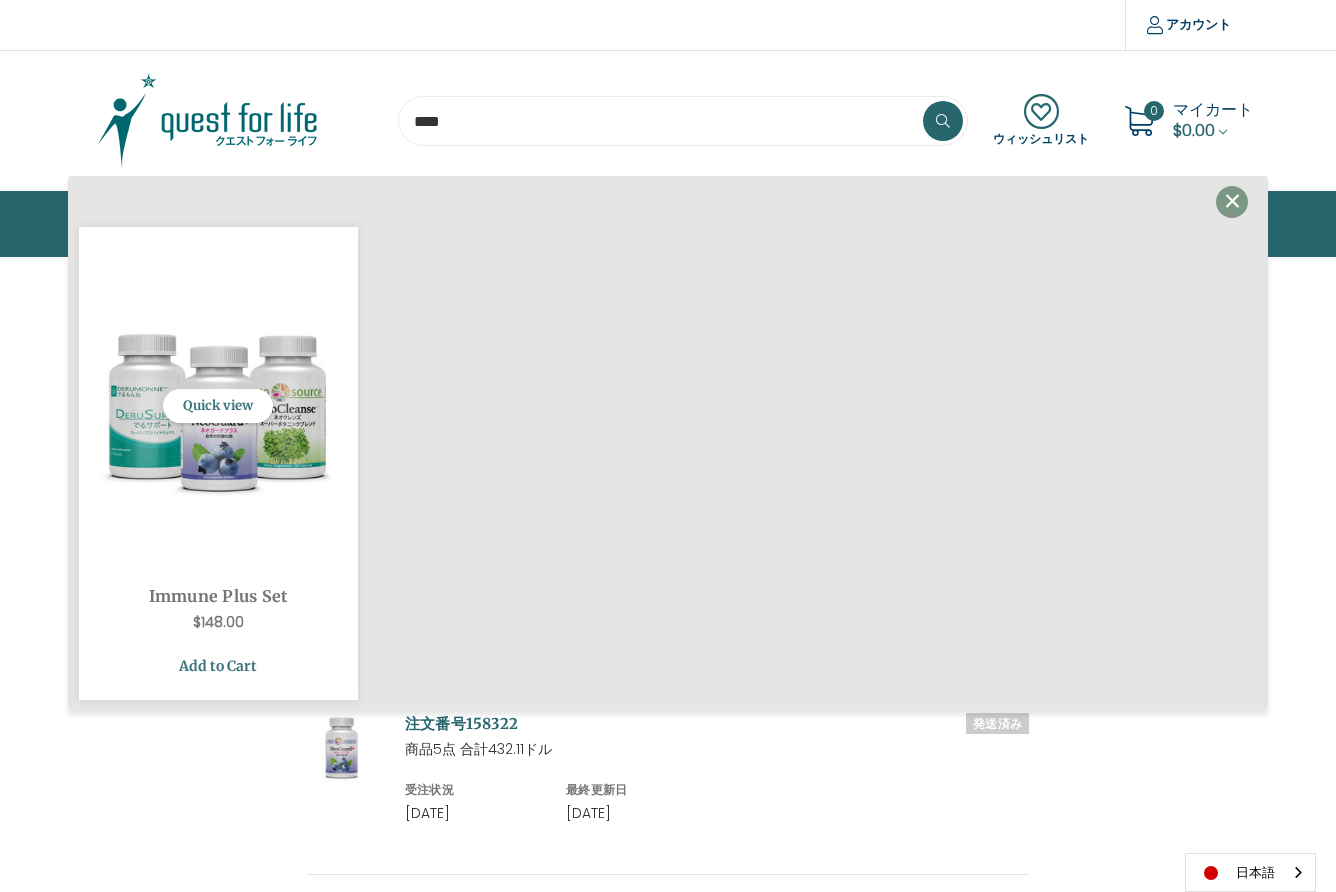 type on "****" 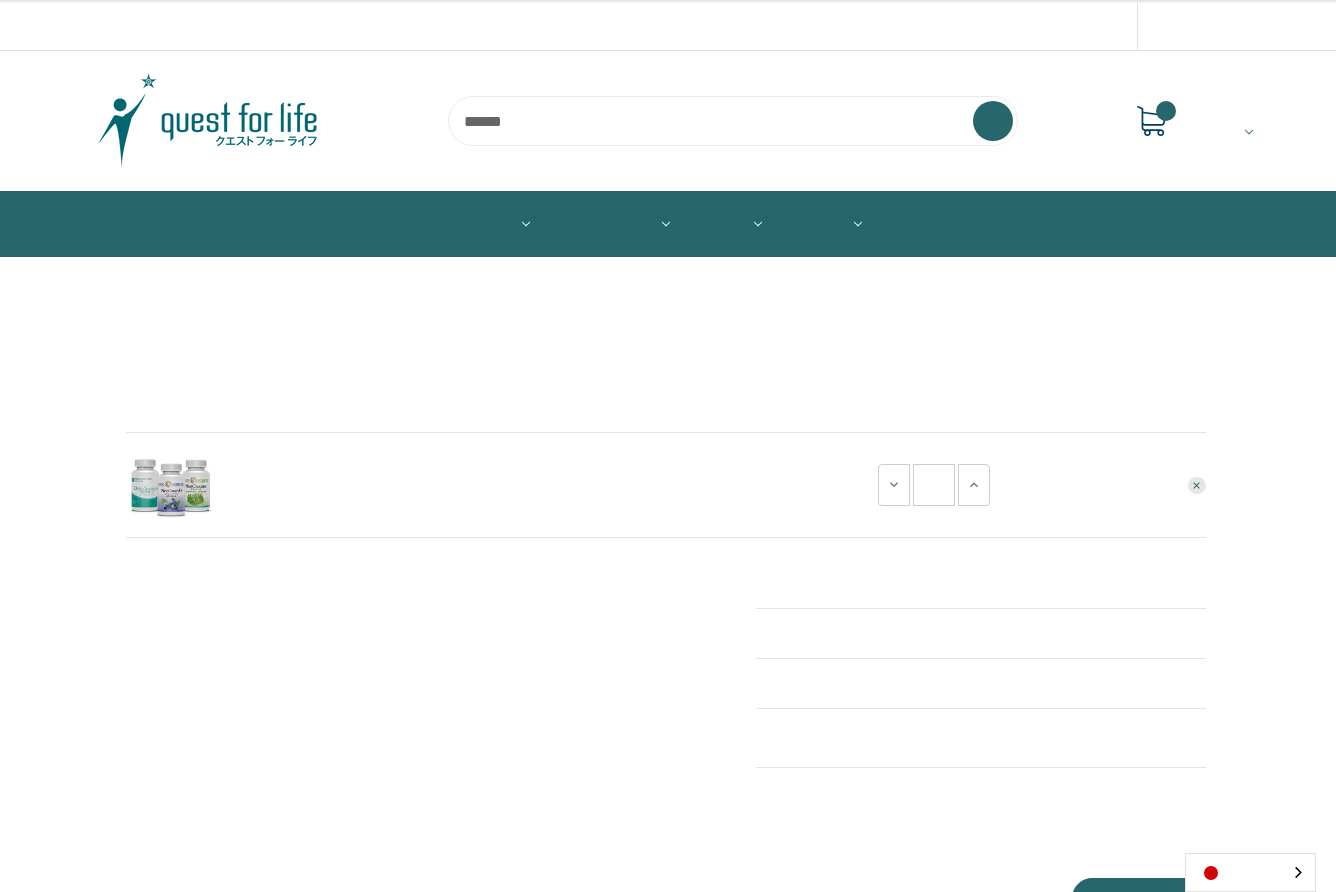 scroll, scrollTop: 0, scrollLeft: 0, axis: both 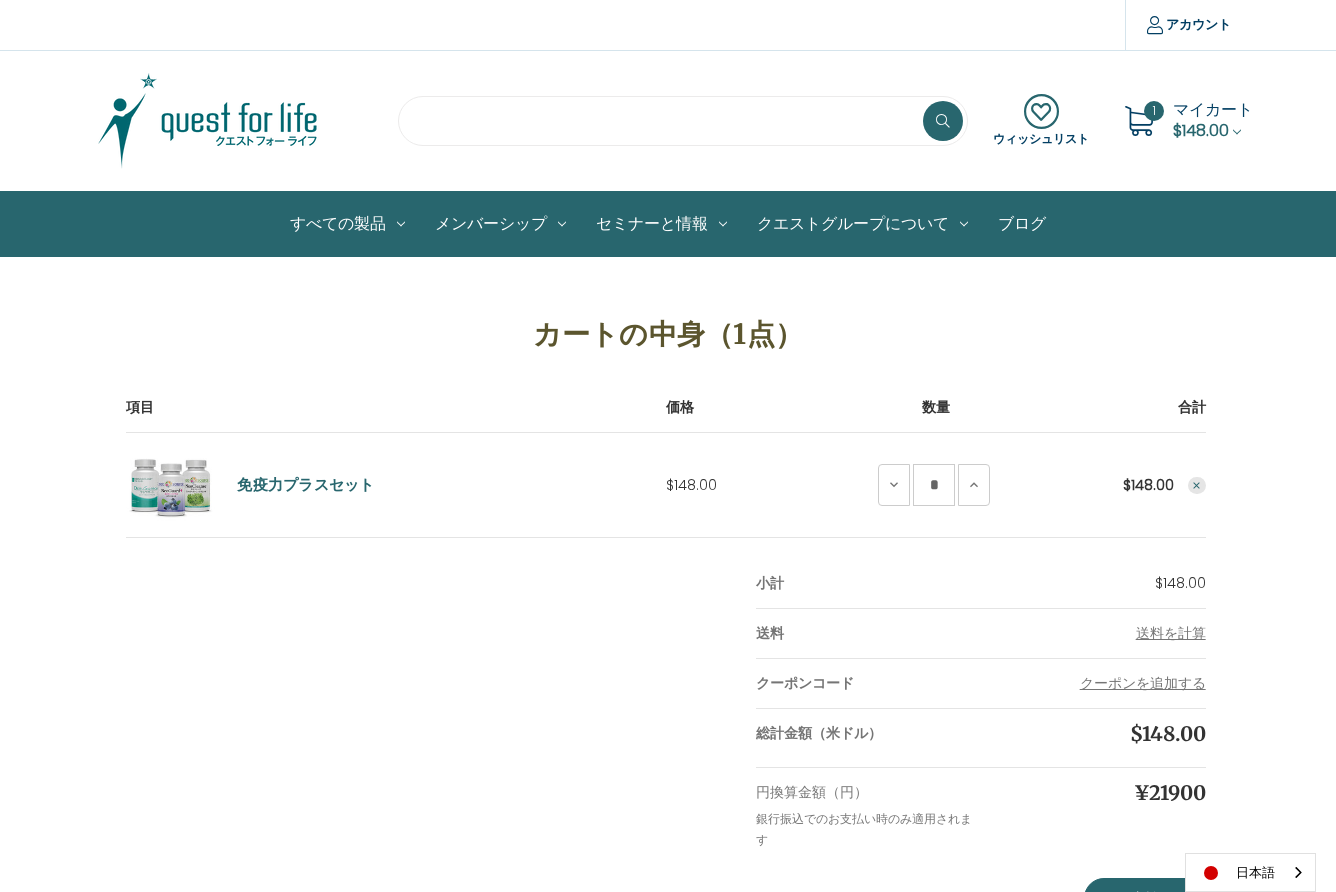 click at bounding box center (683, 121) 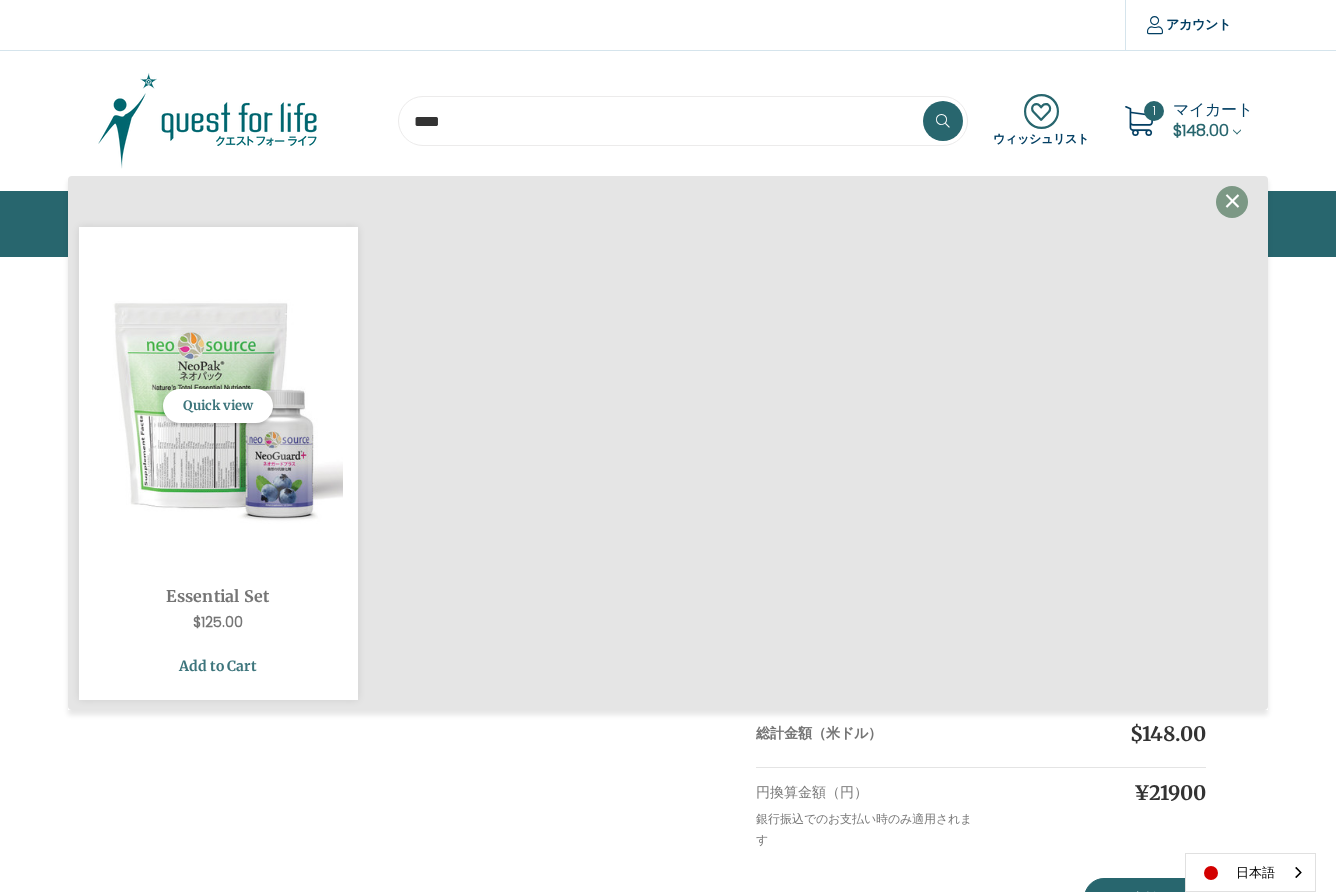 type on "****" 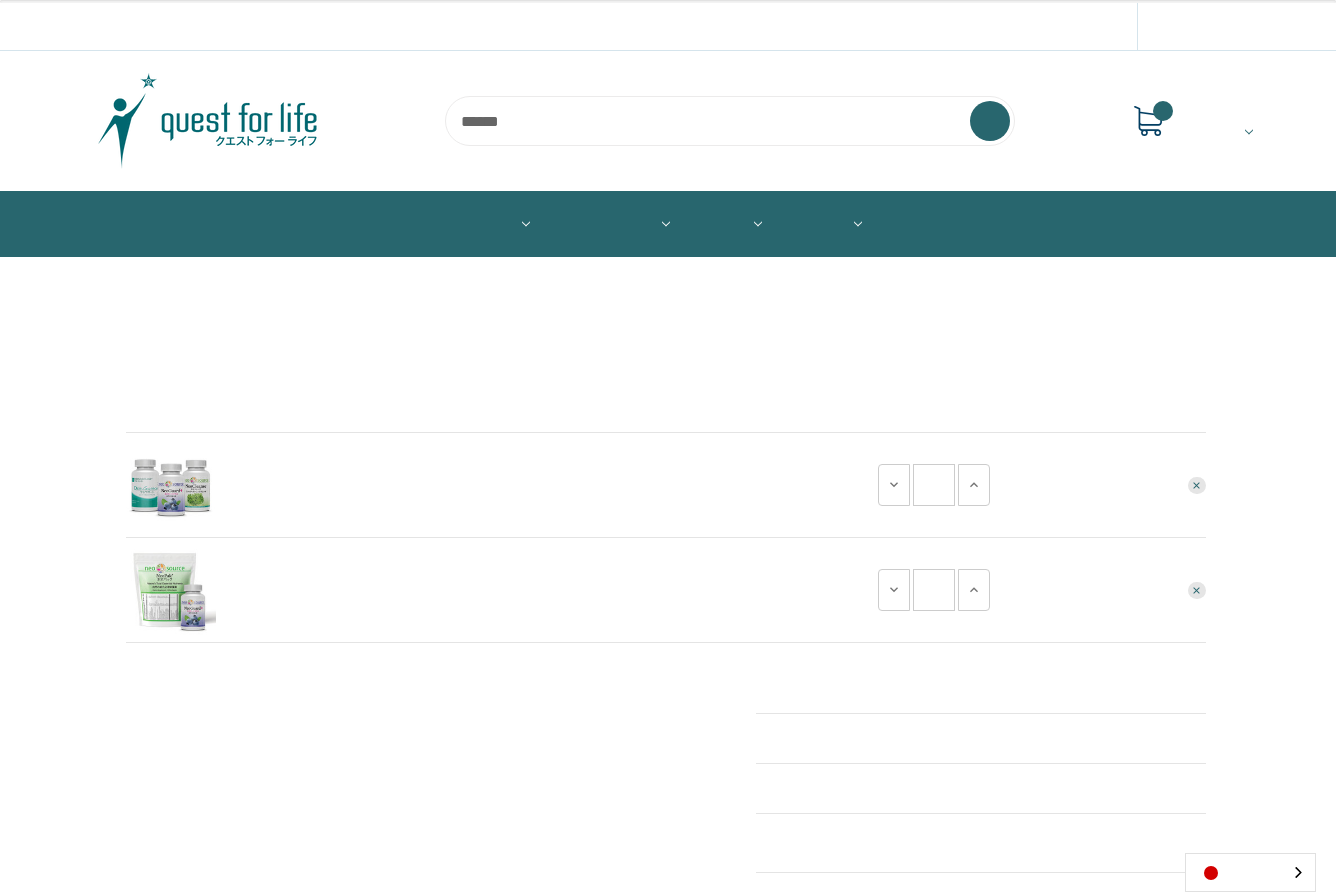 scroll, scrollTop: 0, scrollLeft: 0, axis: both 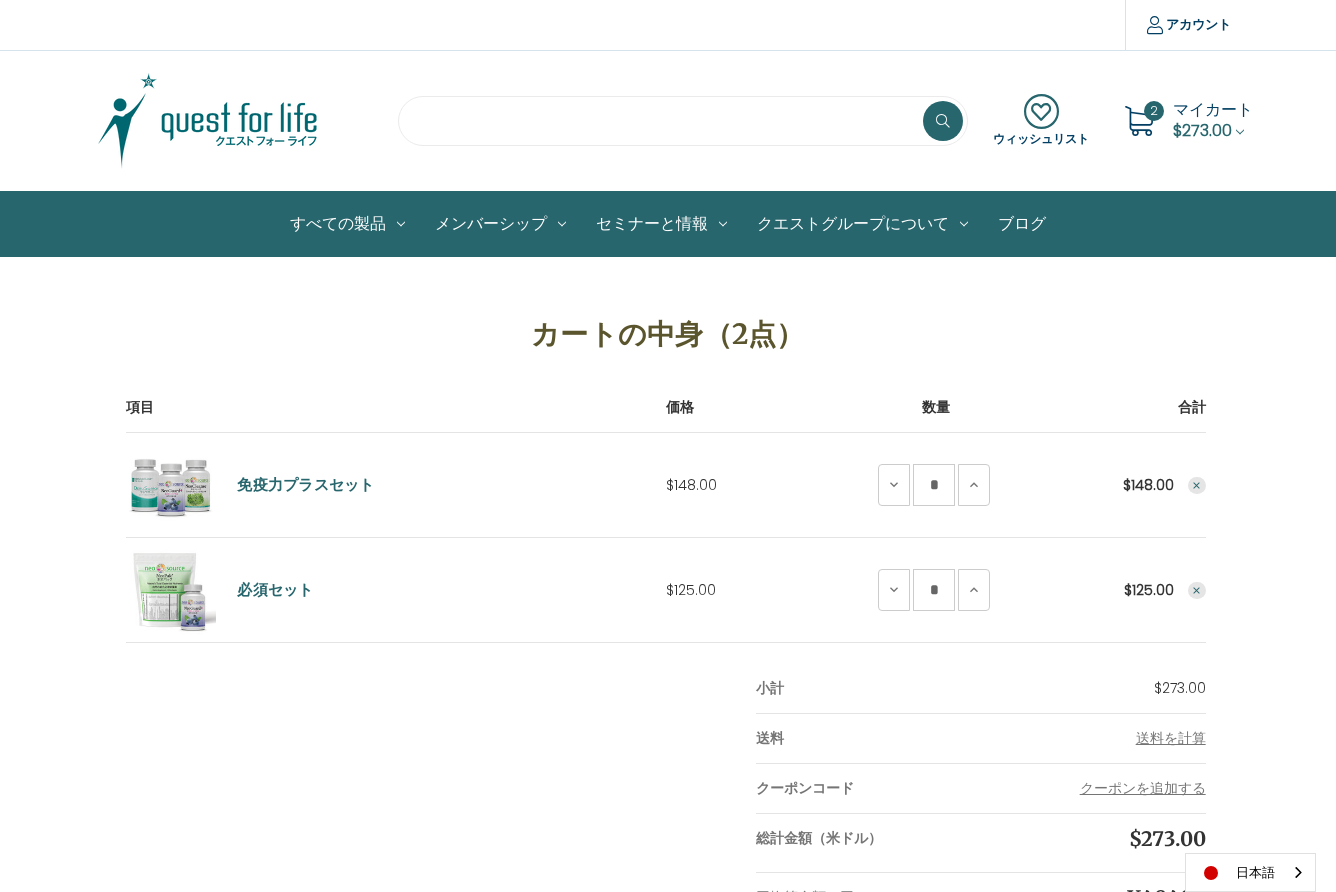 click at bounding box center (683, 121) 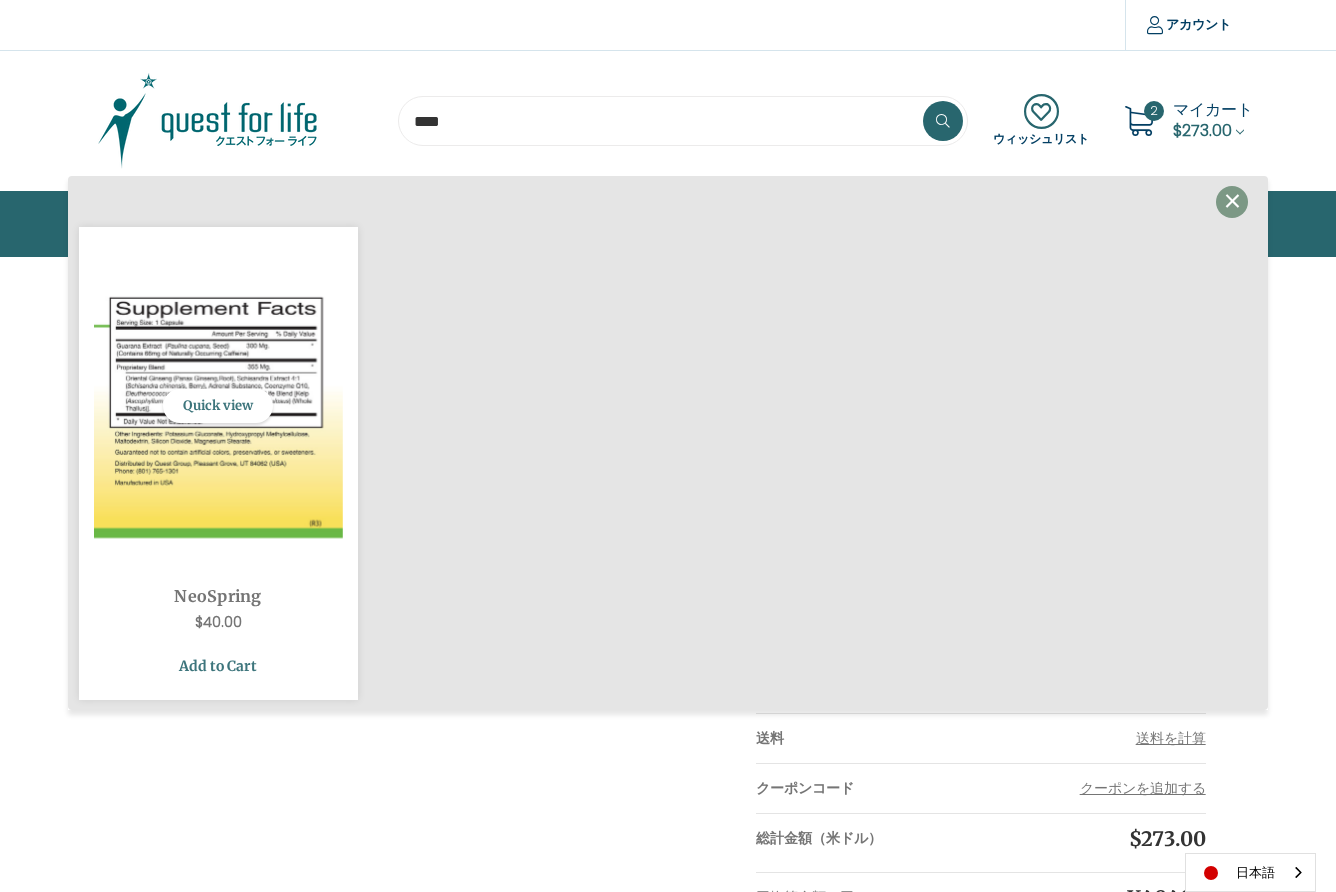 type on "****" 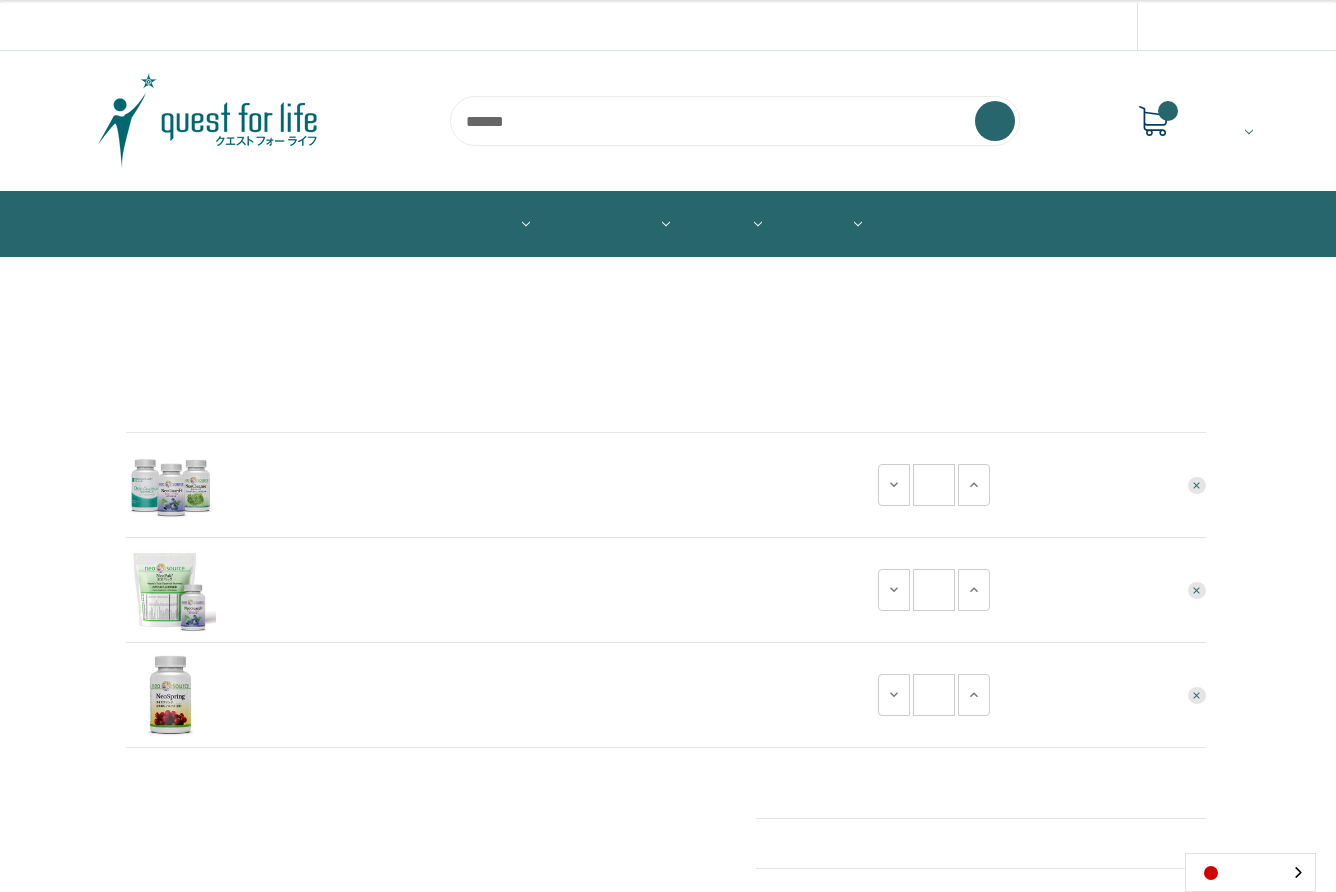 scroll, scrollTop: 0, scrollLeft: 0, axis: both 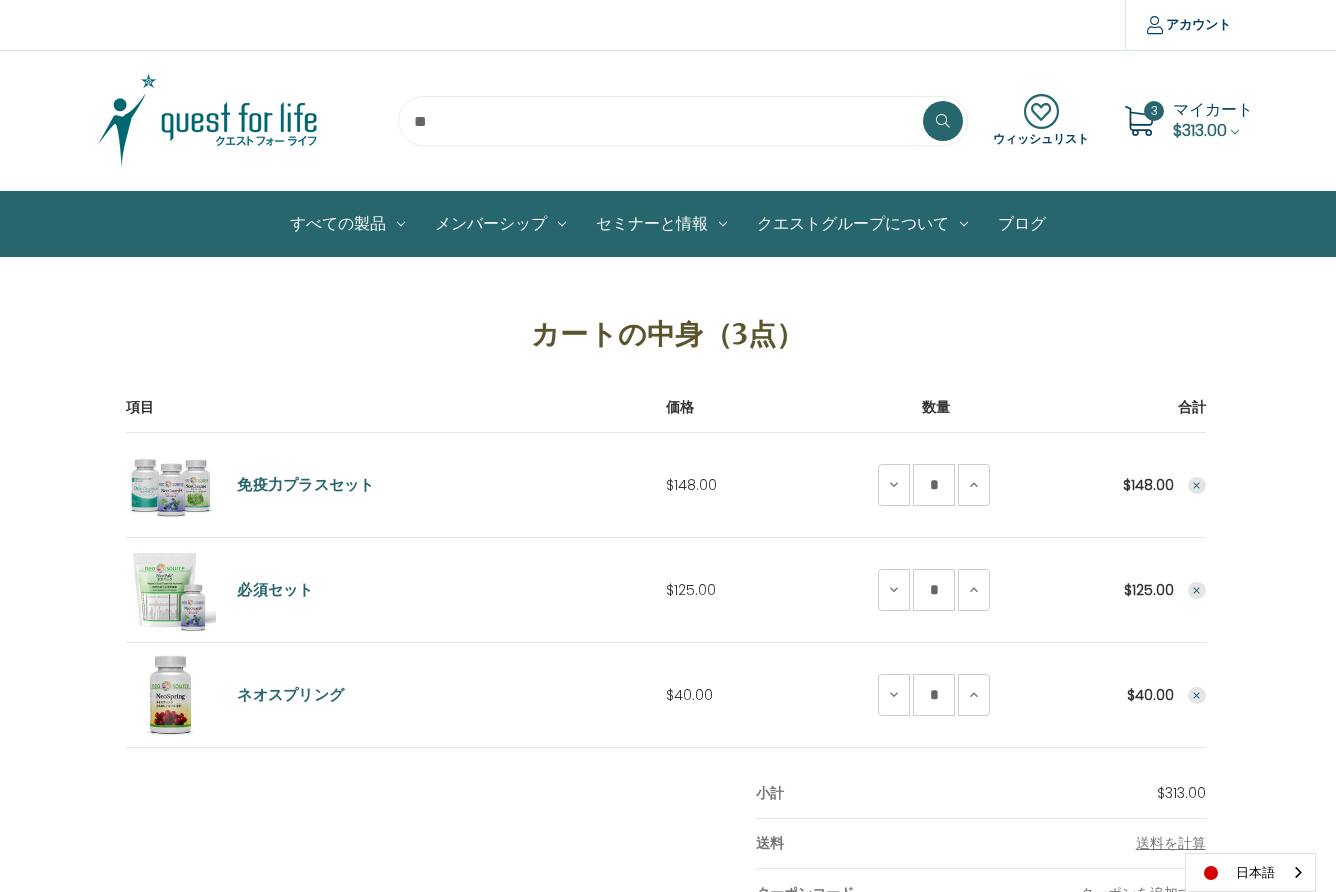 click at bounding box center (683, 121) 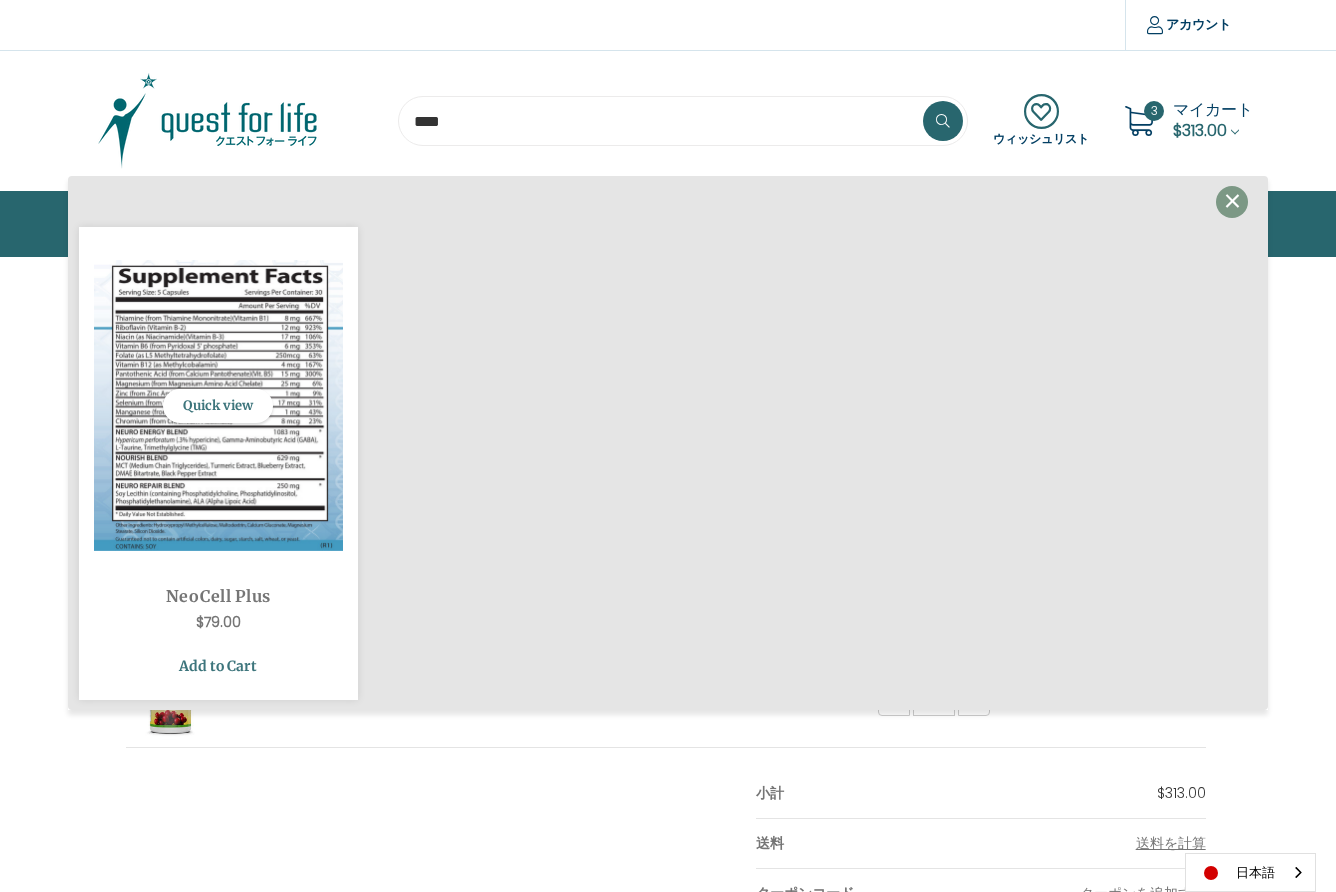 type on "****" 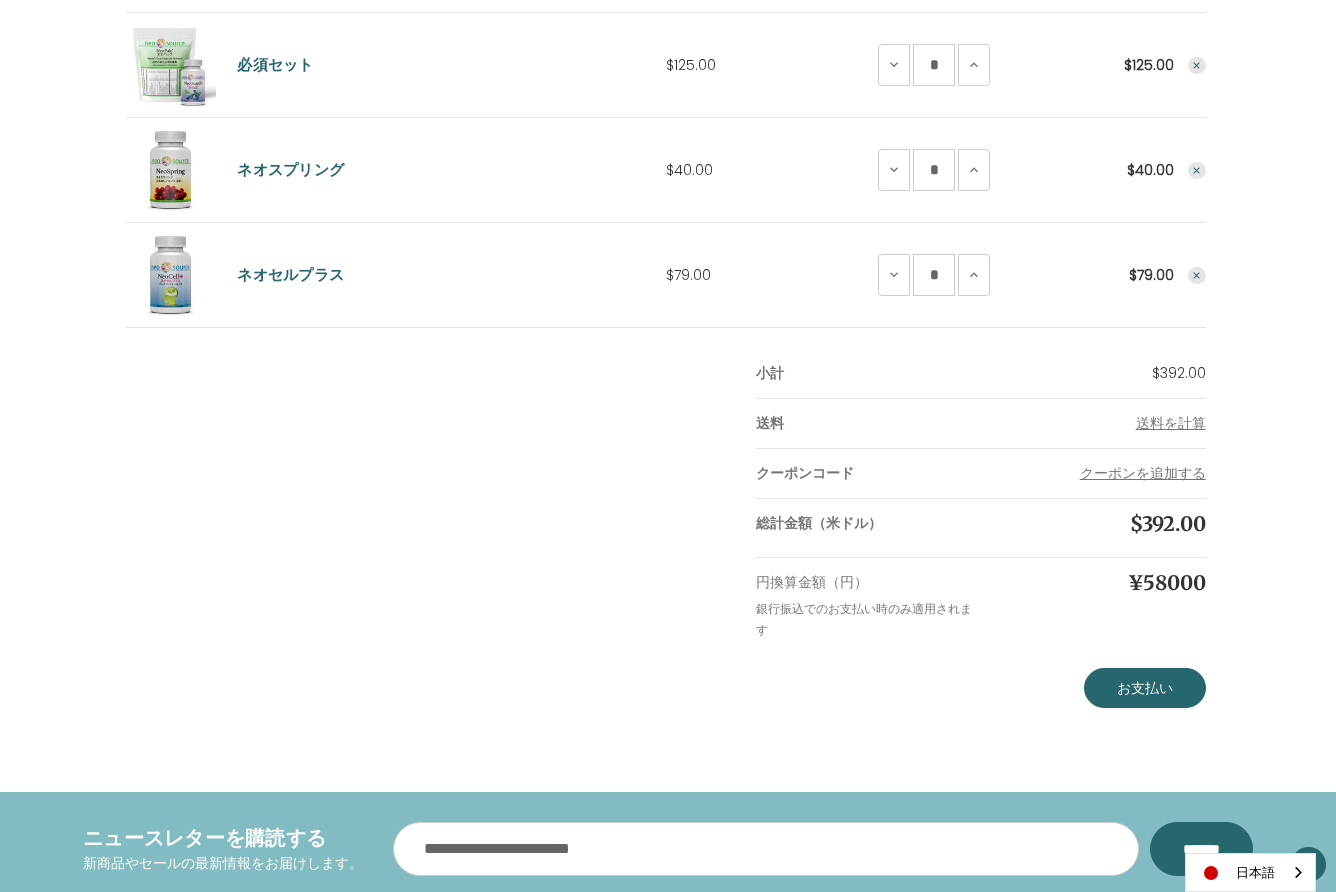 scroll, scrollTop: 527, scrollLeft: 0, axis: vertical 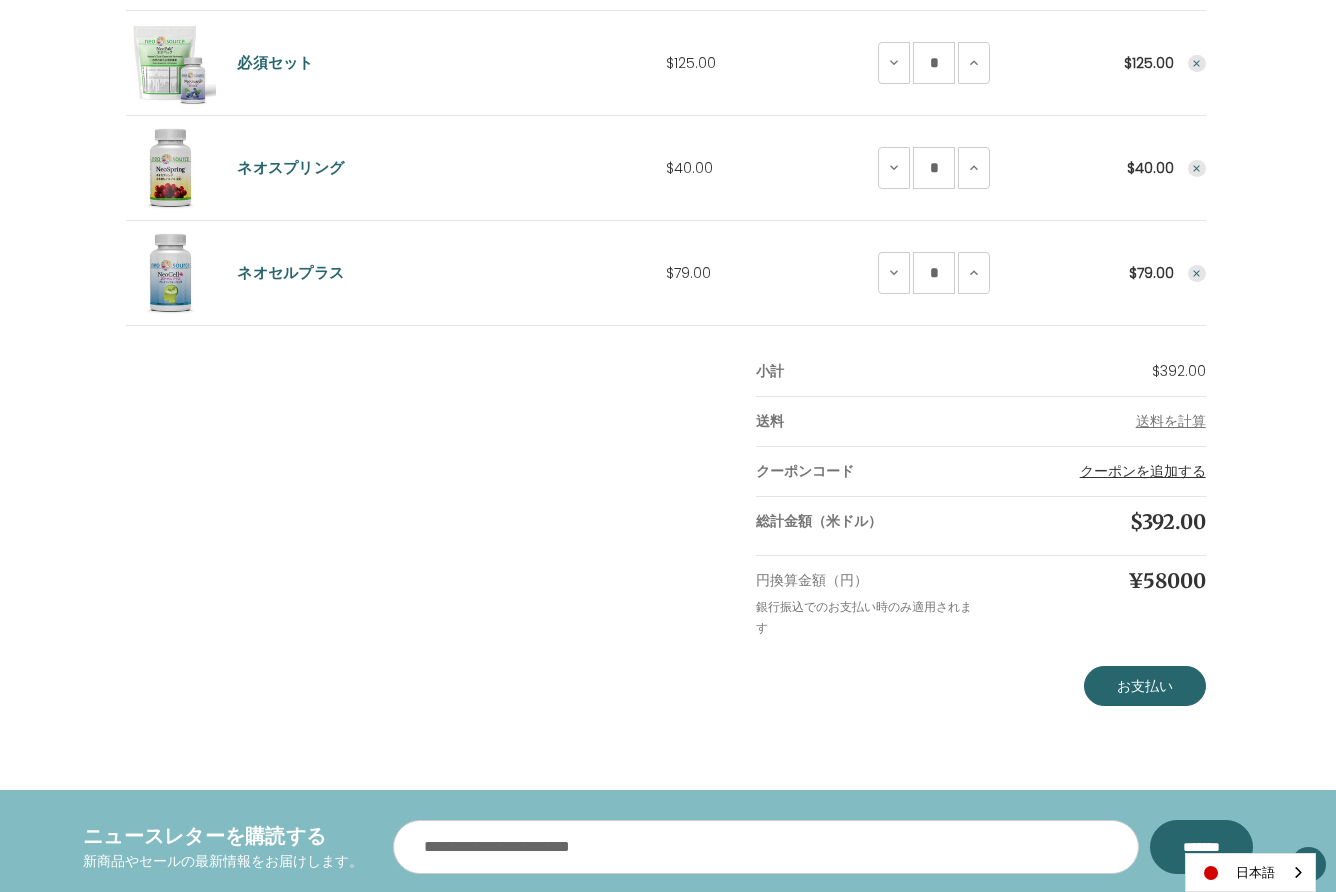 click on "クーポンを追加する" at bounding box center [1143, 471] 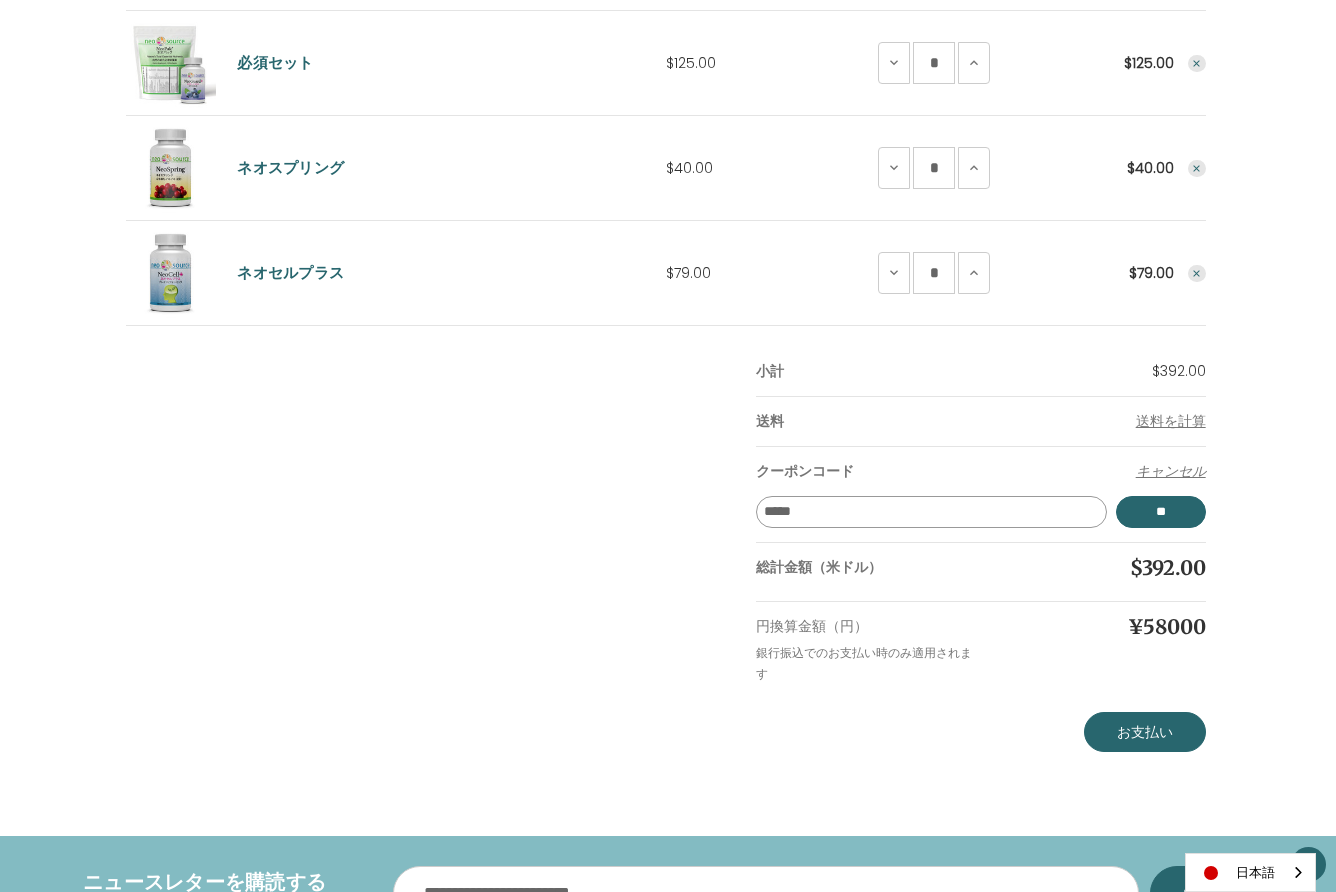 scroll, scrollTop: 538, scrollLeft: 0, axis: vertical 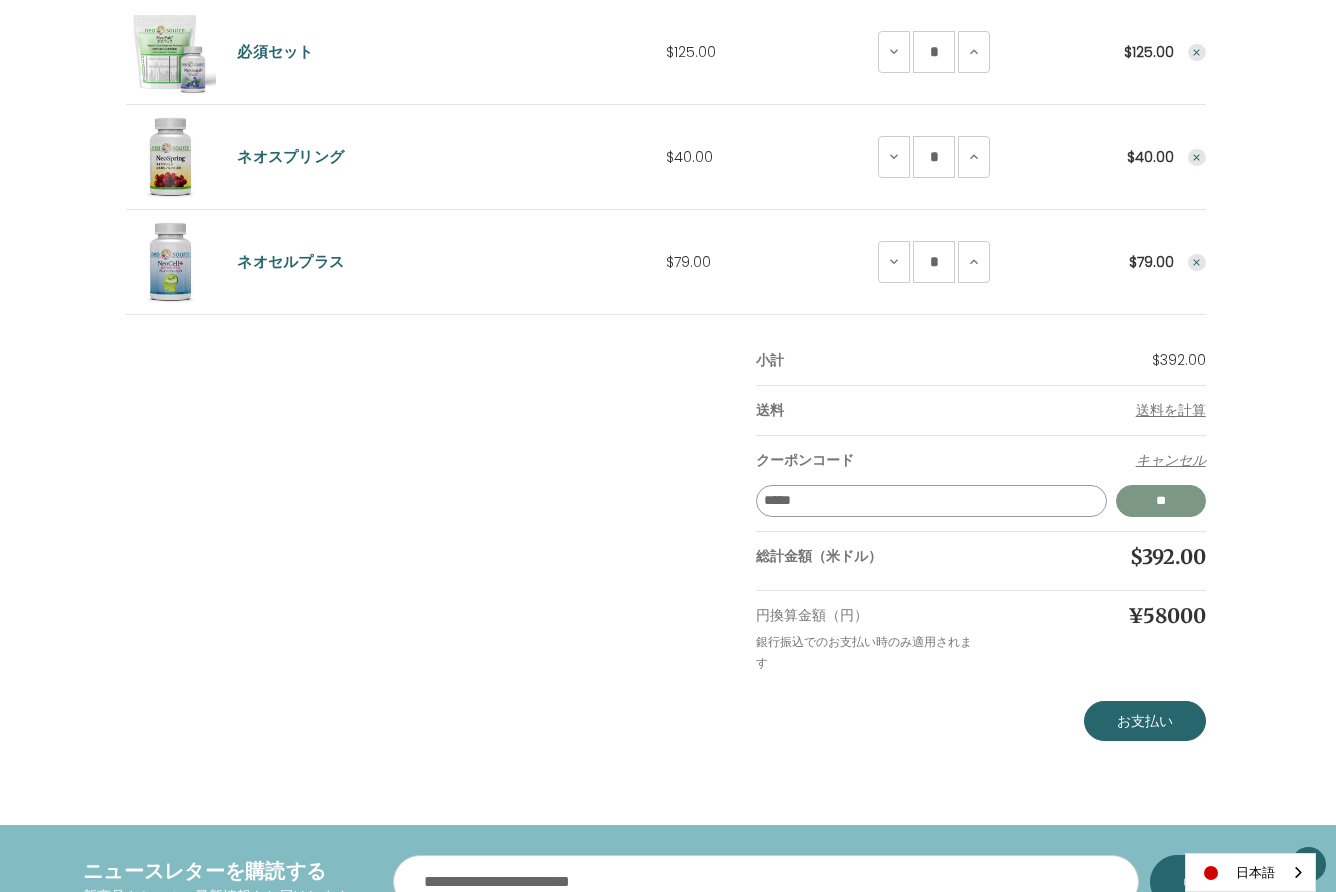 type on "*****" 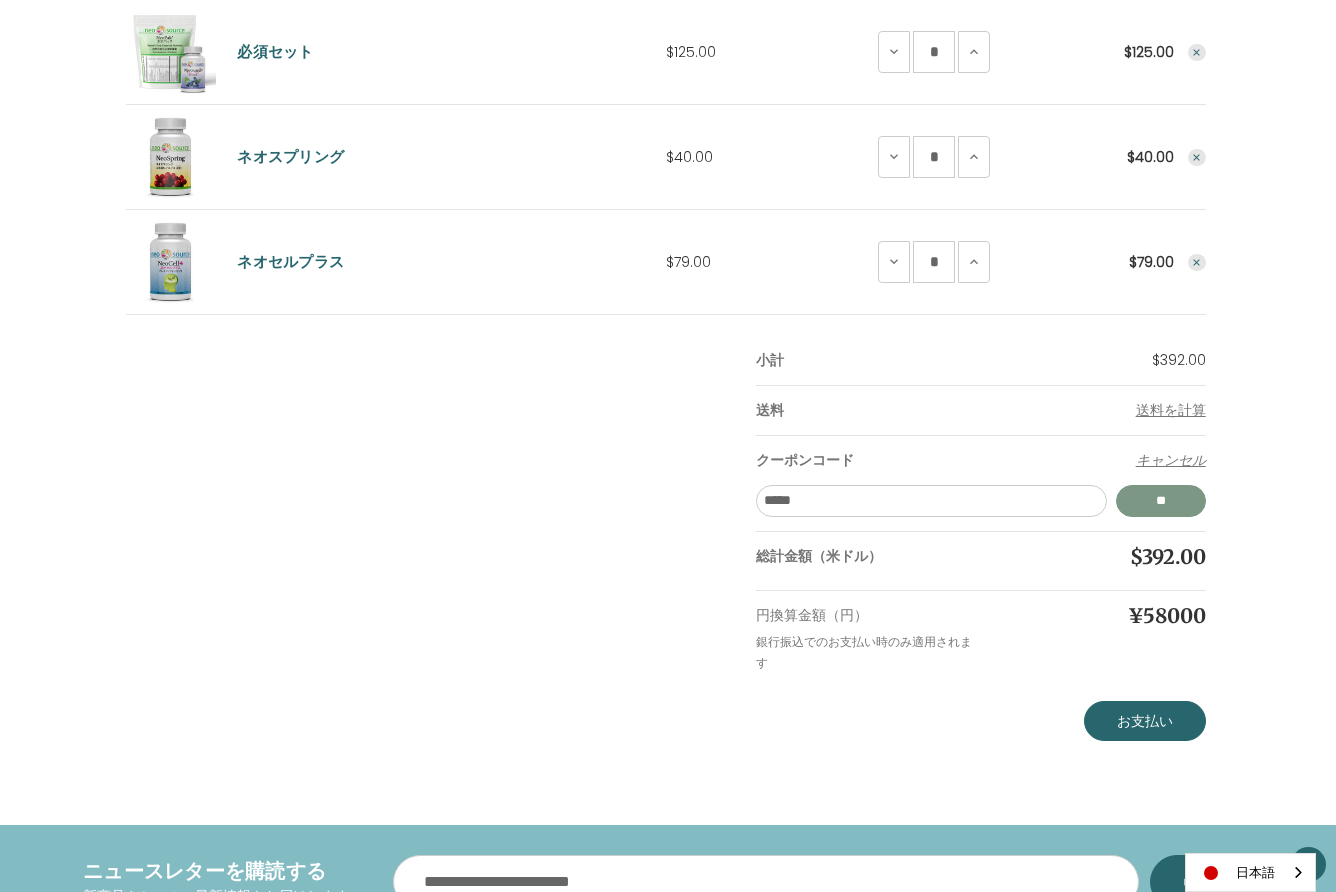 click on "**" at bounding box center [1161, 501] 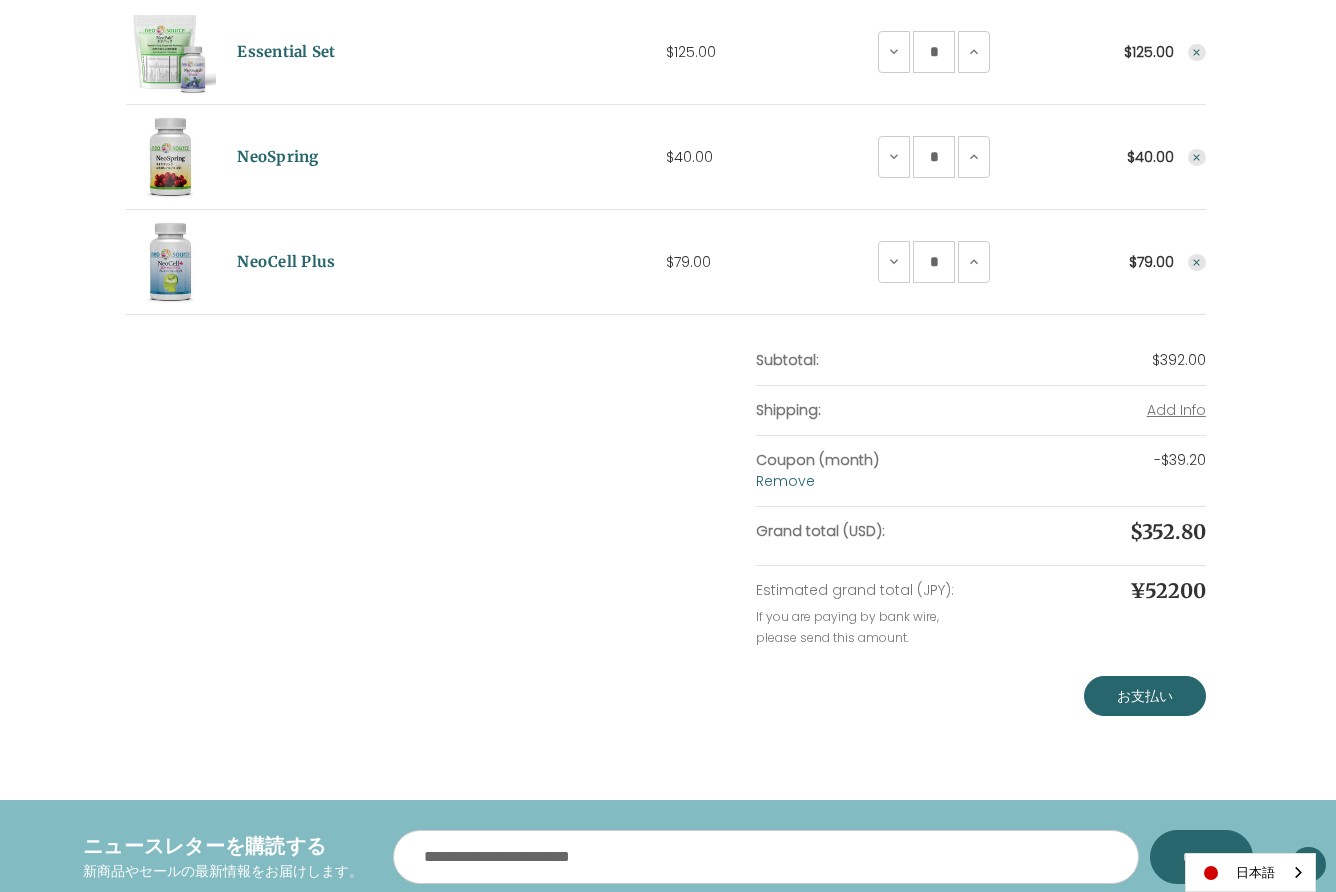 scroll, scrollTop: 577, scrollLeft: 0, axis: vertical 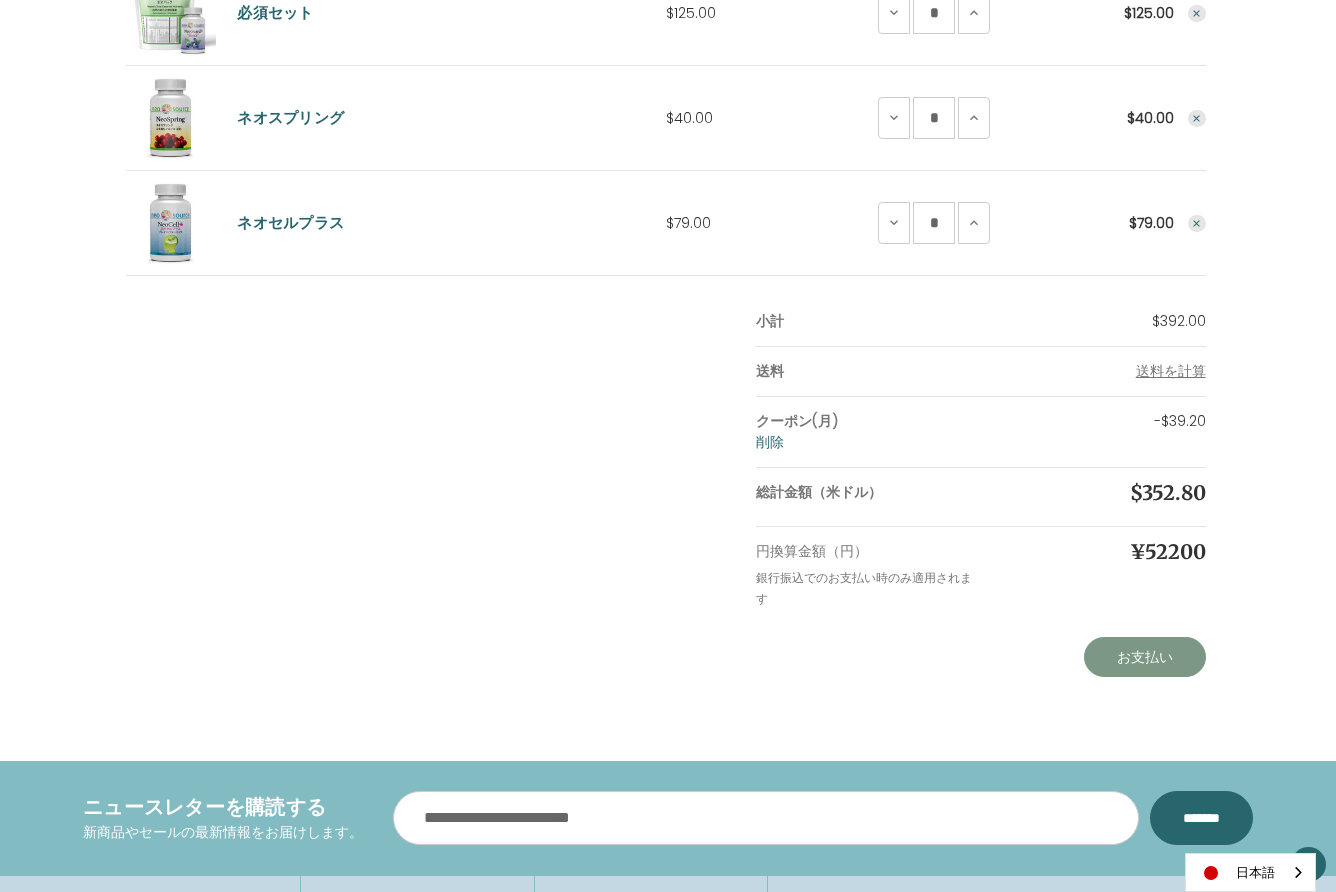 click on "お支払い" at bounding box center [1145, 657] 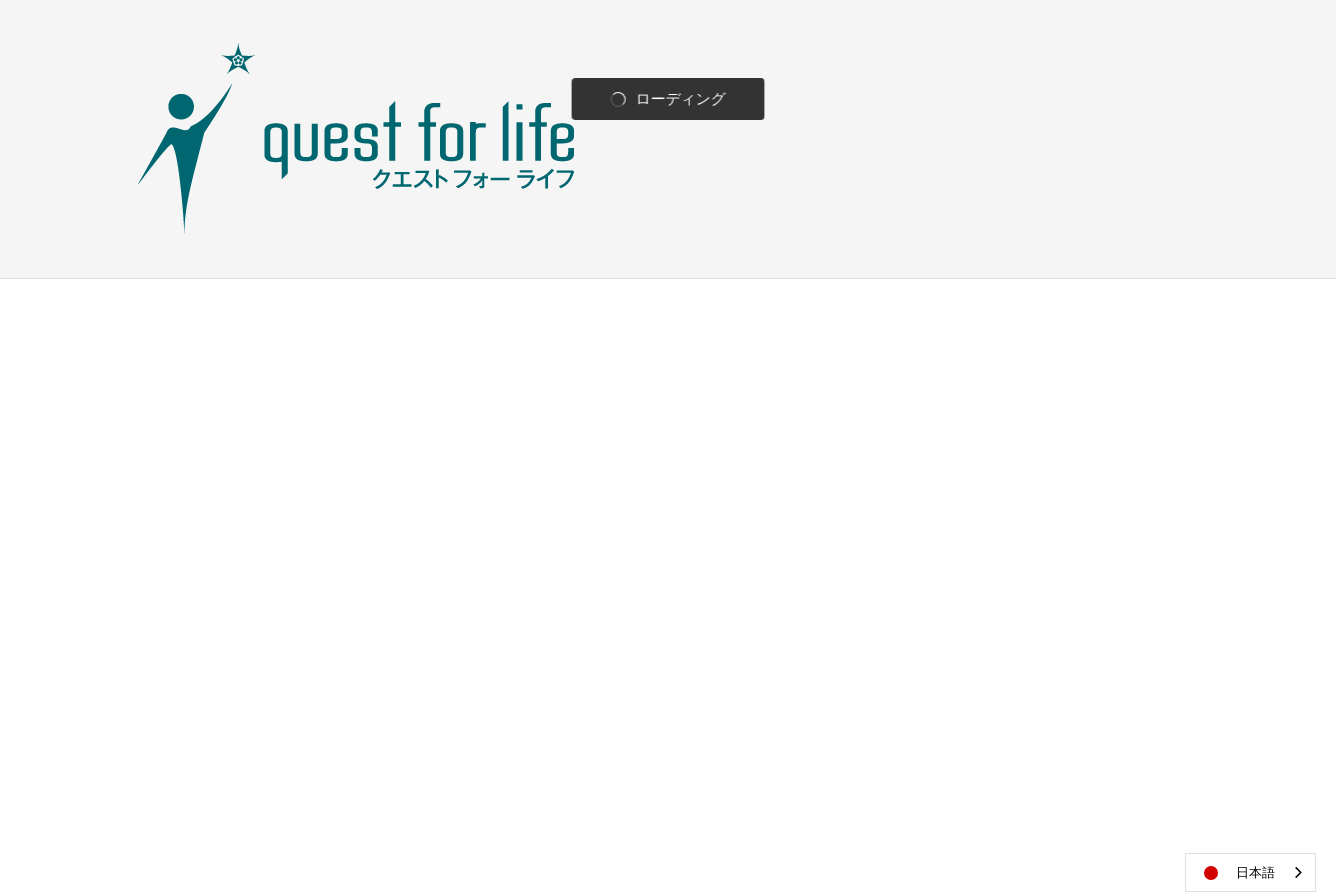 scroll, scrollTop: 0, scrollLeft: 0, axis: both 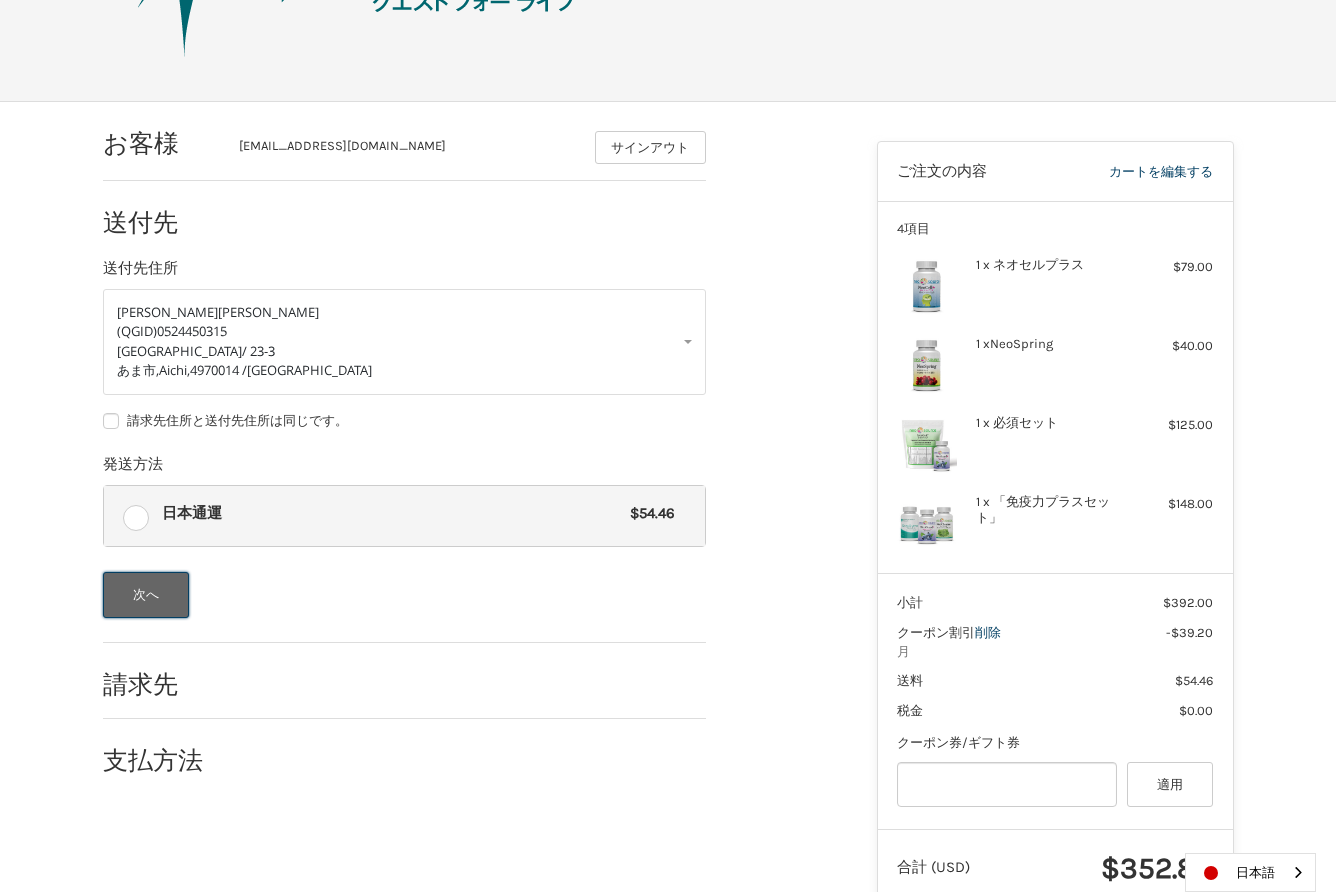 click on "次へ" at bounding box center [146, 595] 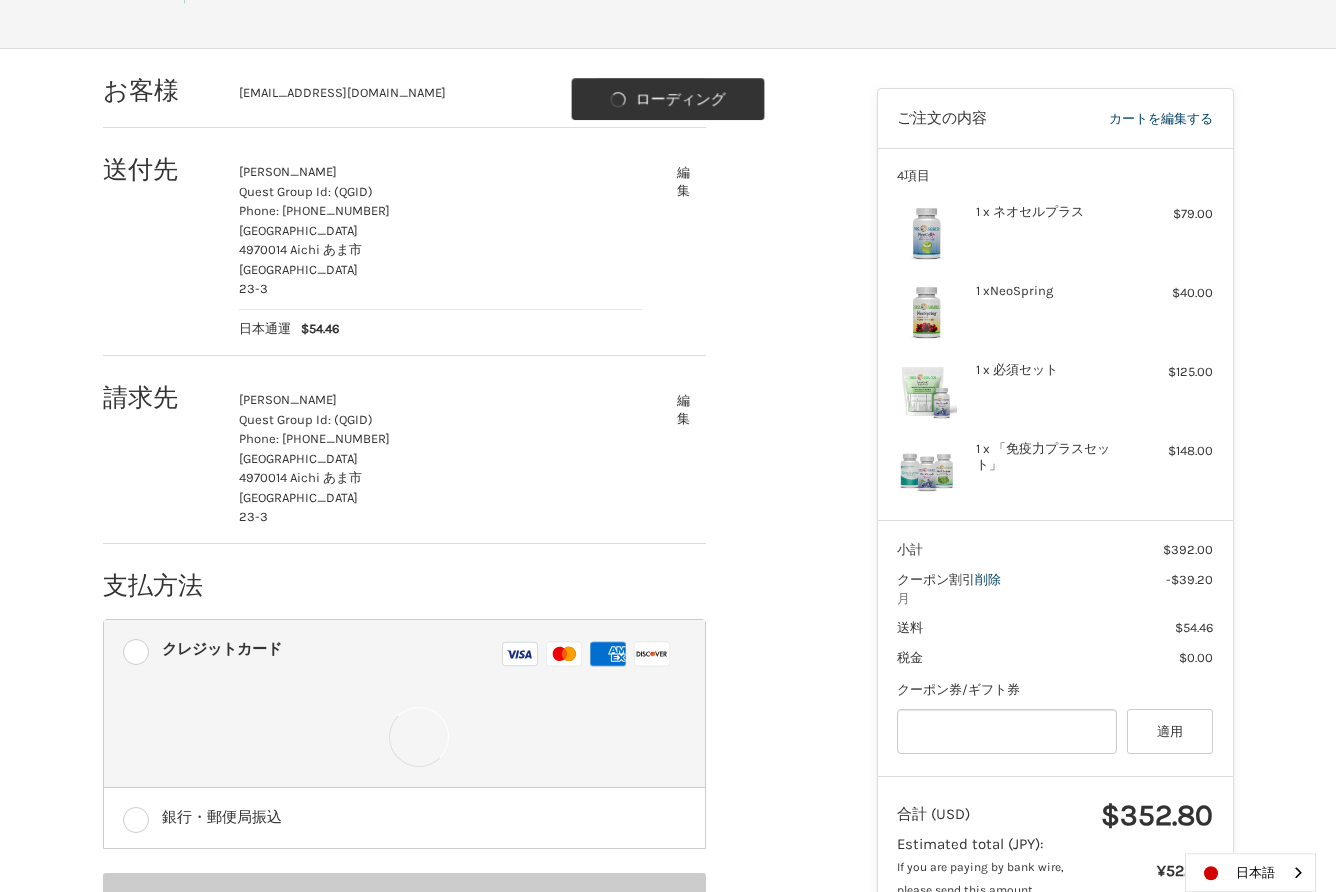 scroll, scrollTop: 230, scrollLeft: 0, axis: vertical 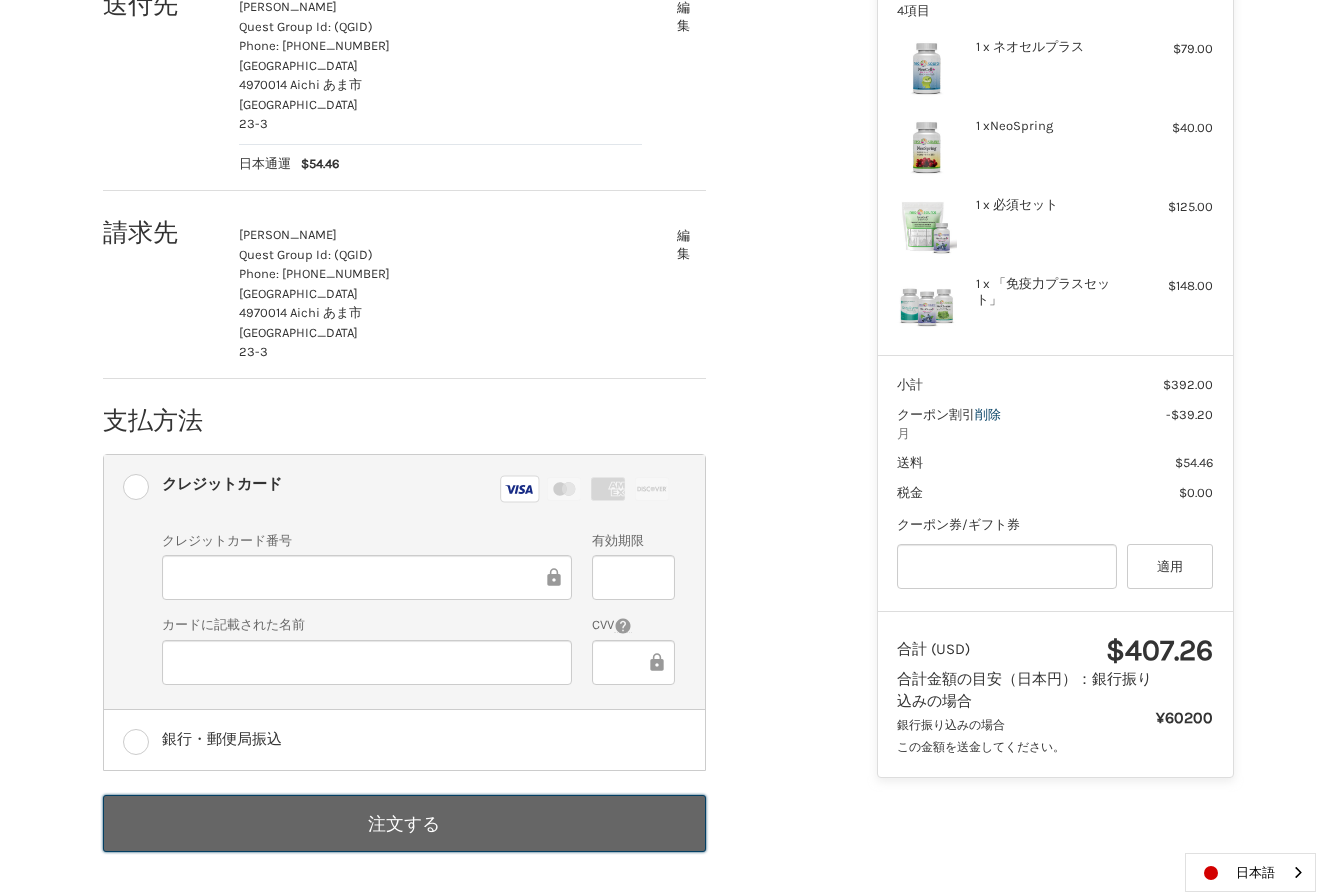 click on "注文する" at bounding box center (404, 823) 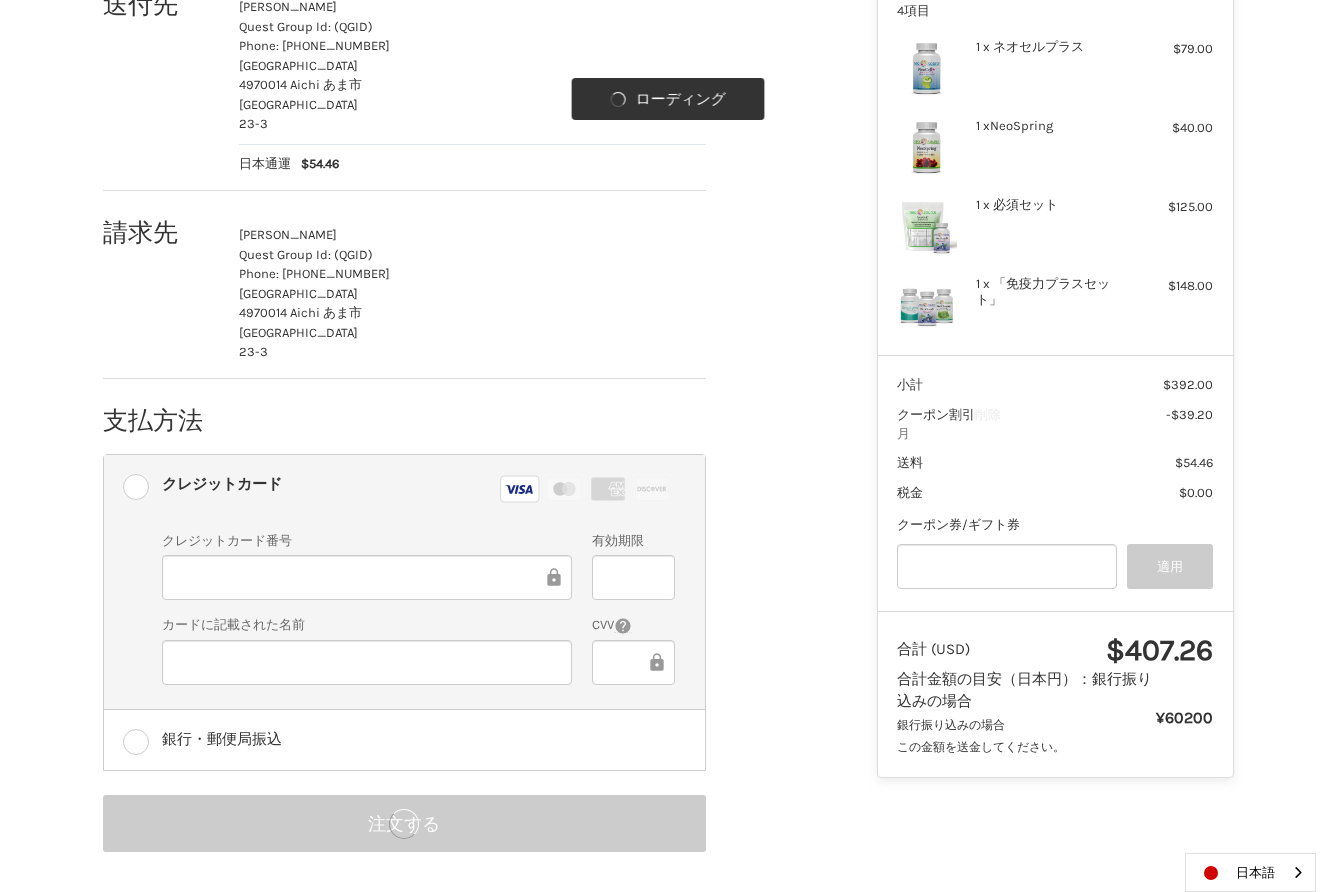 scroll, scrollTop: 0, scrollLeft: 0, axis: both 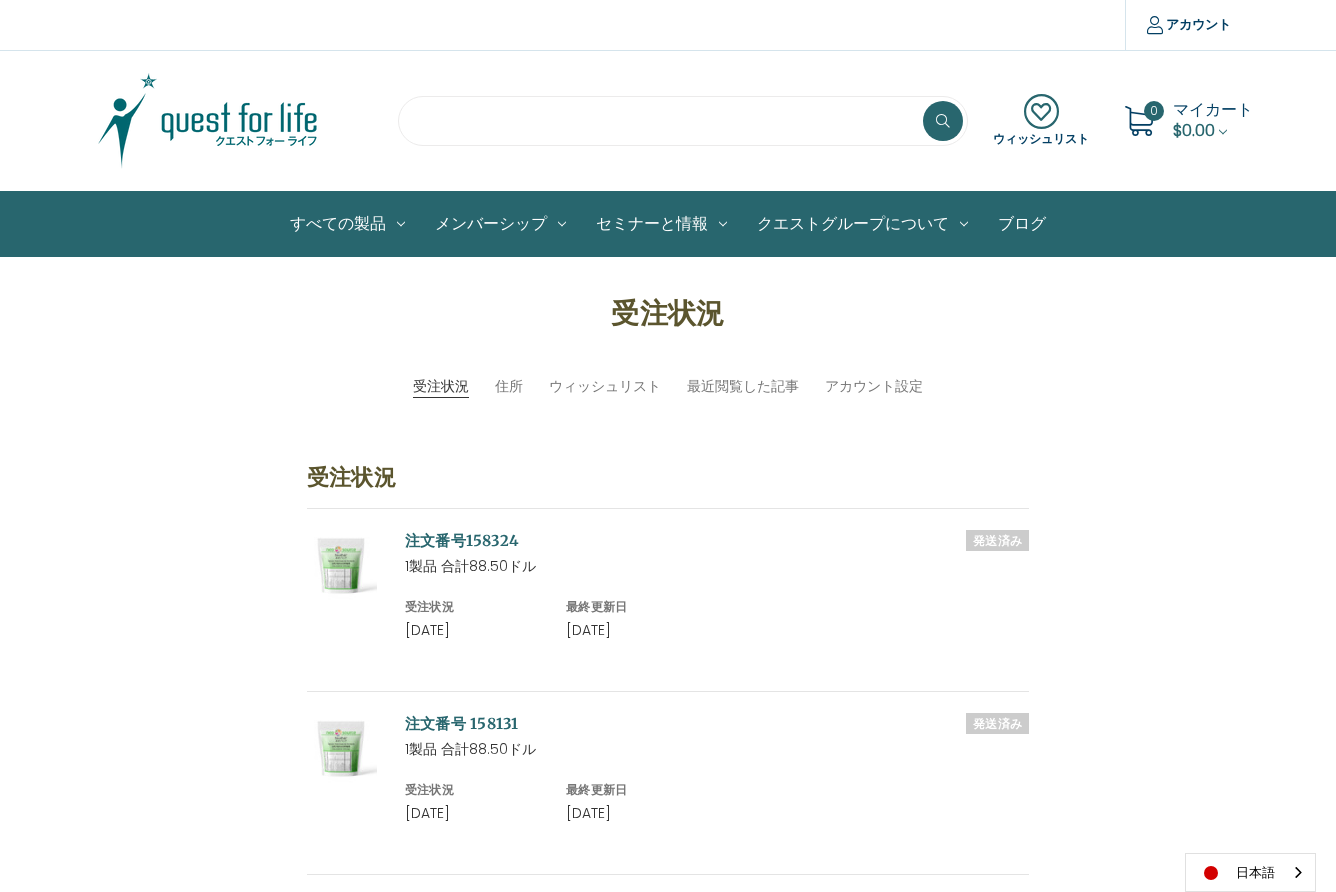 click at bounding box center (683, 121) 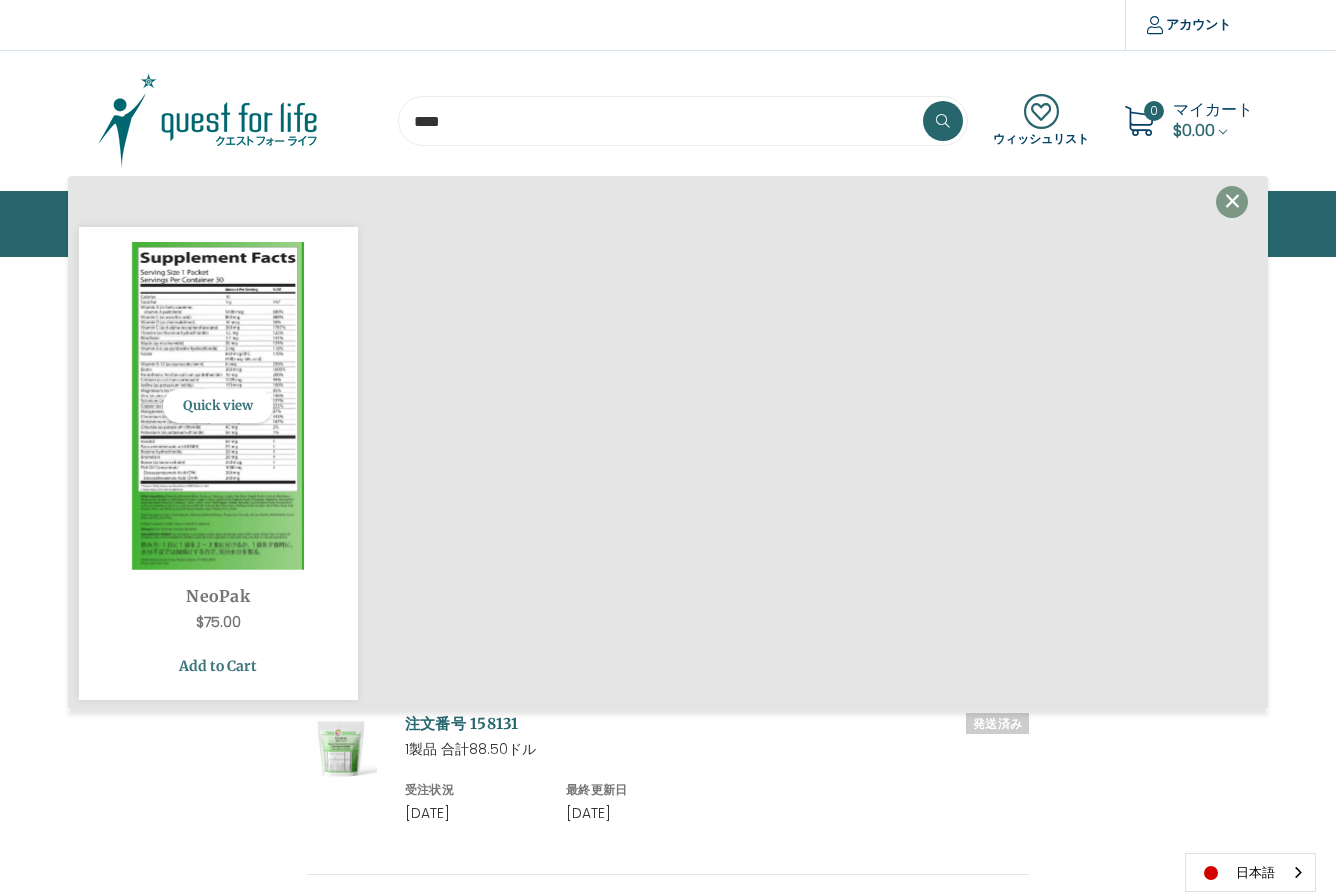 type on "****" 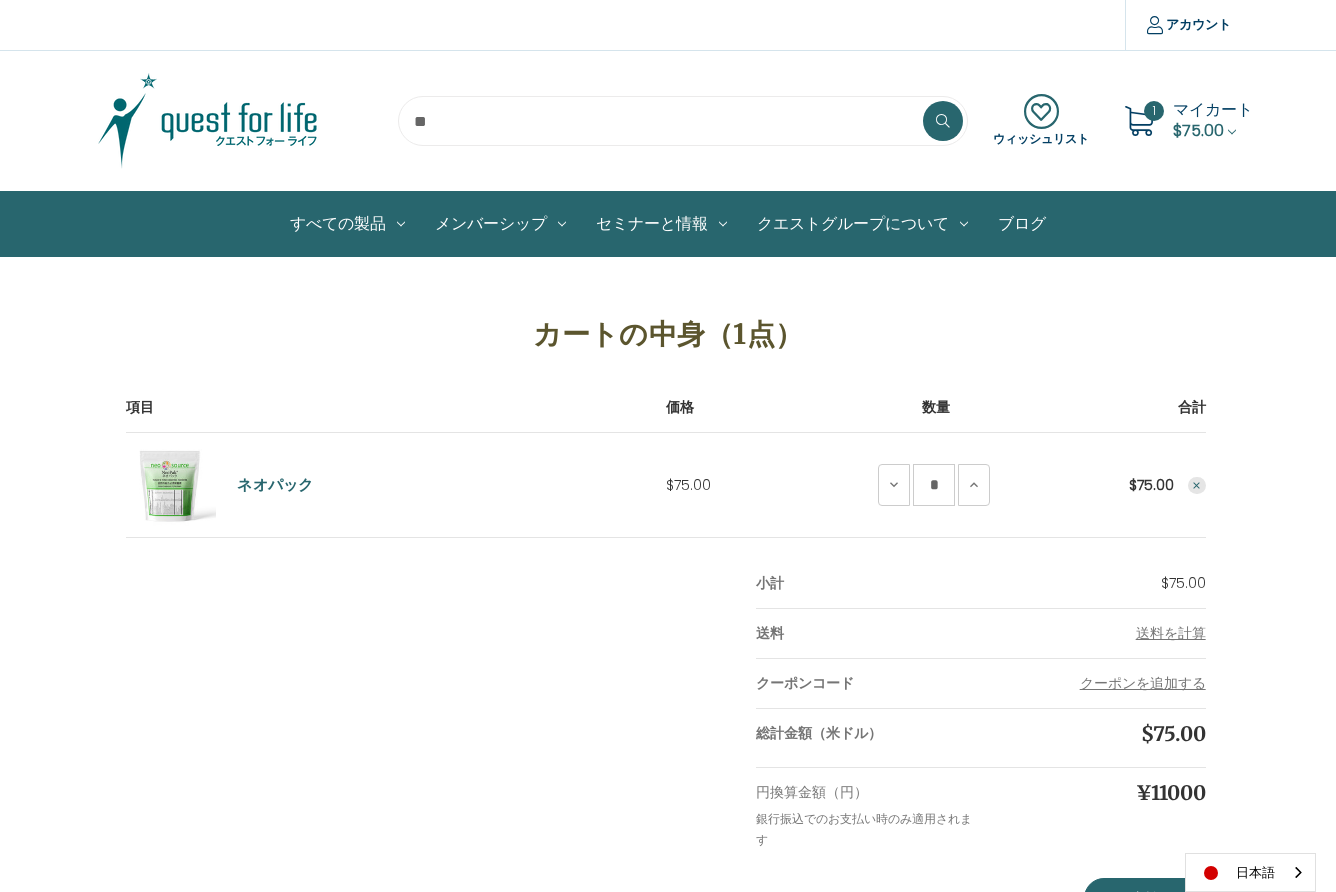scroll, scrollTop: 0, scrollLeft: 0, axis: both 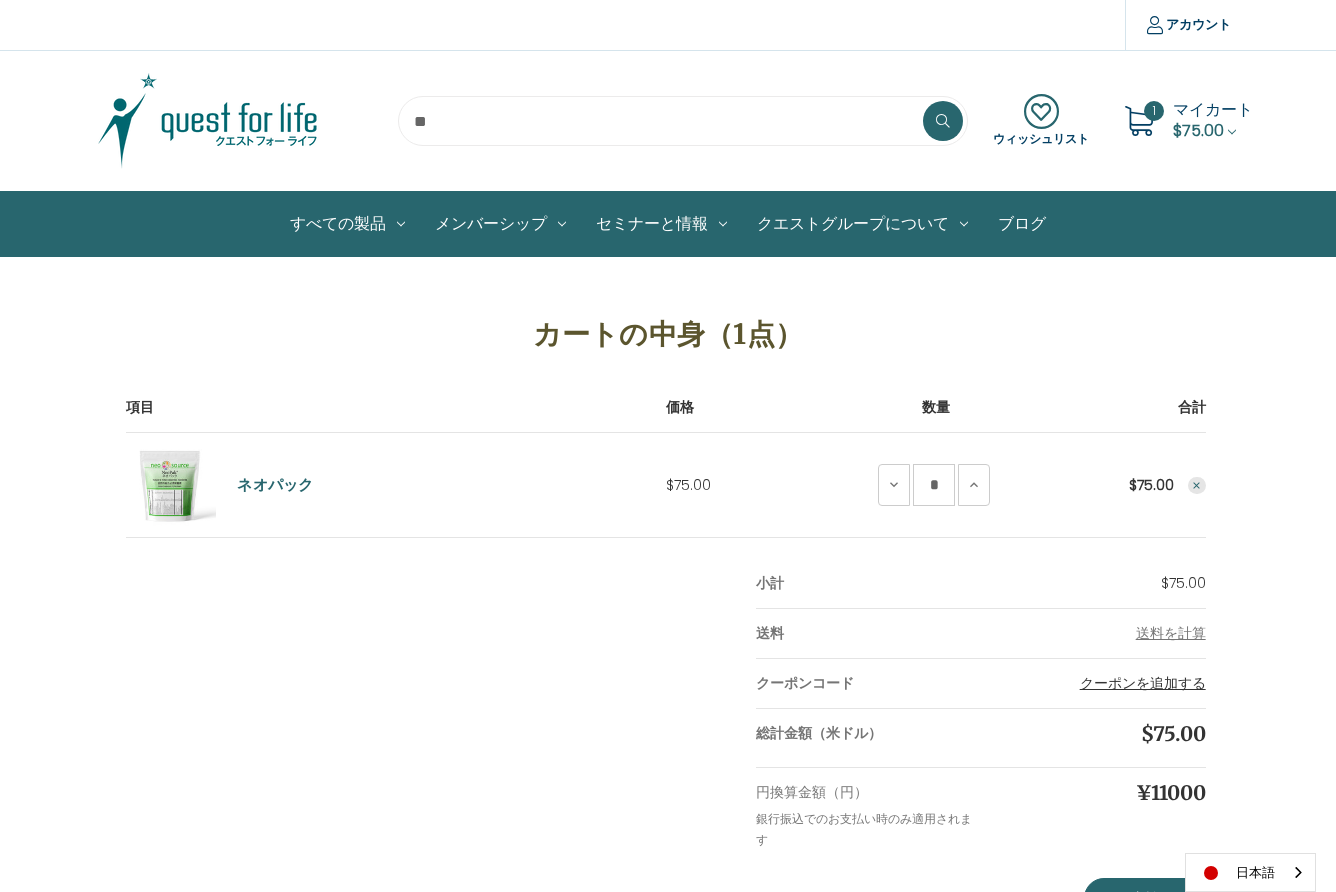 click on "クーポンを追加する" at bounding box center [1143, 683] 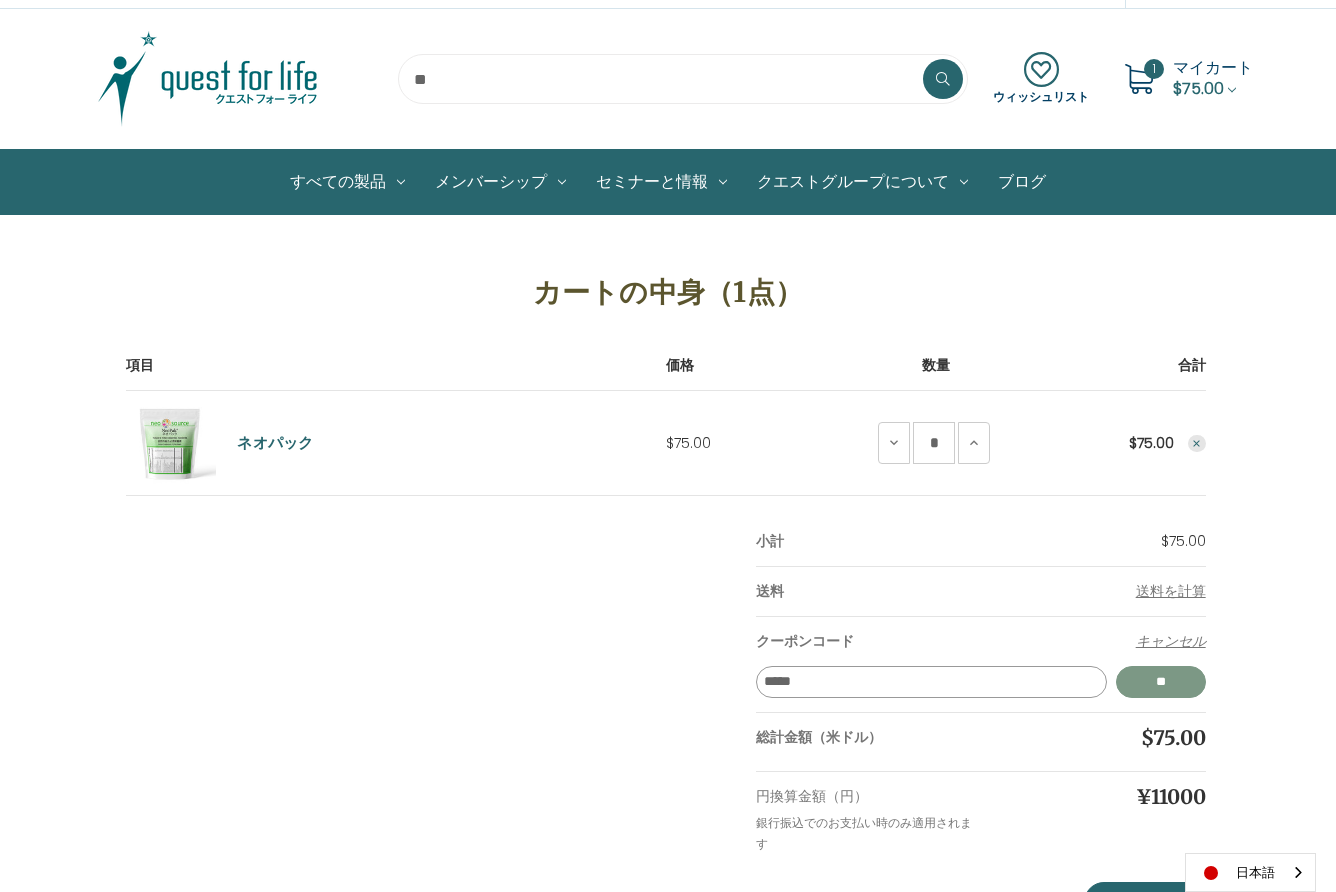type on "*****" 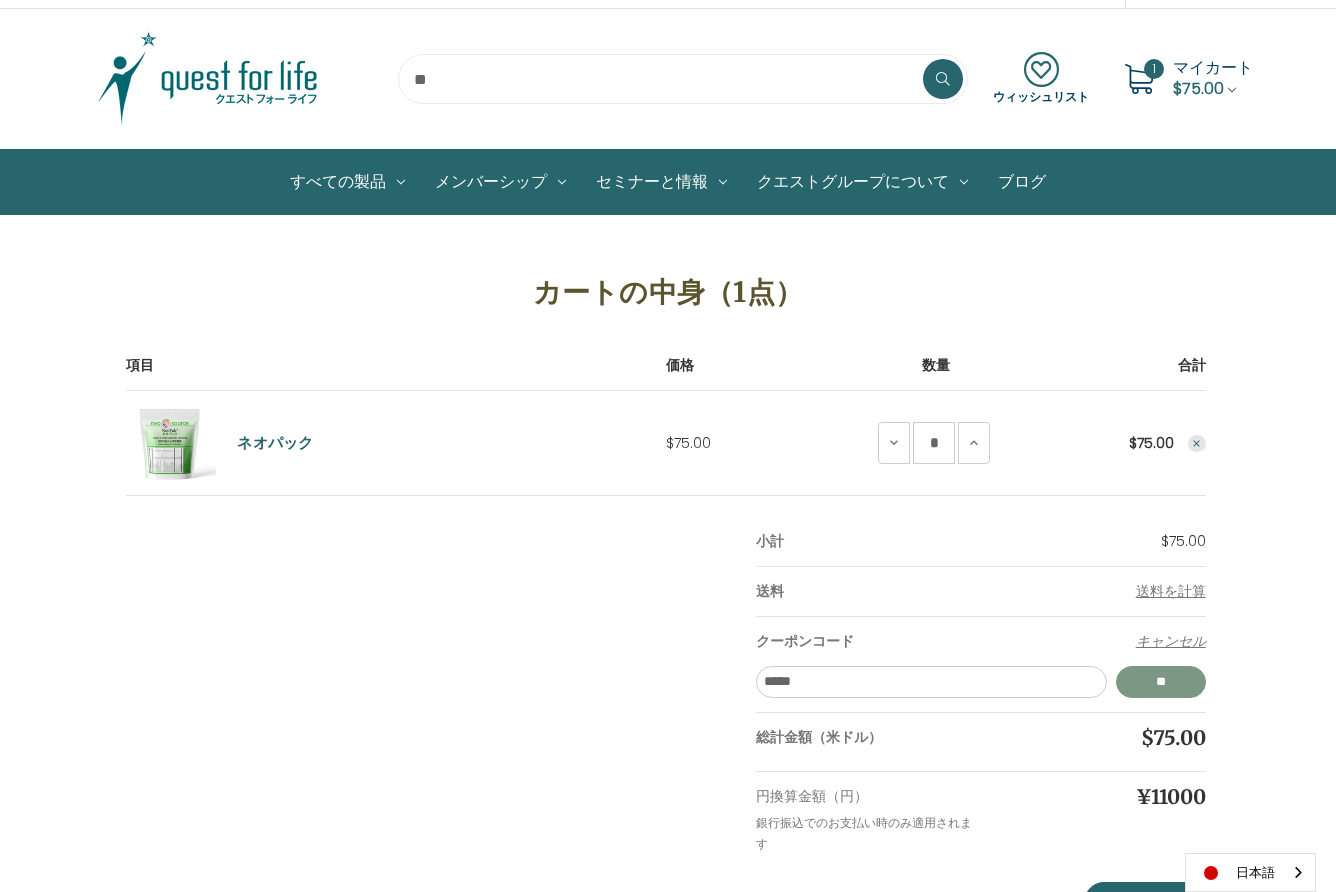 click on "**" at bounding box center [1161, 682] 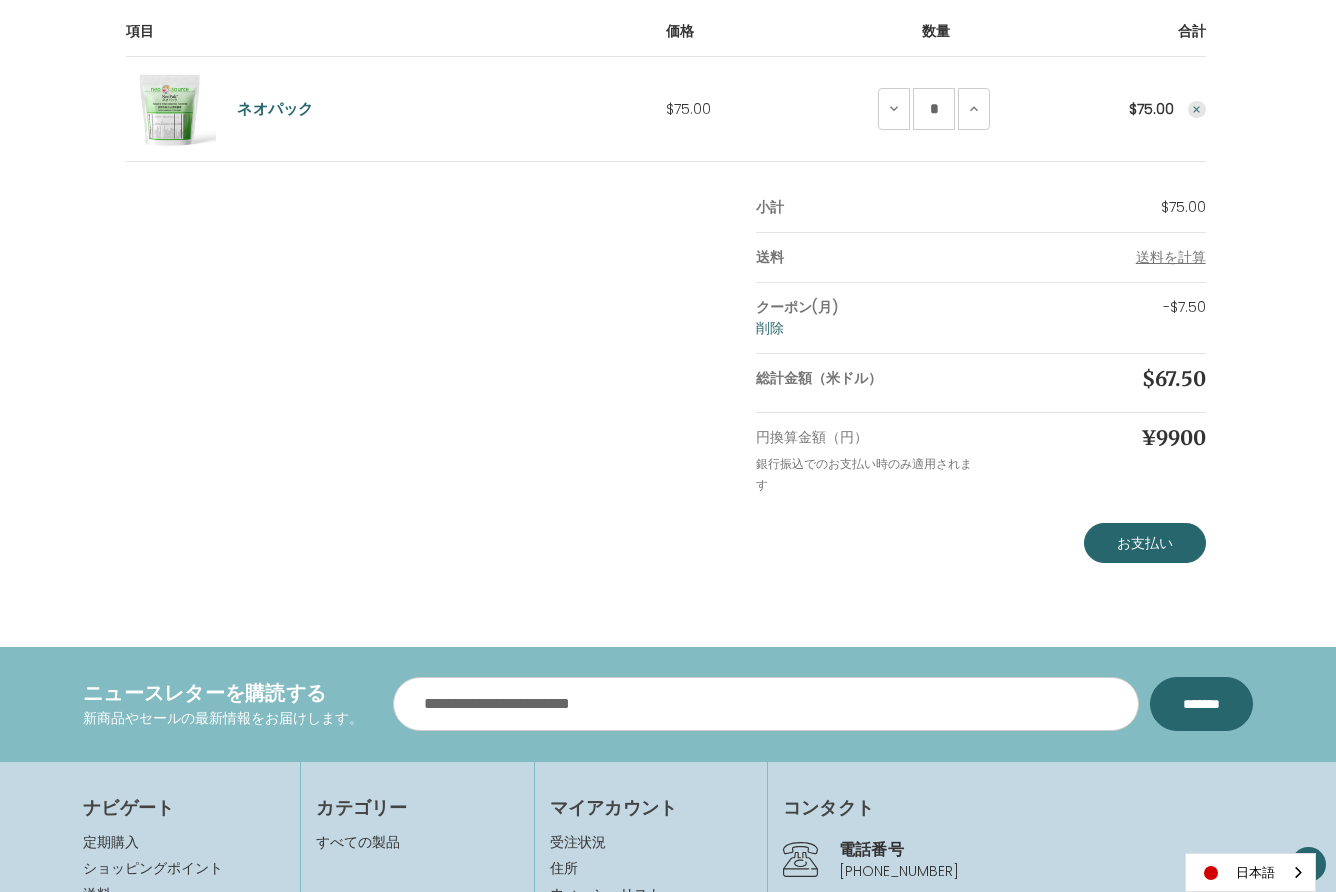 scroll, scrollTop: 400, scrollLeft: 0, axis: vertical 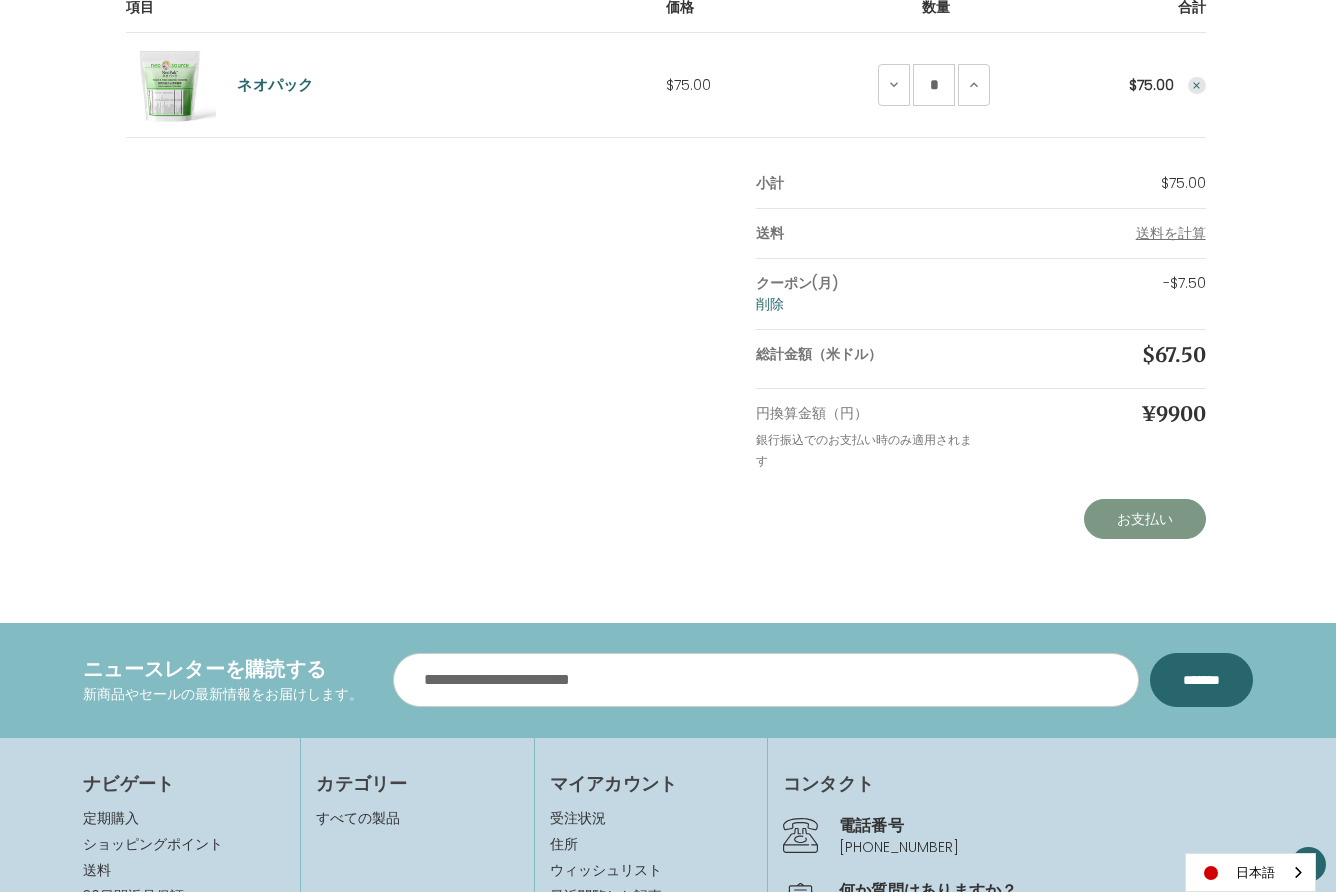 click on "お支払い" at bounding box center [1145, 519] 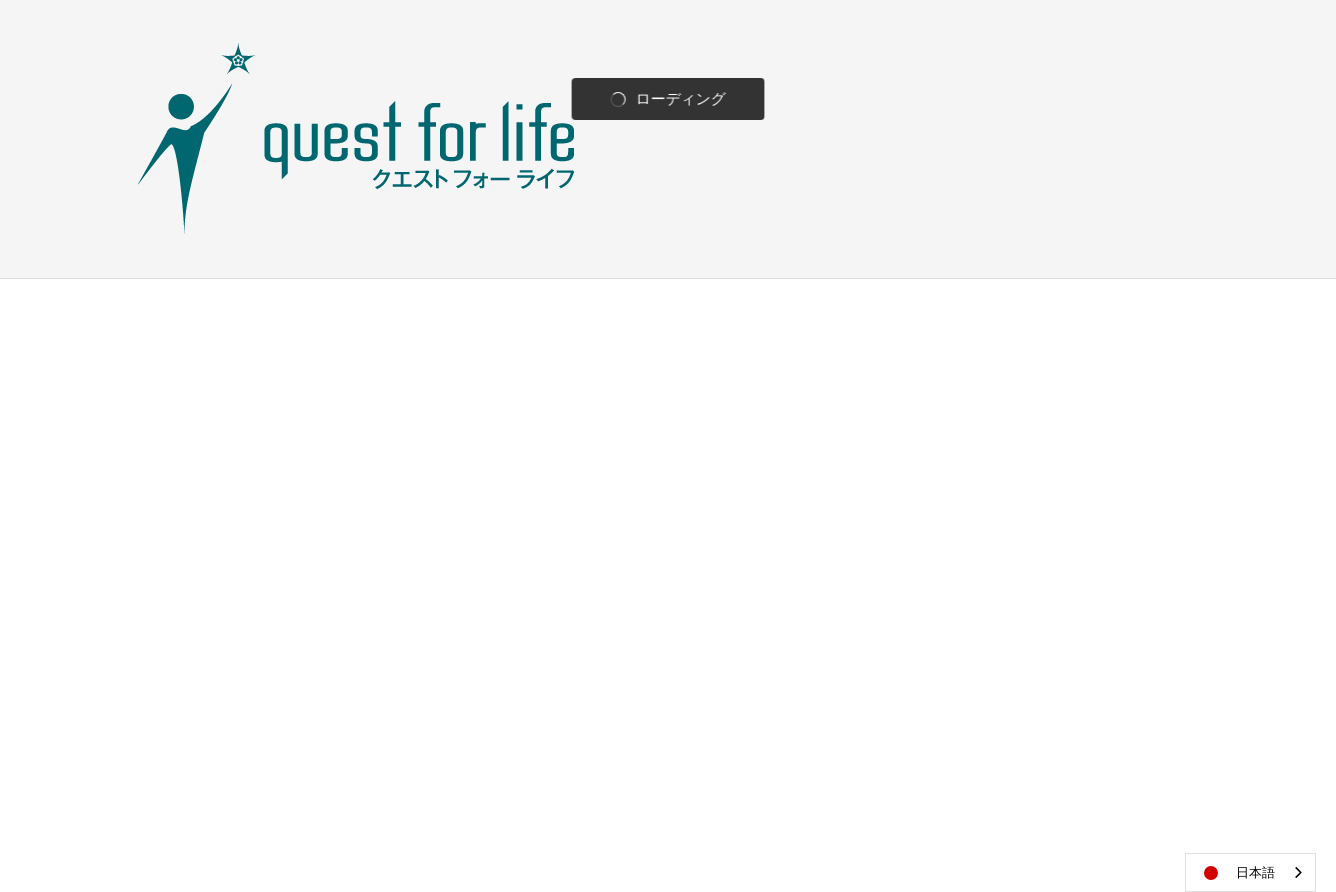 scroll, scrollTop: 0, scrollLeft: 0, axis: both 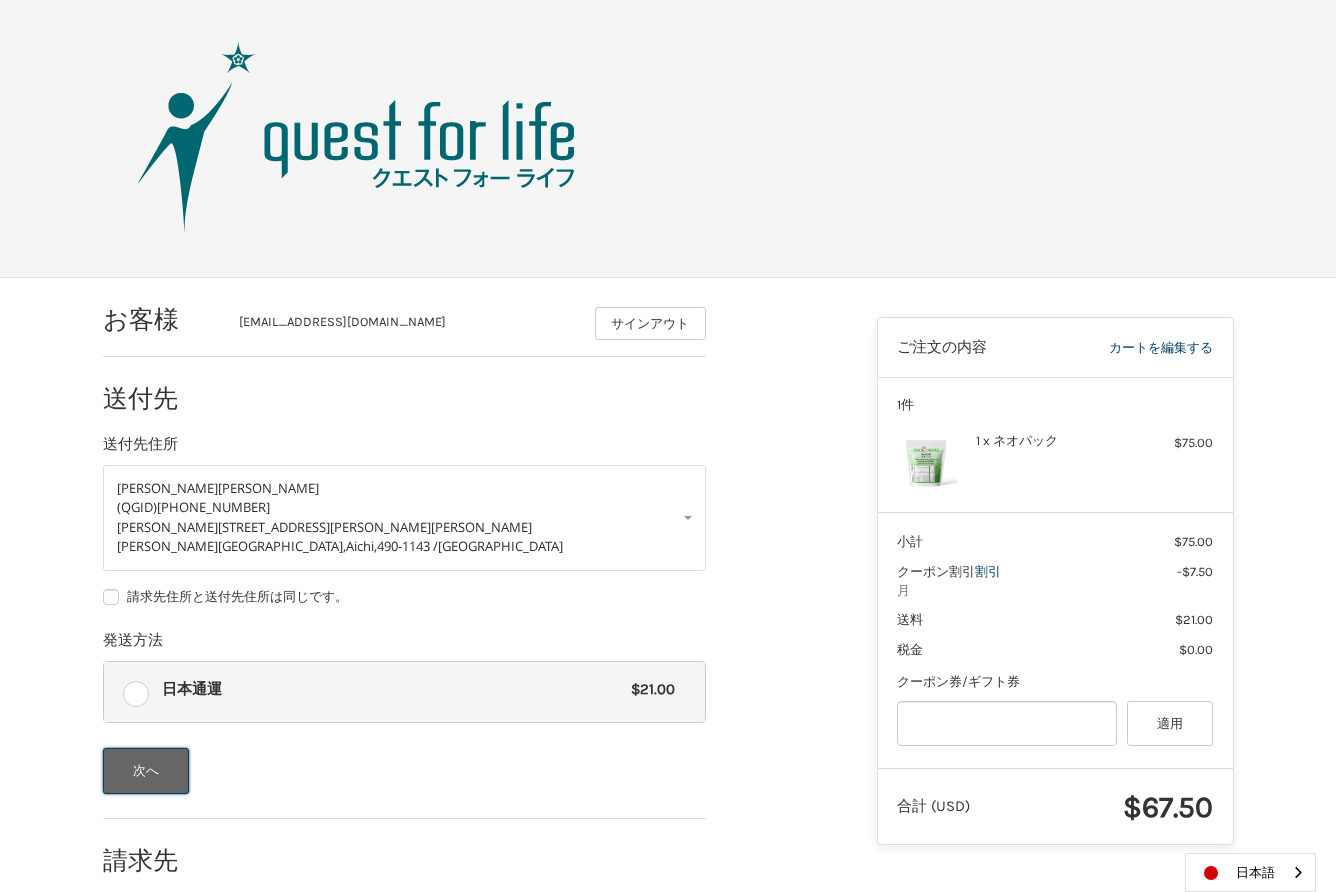 click on "次へ" at bounding box center (146, 771) 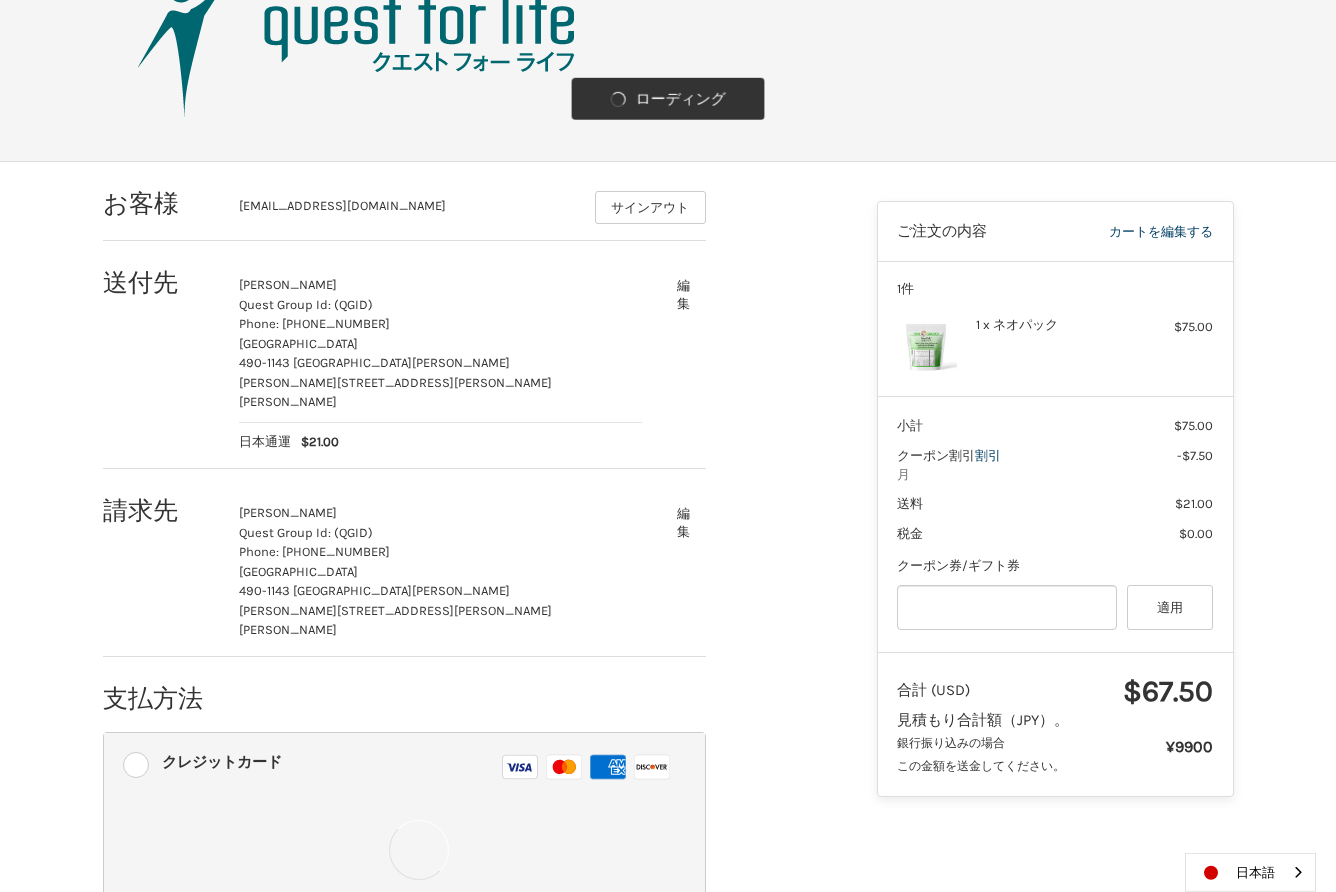scroll, scrollTop: 117, scrollLeft: 0, axis: vertical 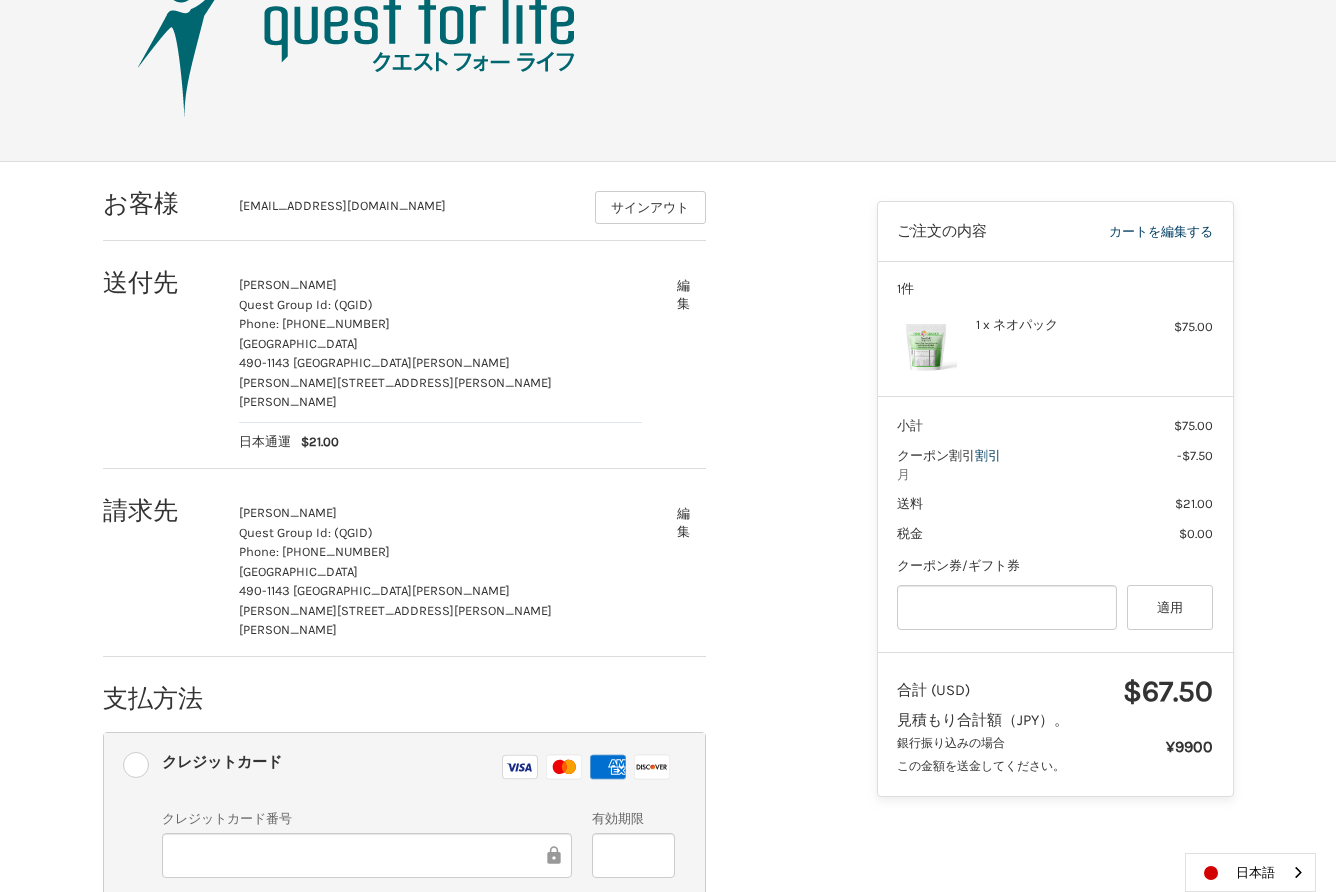 click on "お客様 japonokachie@yahoo.co.jp サインアウト 送付先 岡崎 知恵子  Quest Group Id: (QGID)  Phone: 080-4225-4256 Japan  490-1143 Aichi 海部郡 大治町砂子尾崎67-1  日本通運 $21.00 編集 請求先 岡崎 知恵子  Quest Group Id: (QGID)  Phone: 080-4225-4256 Japan  490-1143 Aichi 海部郡 大治町砂子尾崎67-1  編集 支払方法 支払い方法 クレジットカード クレジットカード Visa マスター アメックス ディスカバー クレジットカード クレジットカード番号 有効期限 カードに記載された名前 CVV 銀行・郵便局振込 償還可能な支払い クーポン券/ギフト券 ギフト券またはクーポンコード 適用 応用編 クーポン割引クーポン 月 注文する" at bounding box center [443, 646] 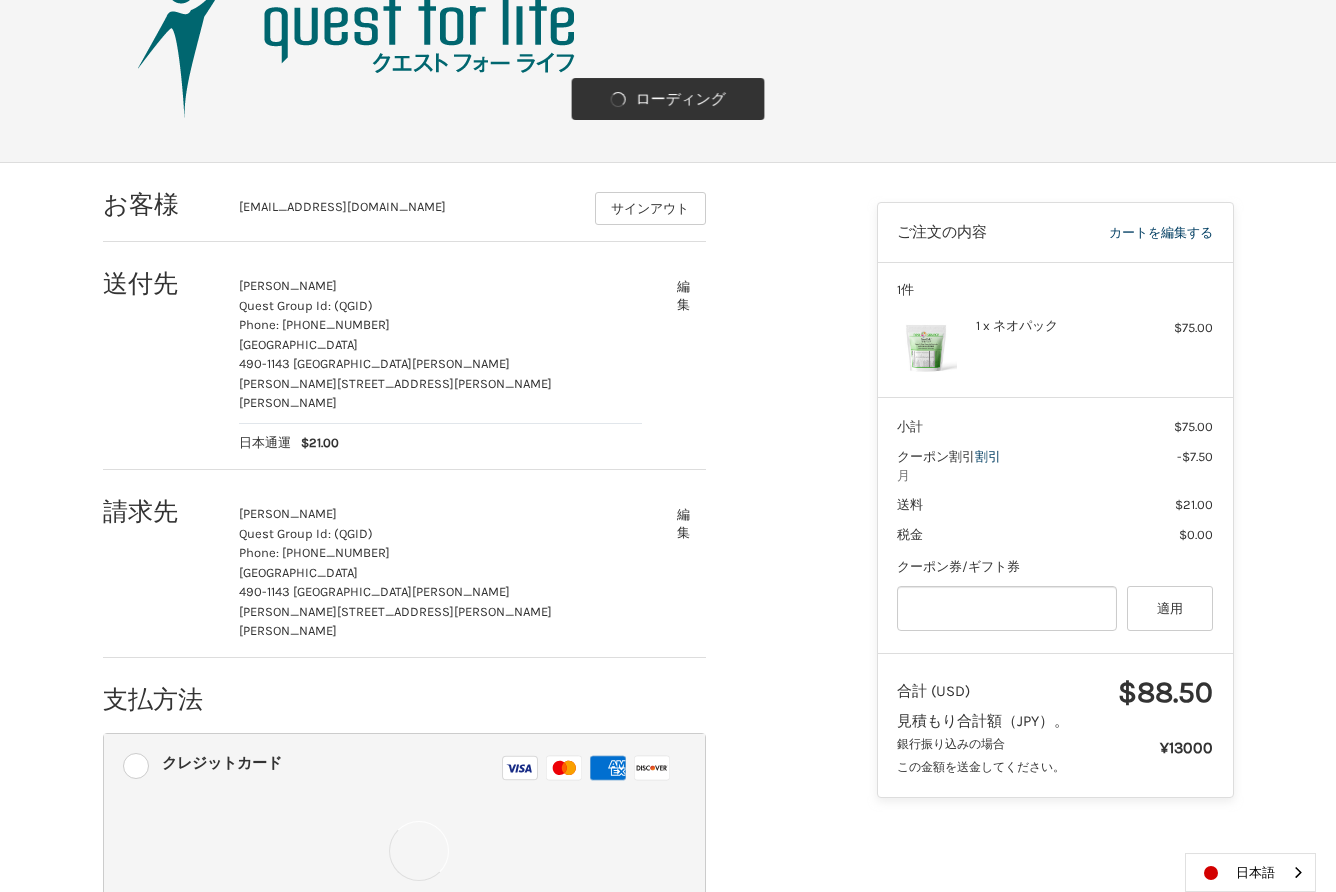 scroll, scrollTop: 117, scrollLeft: 0, axis: vertical 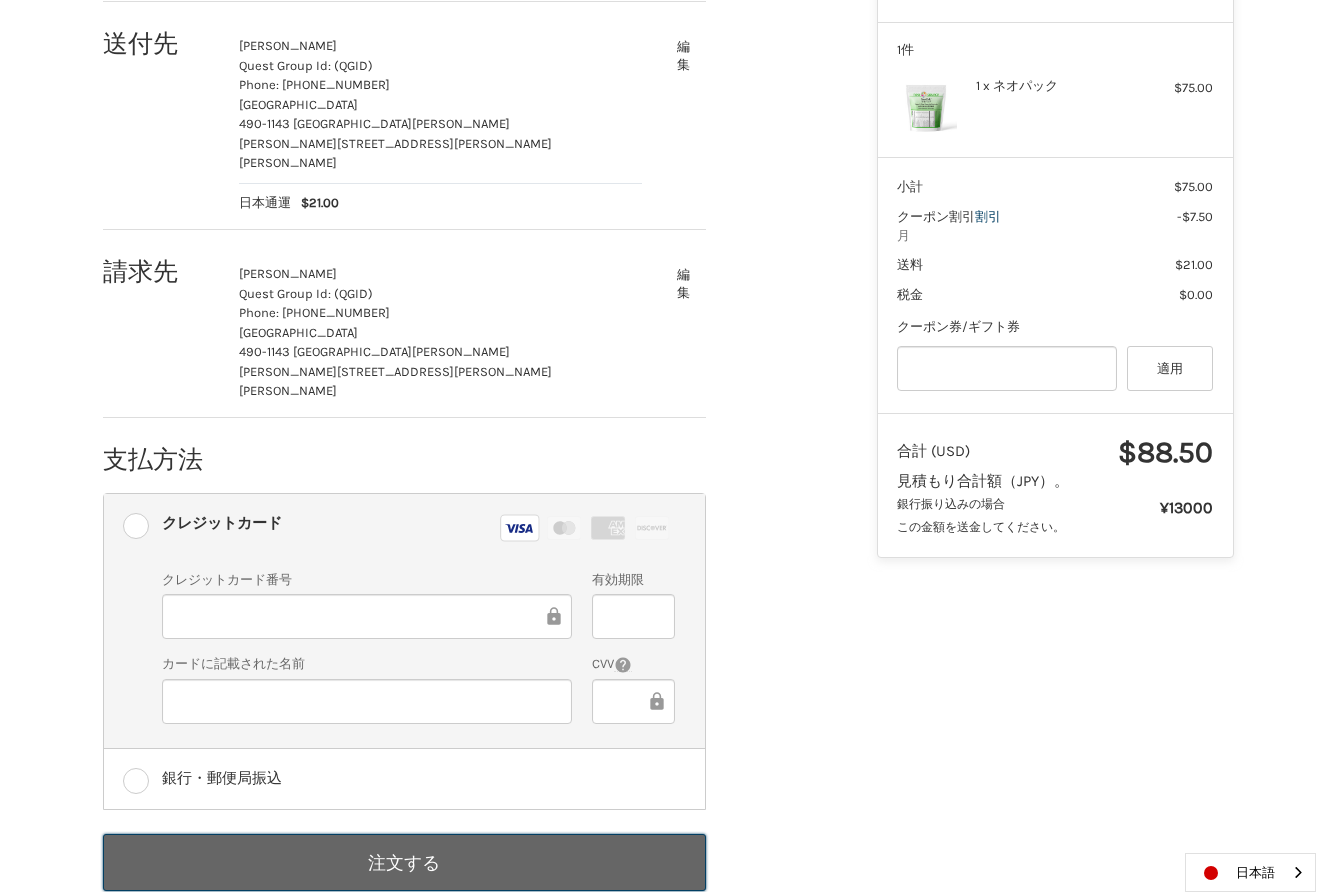 click on "注文する" at bounding box center (404, 862) 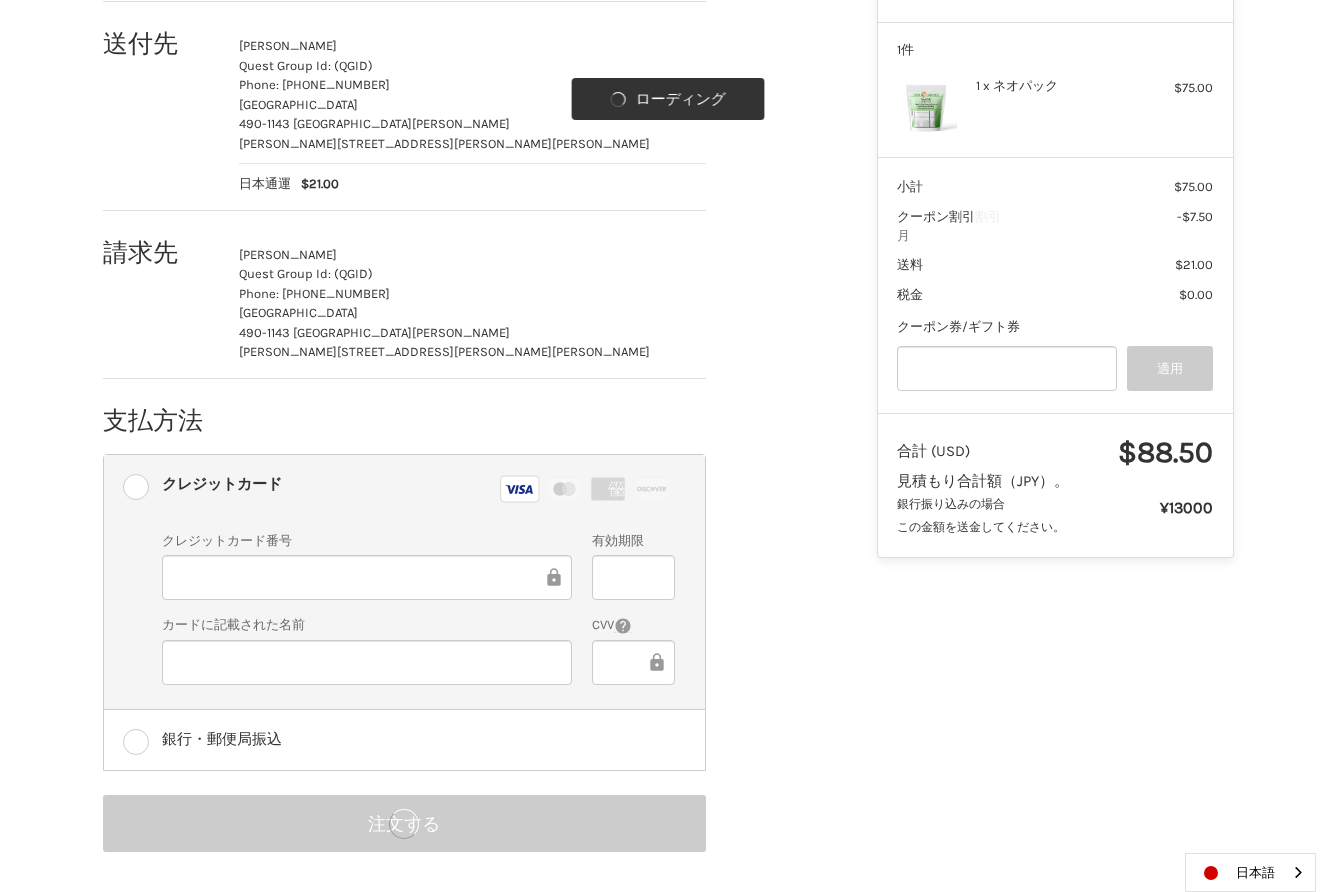 scroll, scrollTop: 0, scrollLeft: 0, axis: both 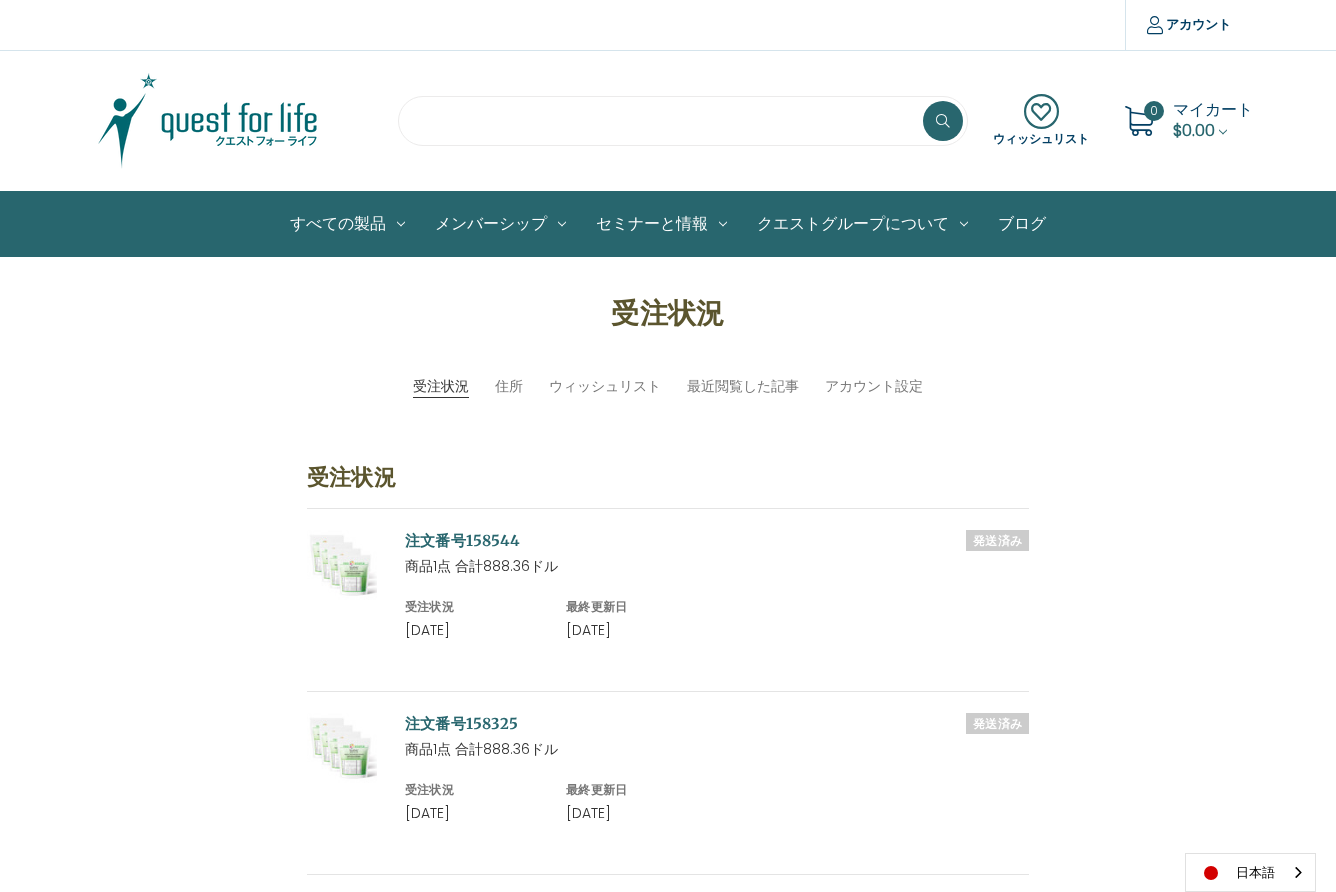 click at bounding box center (683, 121) 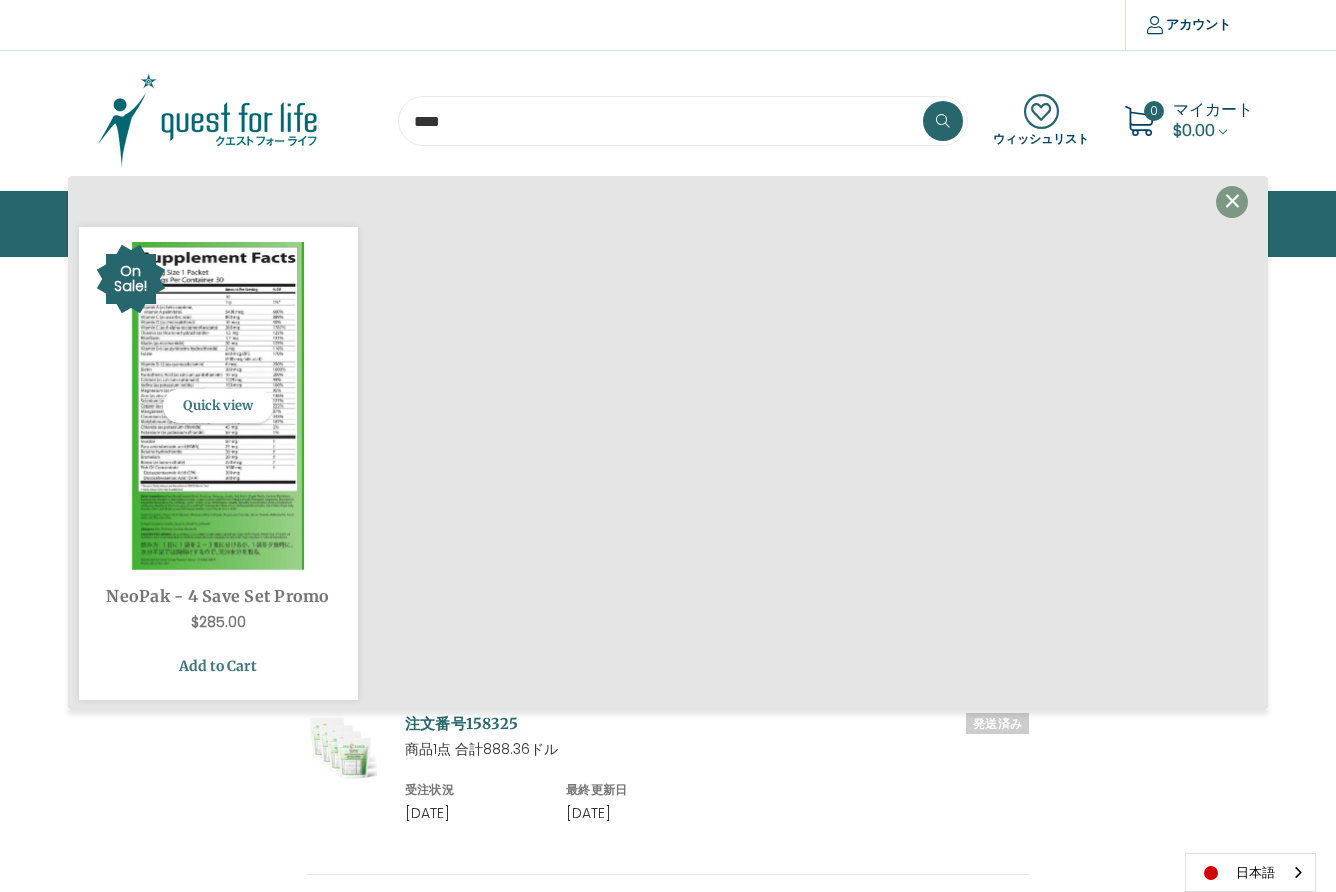 type on "****" 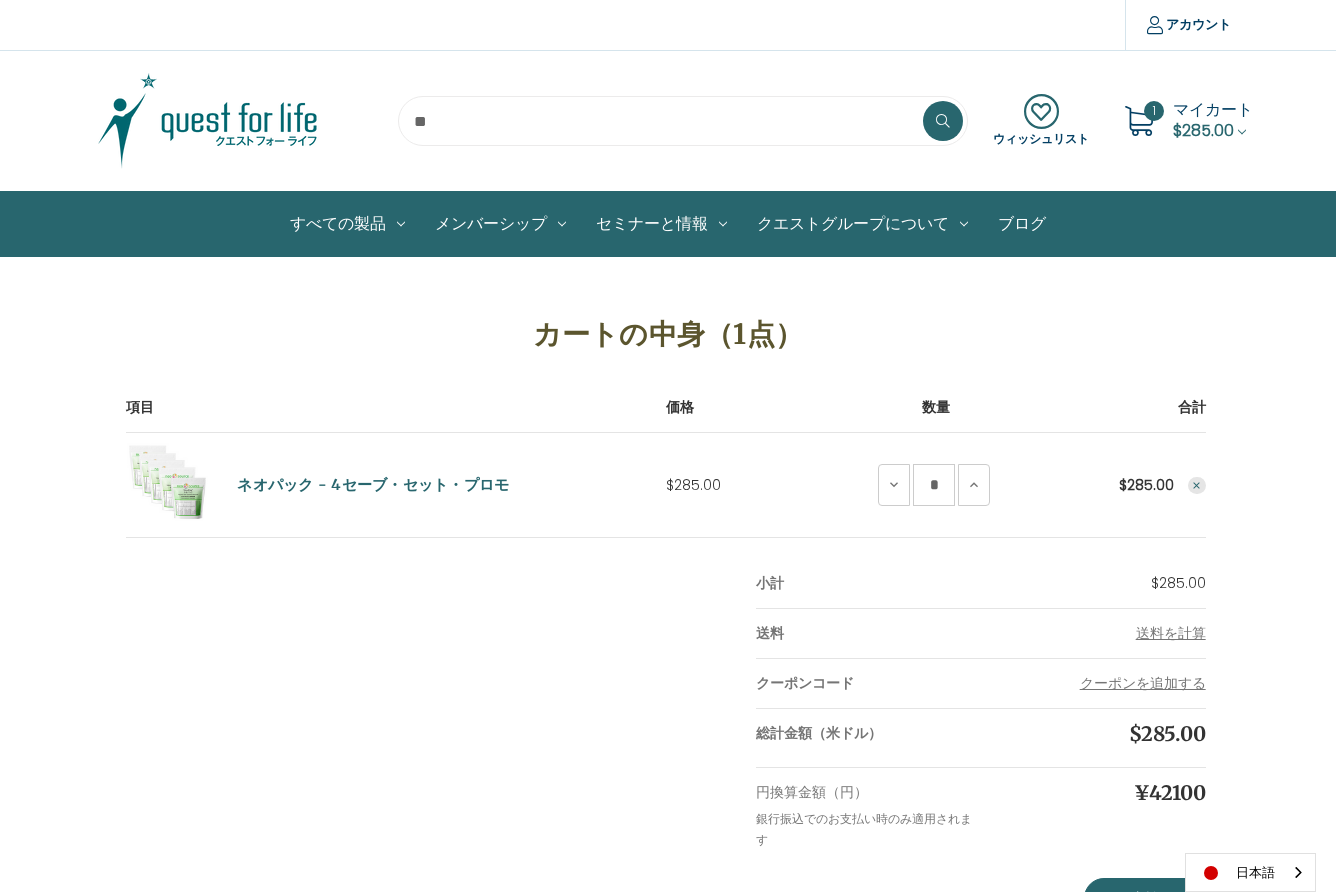 scroll, scrollTop: 0, scrollLeft: 0, axis: both 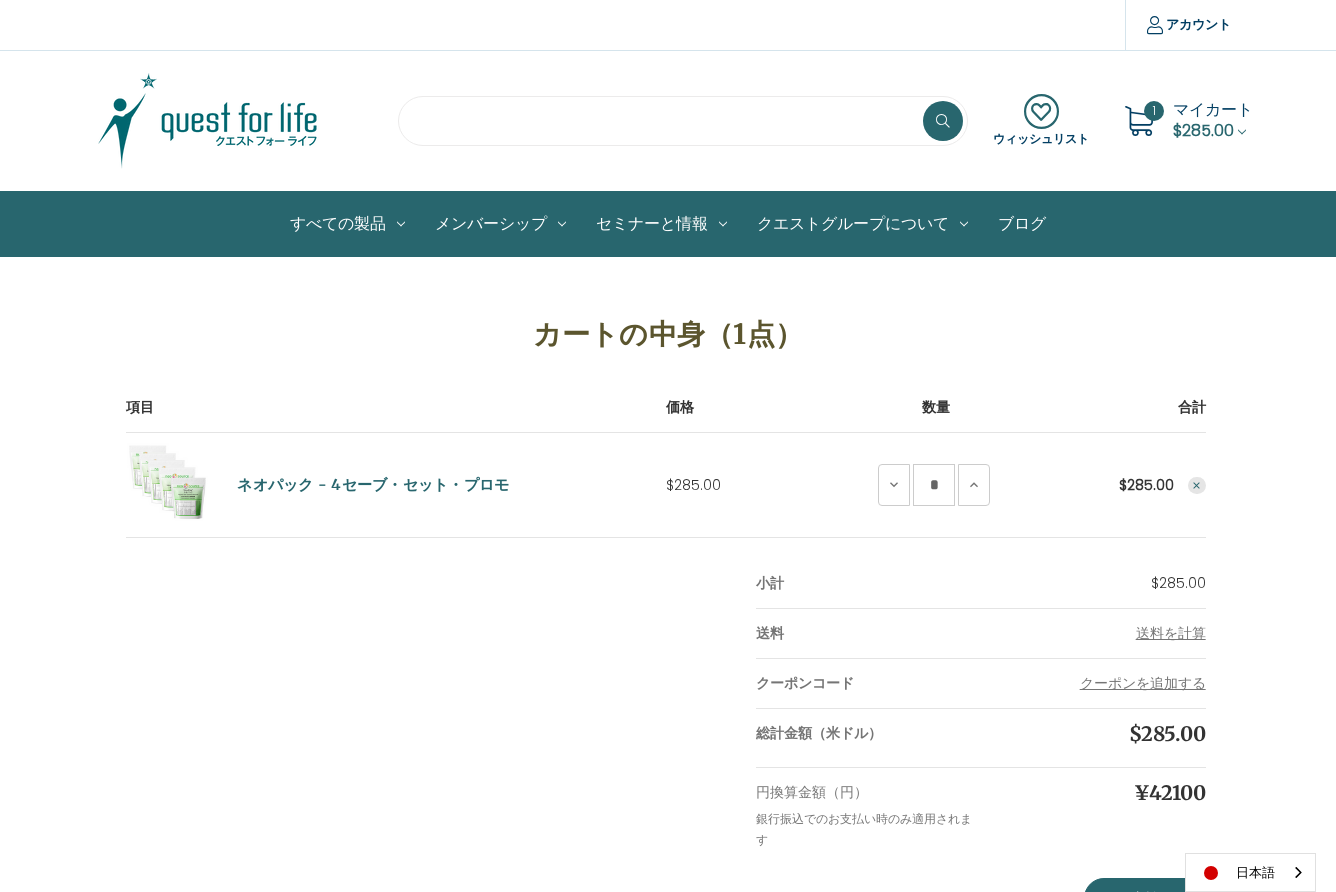 click at bounding box center (683, 121) 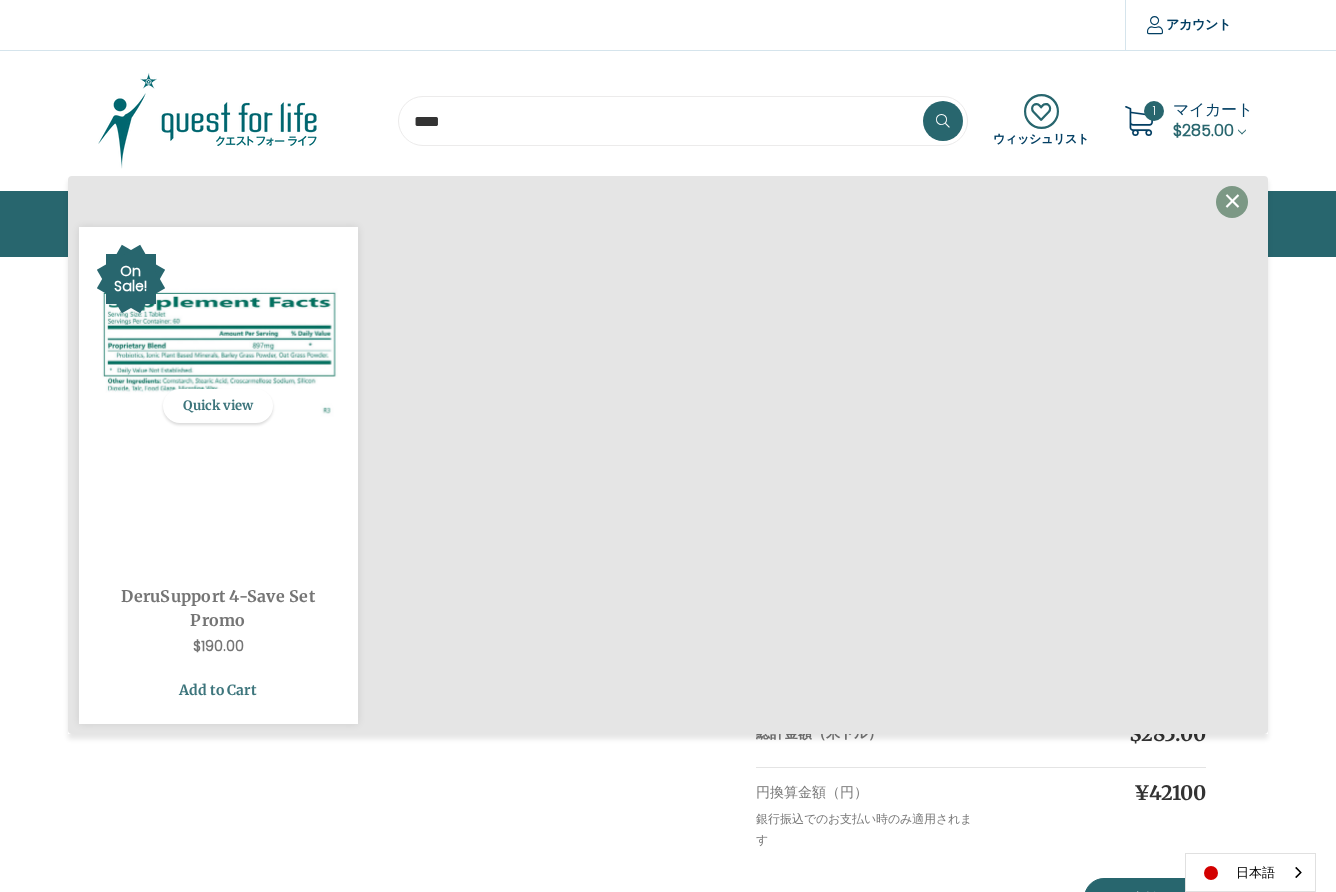 type on "****" 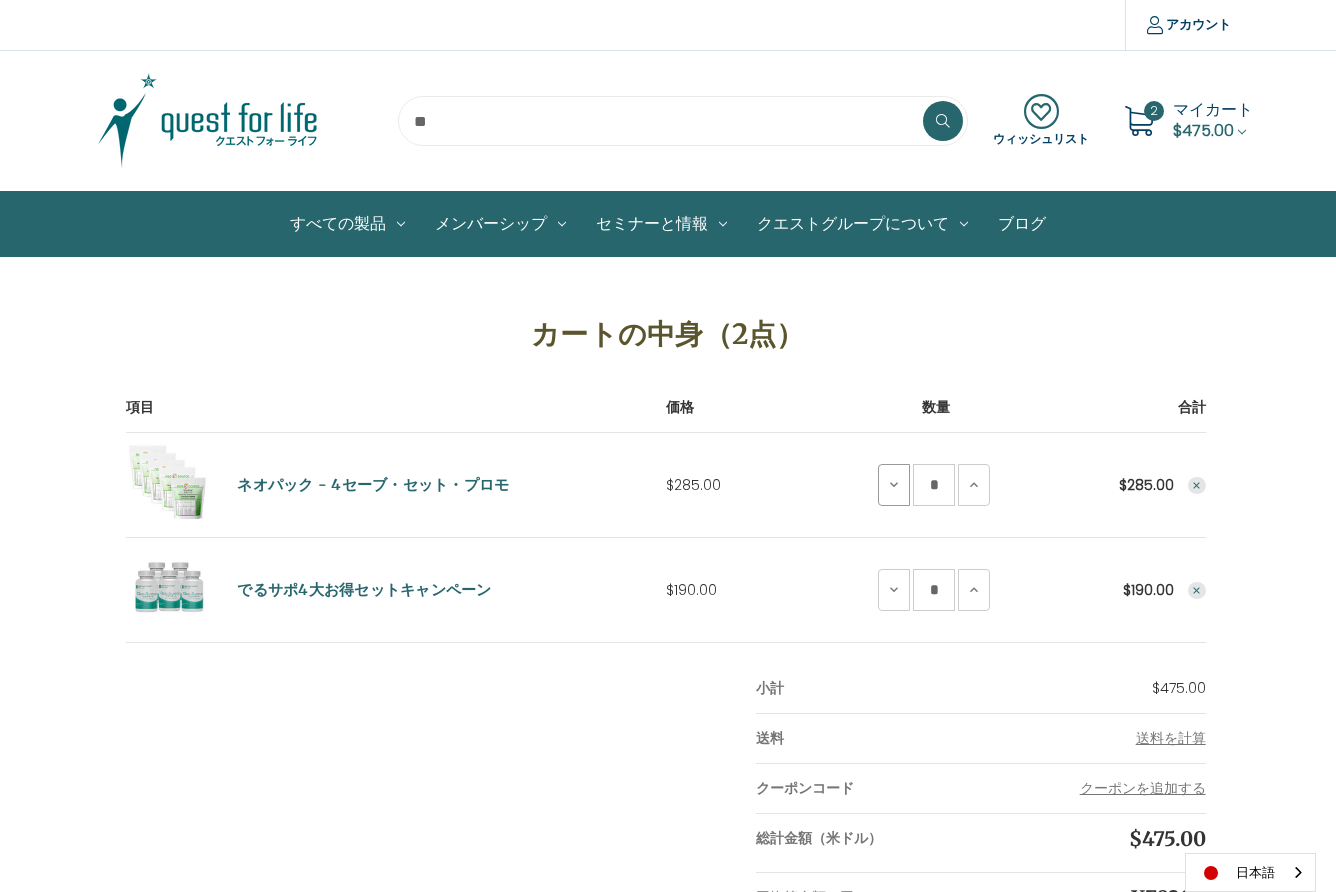 scroll, scrollTop: 0, scrollLeft: 0, axis: both 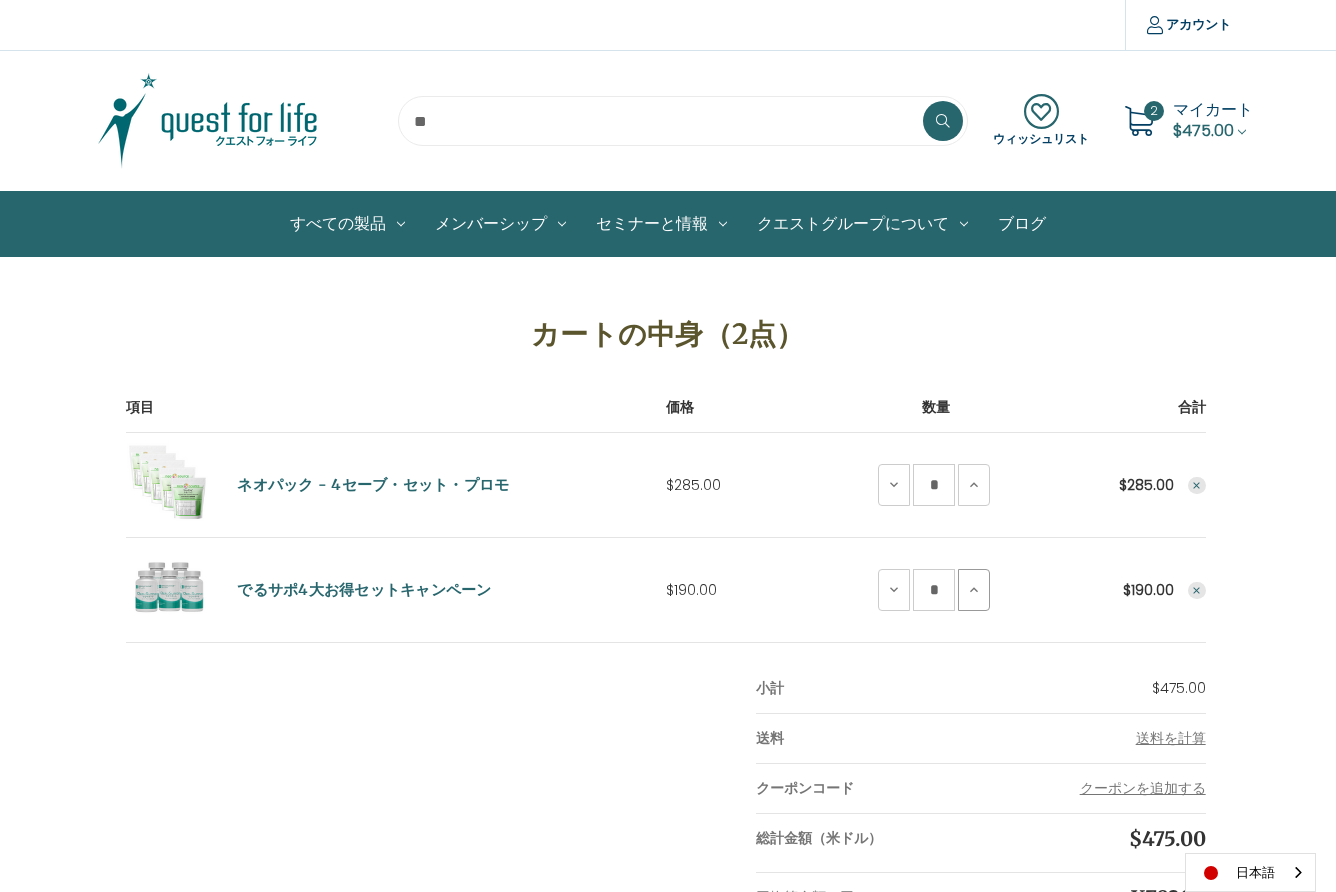 click 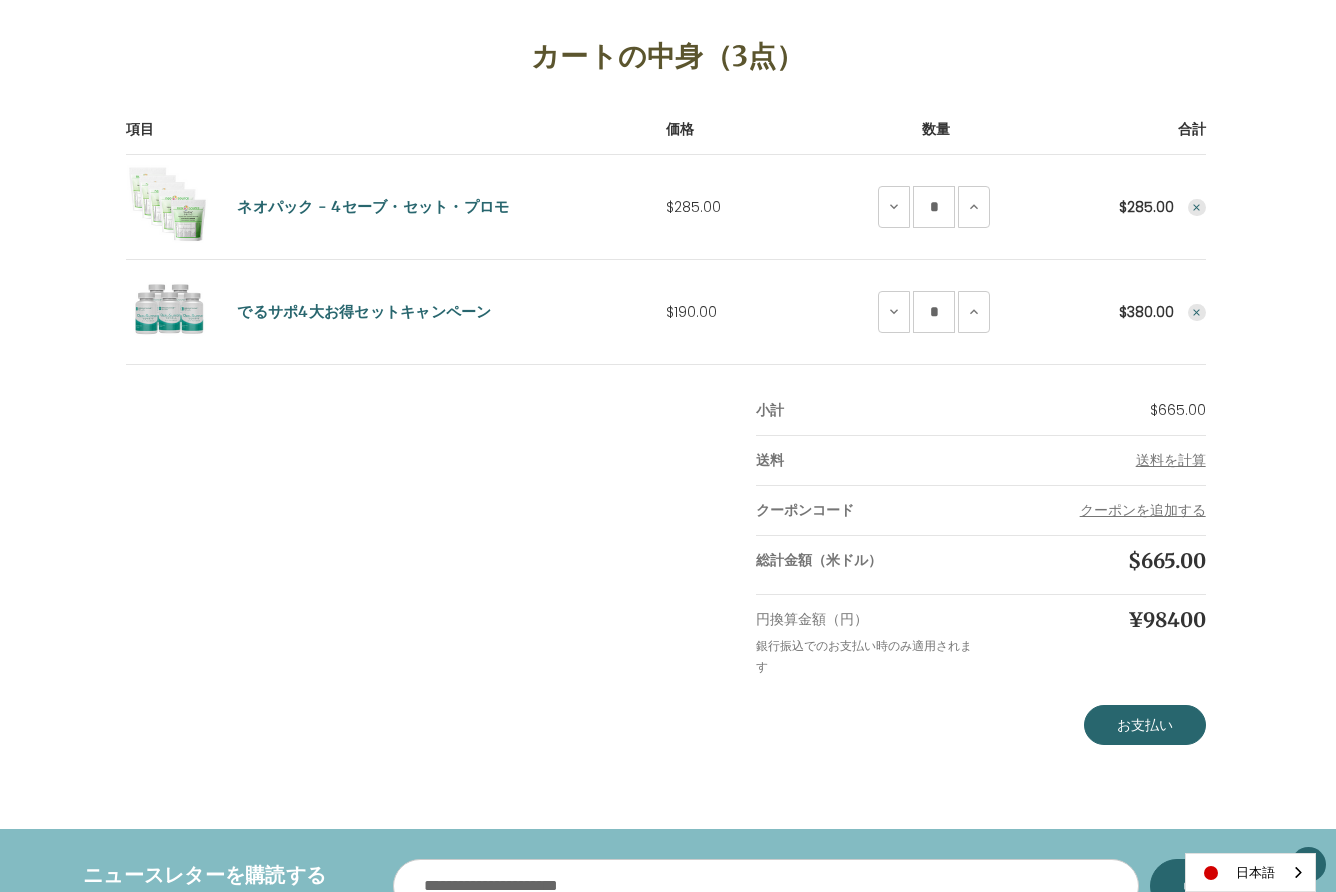 scroll, scrollTop: 281, scrollLeft: 0, axis: vertical 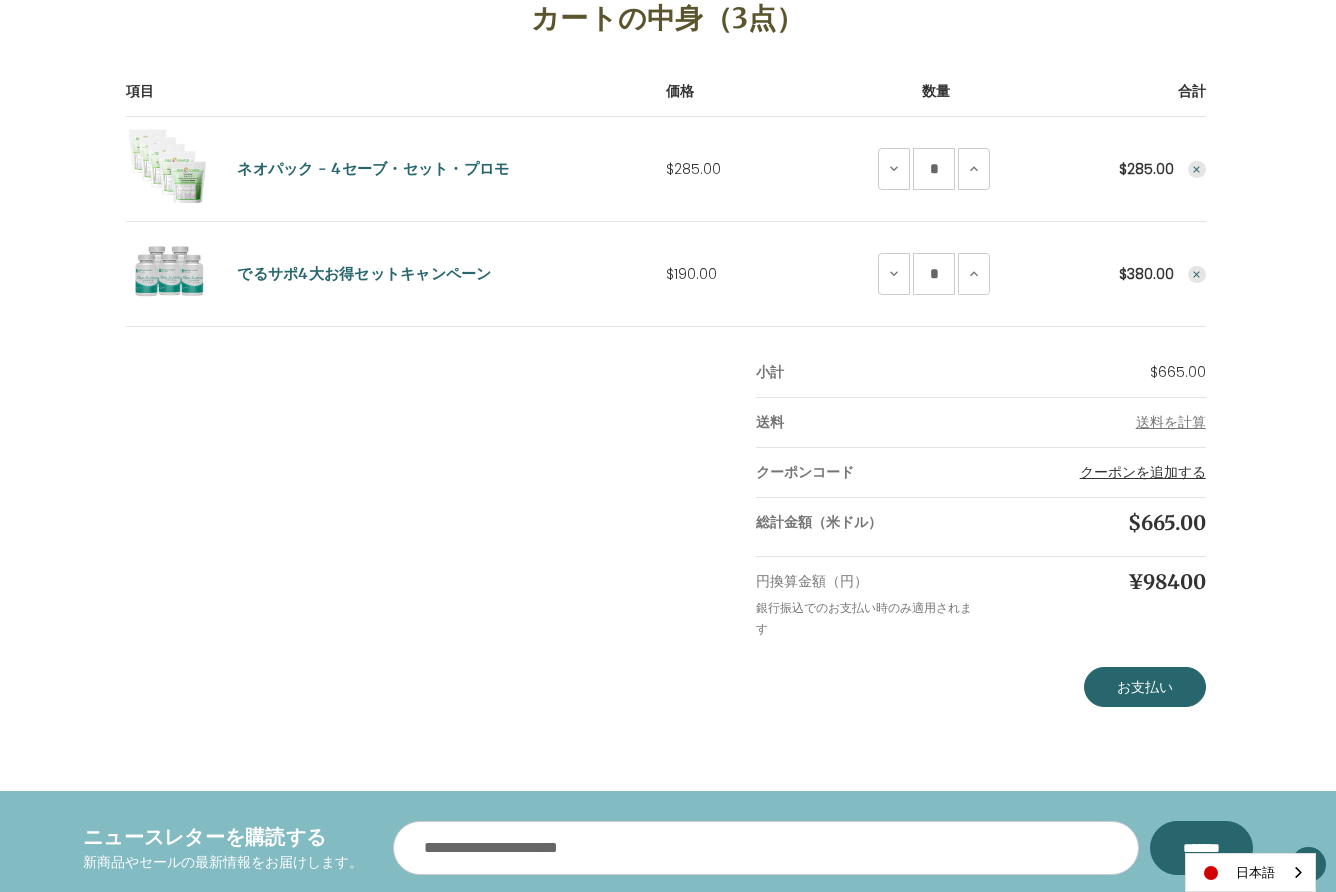 click on "クーポンを追加する" at bounding box center (1143, 472) 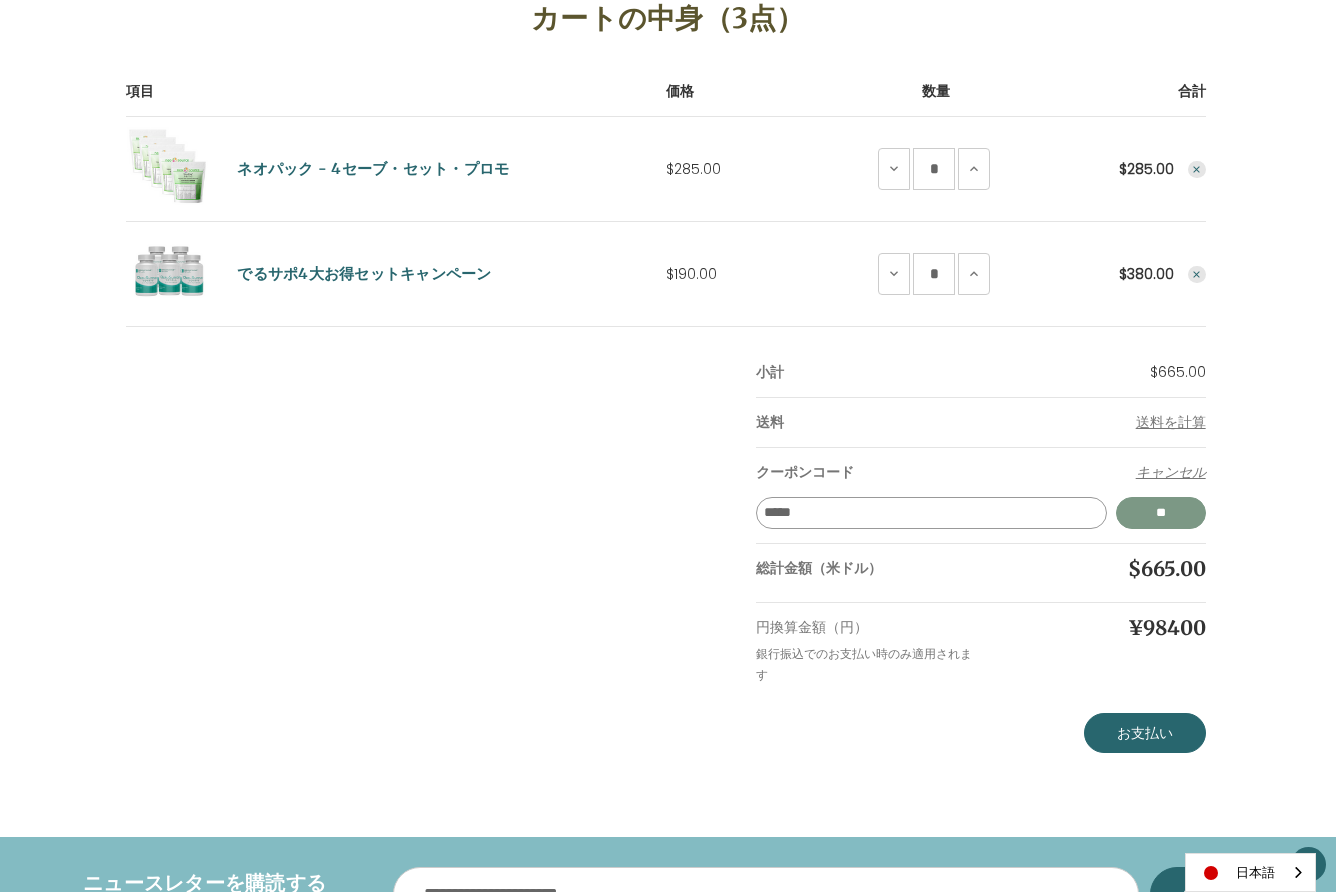 type on "*****" 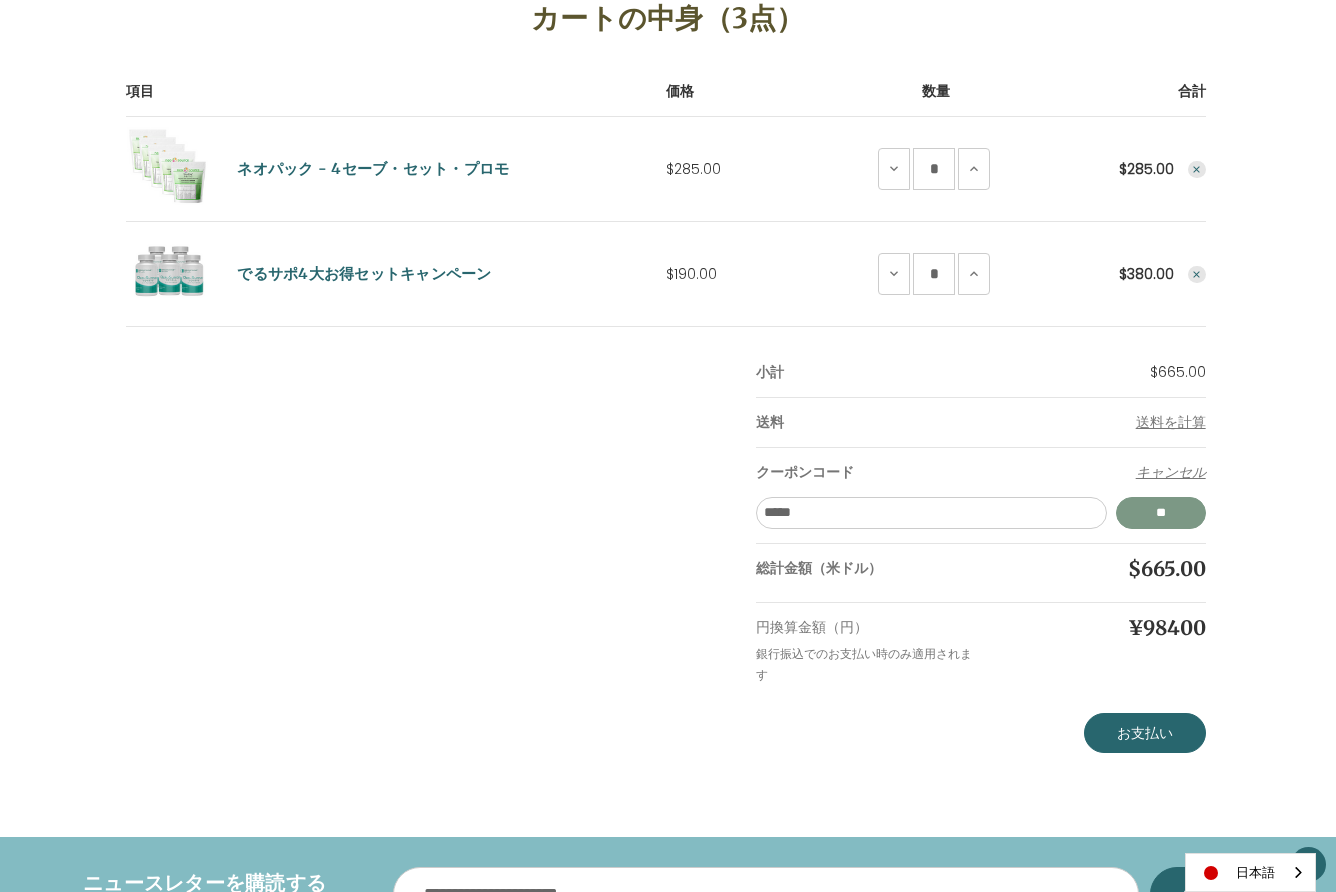 click on "*****" at bounding box center (1161, 513) 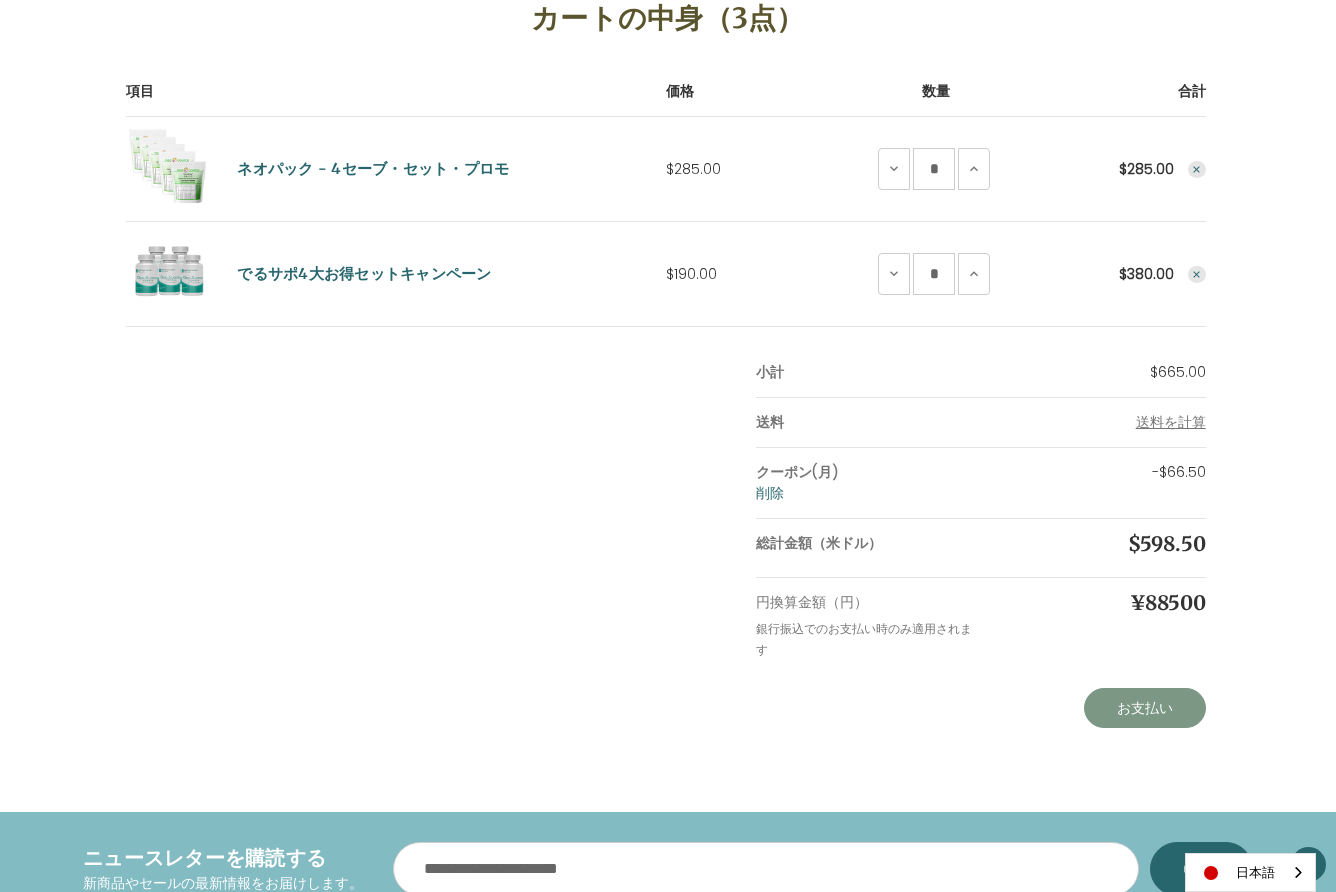 click on "お支払い" at bounding box center (1145, 708) 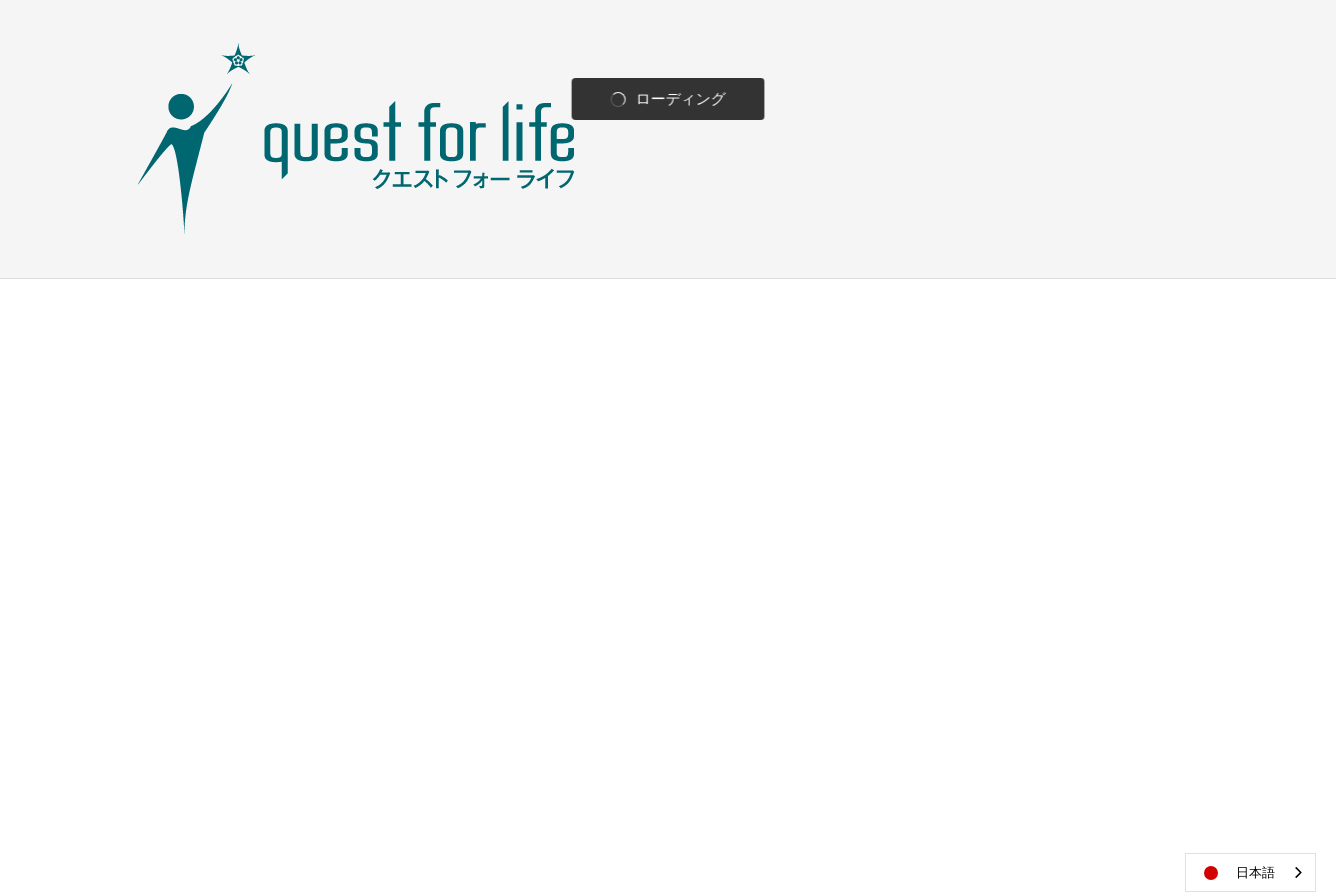 scroll, scrollTop: 0, scrollLeft: 0, axis: both 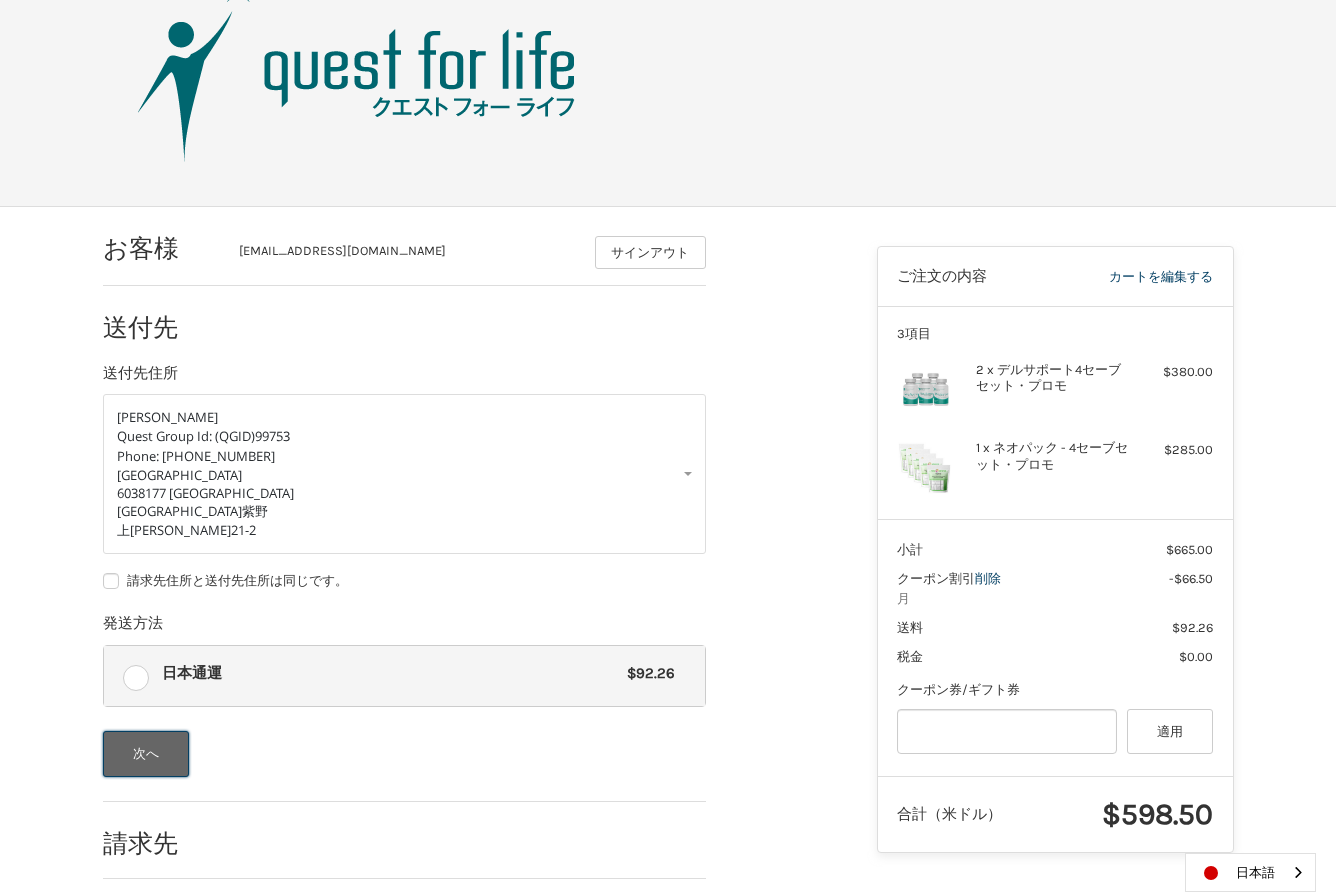 click on "次へ" at bounding box center [146, 754] 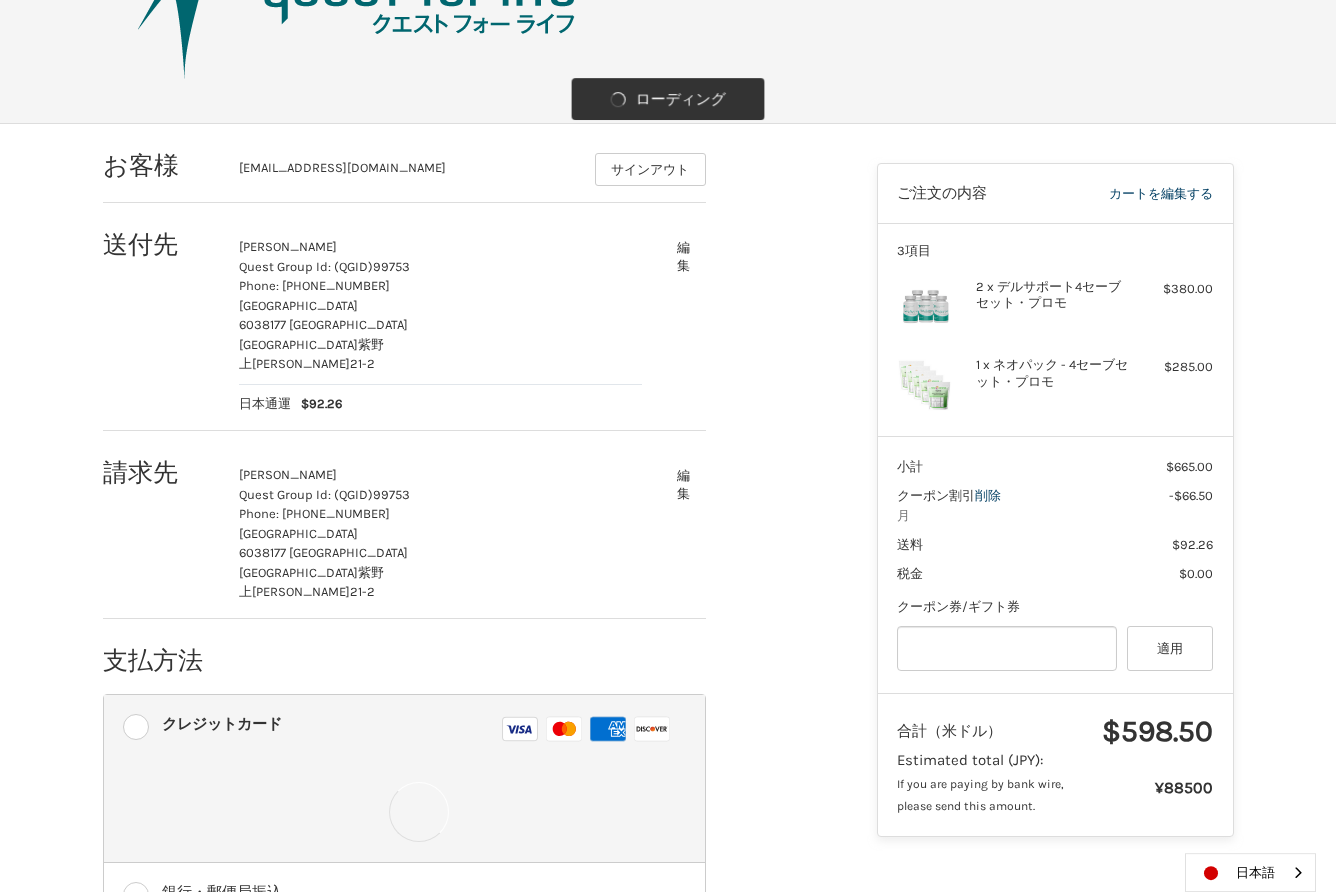 scroll, scrollTop: 156, scrollLeft: 0, axis: vertical 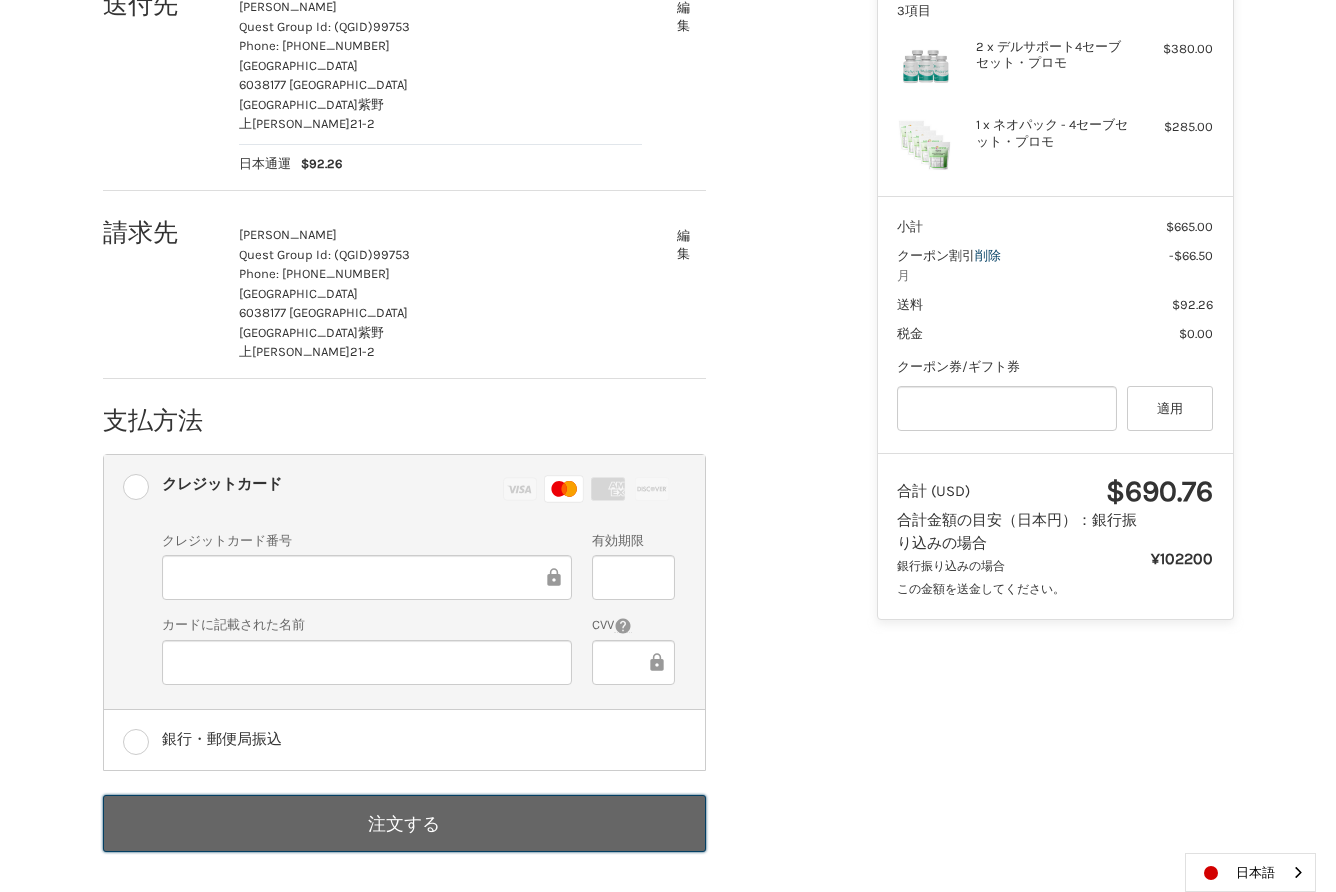 click on "注文する" at bounding box center [404, 823] 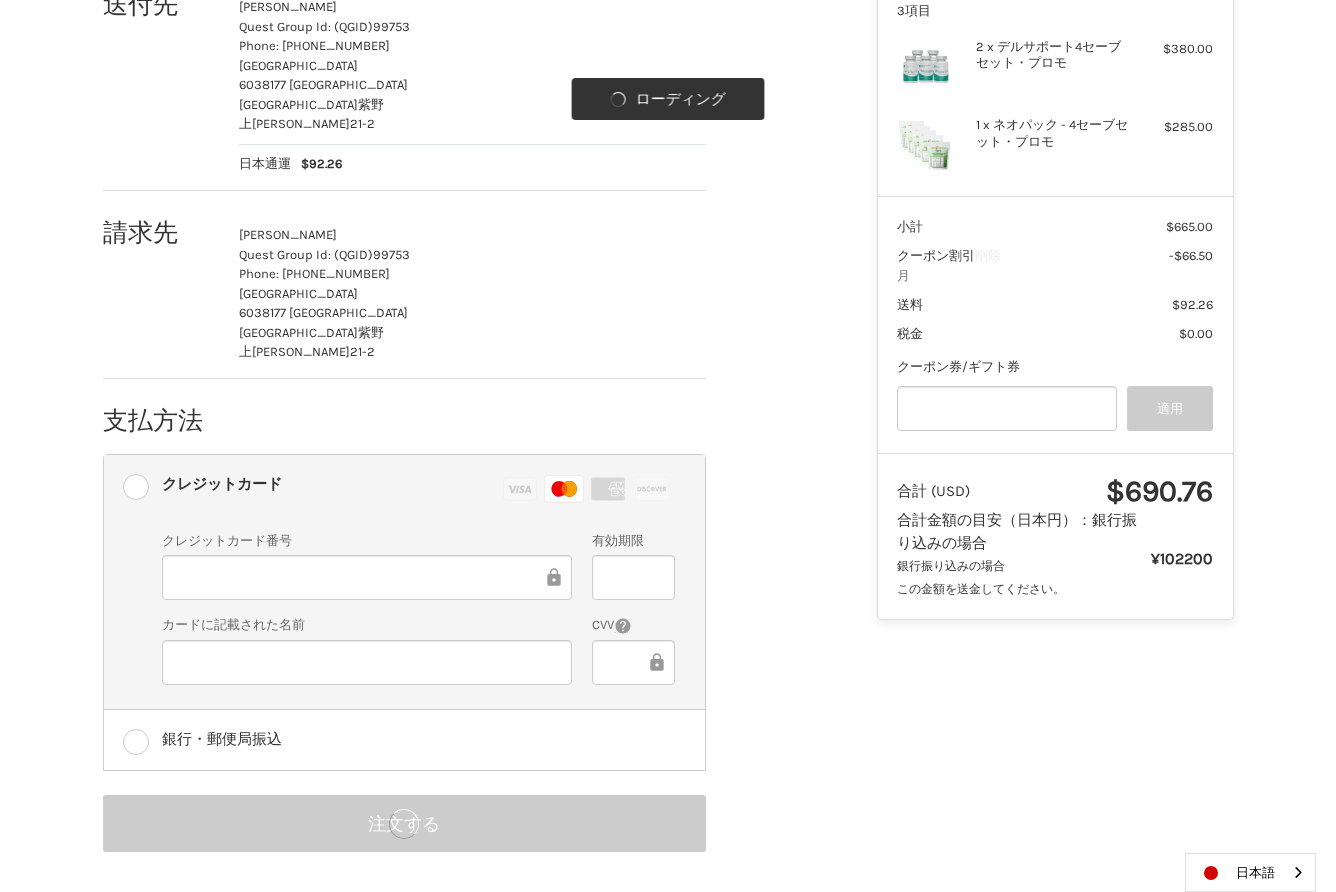 scroll, scrollTop: 0, scrollLeft: 0, axis: both 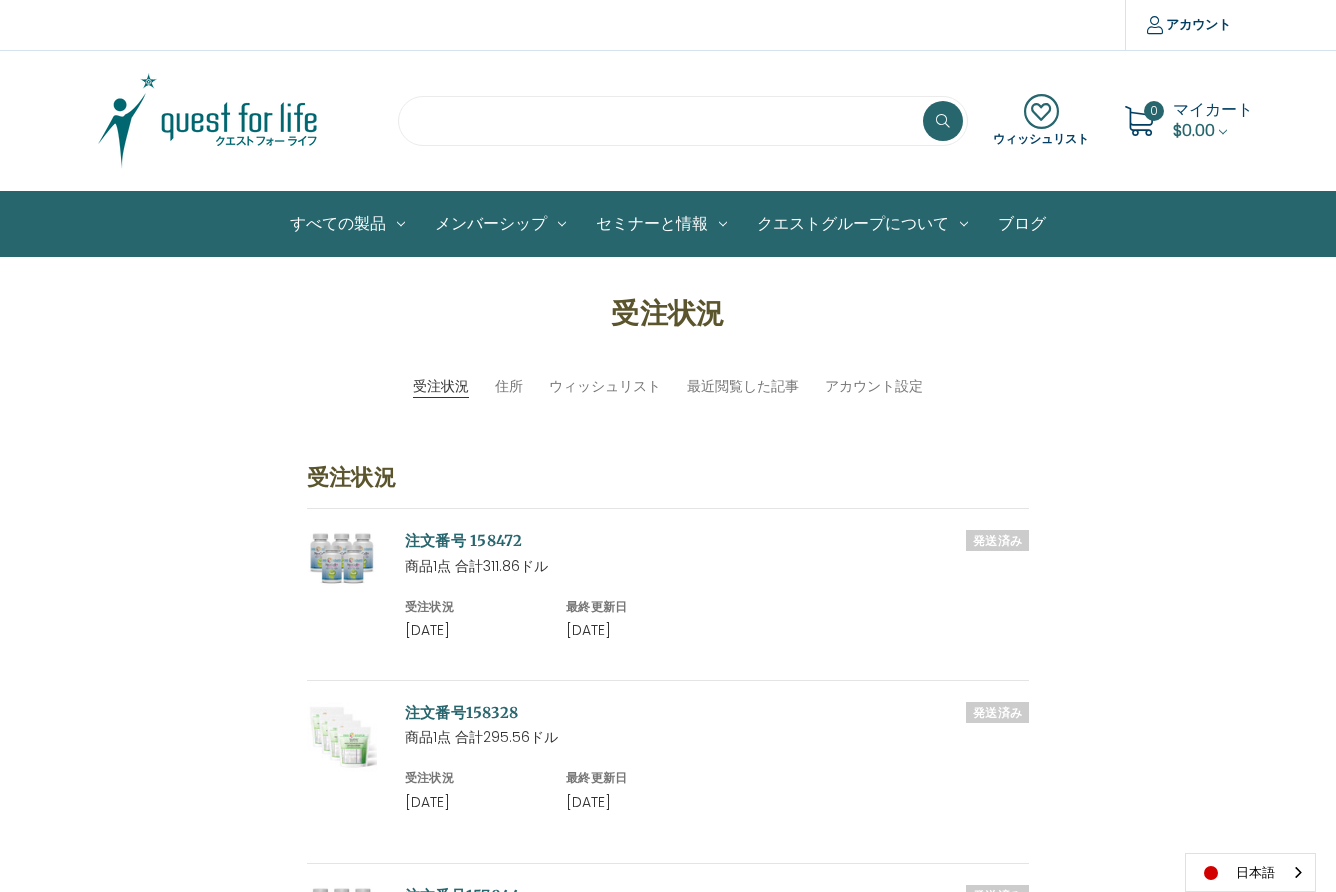click at bounding box center [683, 121] 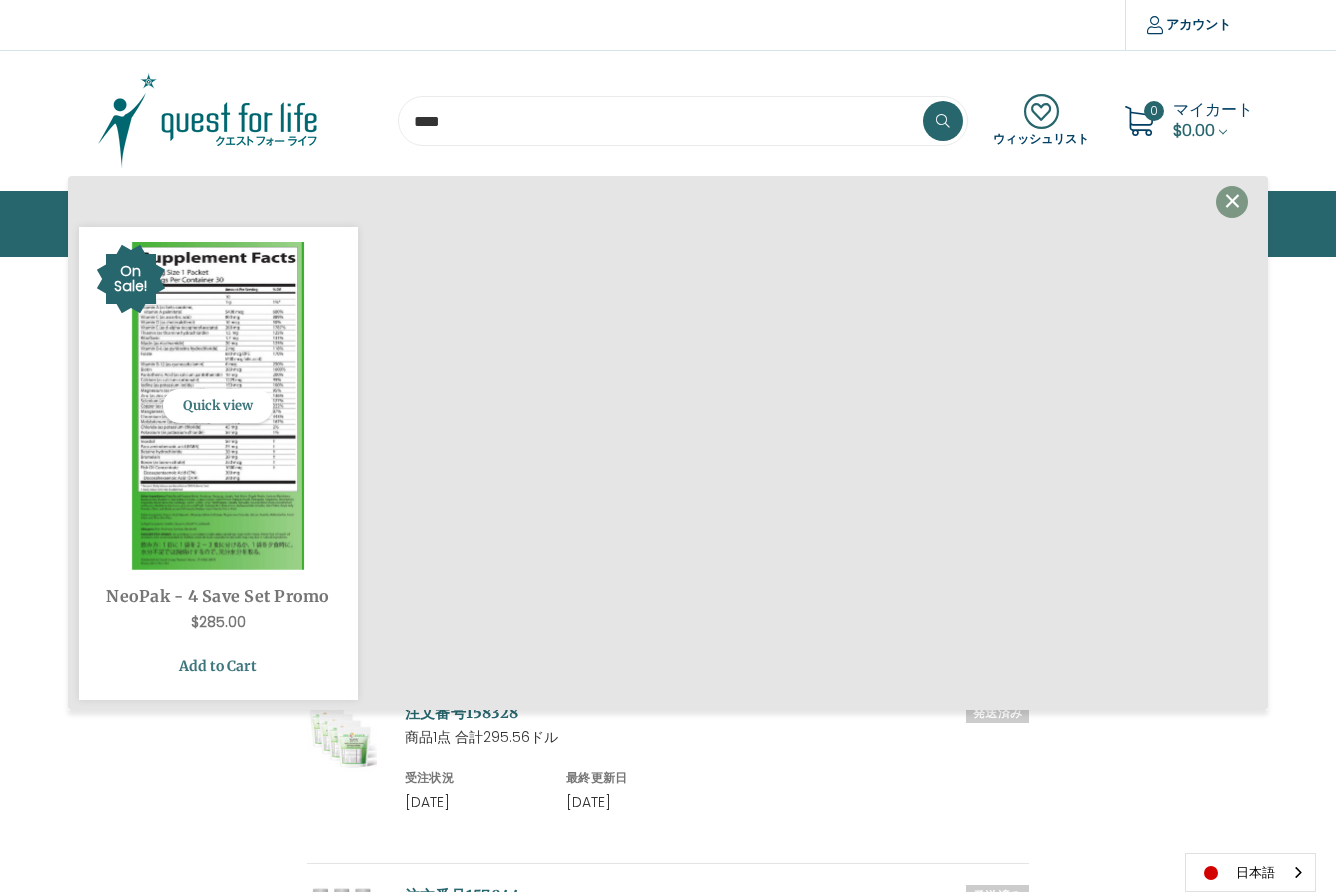 type on "****" 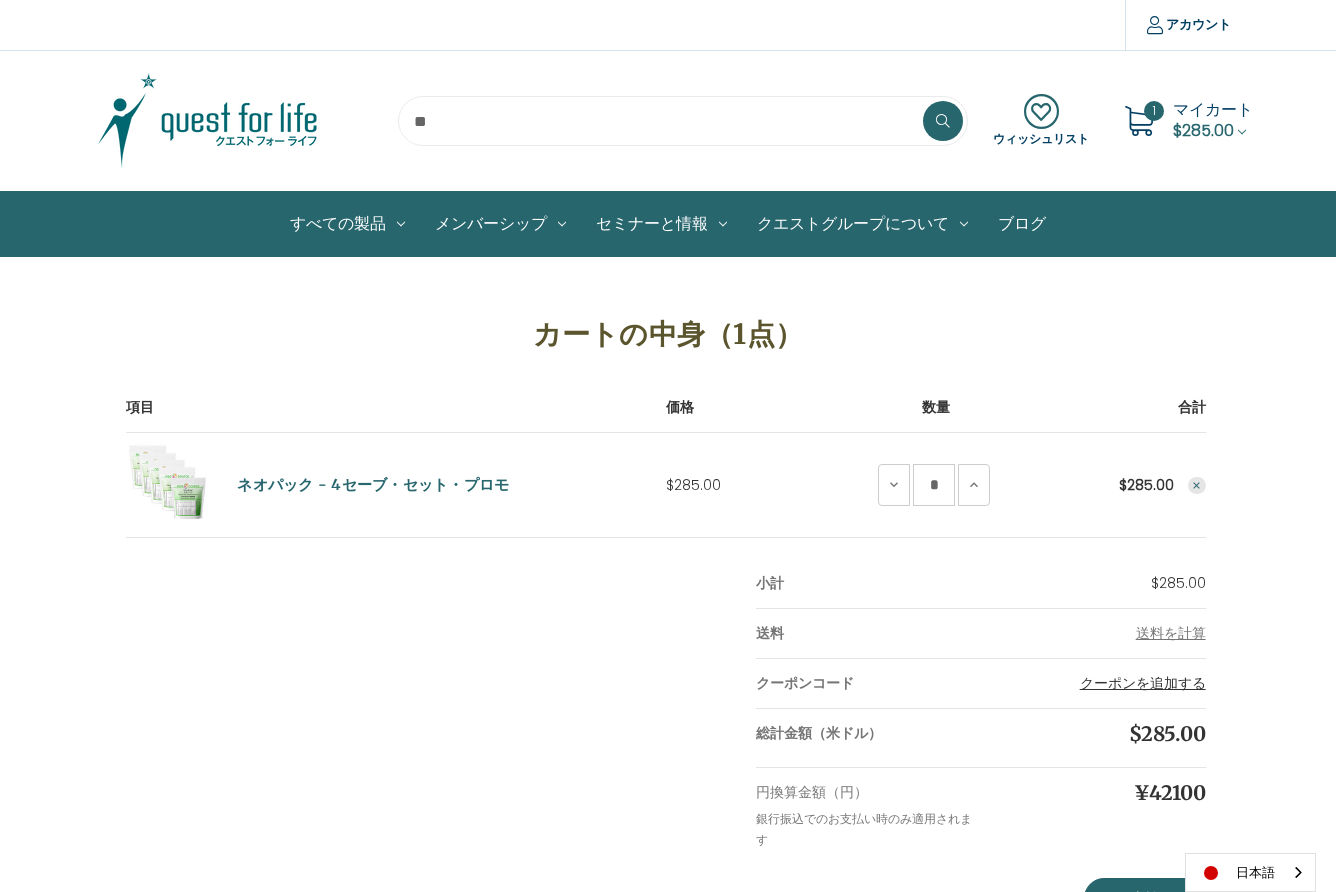 scroll, scrollTop: 0, scrollLeft: 0, axis: both 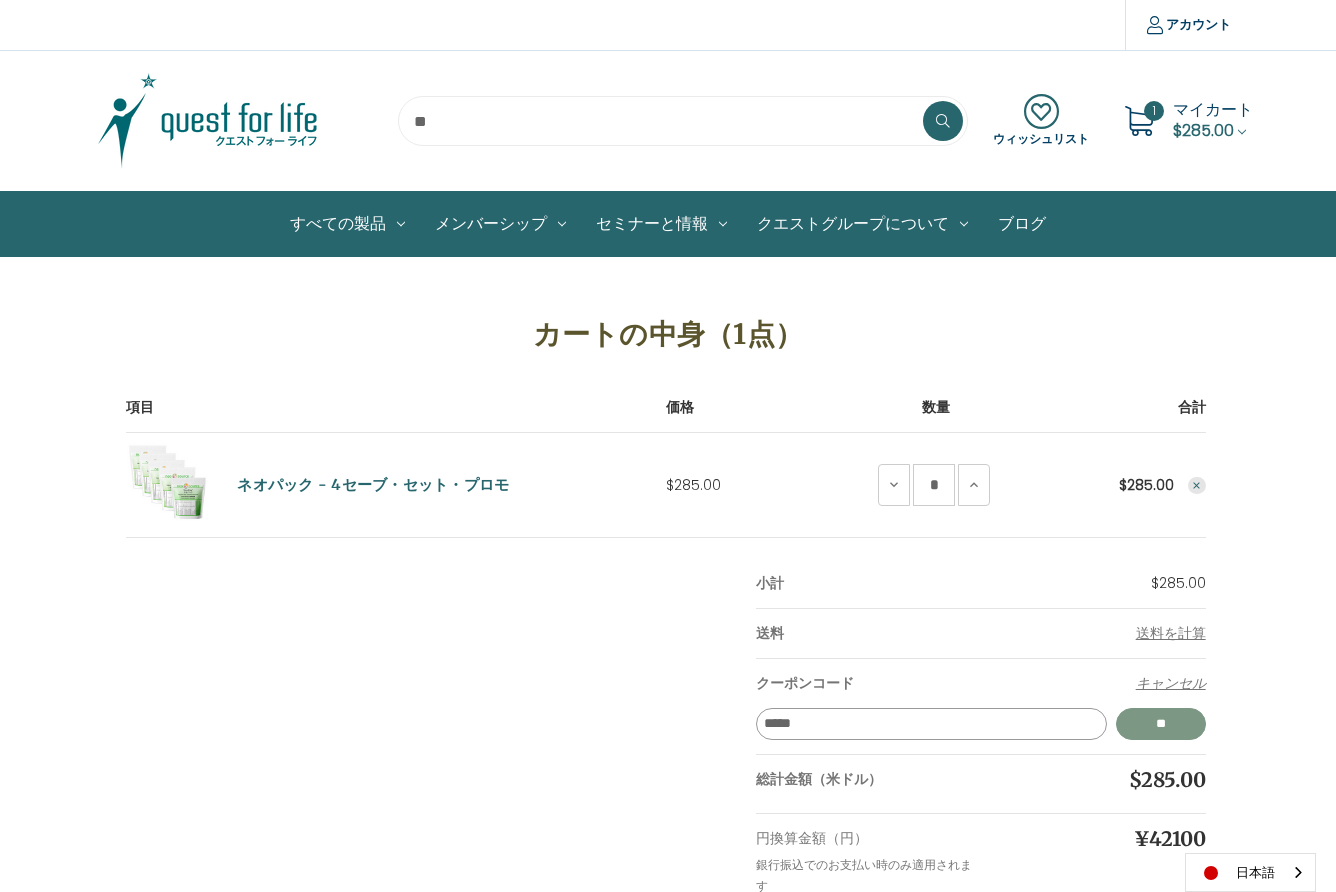 type on "*****" 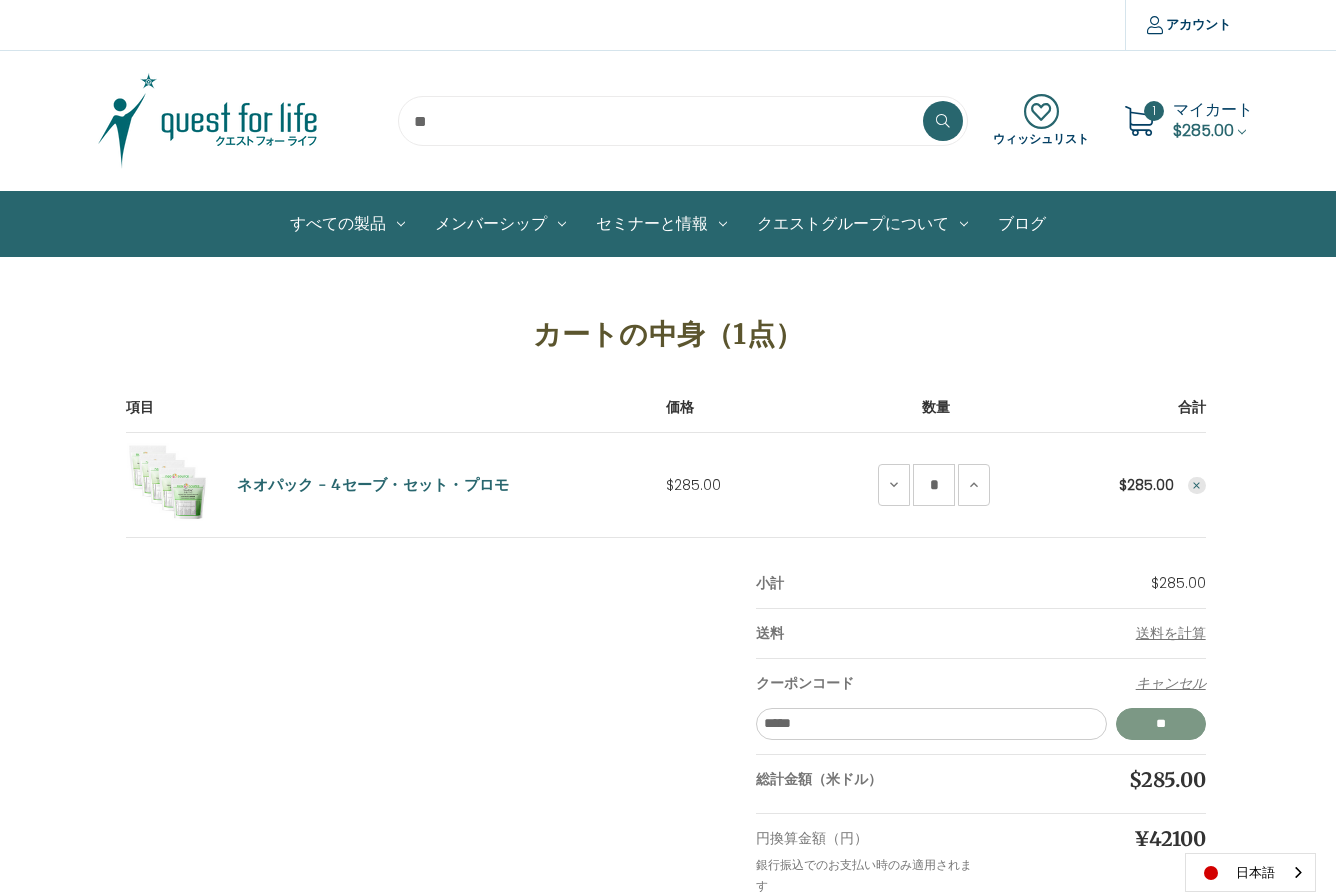 click on "**" at bounding box center (1161, 724) 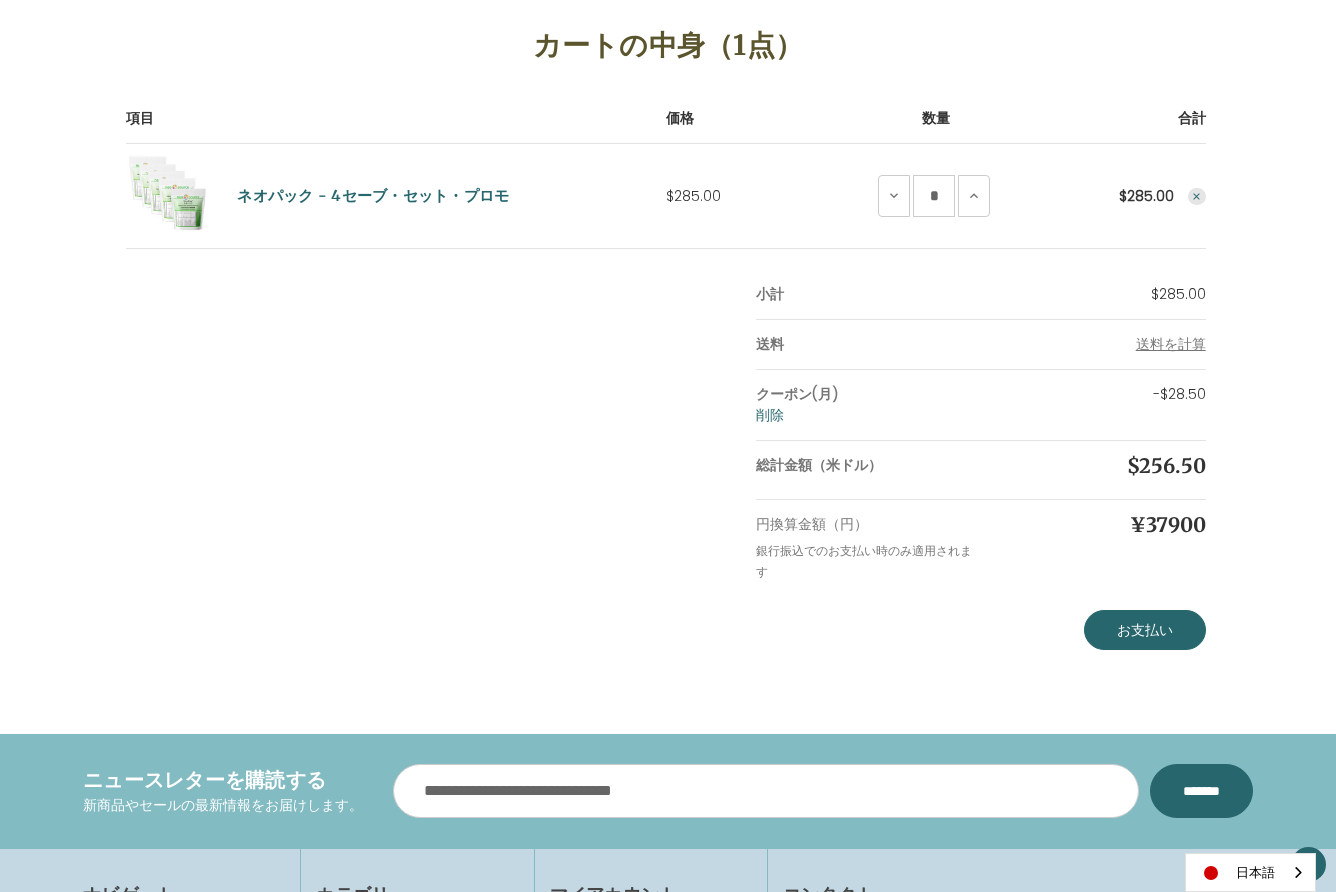 scroll, scrollTop: 293, scrollLeft: 0, axis: vertical 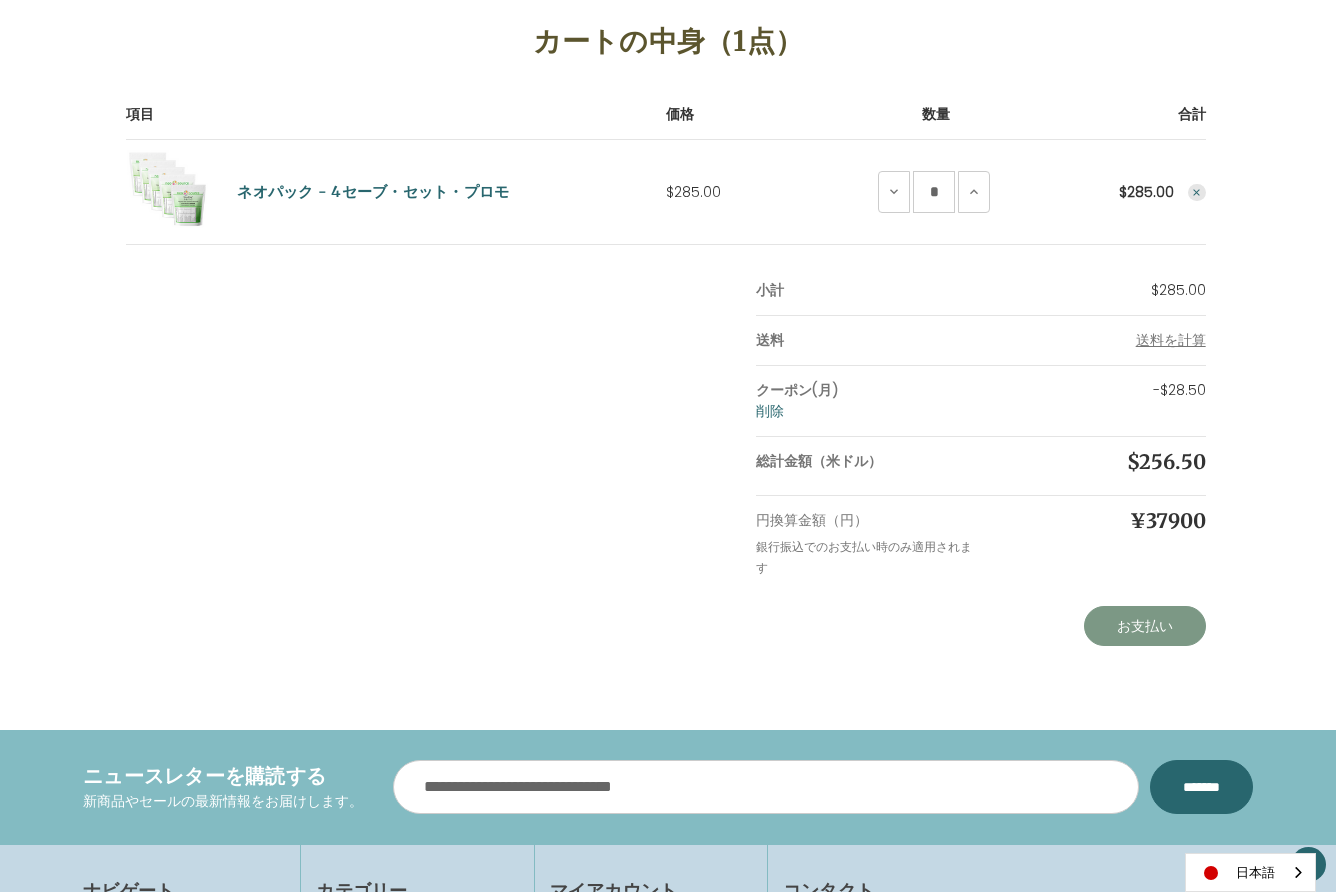 click on "お支払い" at bounding box center [1145, 626] 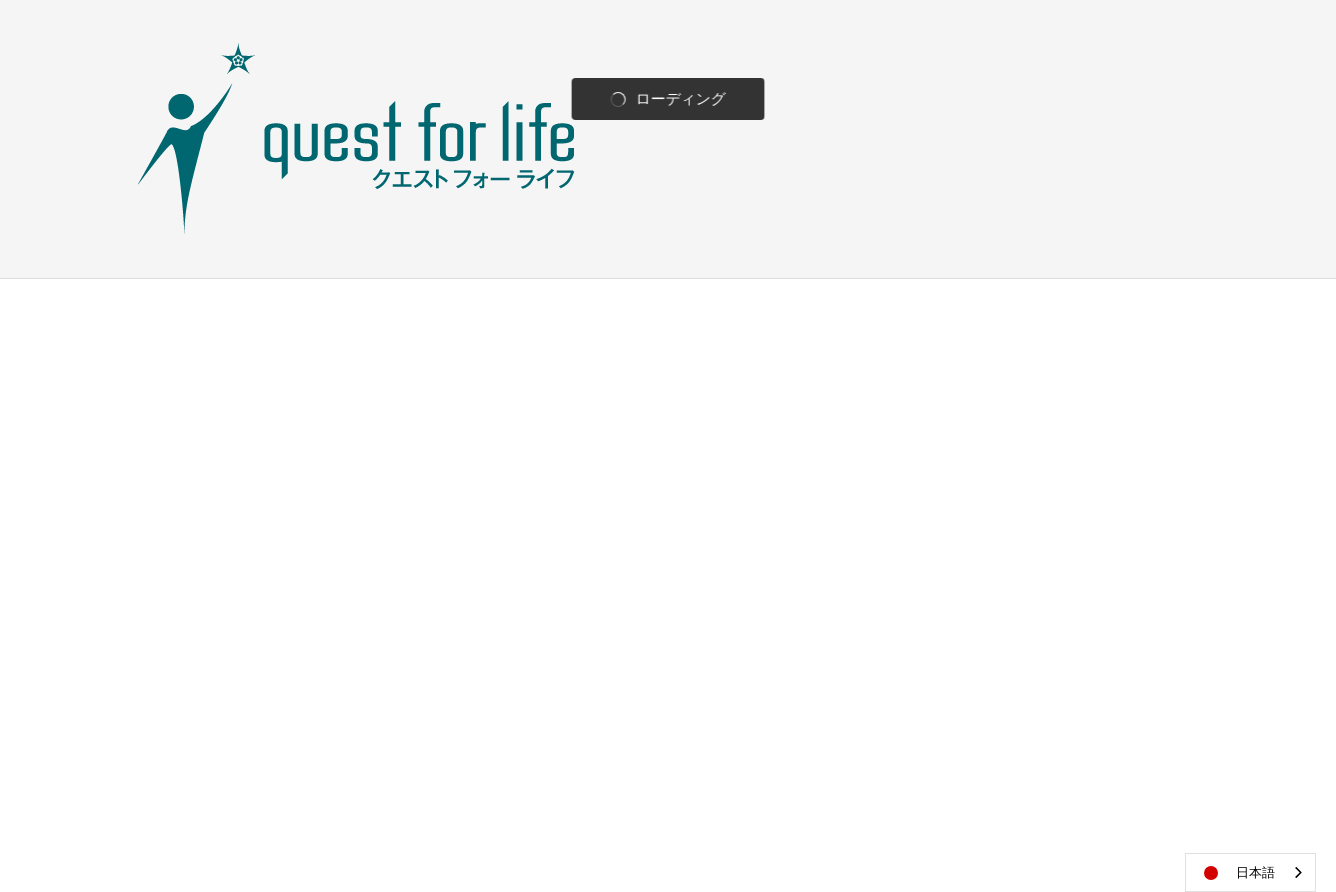 scroll, scrollTop: 0, scrollLeft: 0, axis: both 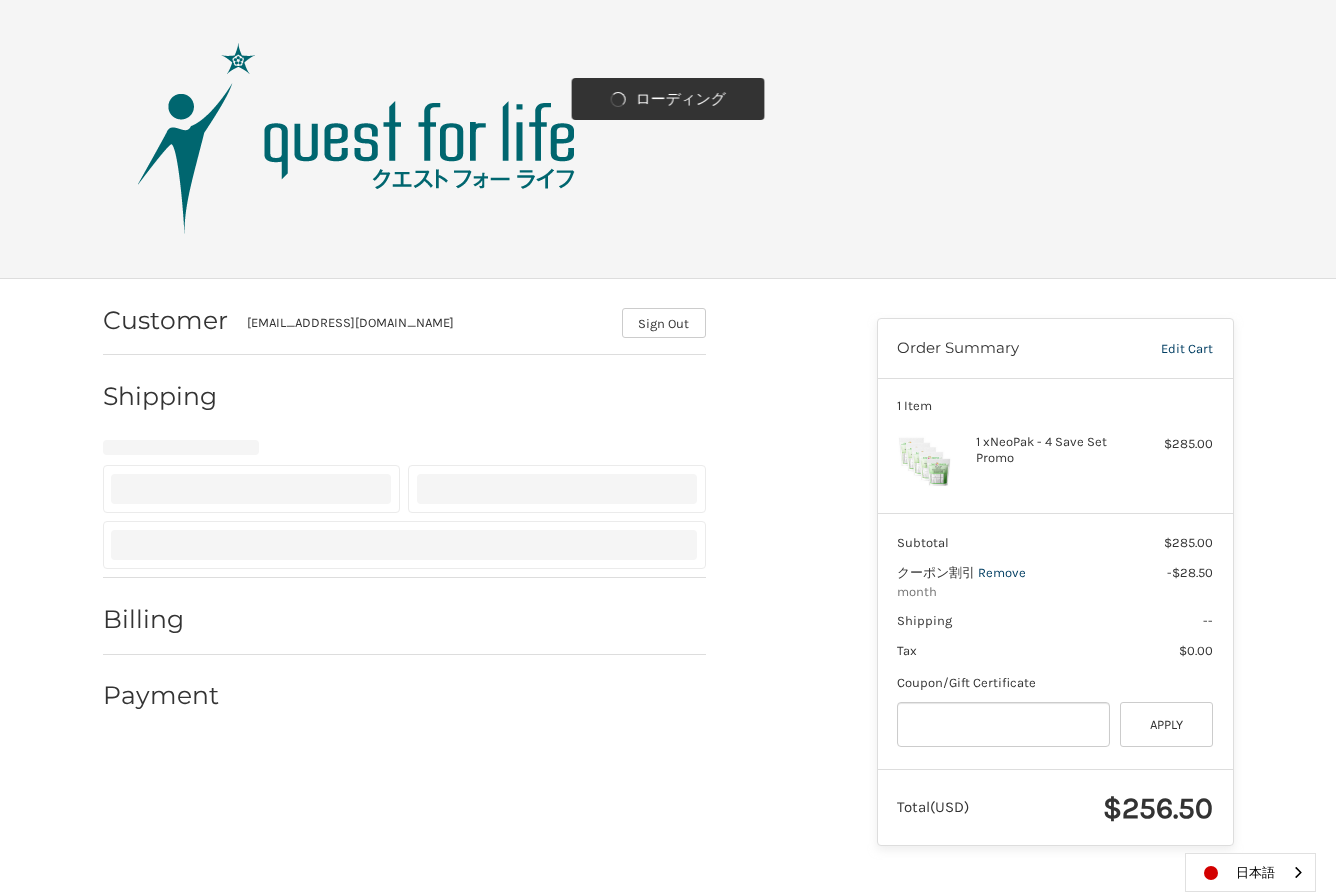 select on "**" 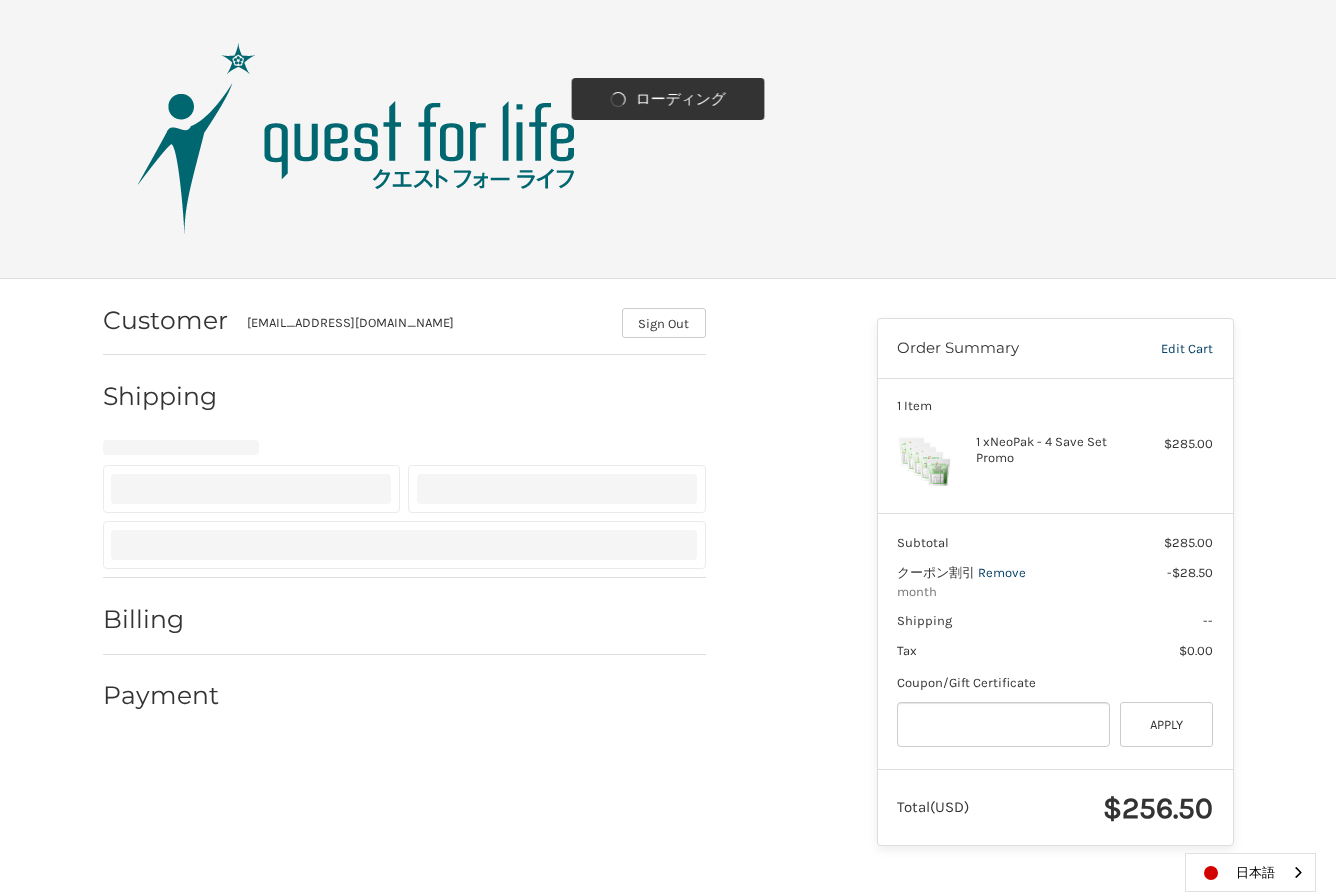select on "**" 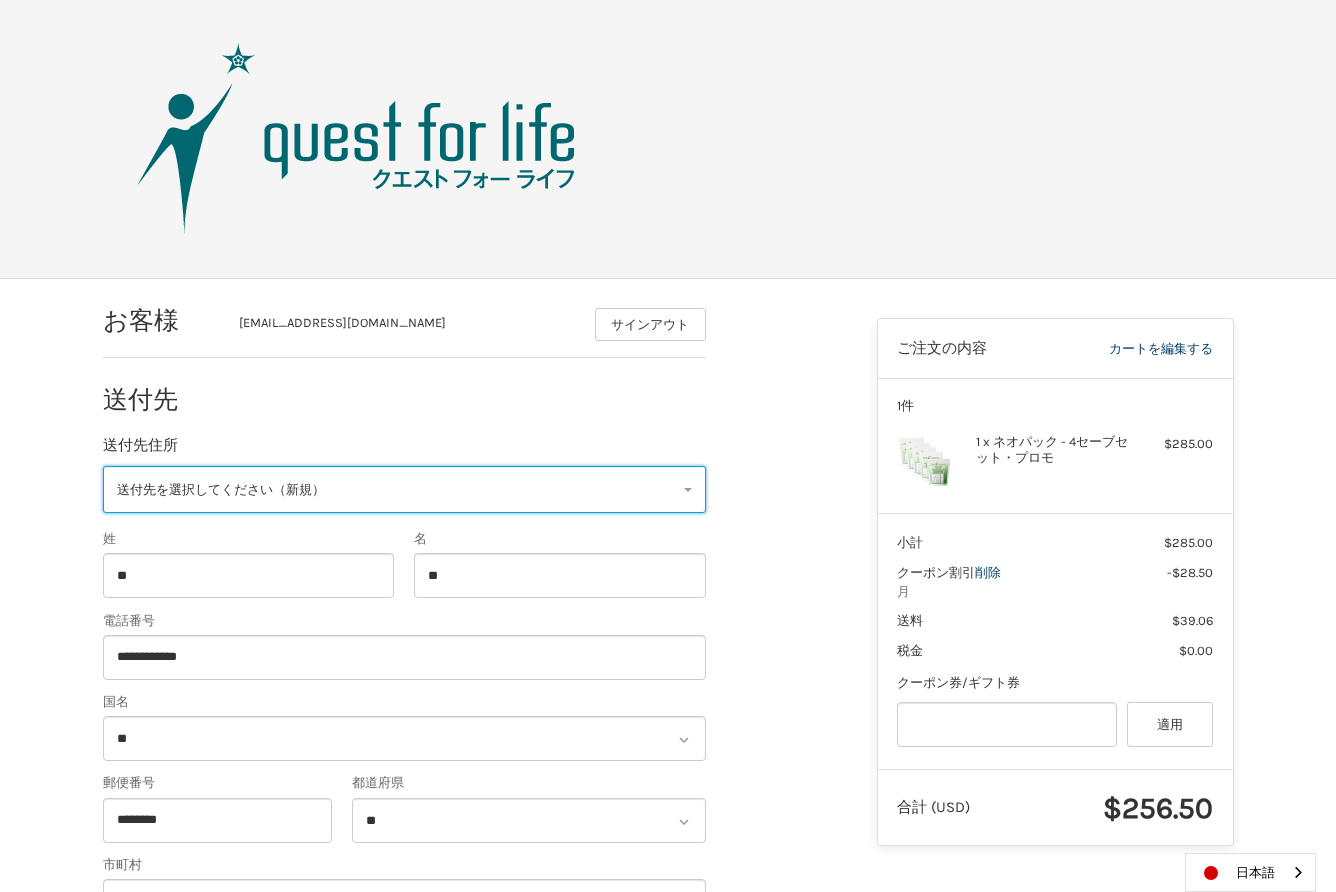 click on "送付先を選択してください（新規）" at bounding box center (221, 489) 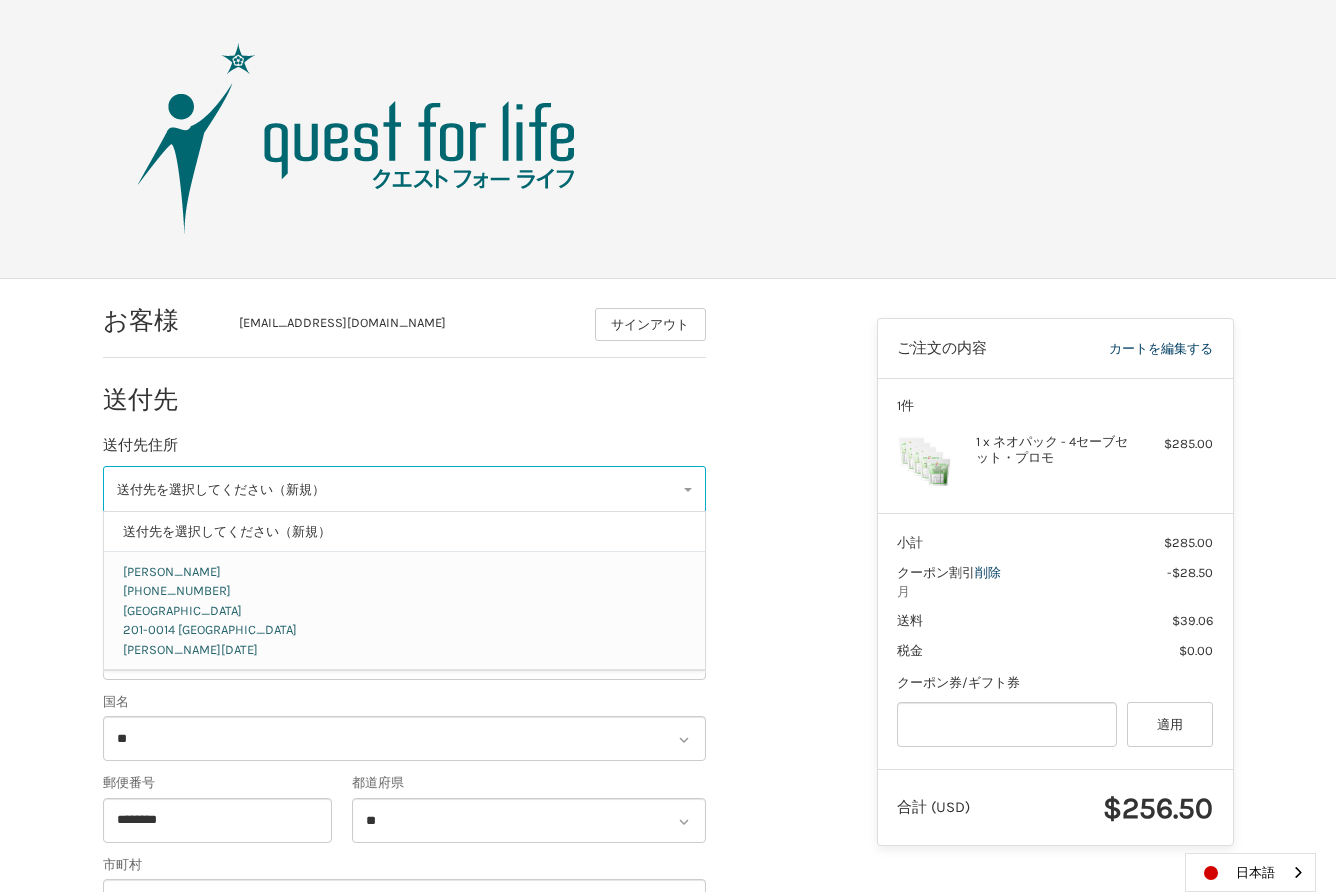 click on "Japan  201-0014 Tōkyō 狛江市 東和泉1-26-14" at bounding box center (404, 630) 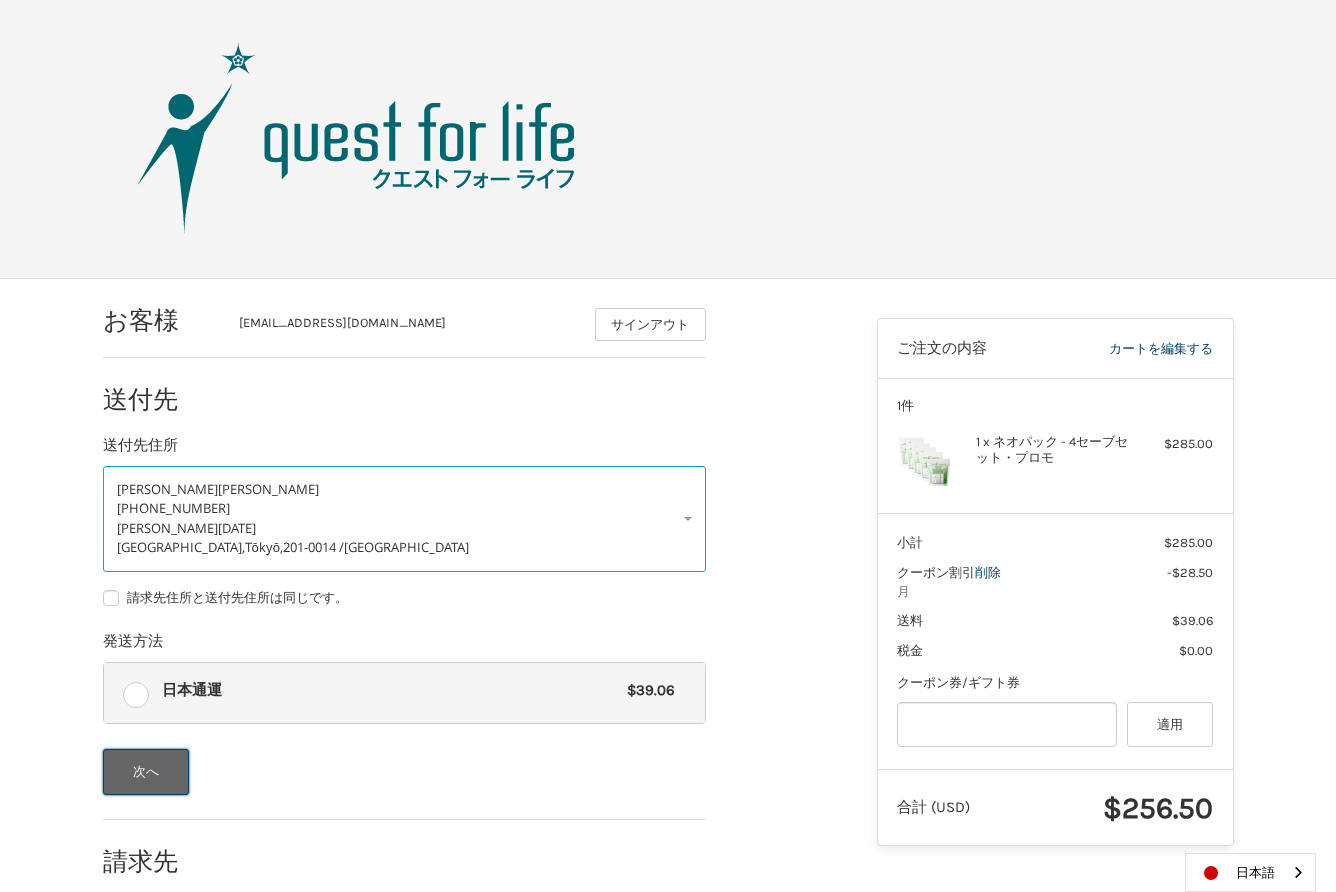 click on "次へ" at bounding box center (146, 772) 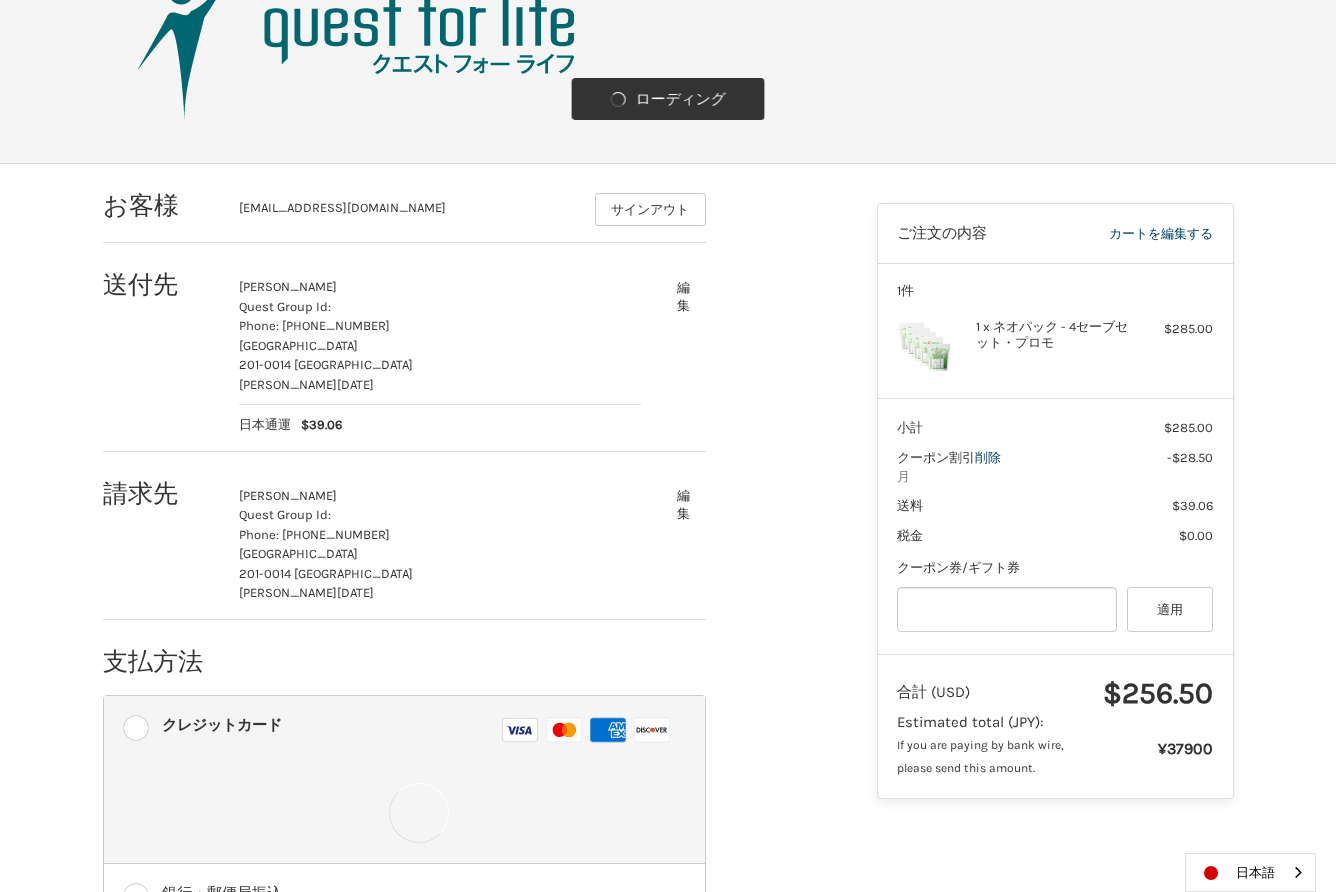 scroll, scrollTop: 117, scrollLeft: 0, axis: vertical 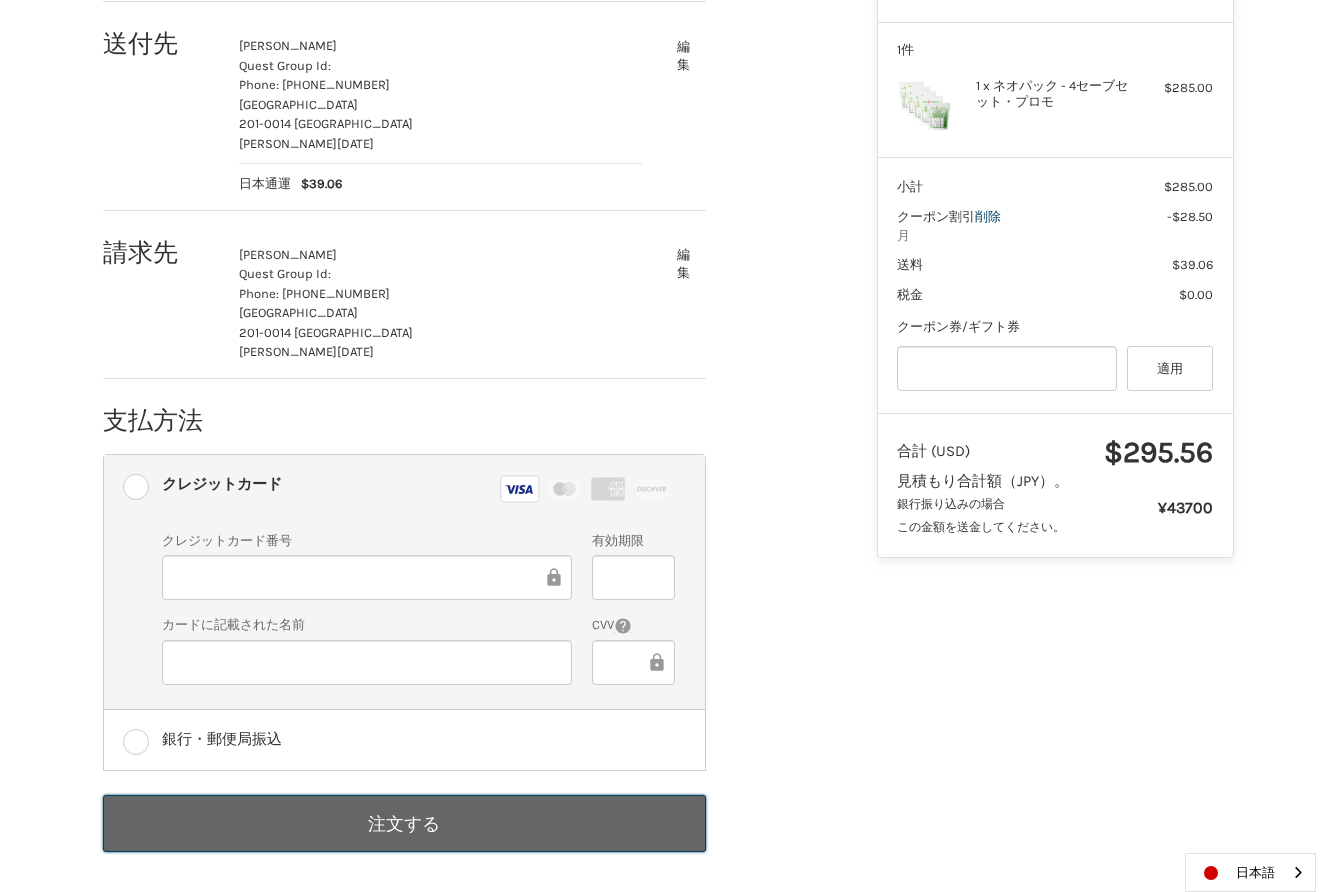 click on "注文する" at bounding box center (404, 823) 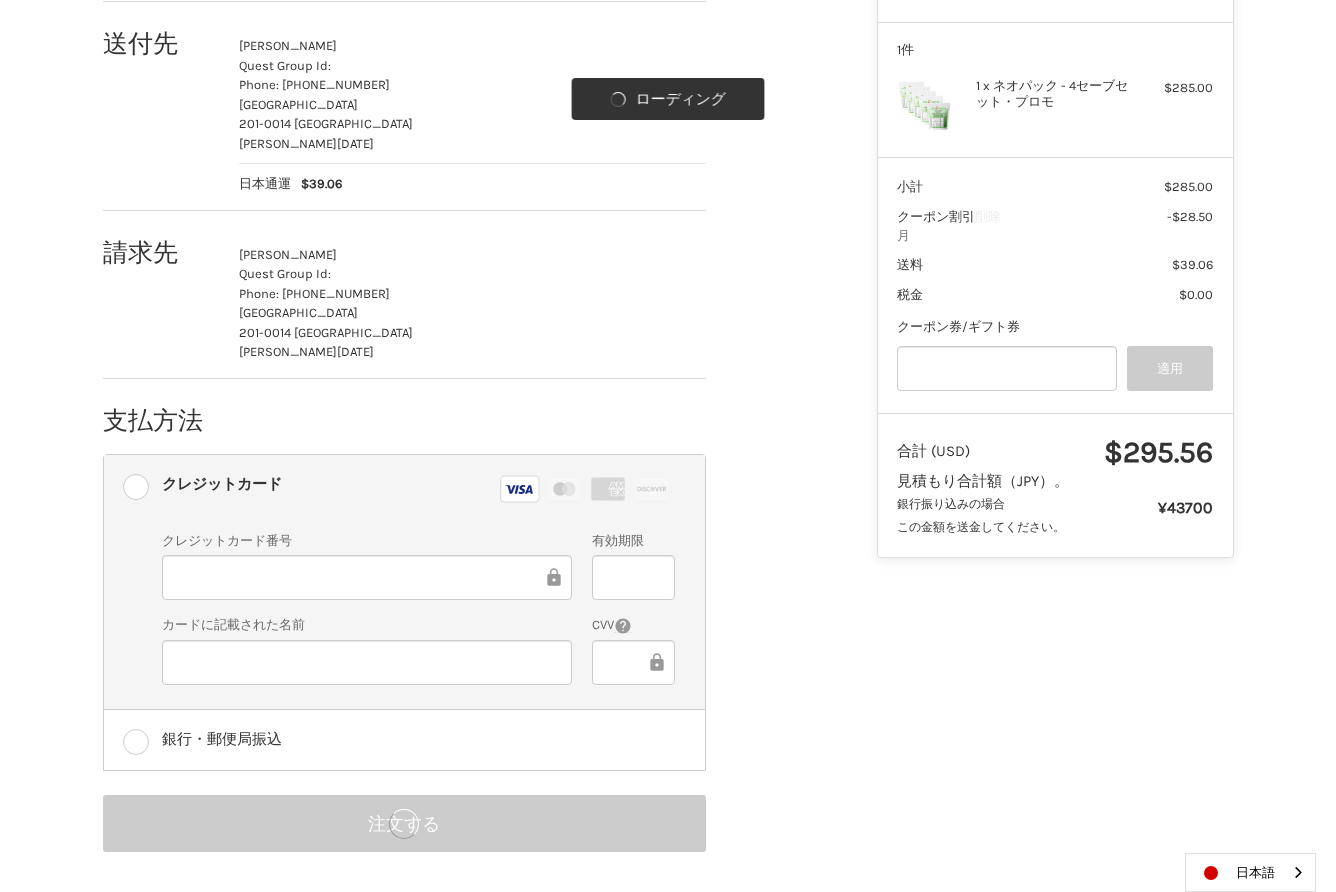 scroll, scrollTop: 0, scrollLeft: 0, axis: both 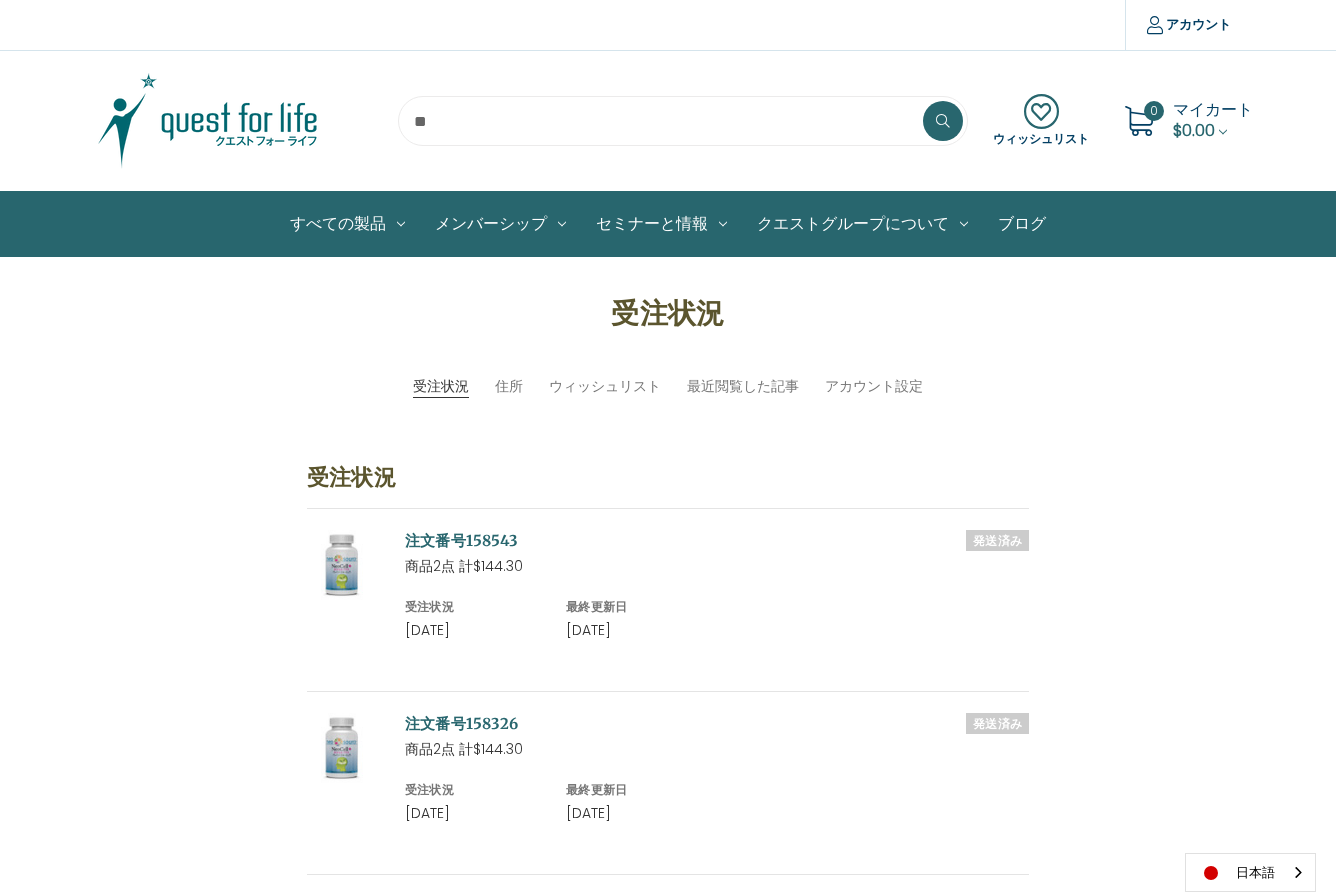 click at bounding box center [683, 121] 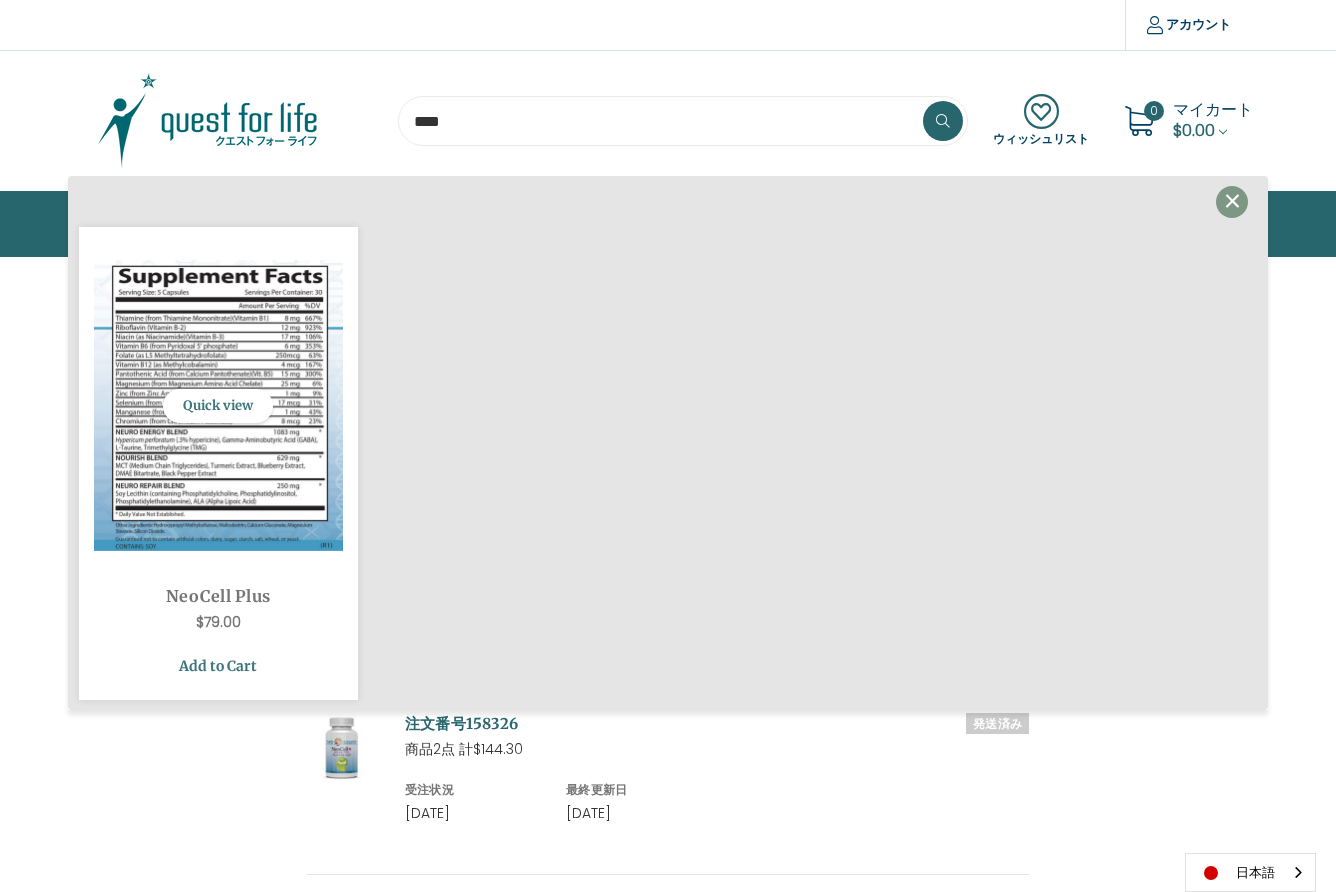 type on "****" 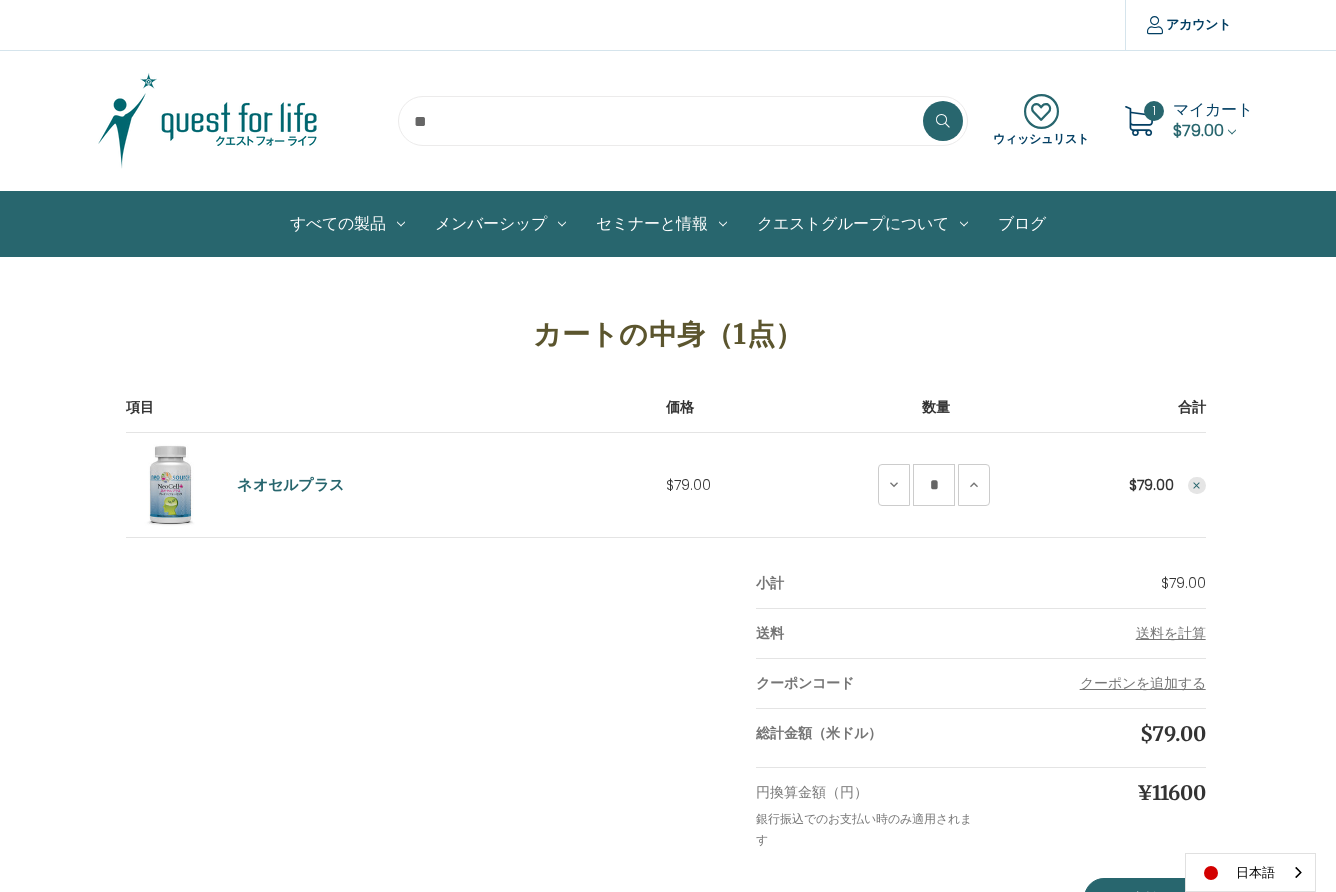 scroll, scrollTop: 0, scrollLeft: 0, axis: both 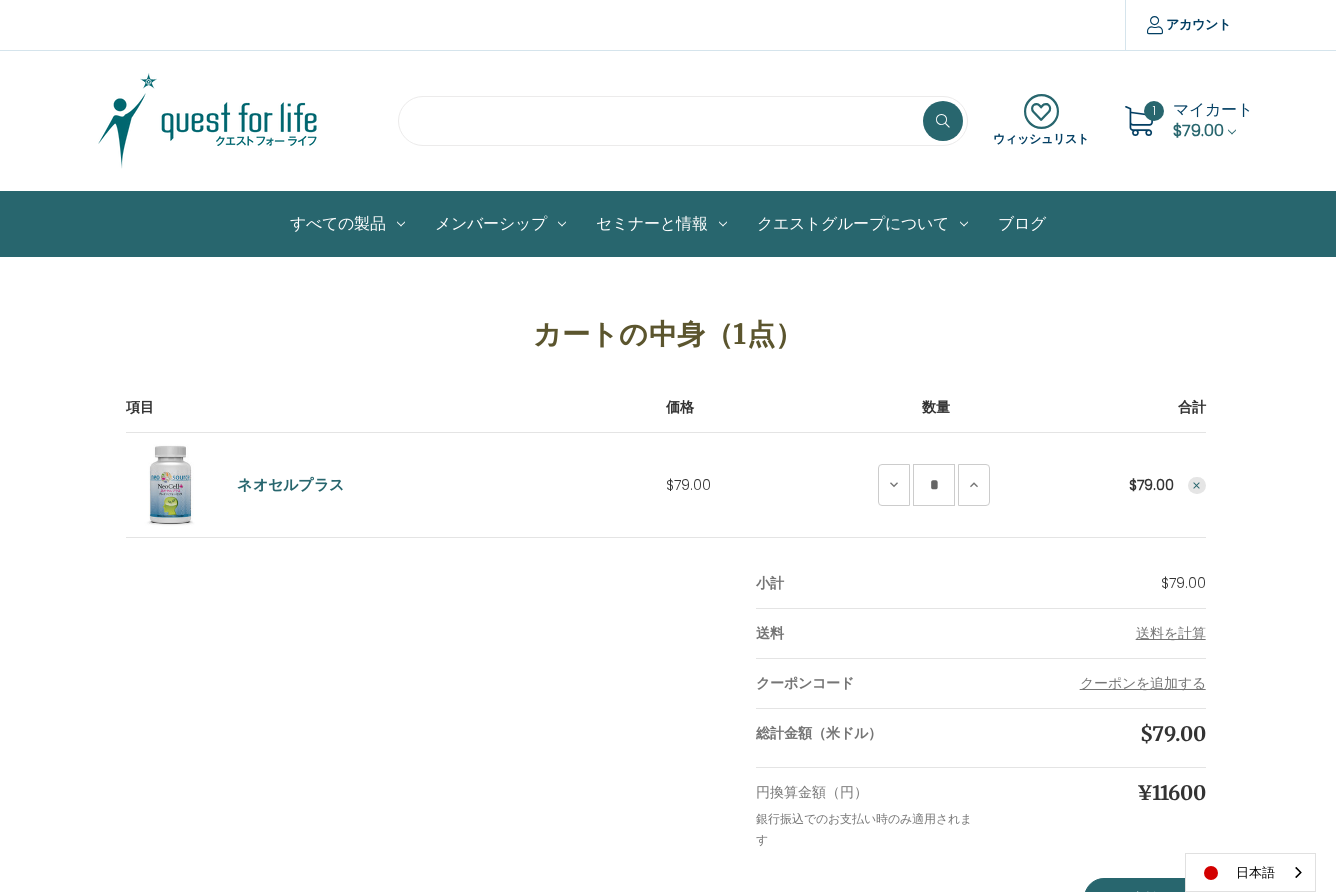 click at bounding box center [683, 121] 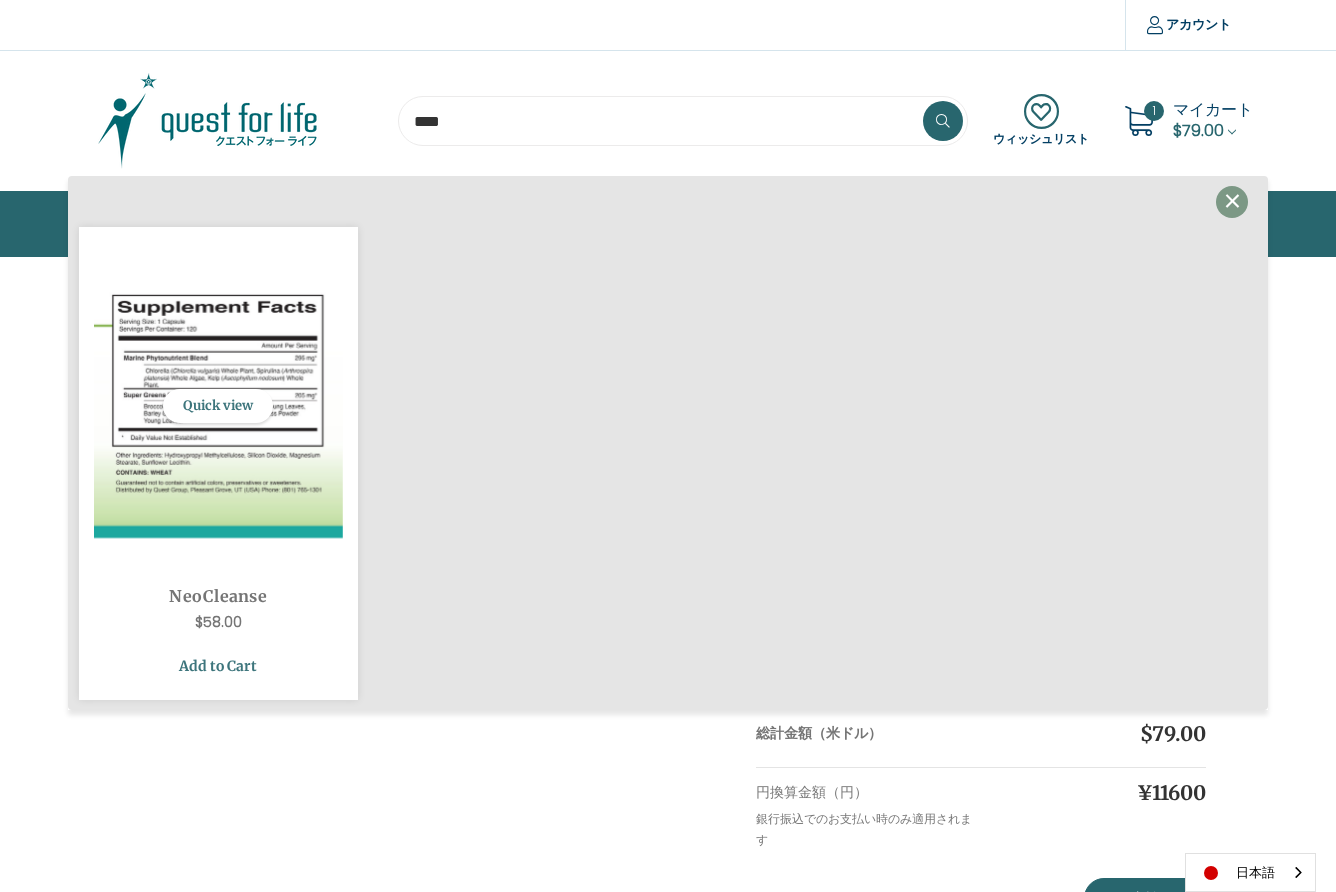 type on "****" 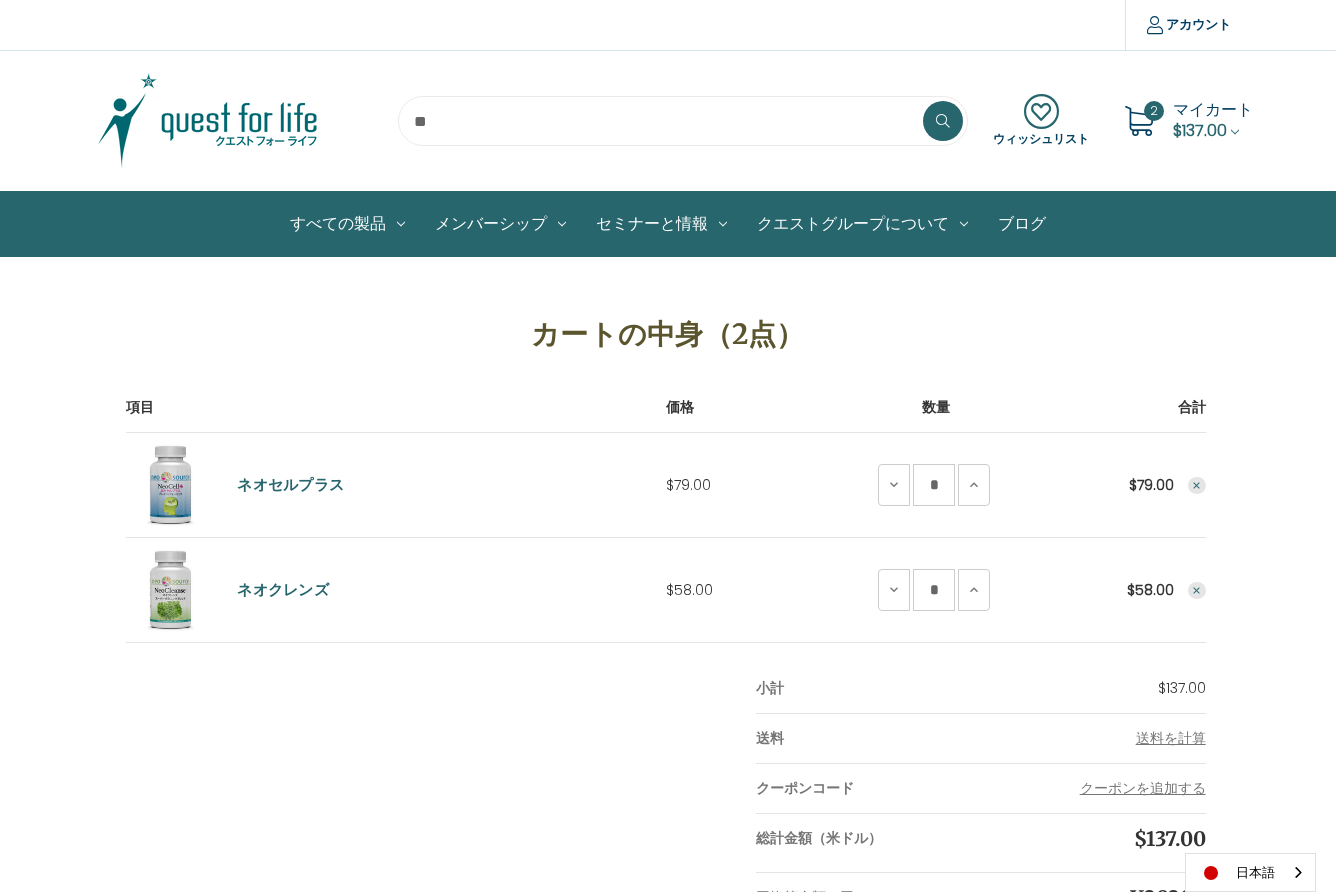 scroll, scrollTop: 0, scrollLeft: 0, axis: both 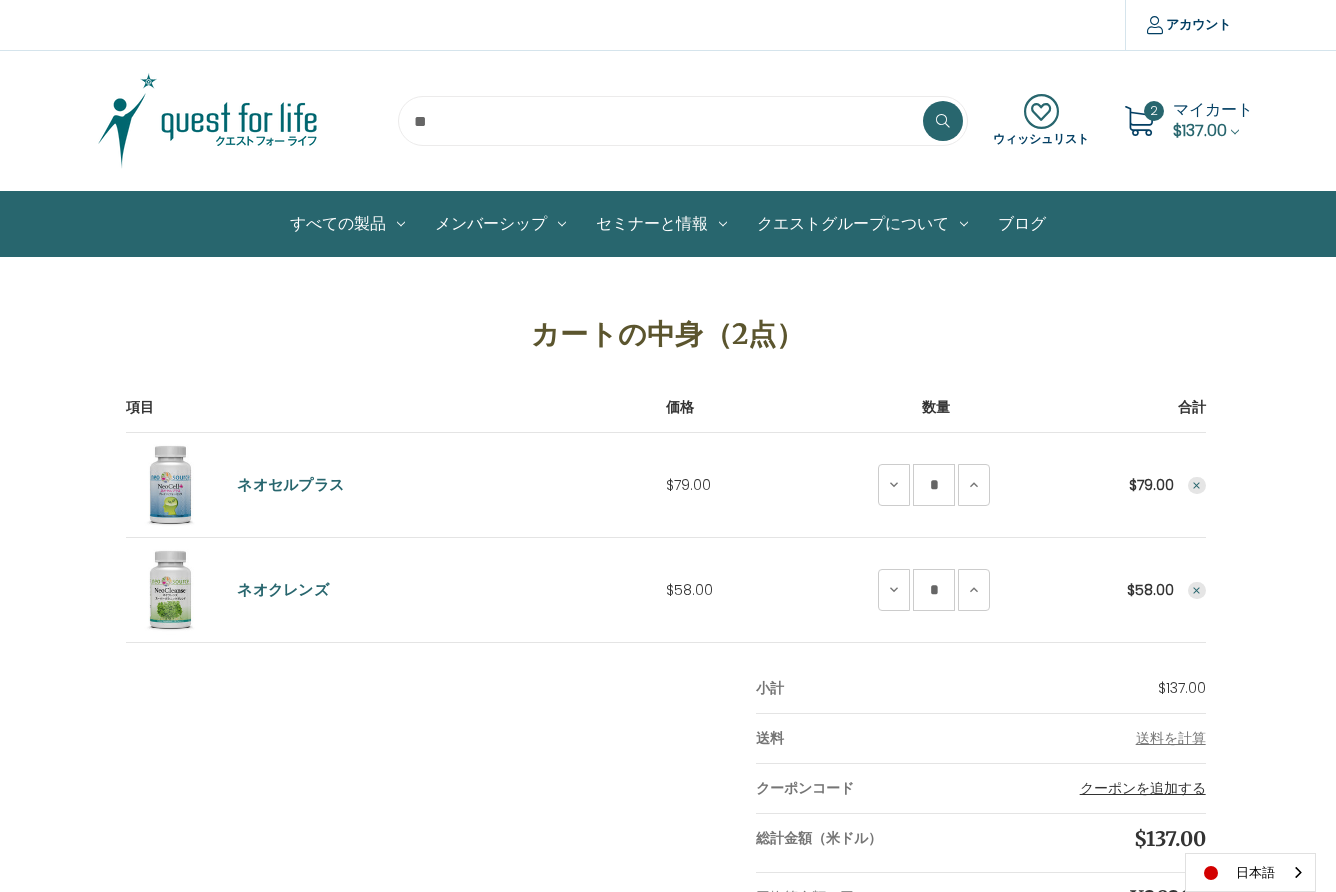 click on "クーポンを追加する" at bounding box center (1143, 788) 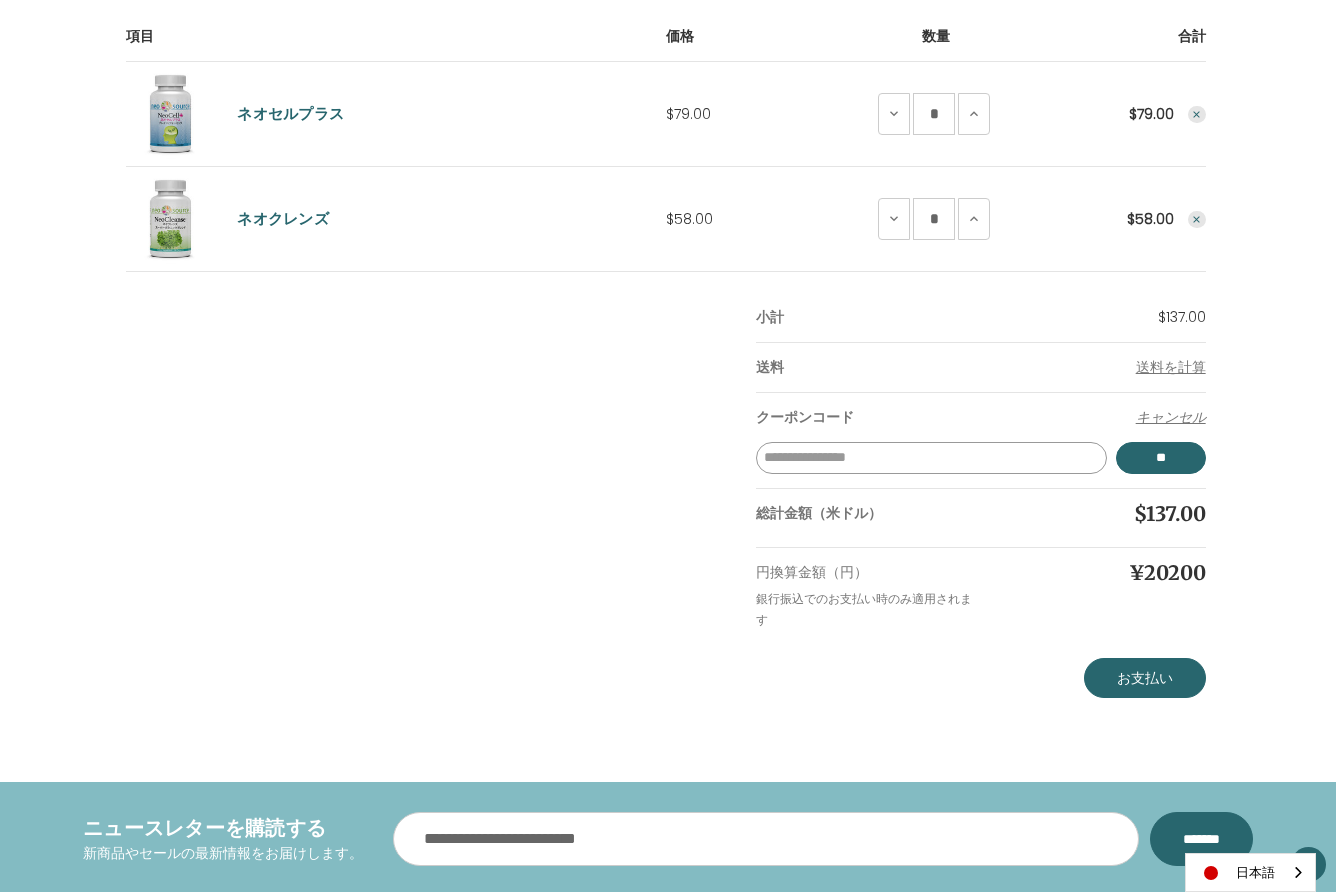 scroll, scrollTop: 374, scrollLeft: 0, axis: vertical 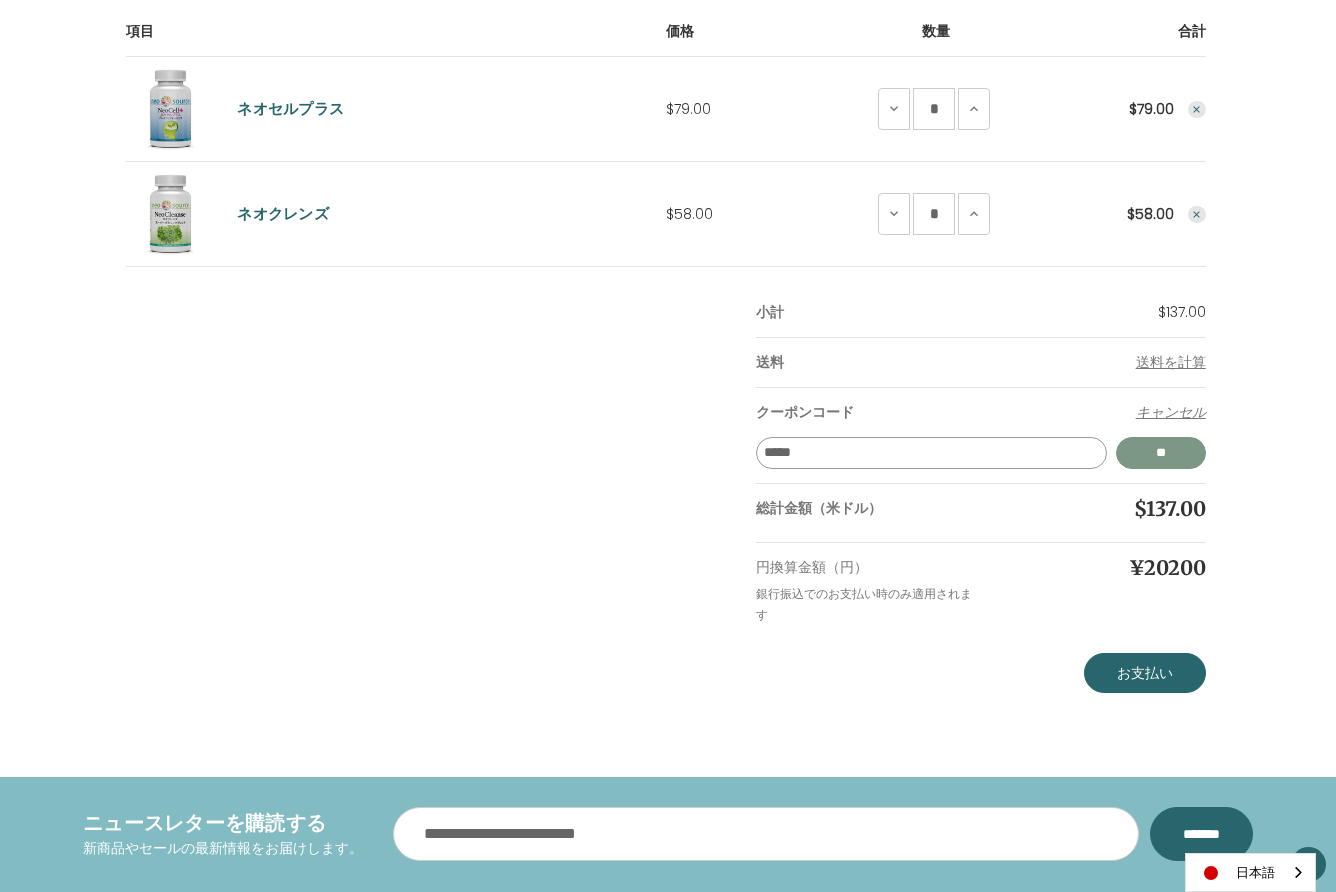 type on "*****" 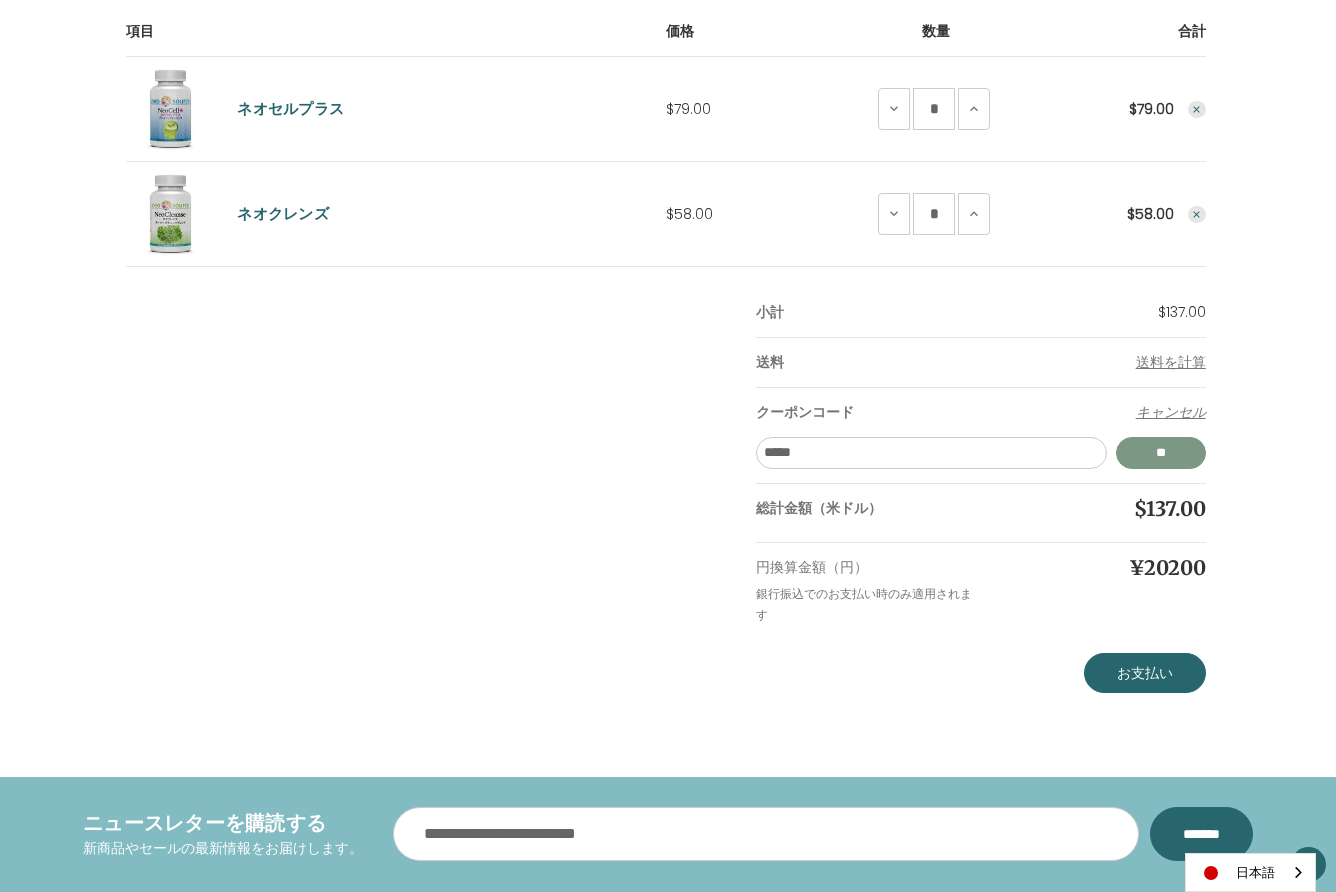 scroll, scrollTop: 373, scrollLeft: 0, axis: vertical 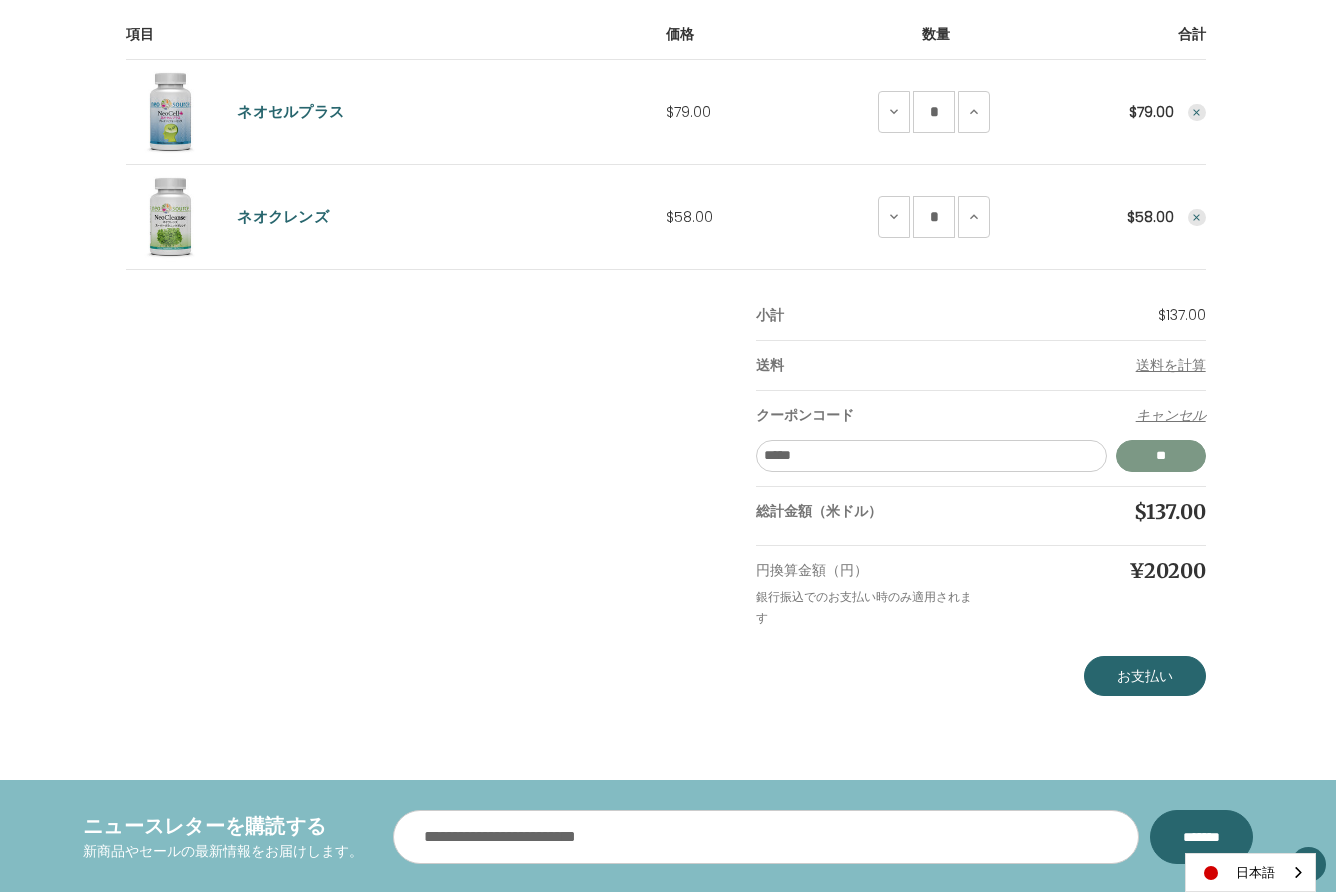click on "**" at bounding box center (1161, 456) 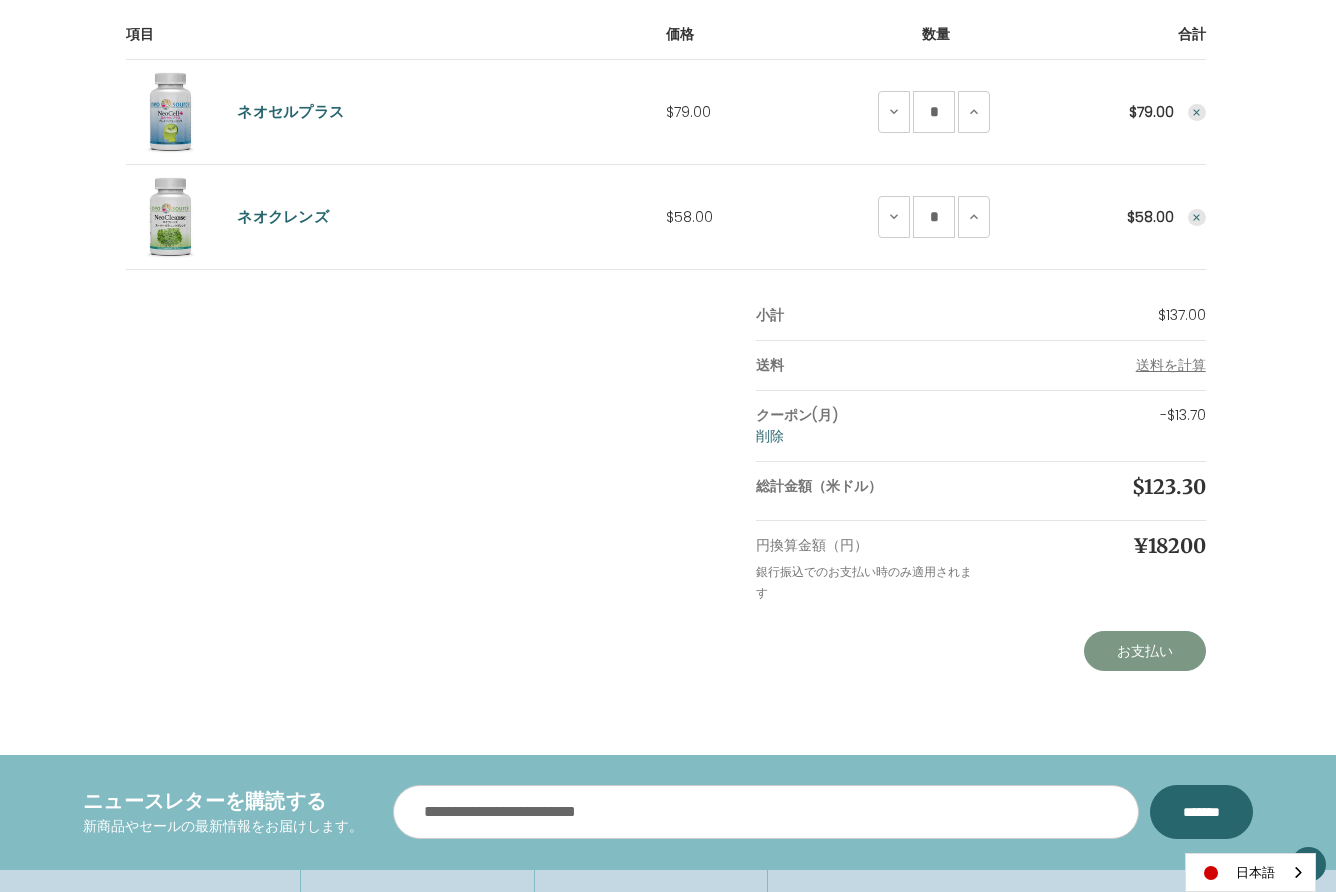 click on "お支払い" at bounding box center [1145, 651] 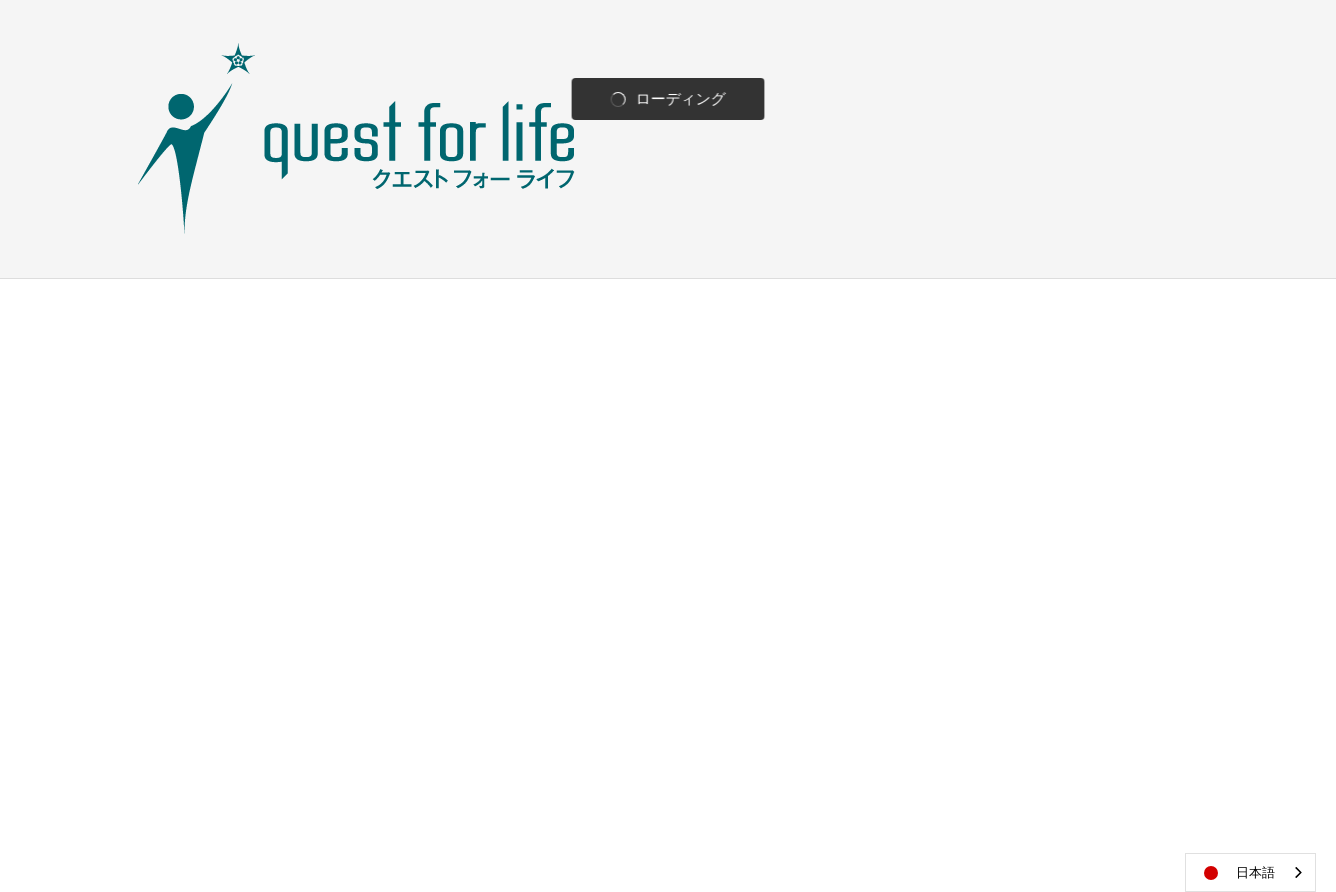 scroll, scrollTop: 0, scrollLeft: 0, axis: both 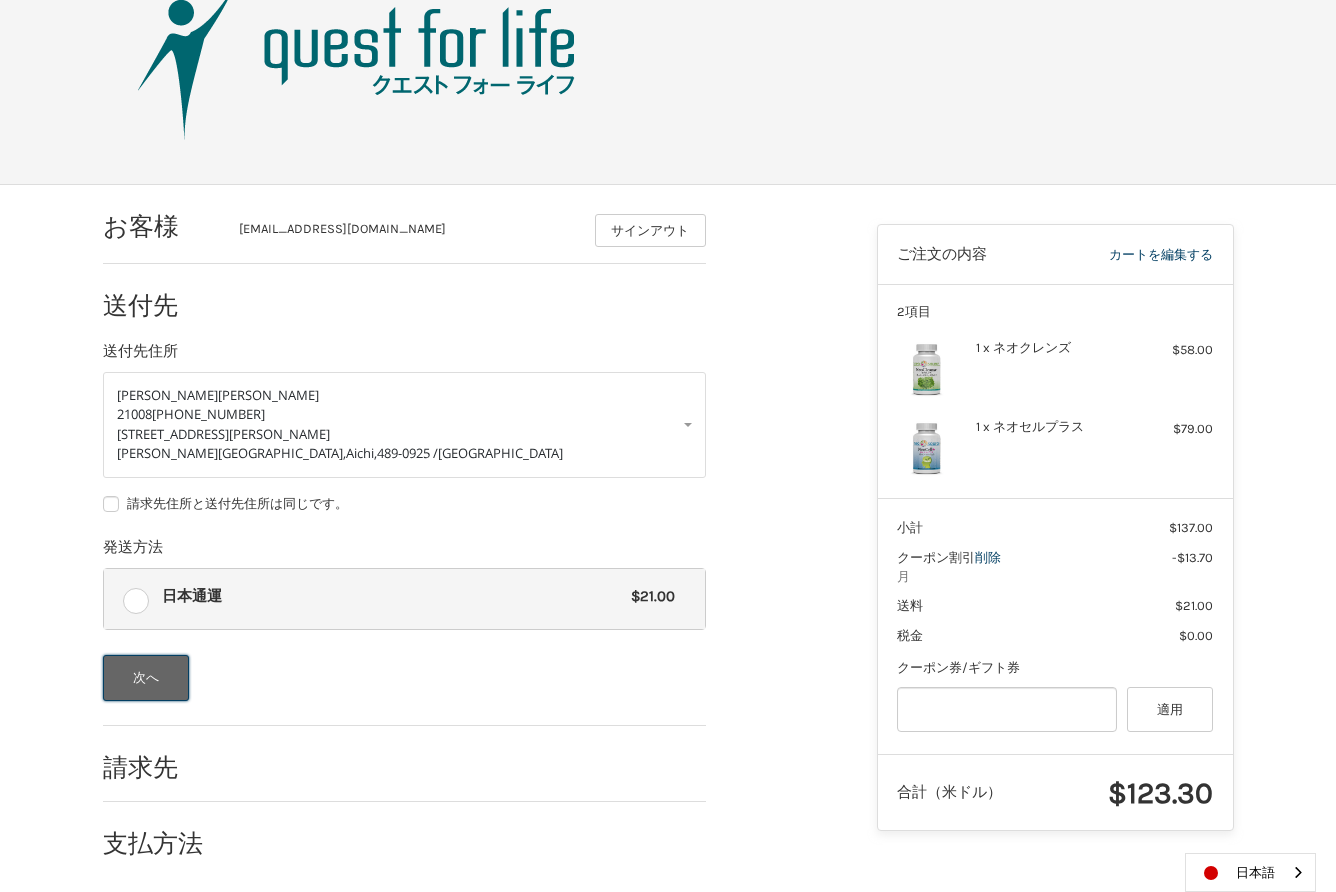 click on "次へ" at bounding box center [146, 678] 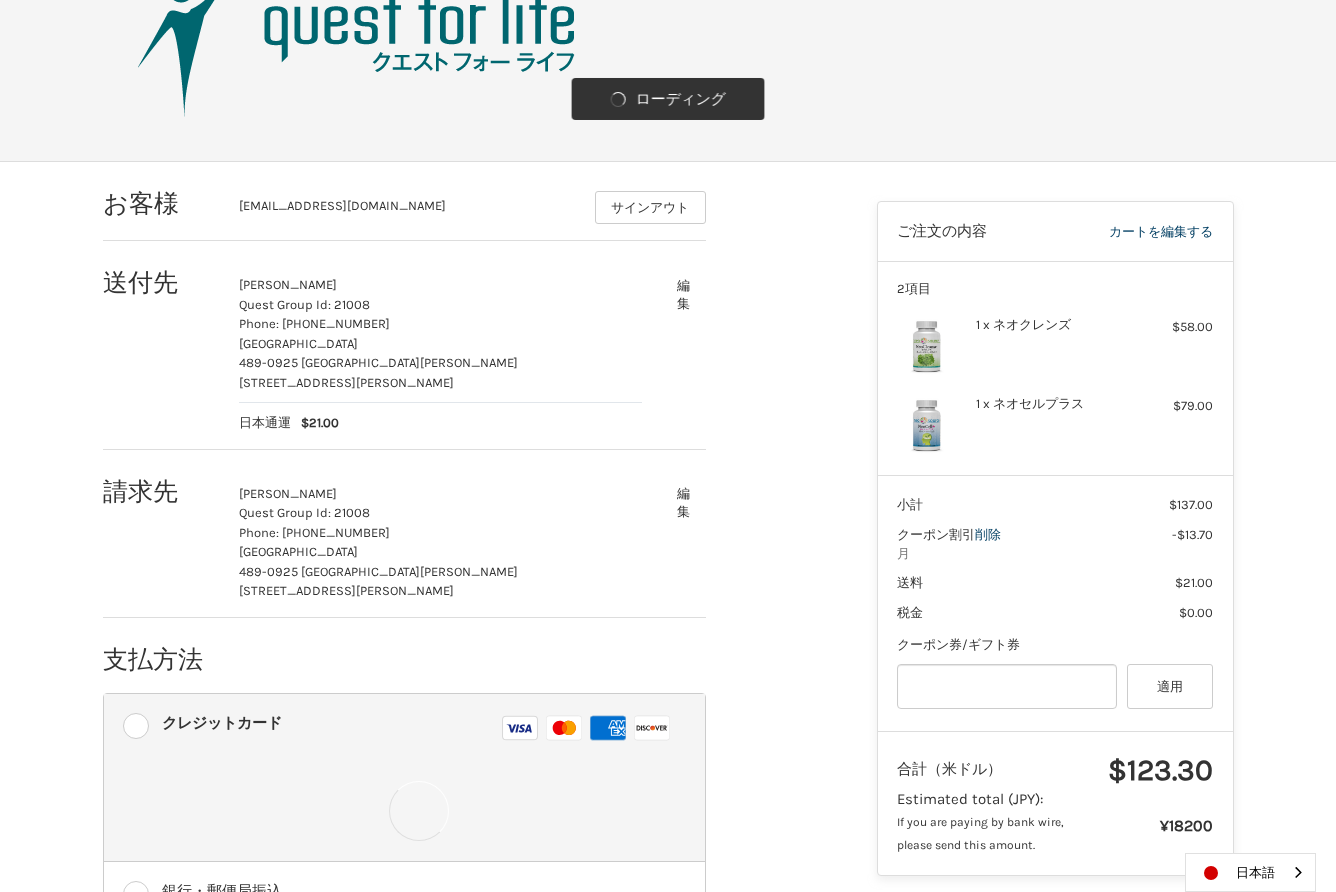 scroll, scrollTop: 117, scrollLeft: 0, axis: vertical 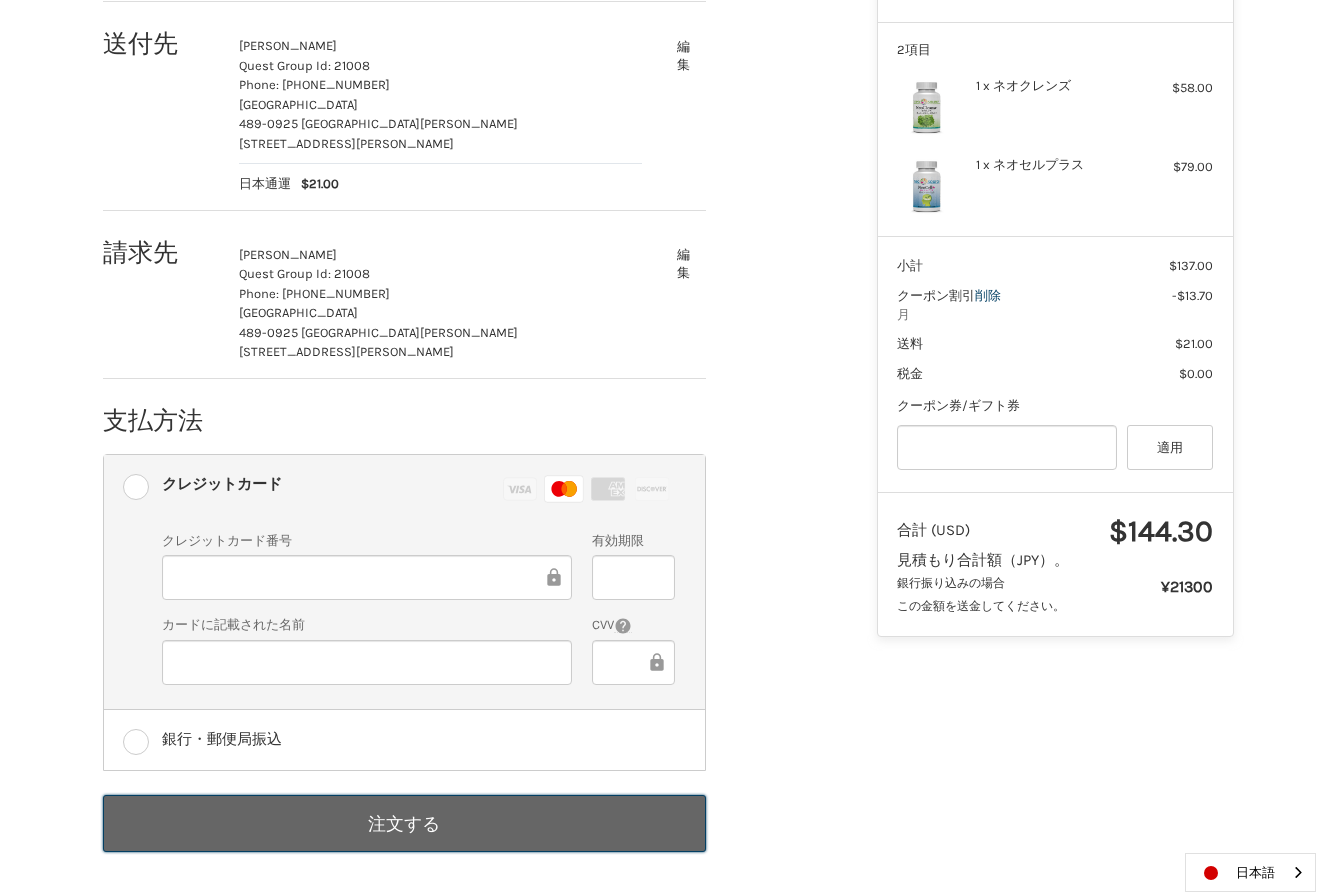 click on "注文する" at bounding box center (404, 823) 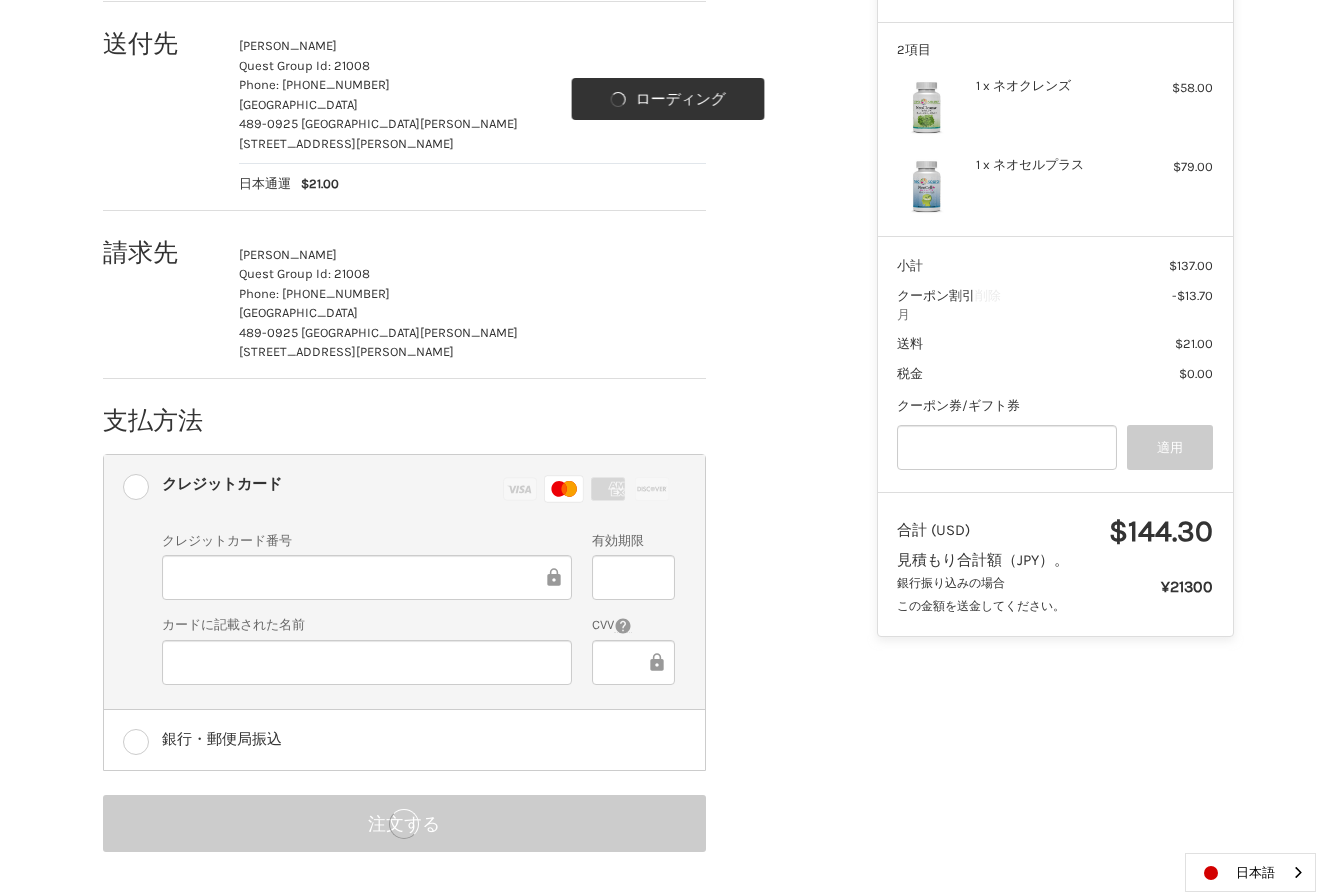 scroll, scrollTop: 0, scrollLeft: 0, axis: both 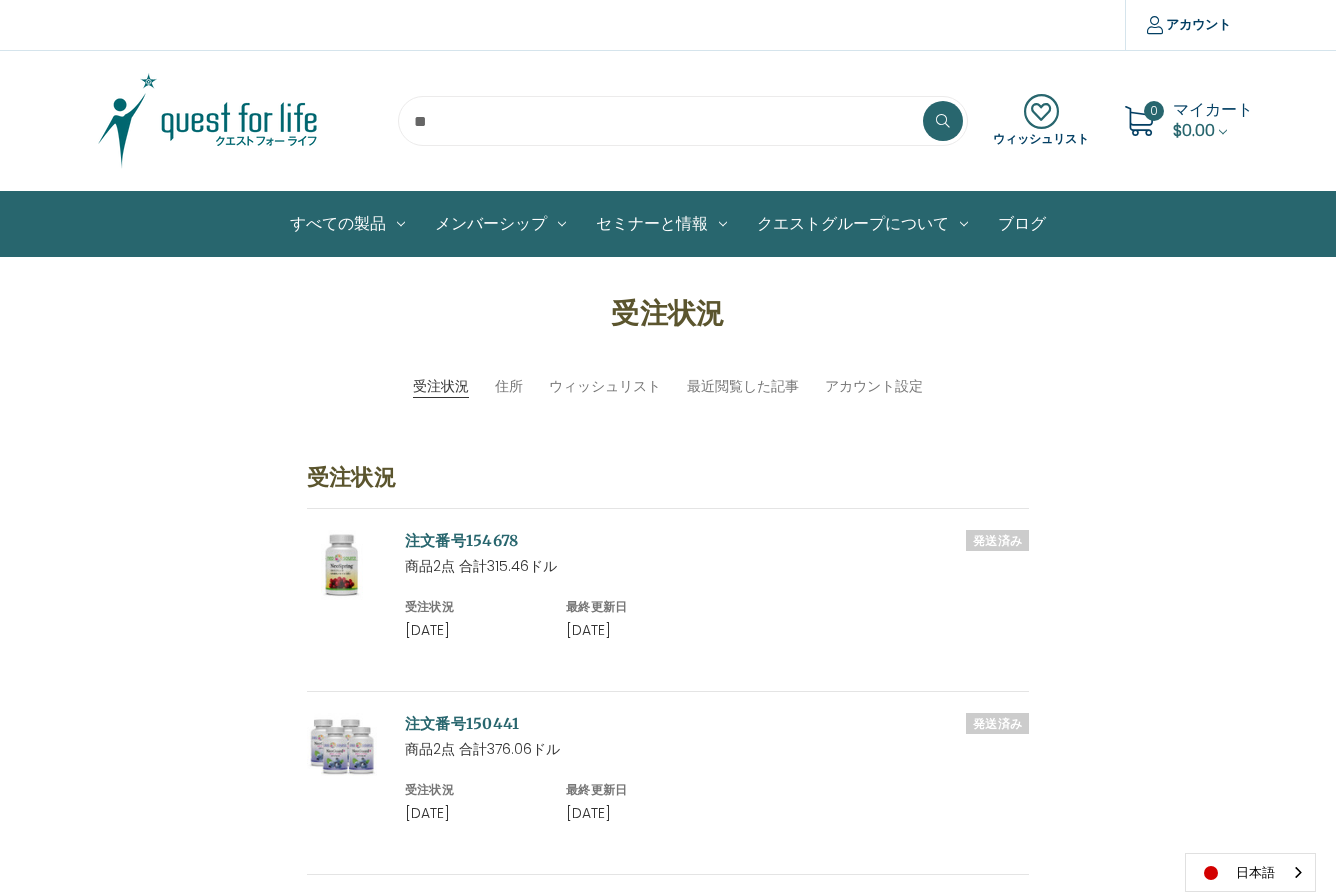 click at bounding box center (683, 121) 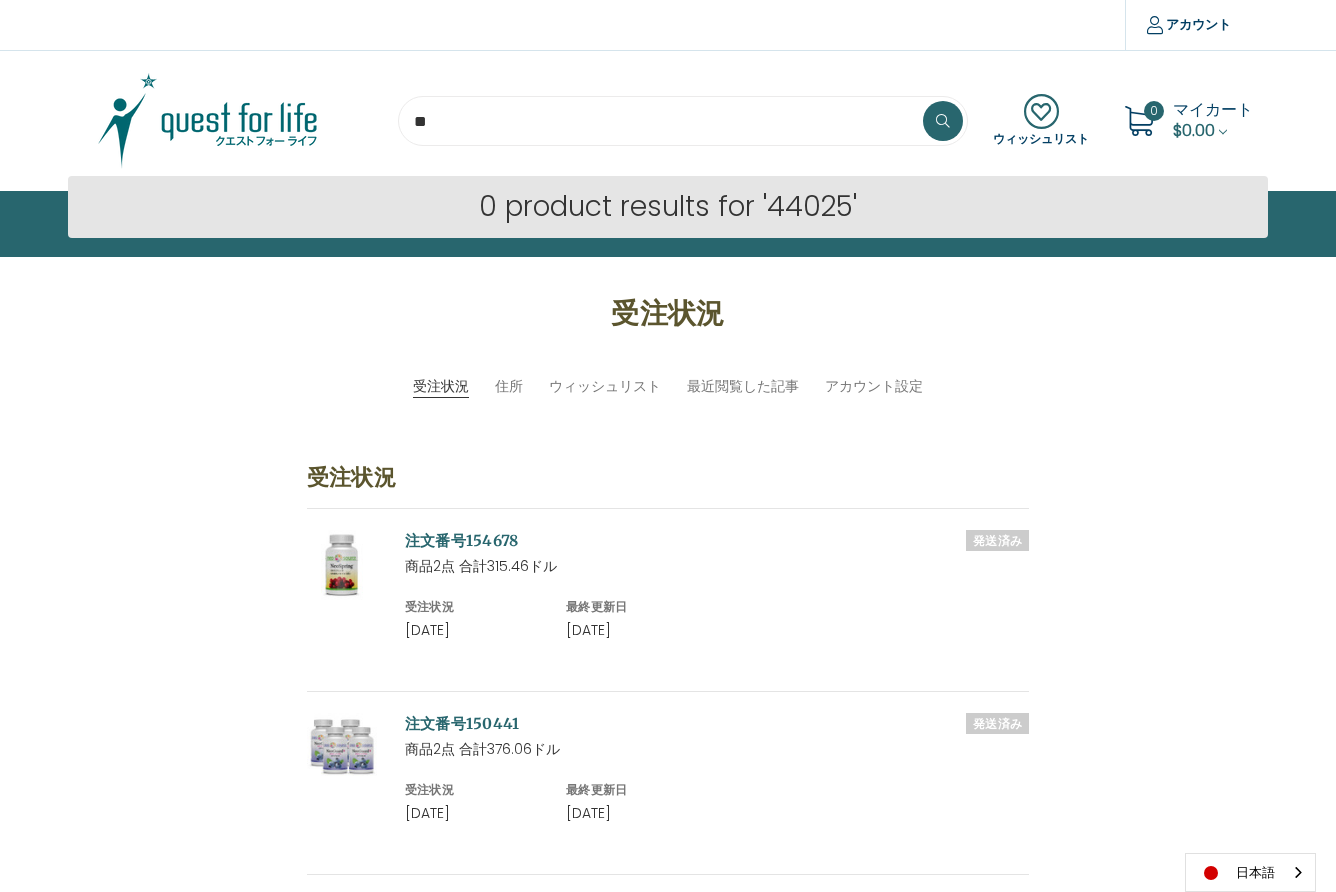 type on "*" 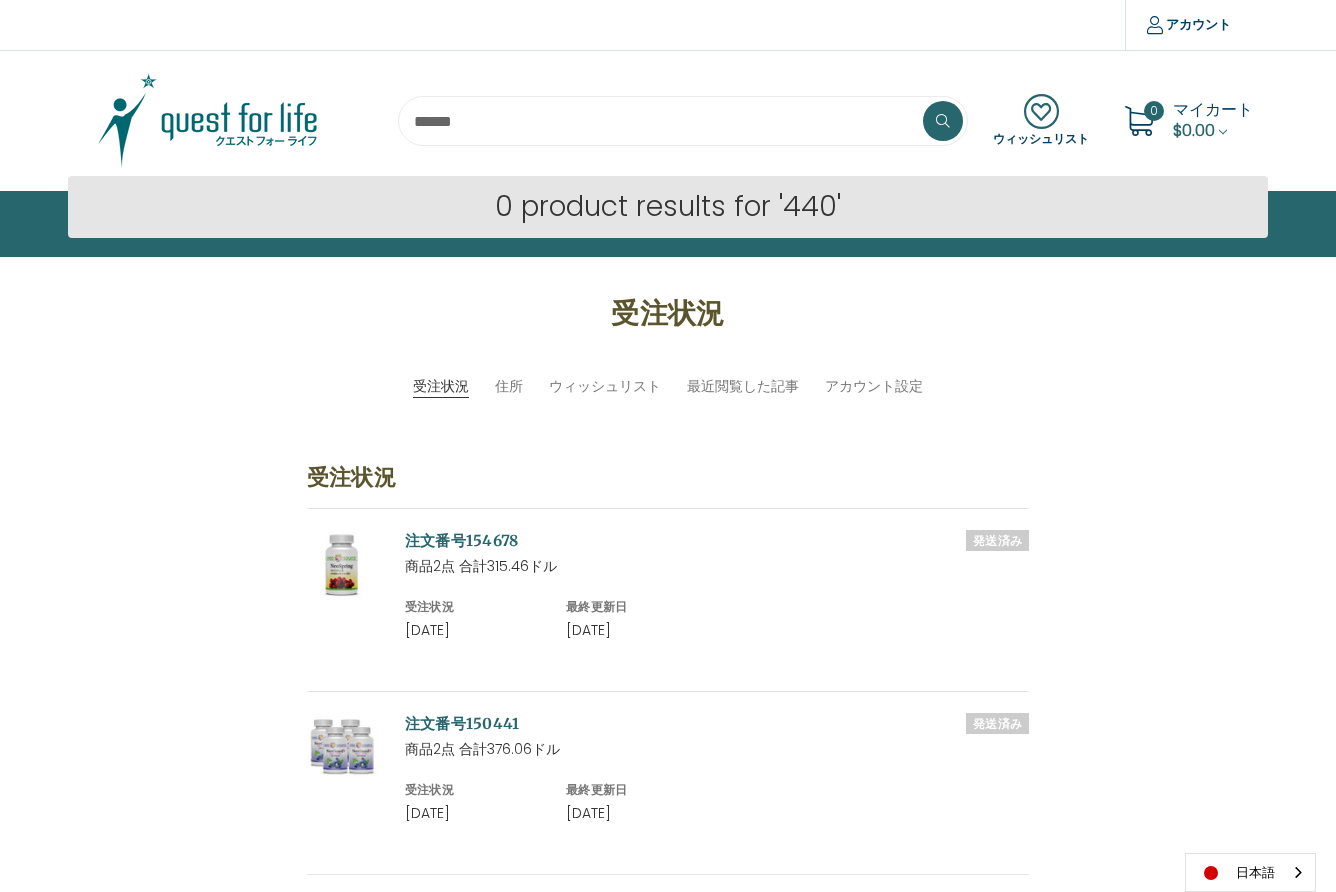 click on "受注状況
受注状況
住所
ウィッシュリスト
最近閲覧した記事
アカウント設定
受注状況
発送済み
注文番号154678
商品2点 合計315.46ドル
受注状況
2023年12月15日
最終更新日
2023年12月18日" at bounding box center [667, 626] 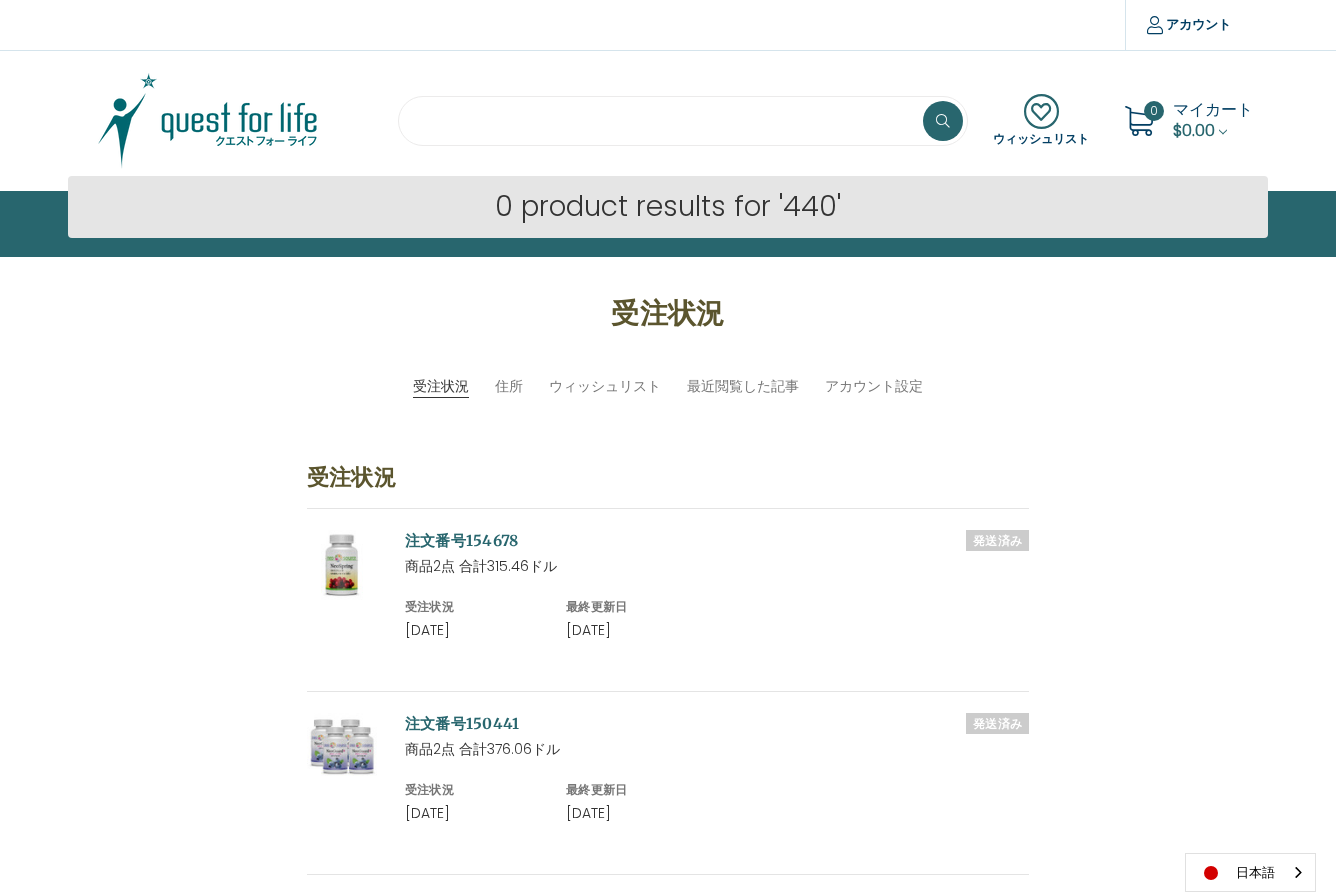 drag, startPoint x: 438, startPoint y: 109, endPoint x: 448, endPoint y: 119, distance: 14.142136 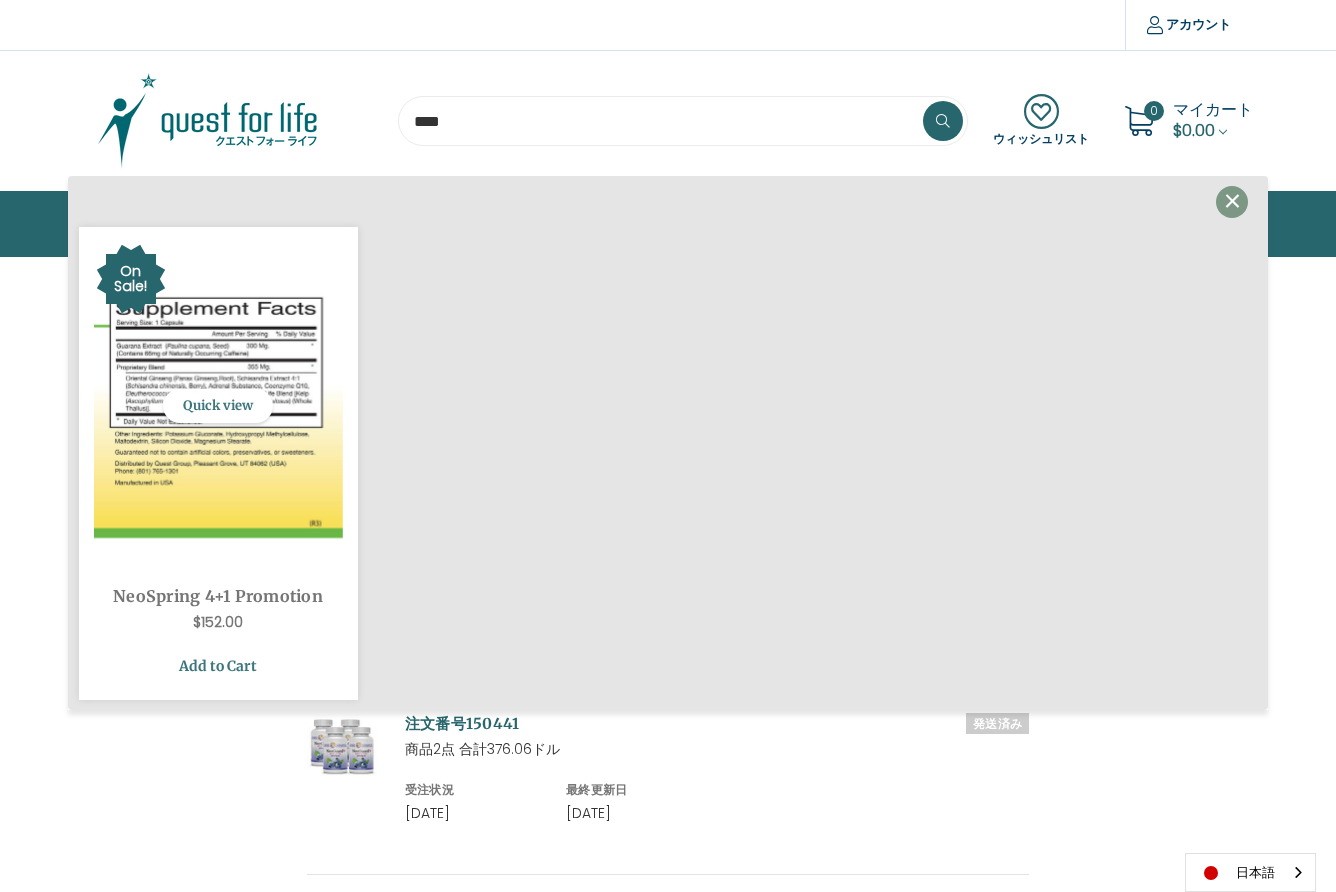type on "****" 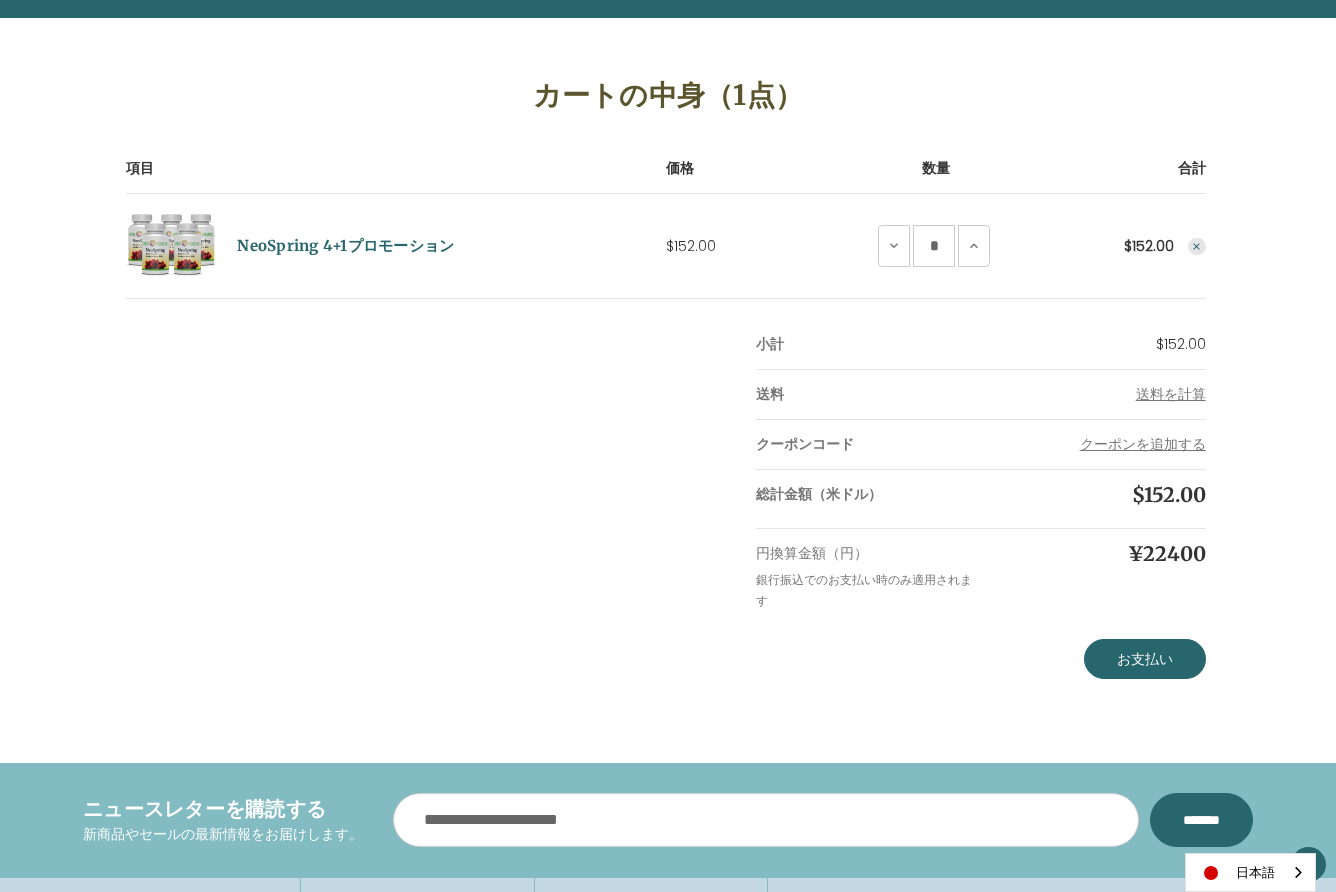scroll, scrollTop: 267, scrollLeft: 0, axis: vertical 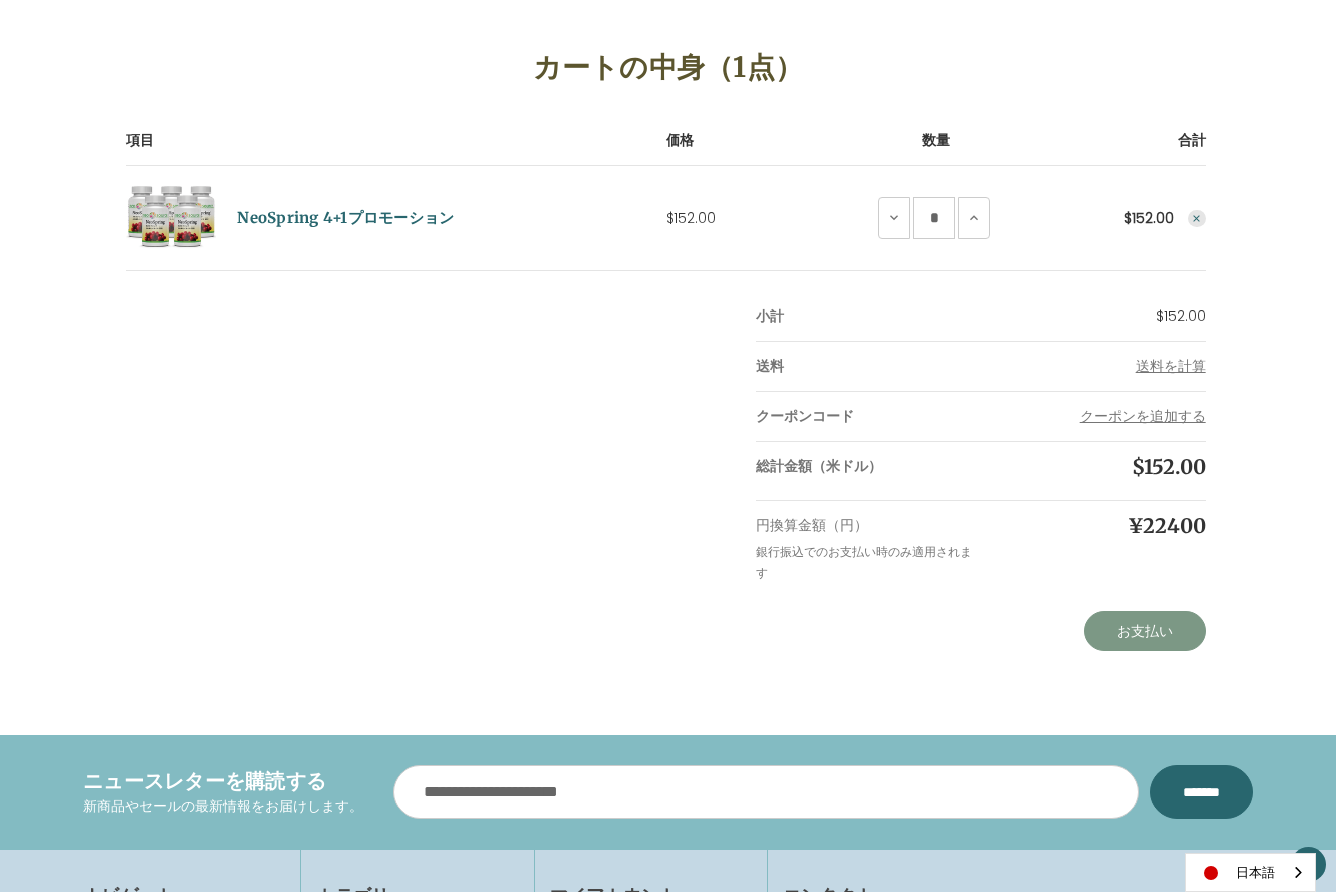 click on "お支払い" at bounding box center (1145, 631) 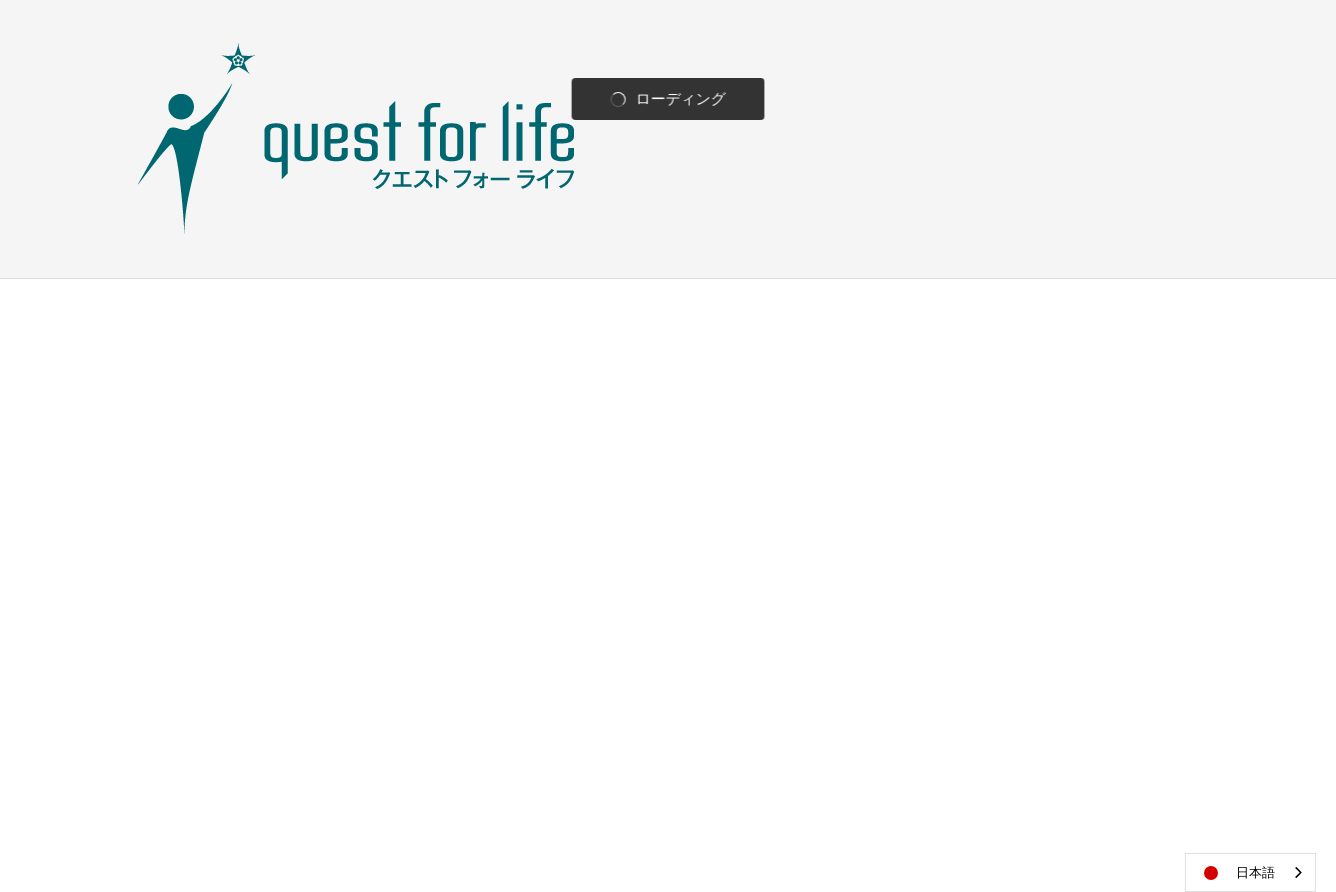 scroll, scrollTop: 0, scrollLeft: 0, axis: both 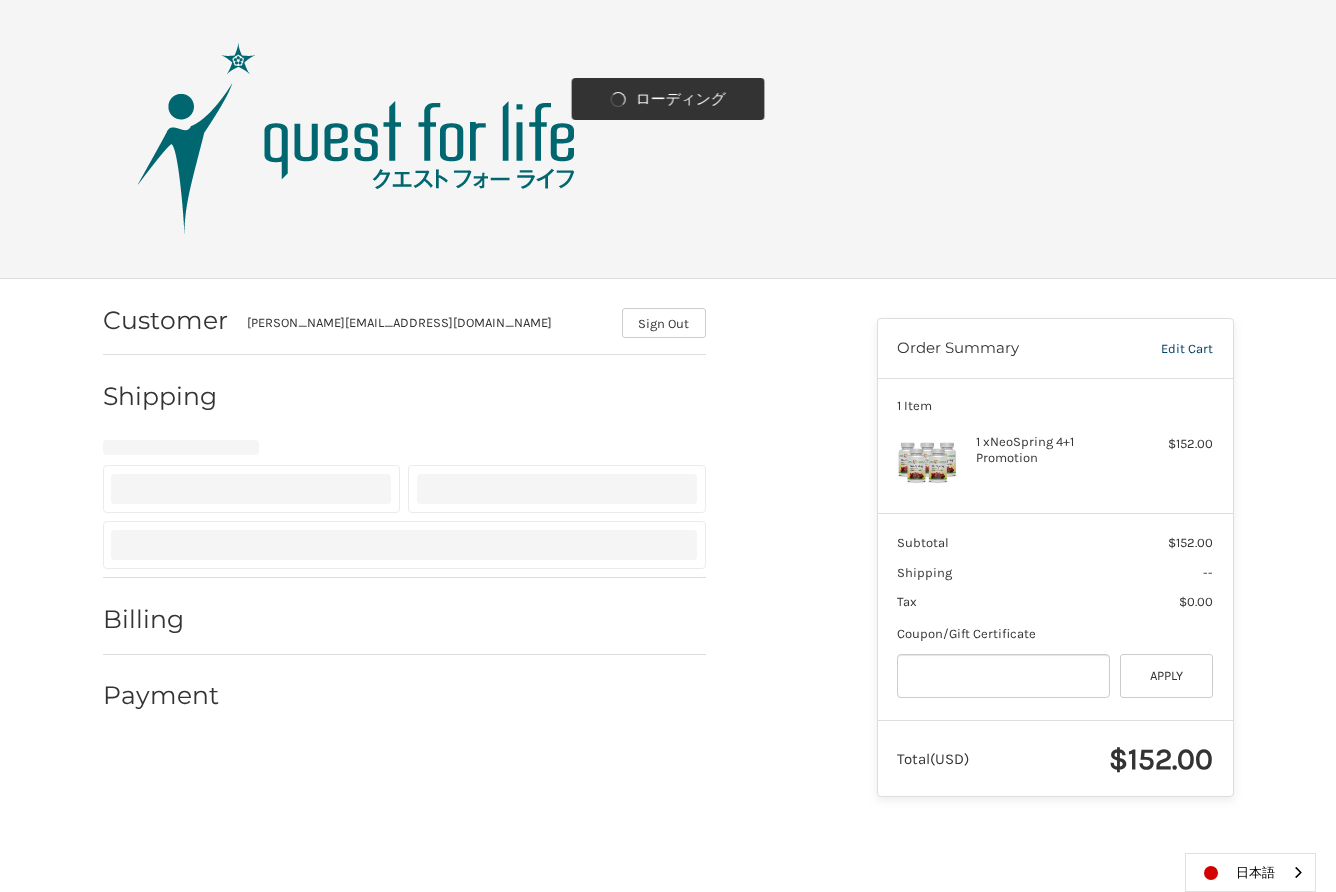 select on "**" 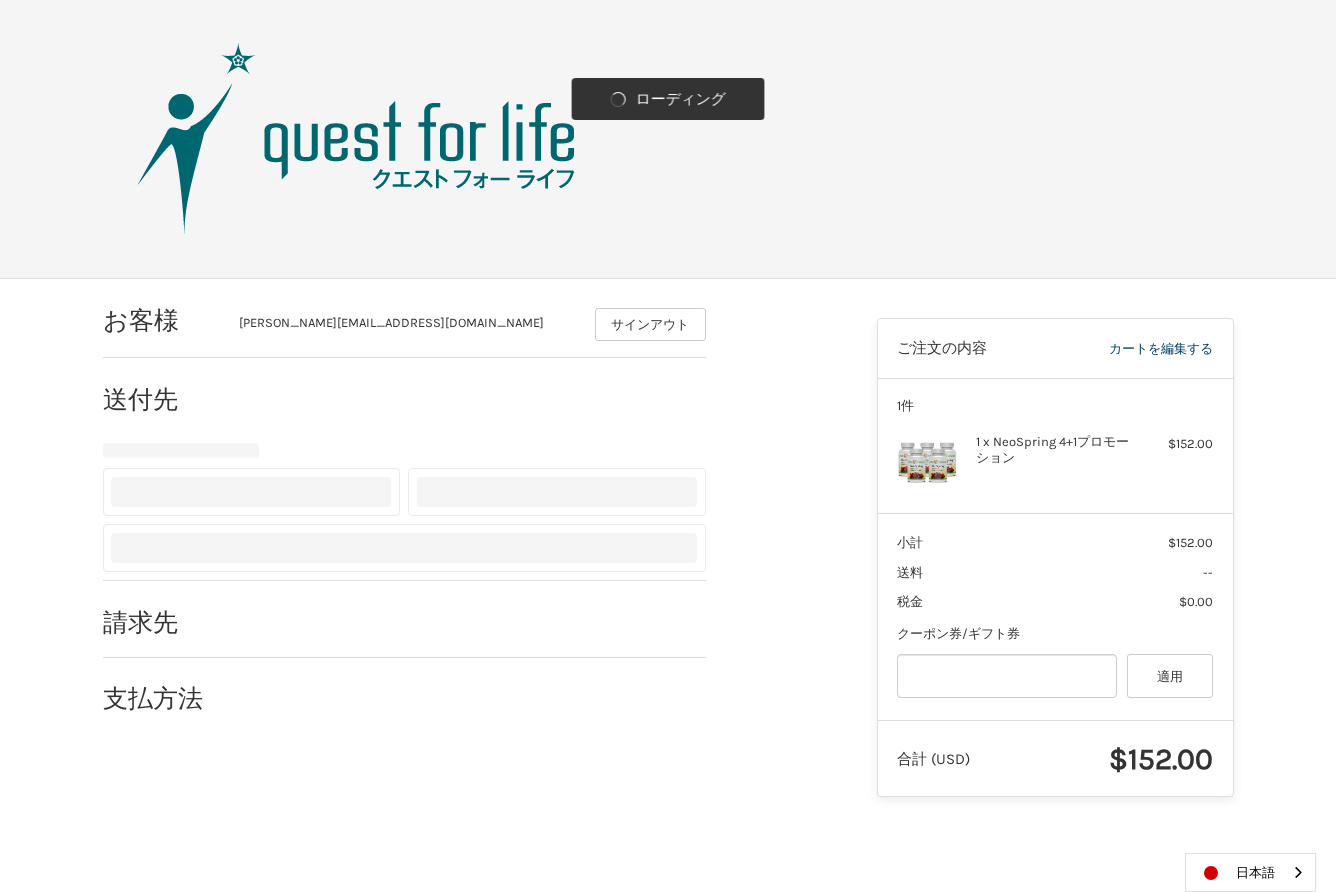 select on "**" 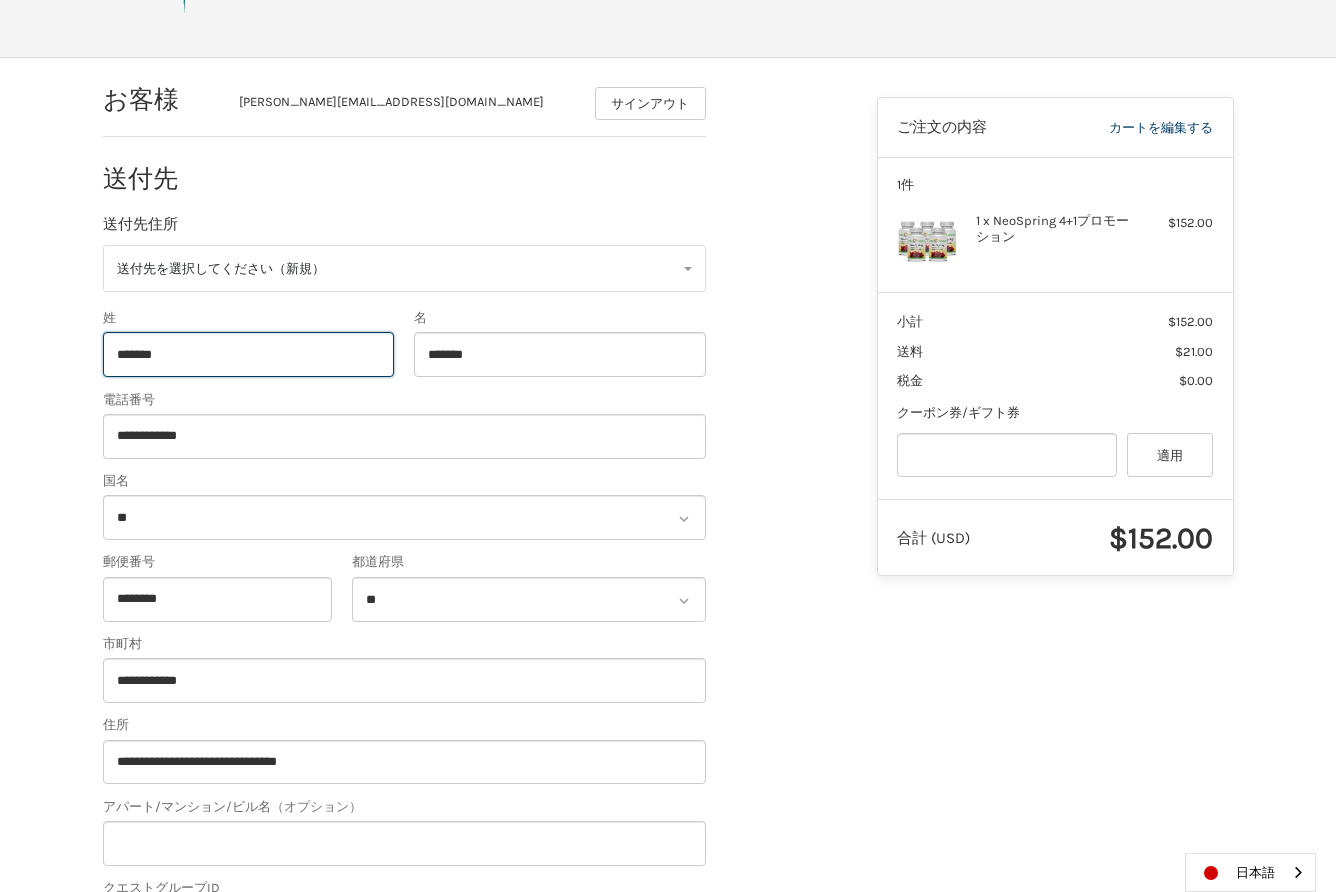 scroll, scrollTop: 308, scrollLeft: 0, axis: vertical 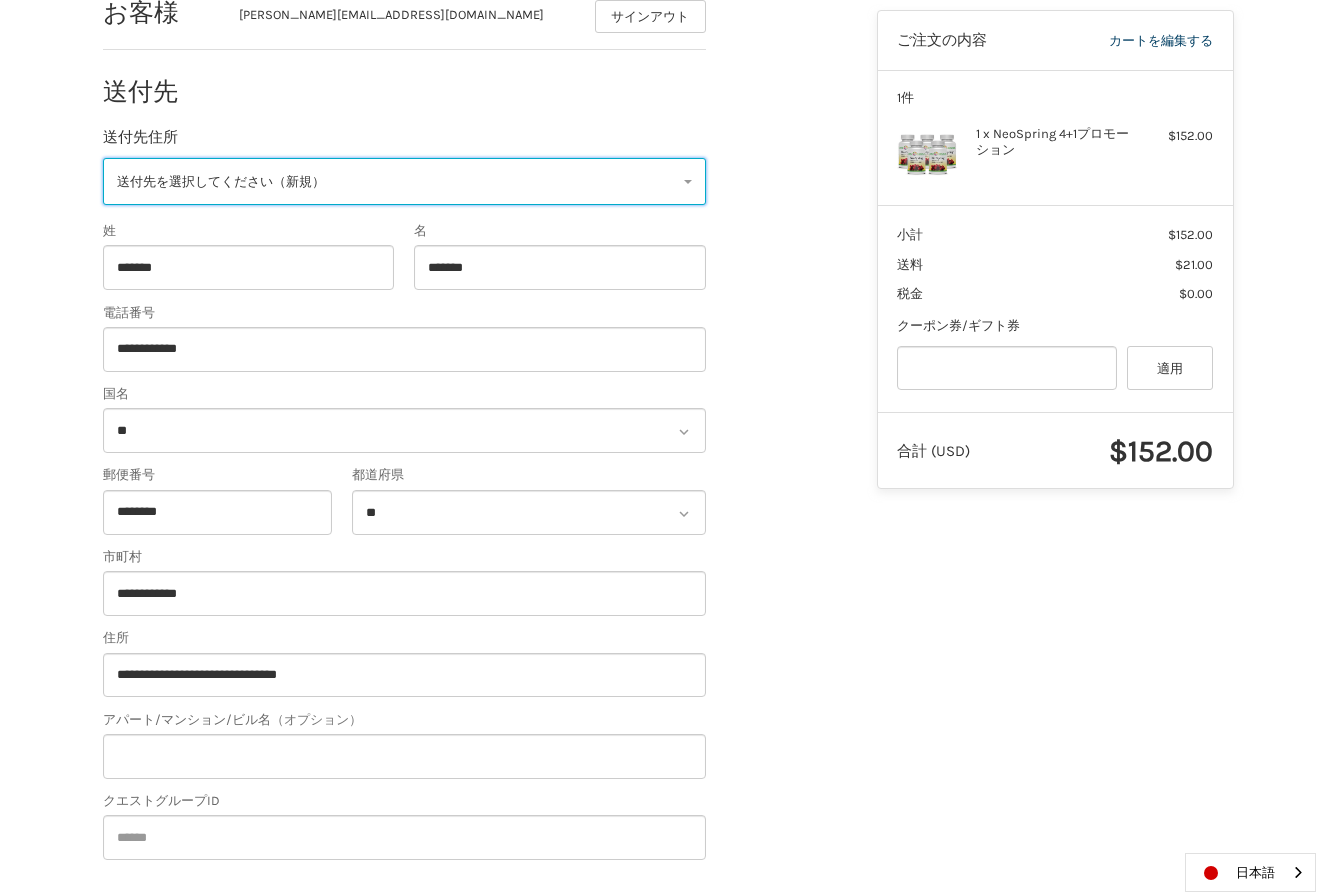 click on "送付先を選択してください（新規）" at bounding box center [221, 181] 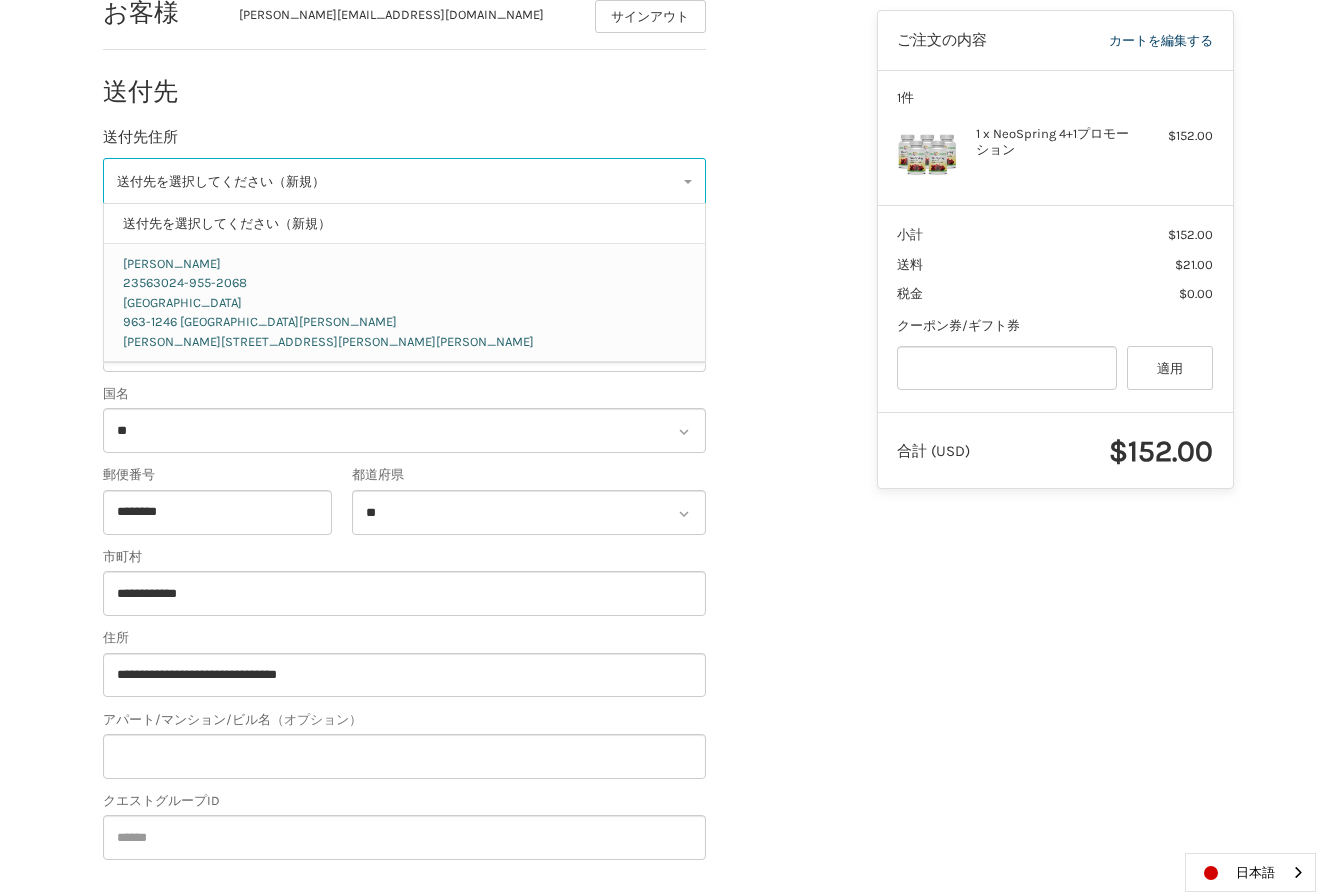 click on "024-955-2068" at bounding box center [204, 282] 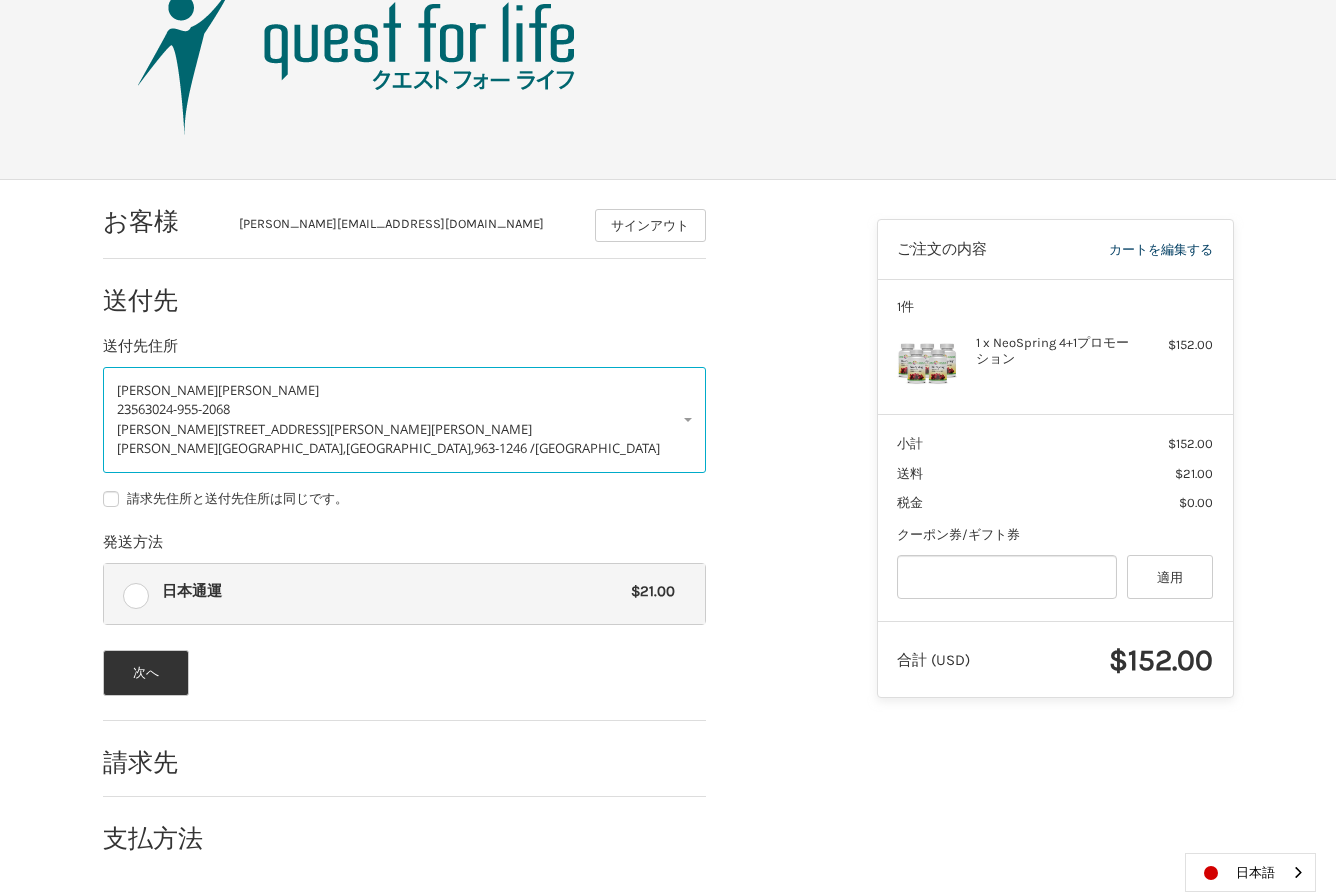 scroll, scrollTop: 94, scrollLeft: 0, axis: vertical 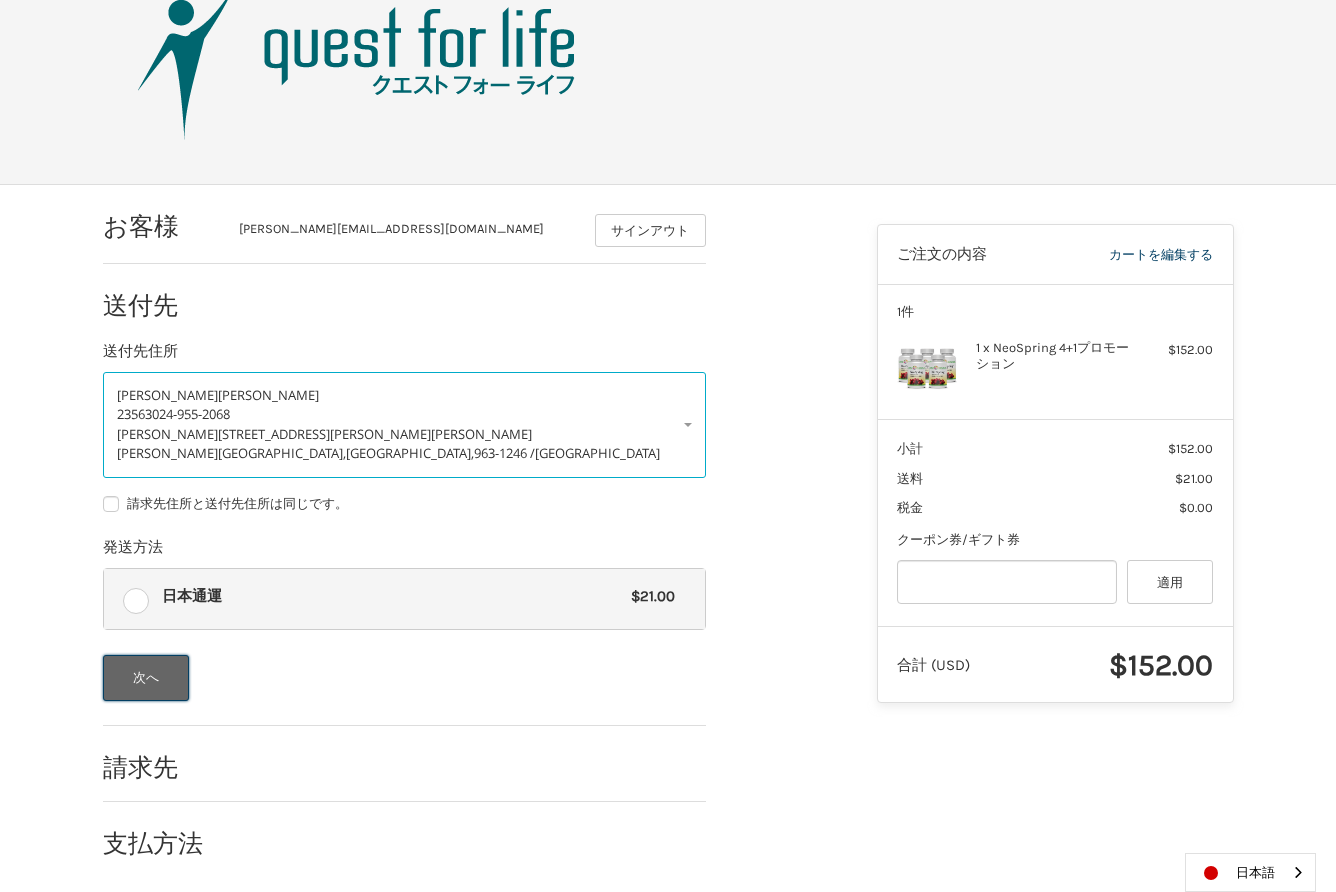 click on "次へ" at bounding box center (146, 678) 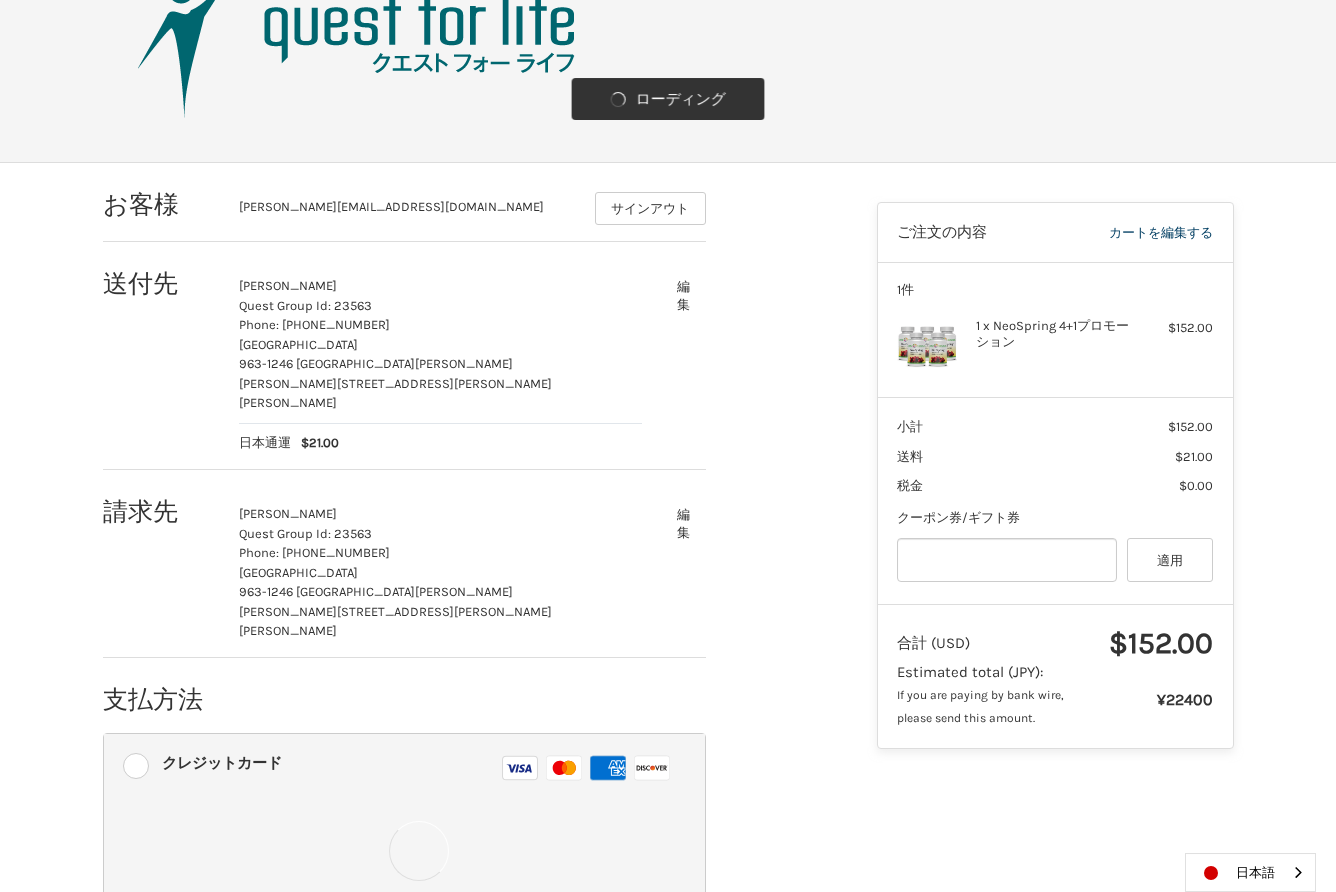 scroll, scrollTop: 117, scrollLeft: 0, axis: vertical 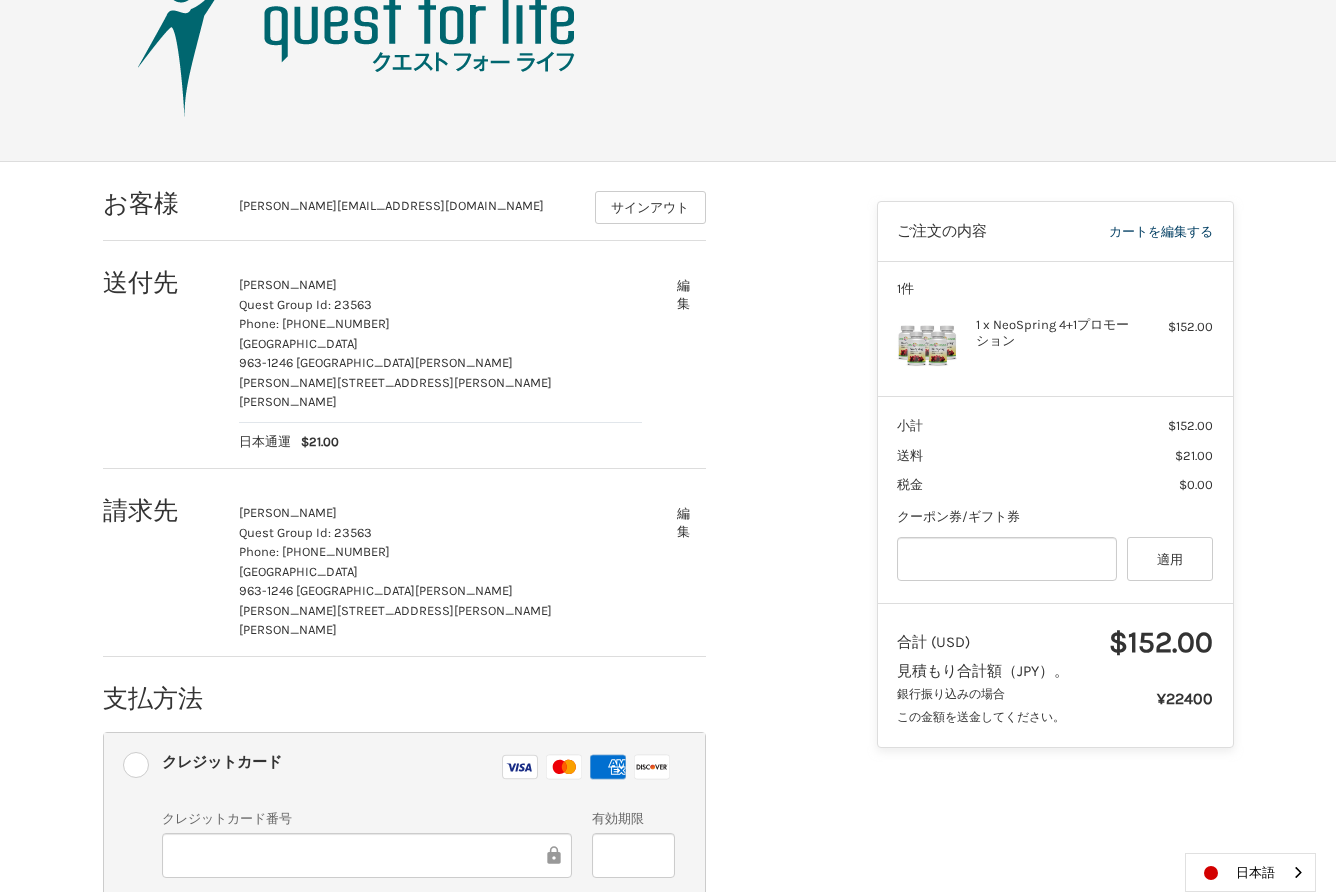 click on "お客様 Sachiko.Orikasa@qg.net サインアウト 送付先 折笠 幸子  Quest Group Id: 23563  Phone: 024-955-2068 Japan  963-1246 Fukushima 郡山市 田村町谷田川石塚65  日本通運 $21.00 編集 請求先 折笠 幸子  Quest Group Id: 23563  Phone: 024-955-2068 Japan  963-1246 Fukushima 郡山市 田村町谷田川石塚65  編集 支払方法 支払い方法 クレジットカード クレジットカード Visa マスター アメックス ディスカバー クレジットカード クレジットカード番号 有効期限 カードに記載された名前 CVV 銀行・郵便局振込 償還可能な支払い クーポン券/ギフト券 ギフト券またはクーポンコード 適用 注文する" at bounding box center (475, 658) 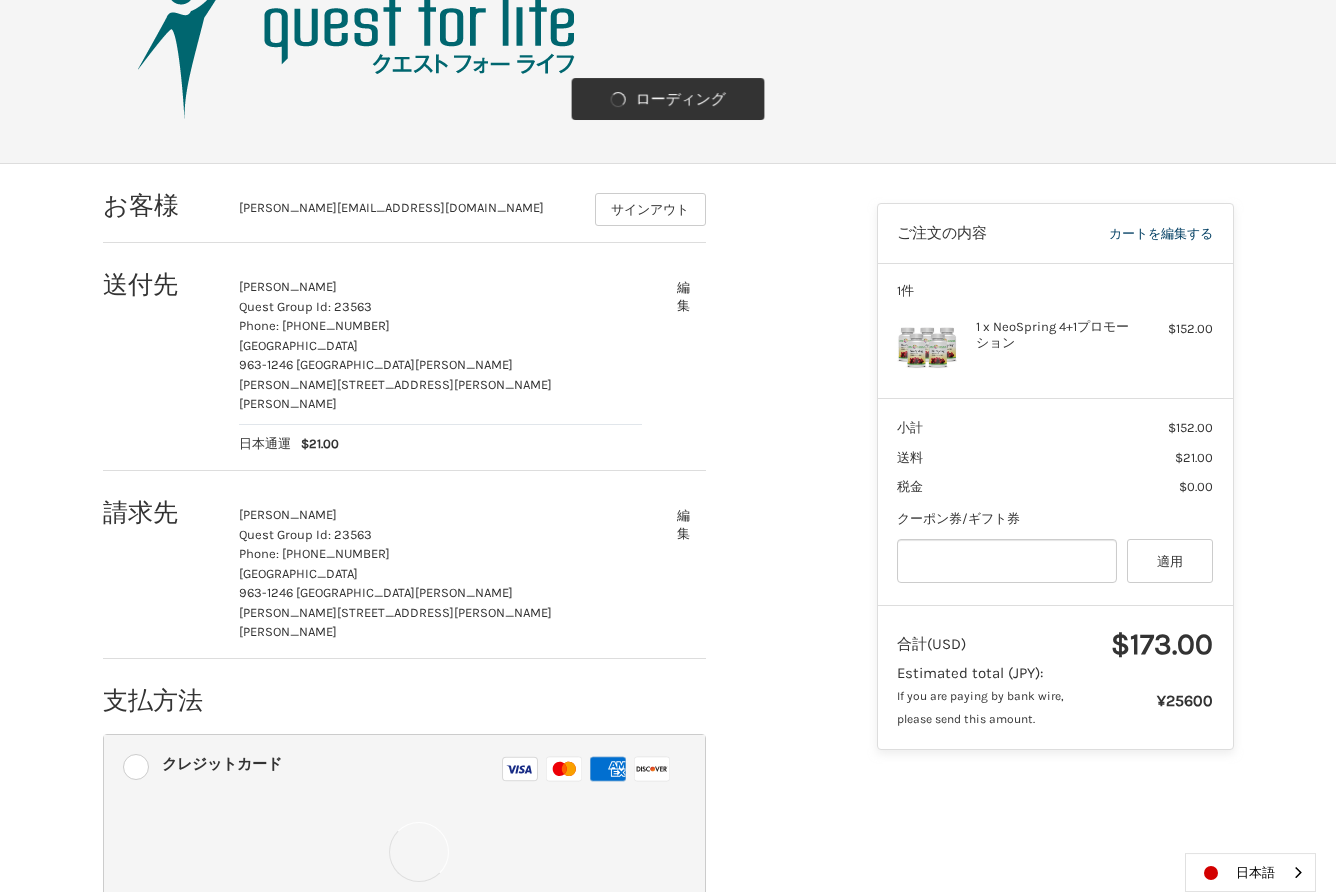 scroll, scrollTop: 117, scrollLeft: 0, axis: vertical 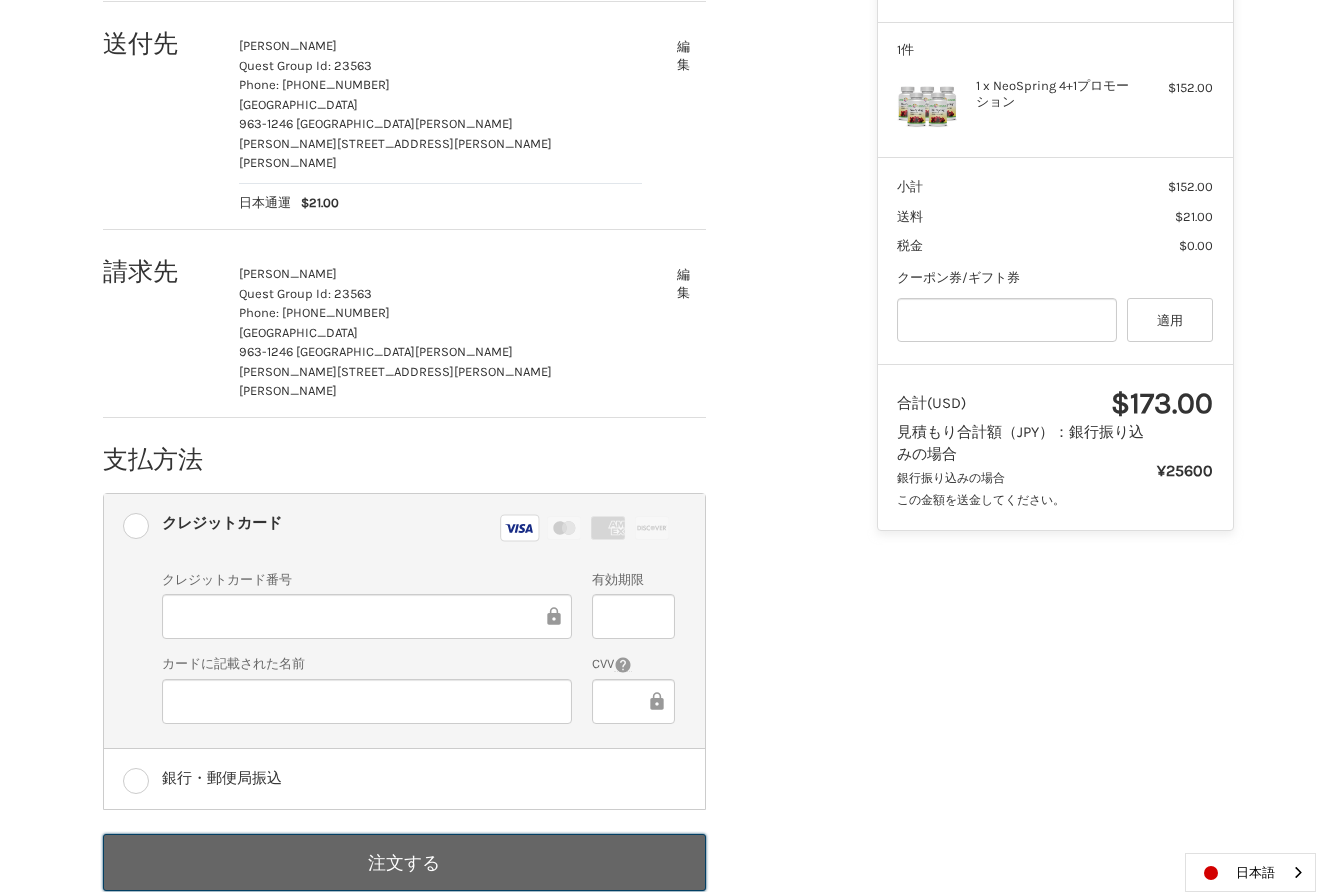 click on "注文する" at bounding box center [404, 862] 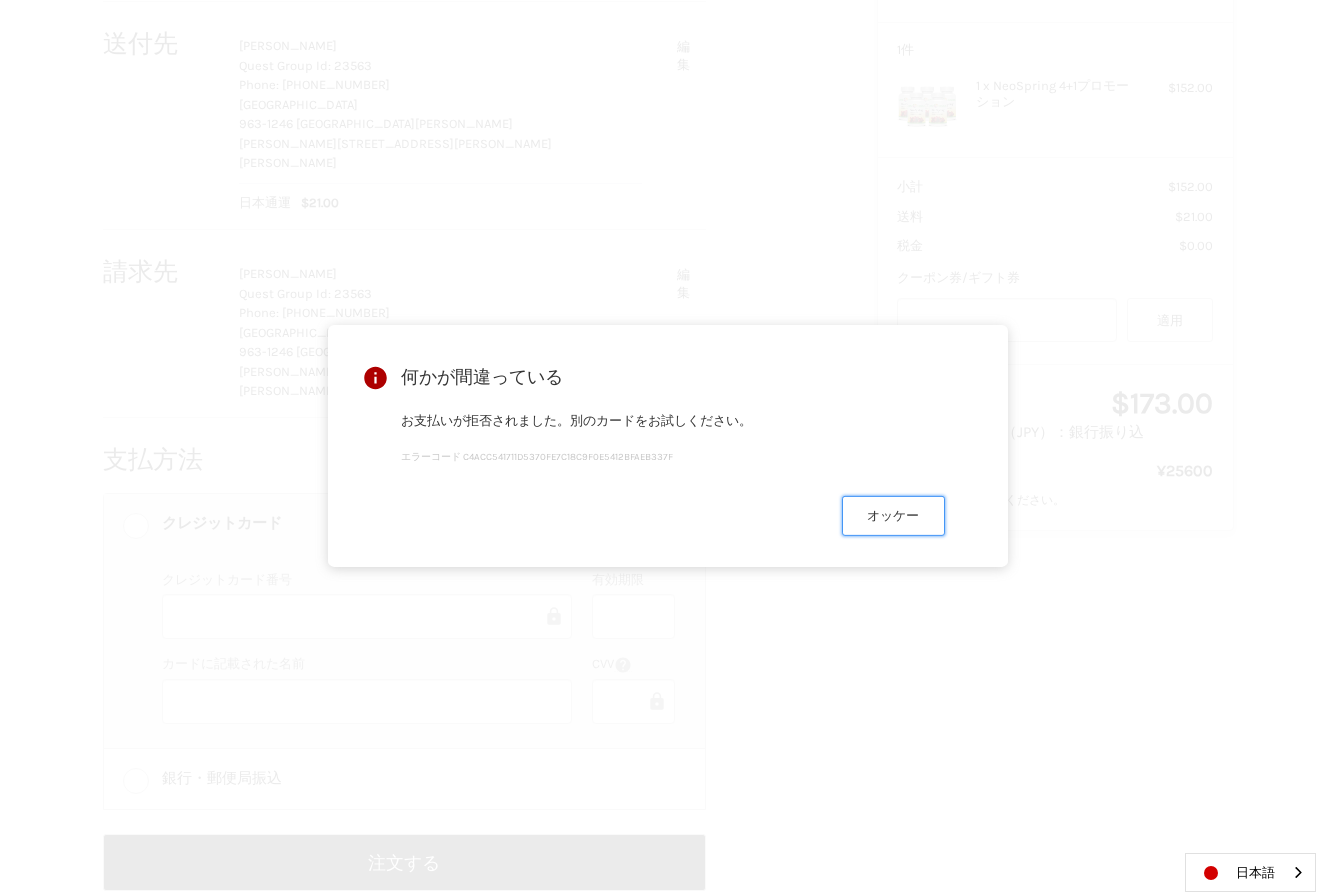 click on "オッケー" at bounding box center [893, 515] 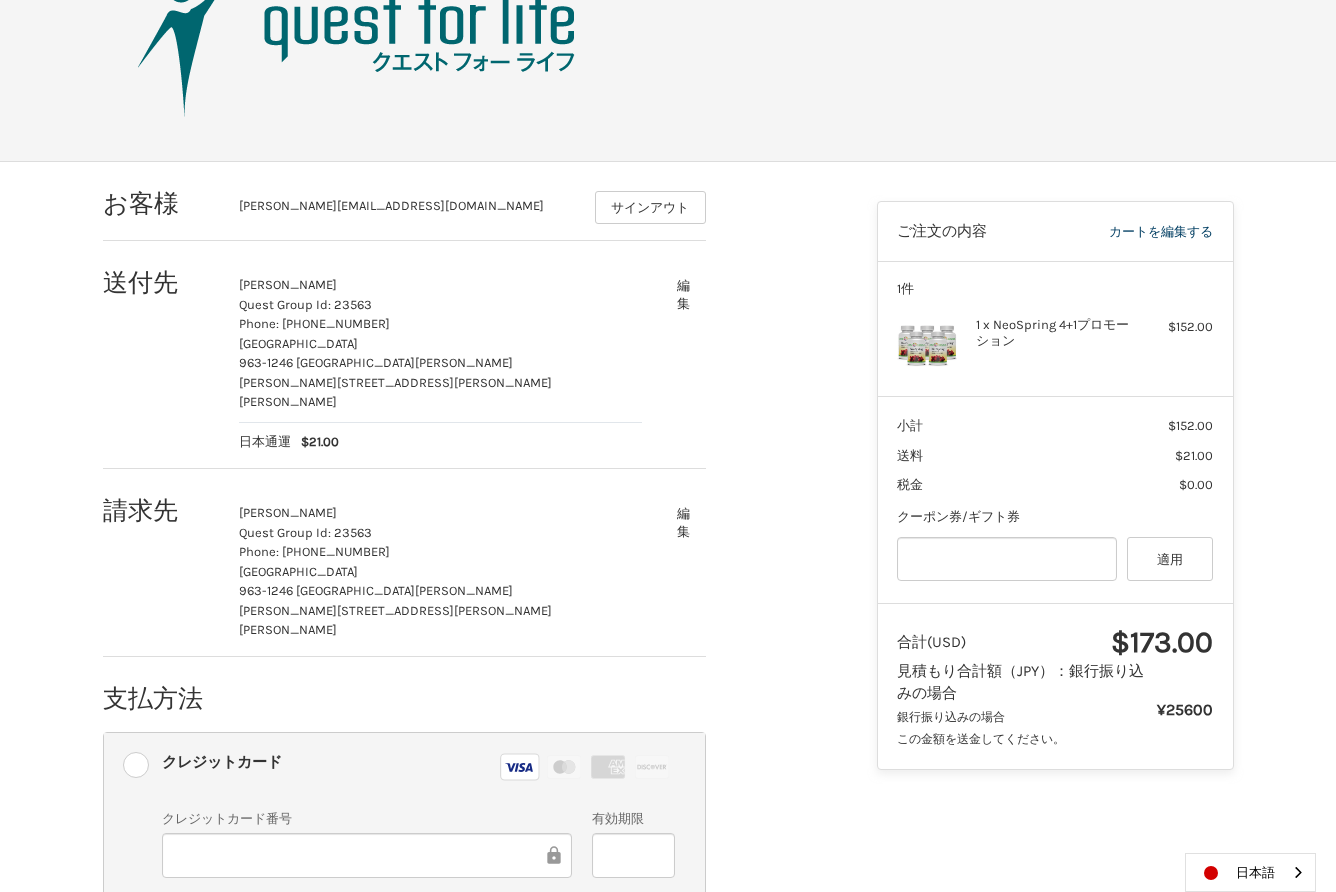 scroll, scrollTop: 0, scrollLeft: 0, axis: both 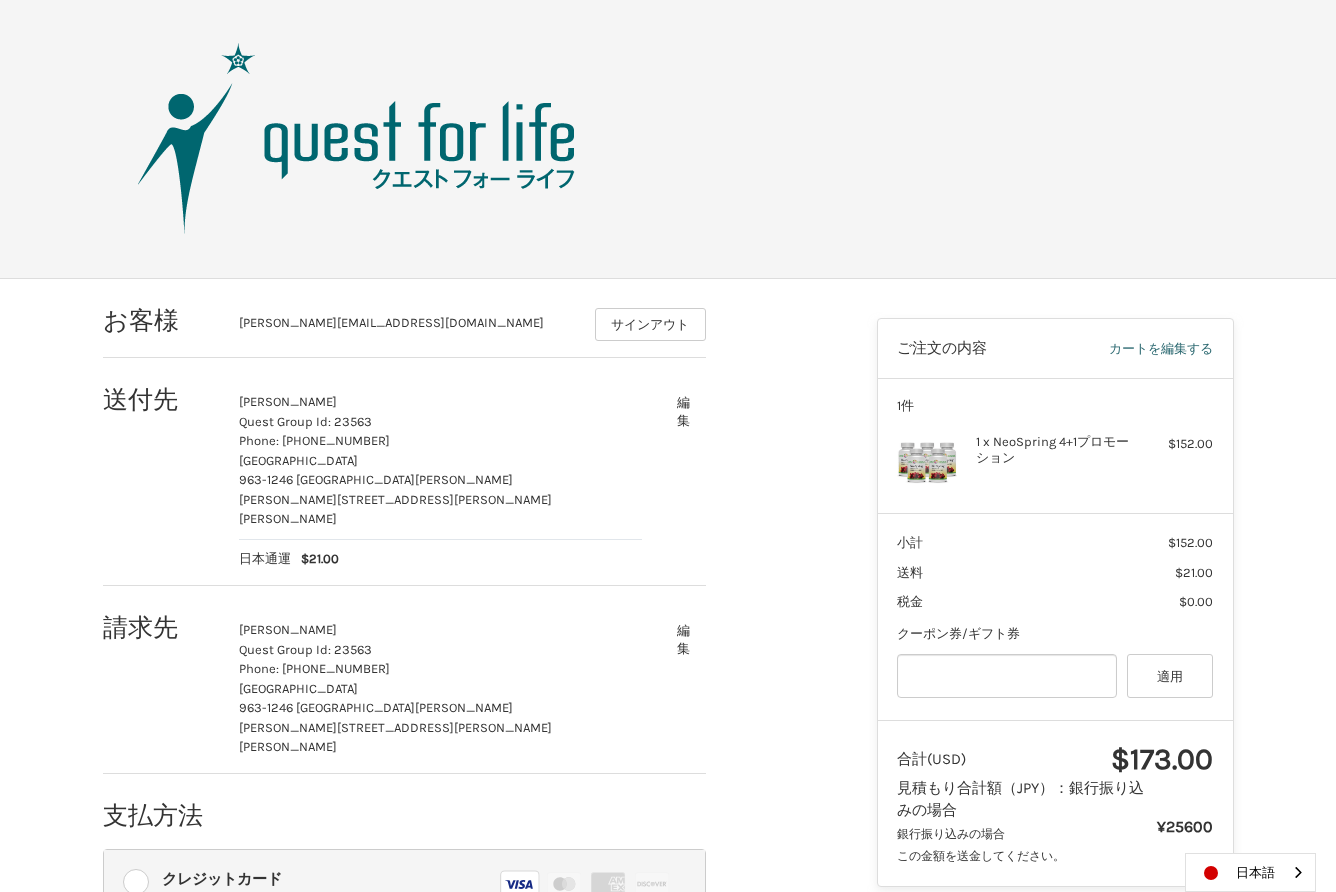 click on "カートを編集する" at bounding box center [1128, 349] 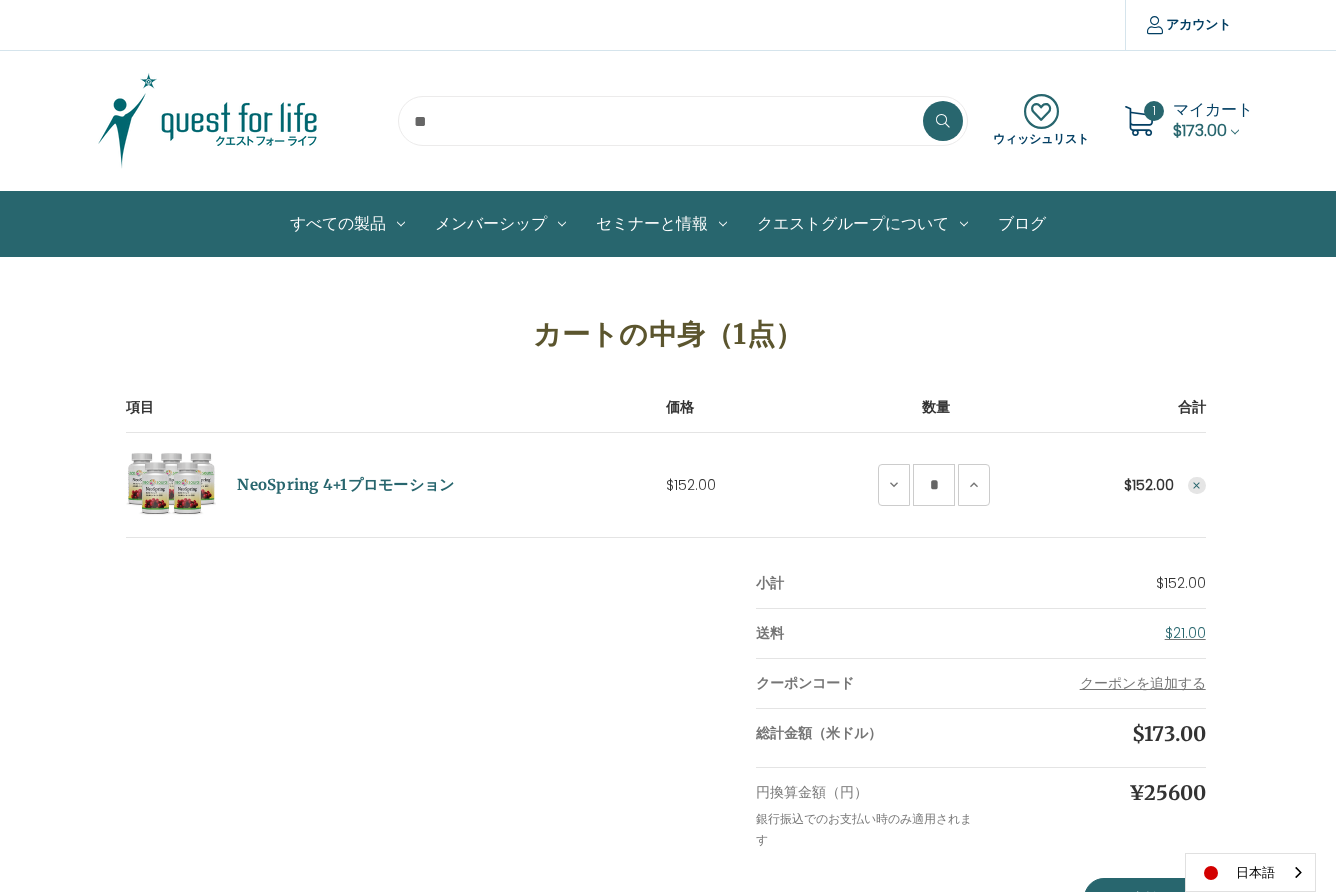 scroll, scrollTop: 0, scrollLeft: 0, axis: both 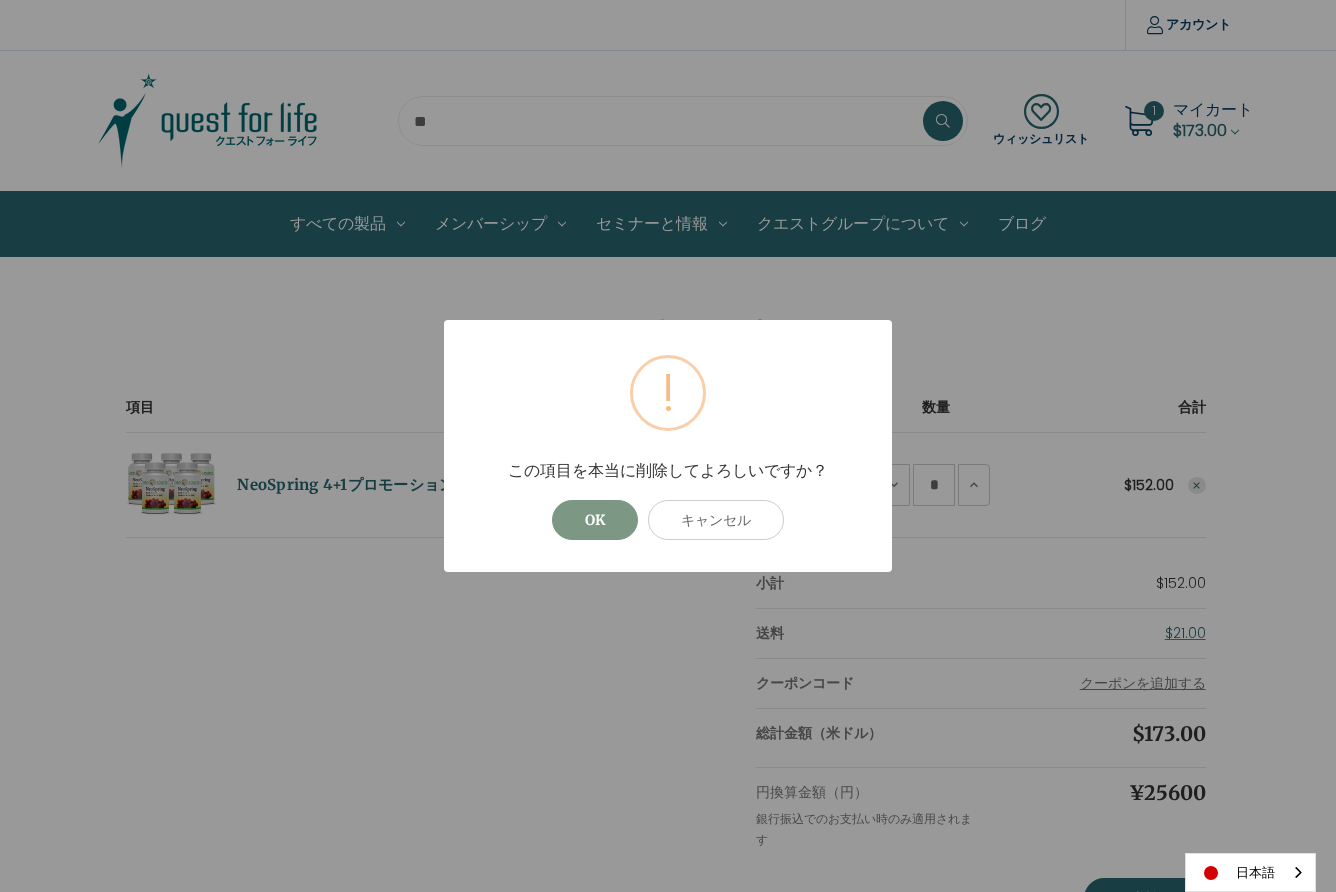 click on "OK" at bounding box center [595, 520] 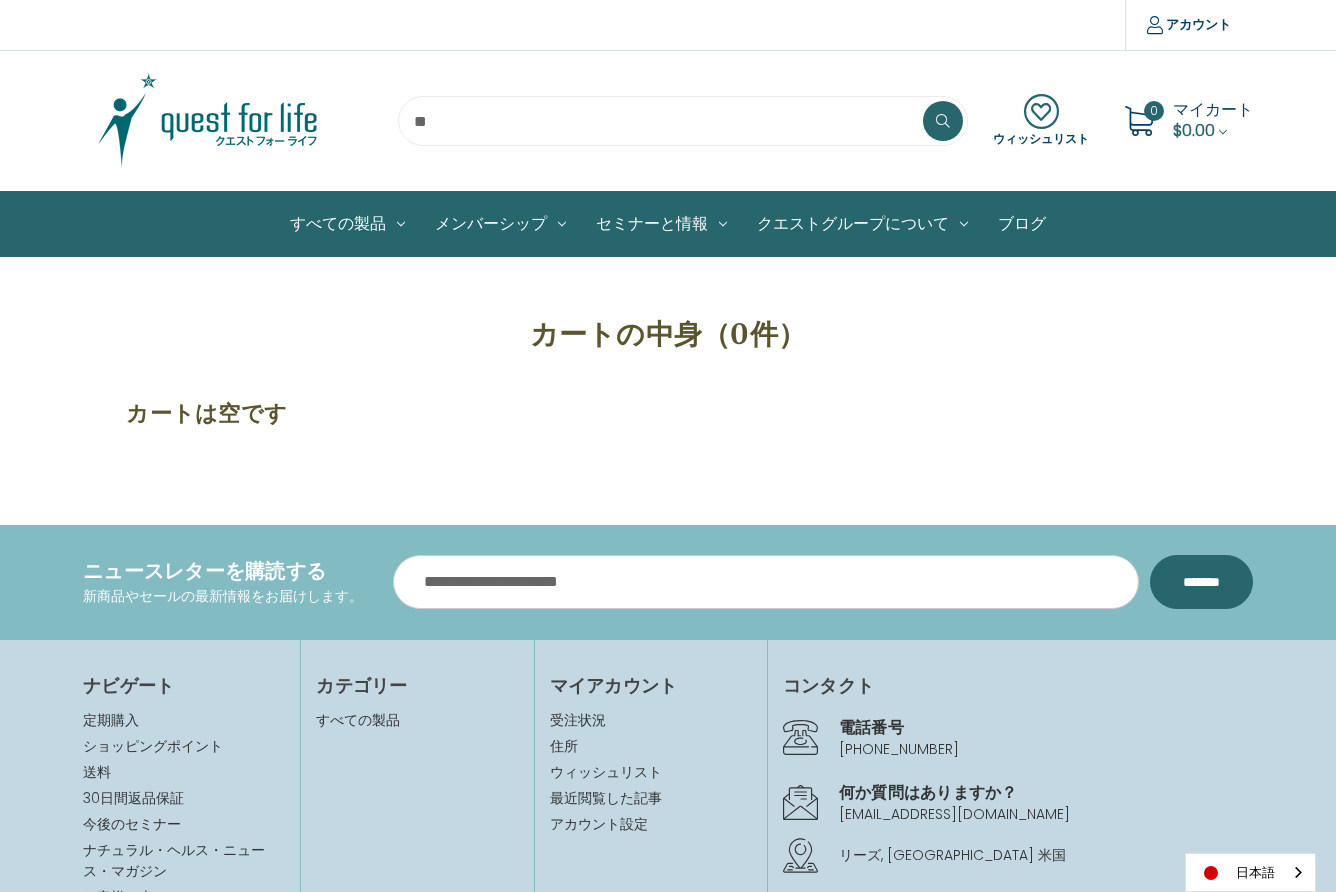 scroll, scrollTop: 0, scrollLeft: 0, axis: both 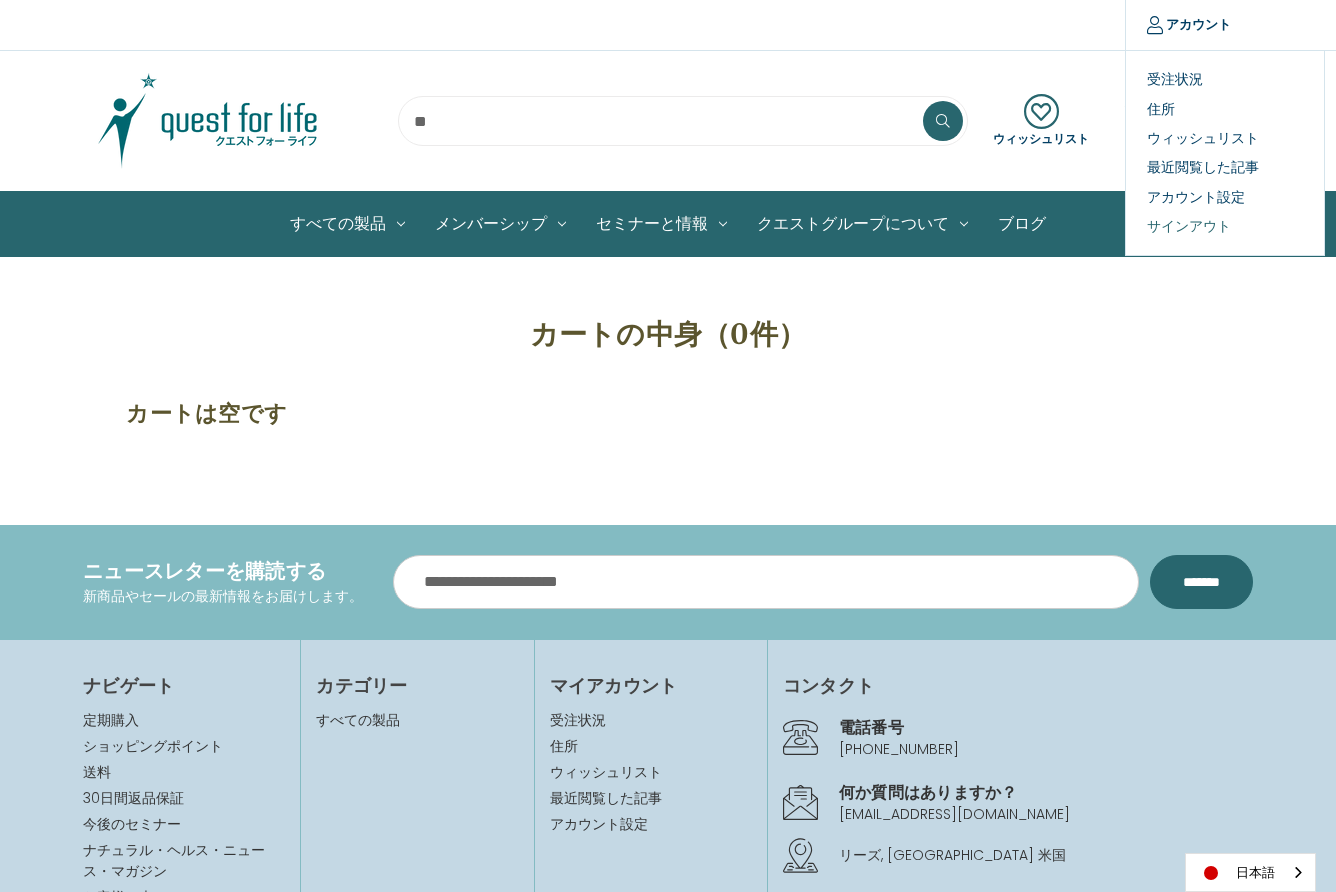 click on "サインアウト" at bounding box center (1225, 226) 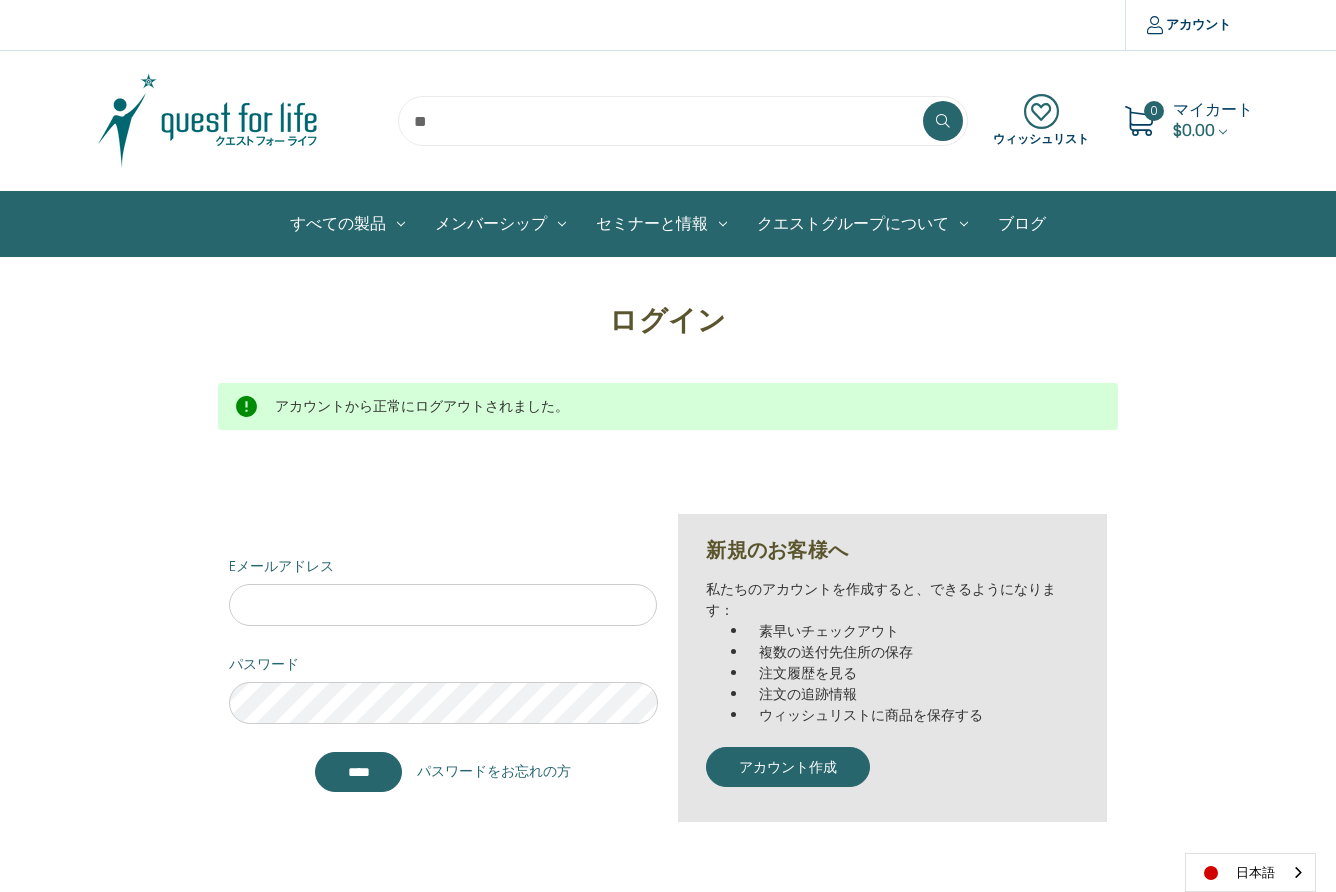 scroll, scrollTop: 0, scrollLeft: 0, axis: both 